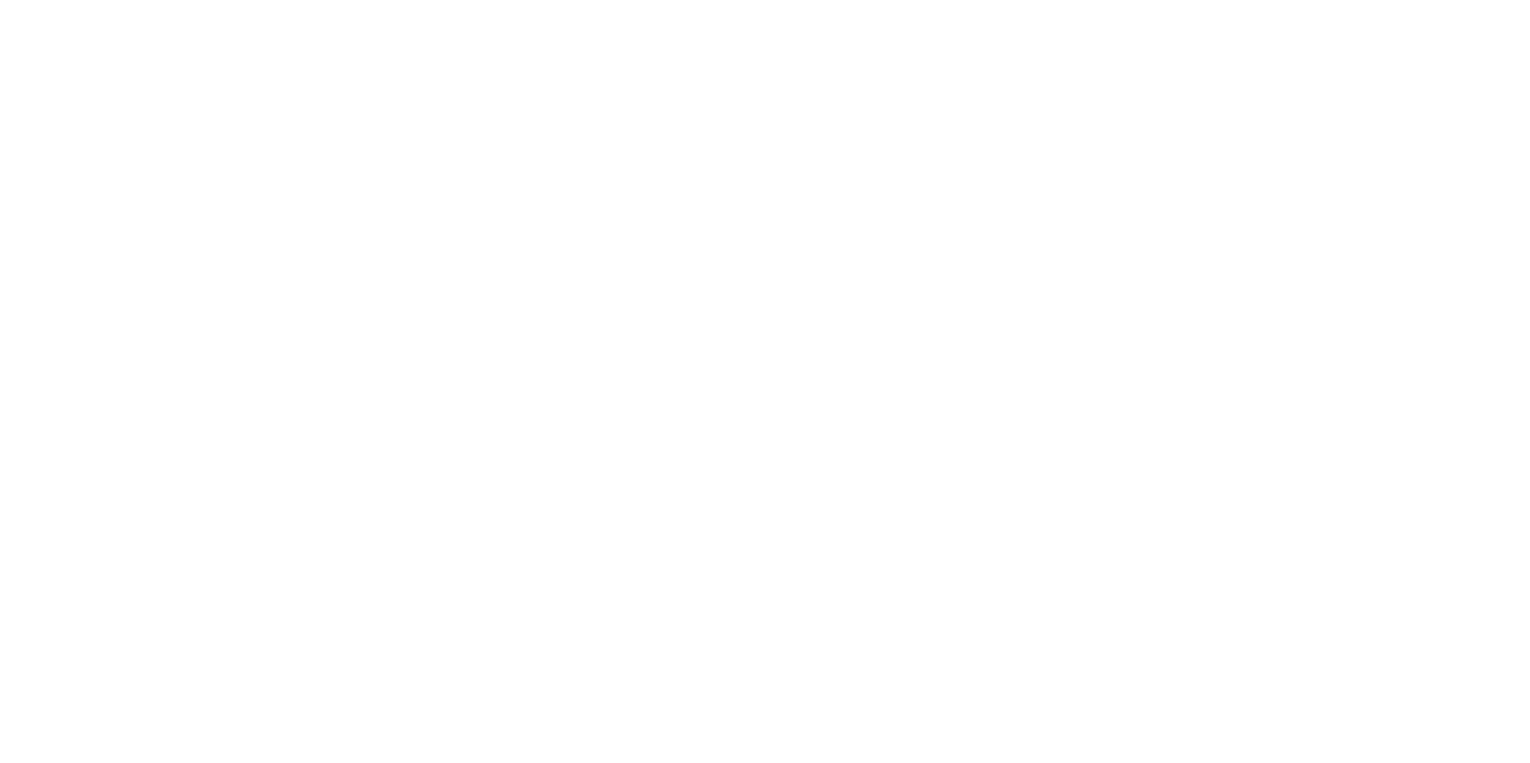 scroll, scrollTop: 0, scrollLeft: 0, axis: both 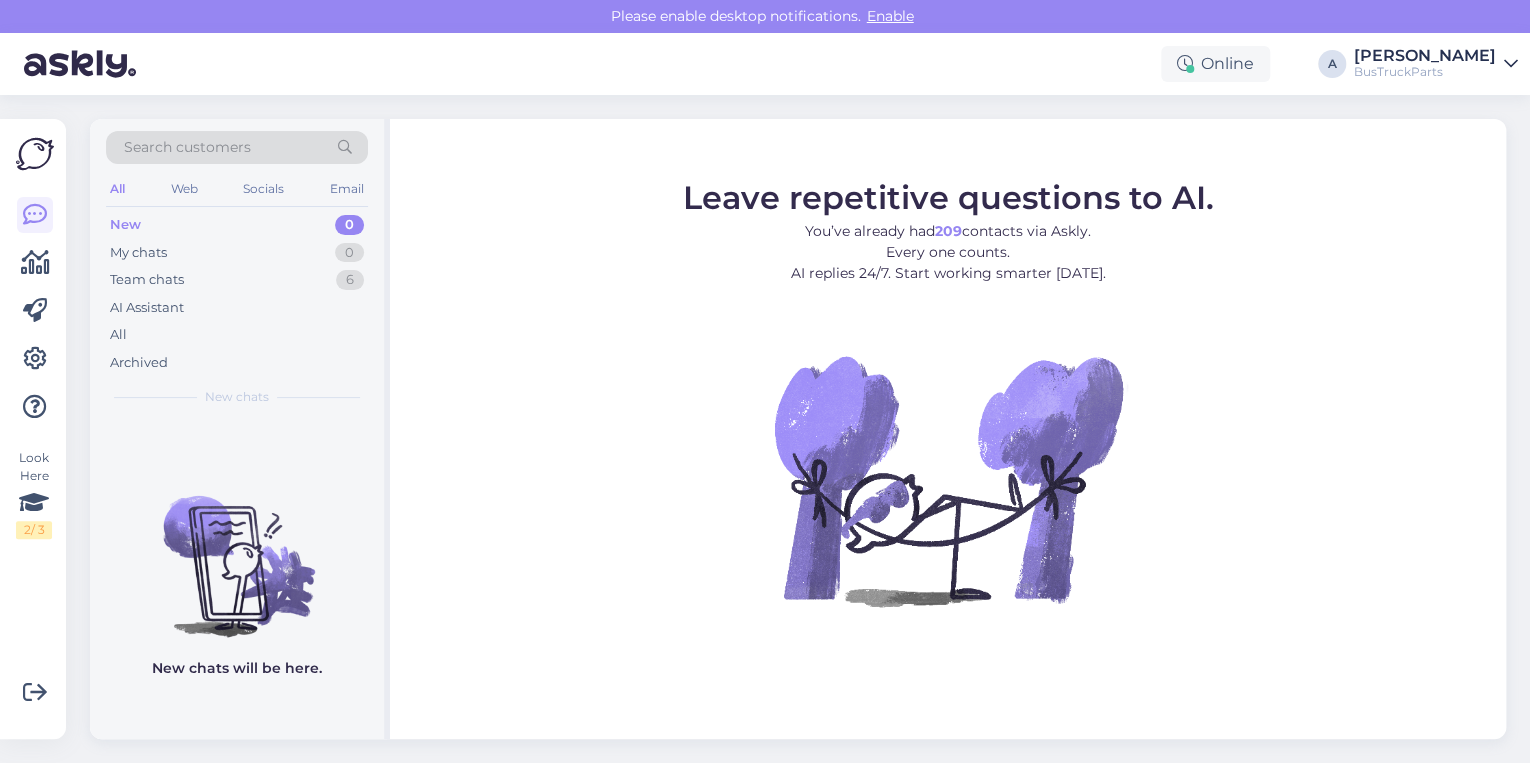 click on "New 0" at bounding box center [237, 225] 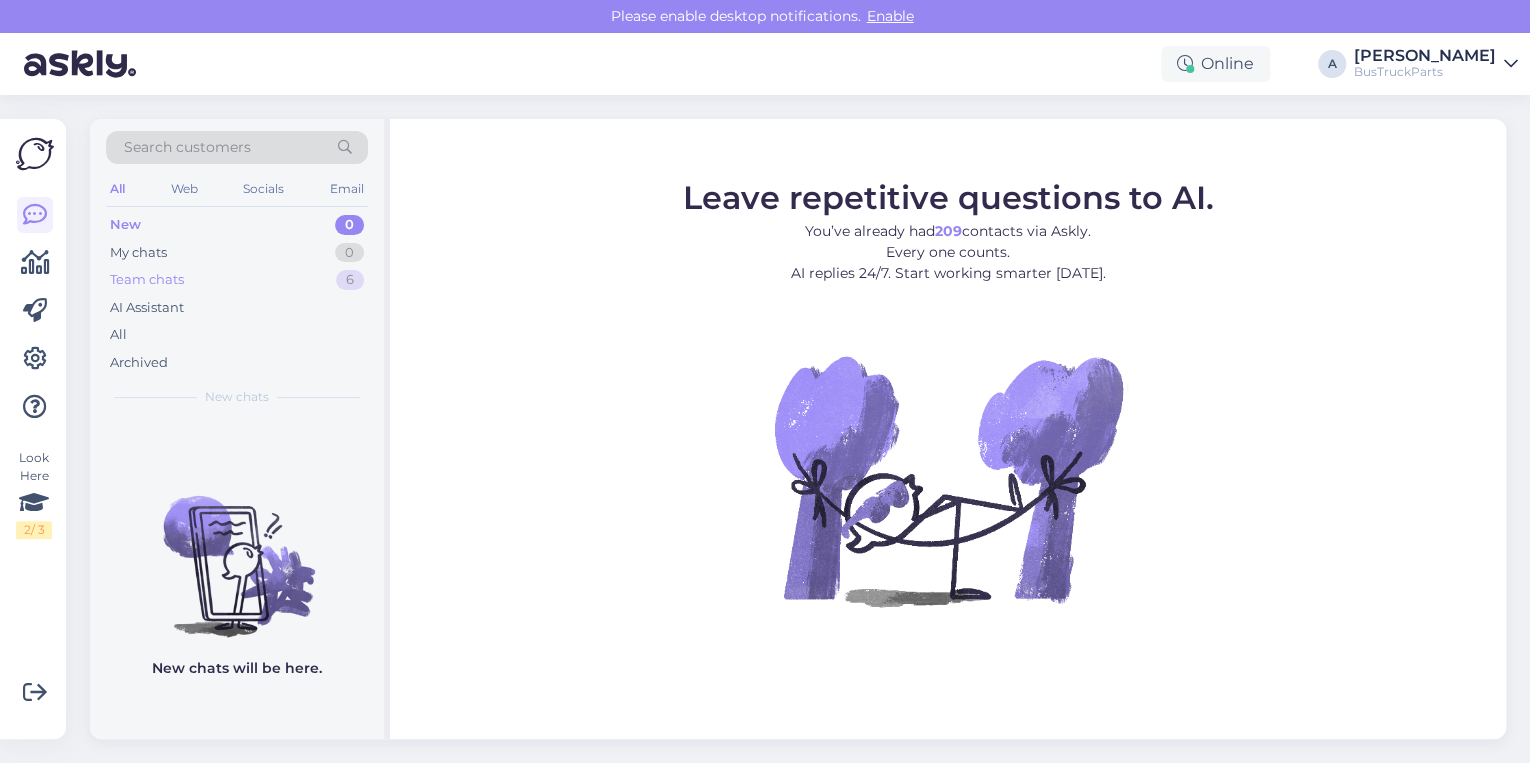 click on "Team chats 6" at bounding box center (237, 280) 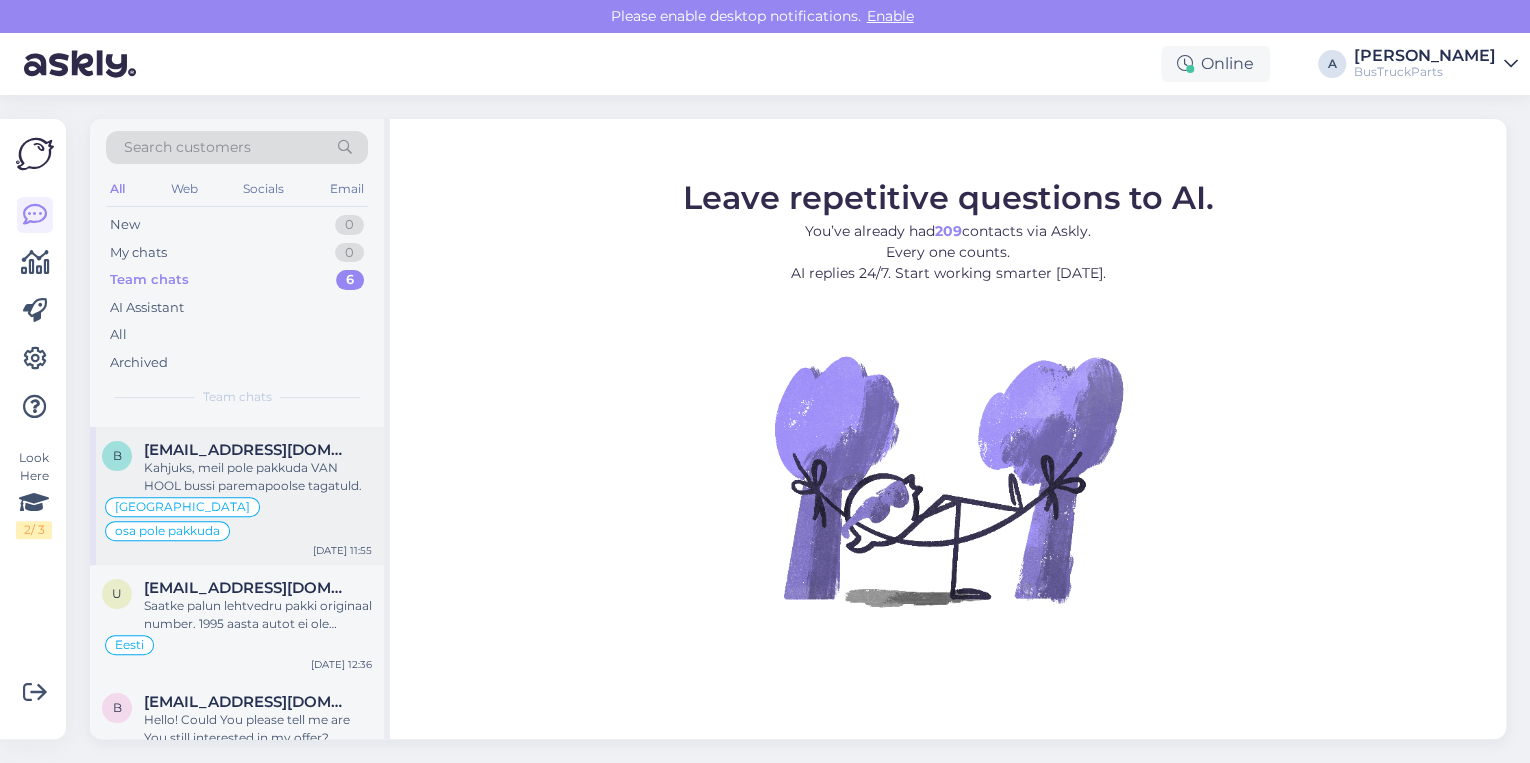 scroll, scrollTop: 0, scrollLeft: 0, axis: both 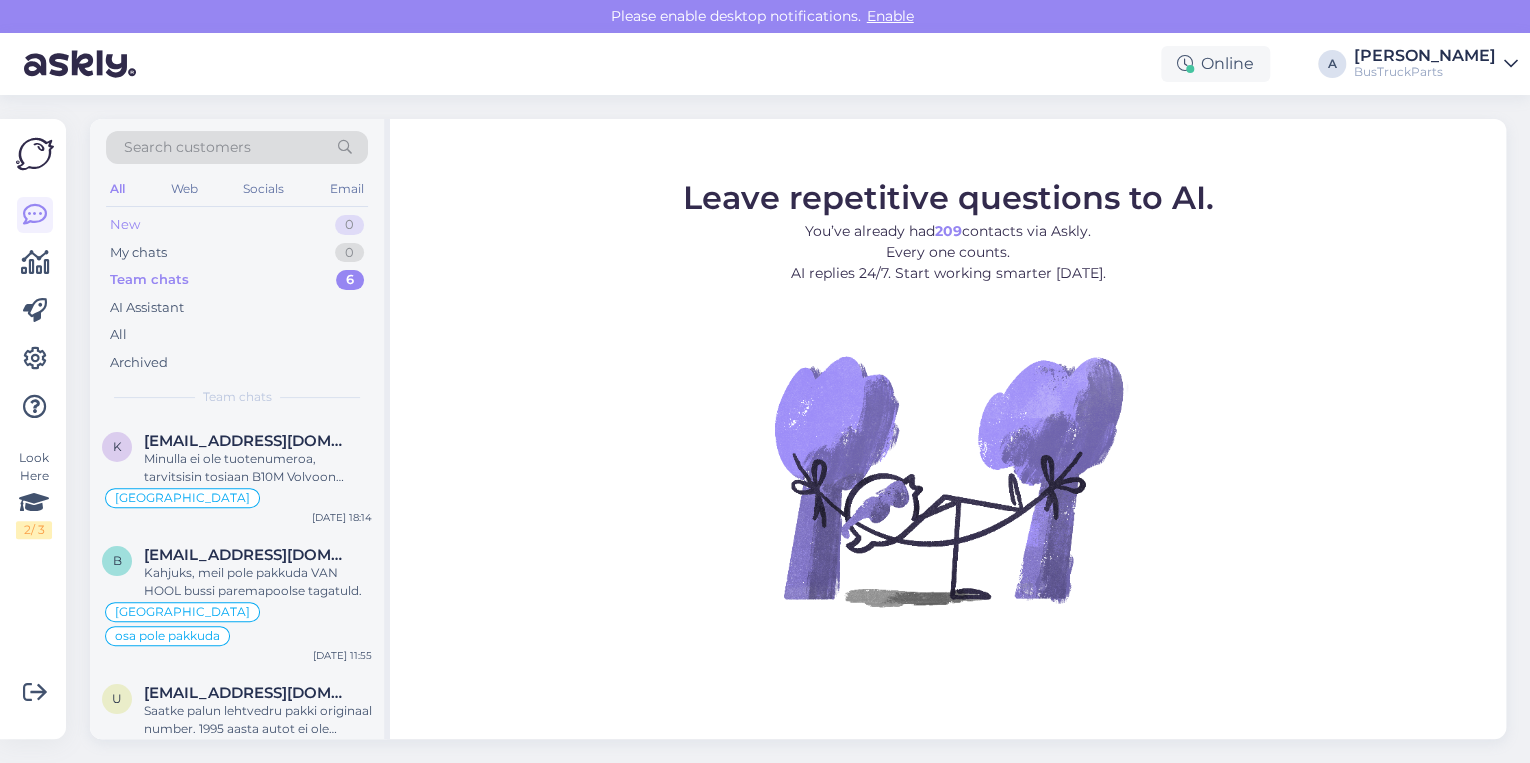 click on "New 0" at bounding box center [237, 225] 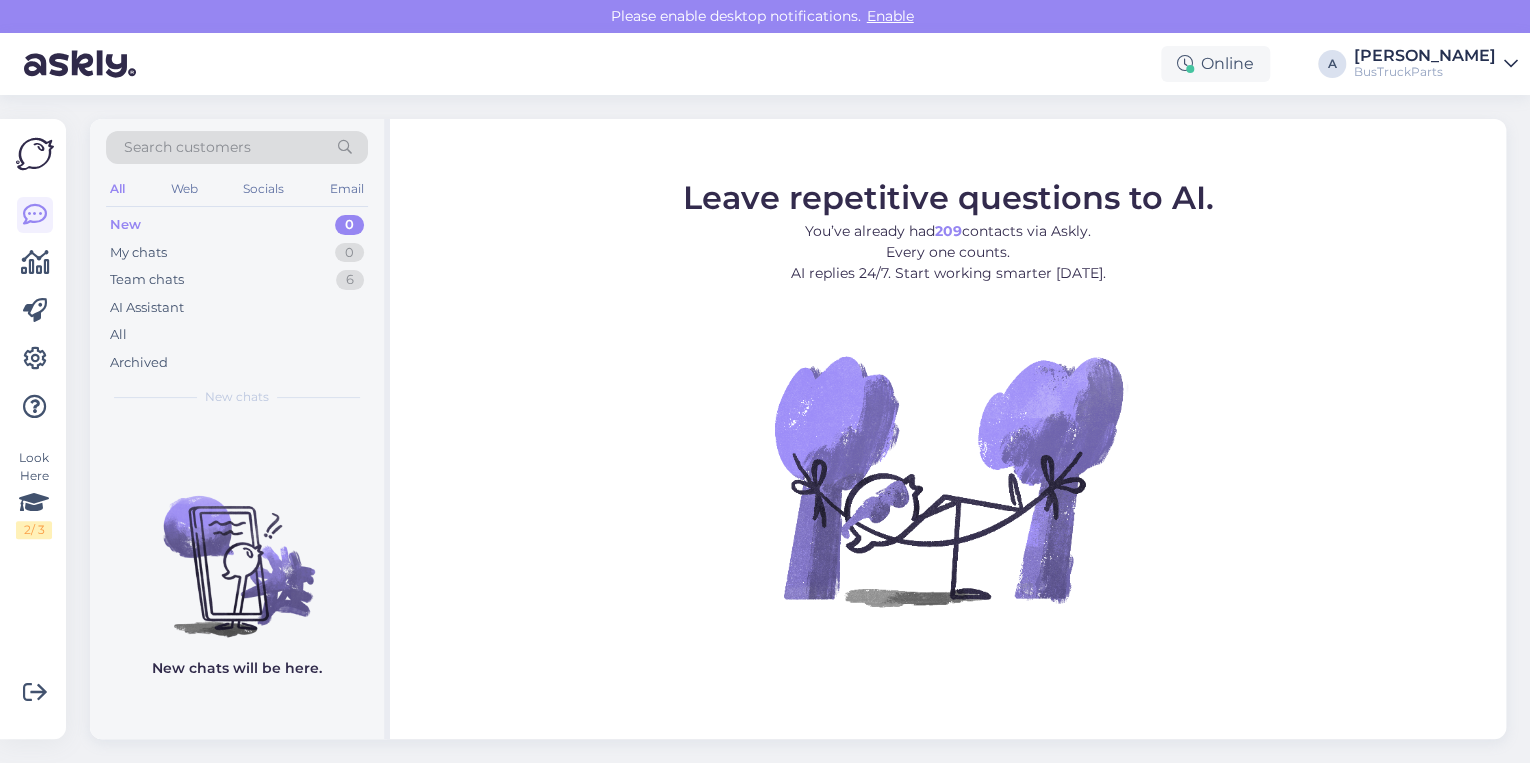 click on "New 0" at bounding box center [237, 225] 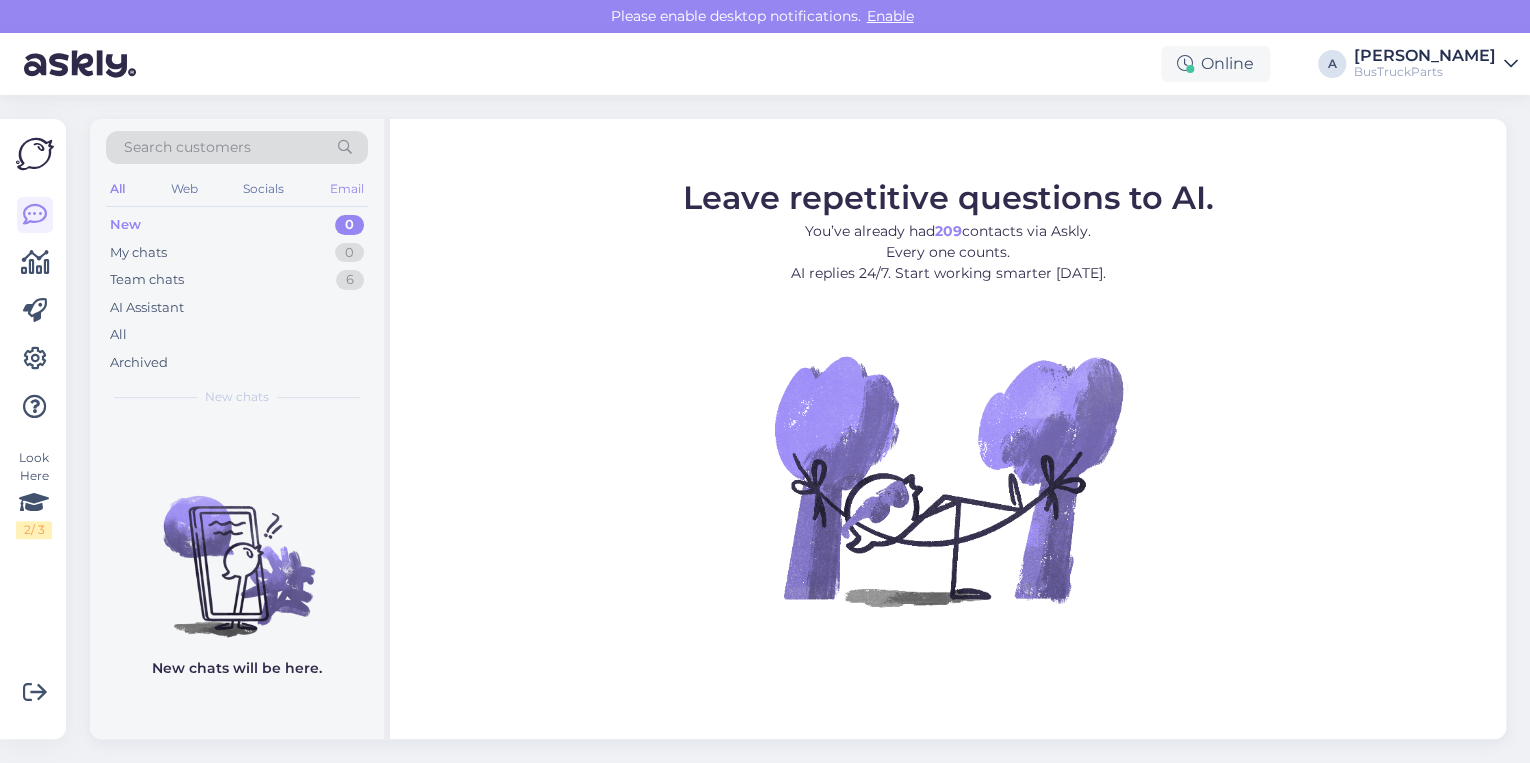 click on "Email" at bounding box center (347, 189) 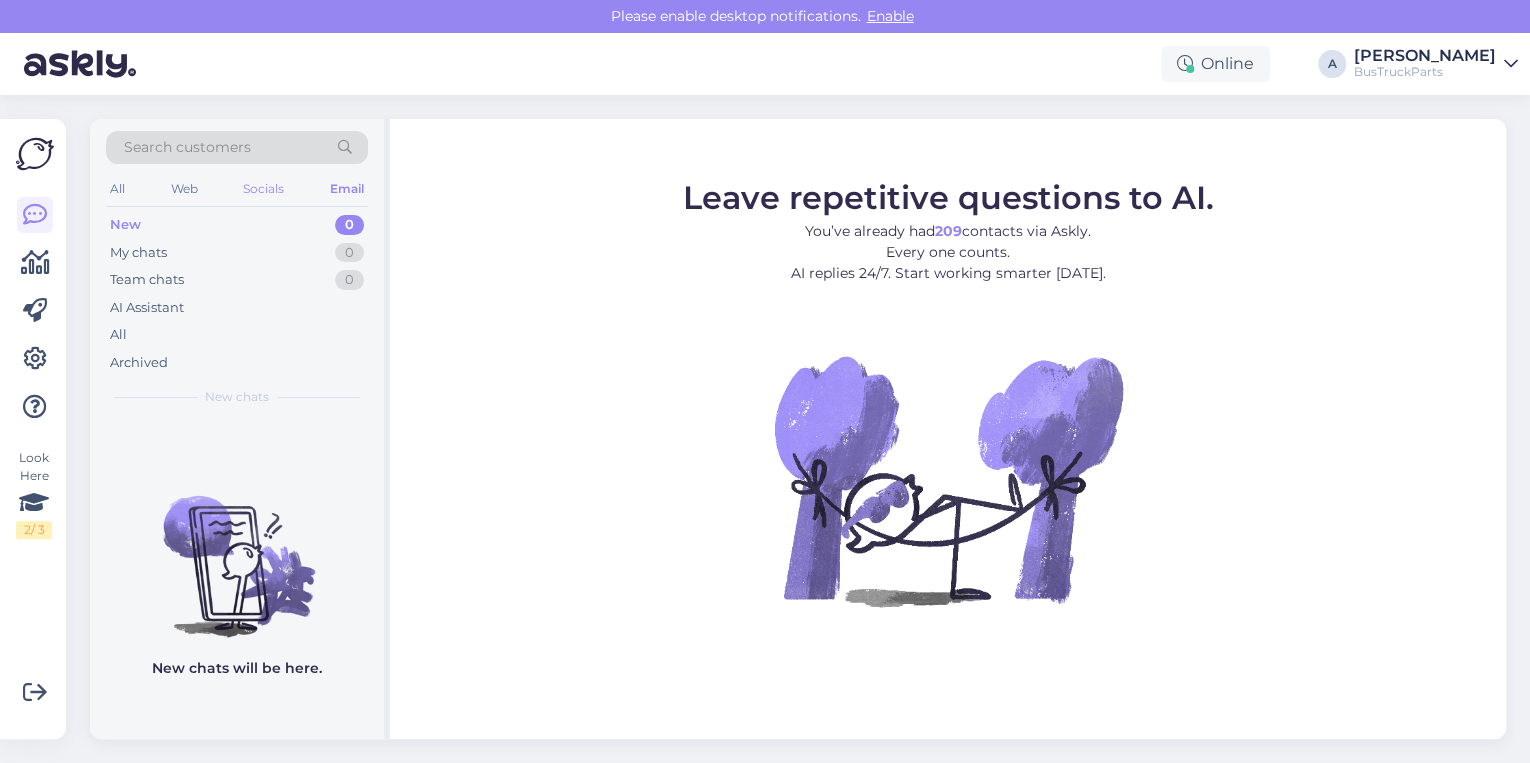 click on "Socials" at bounding box center [263, 189] 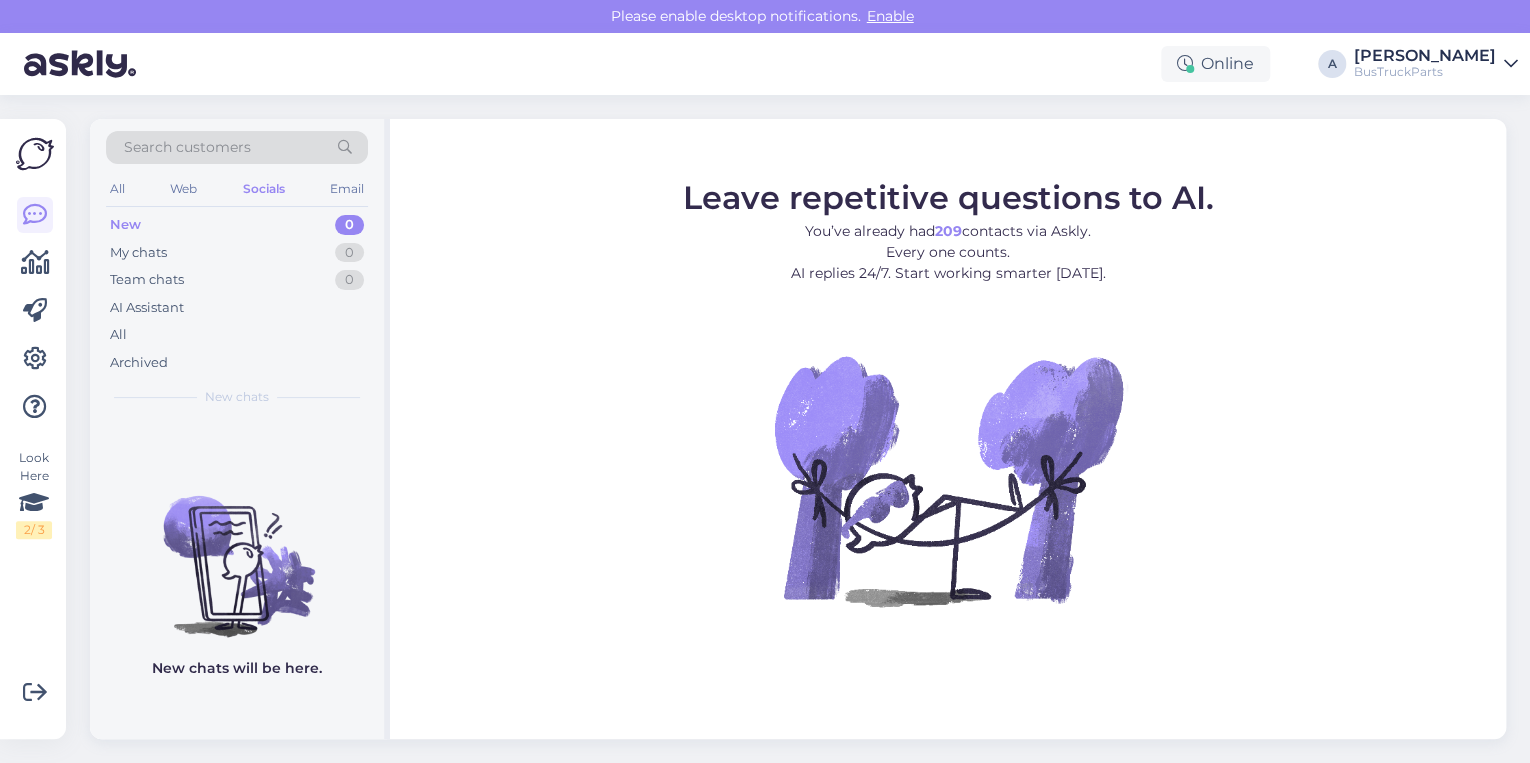 click on "All Web Socials  Email" at bounding box center (237, 191) 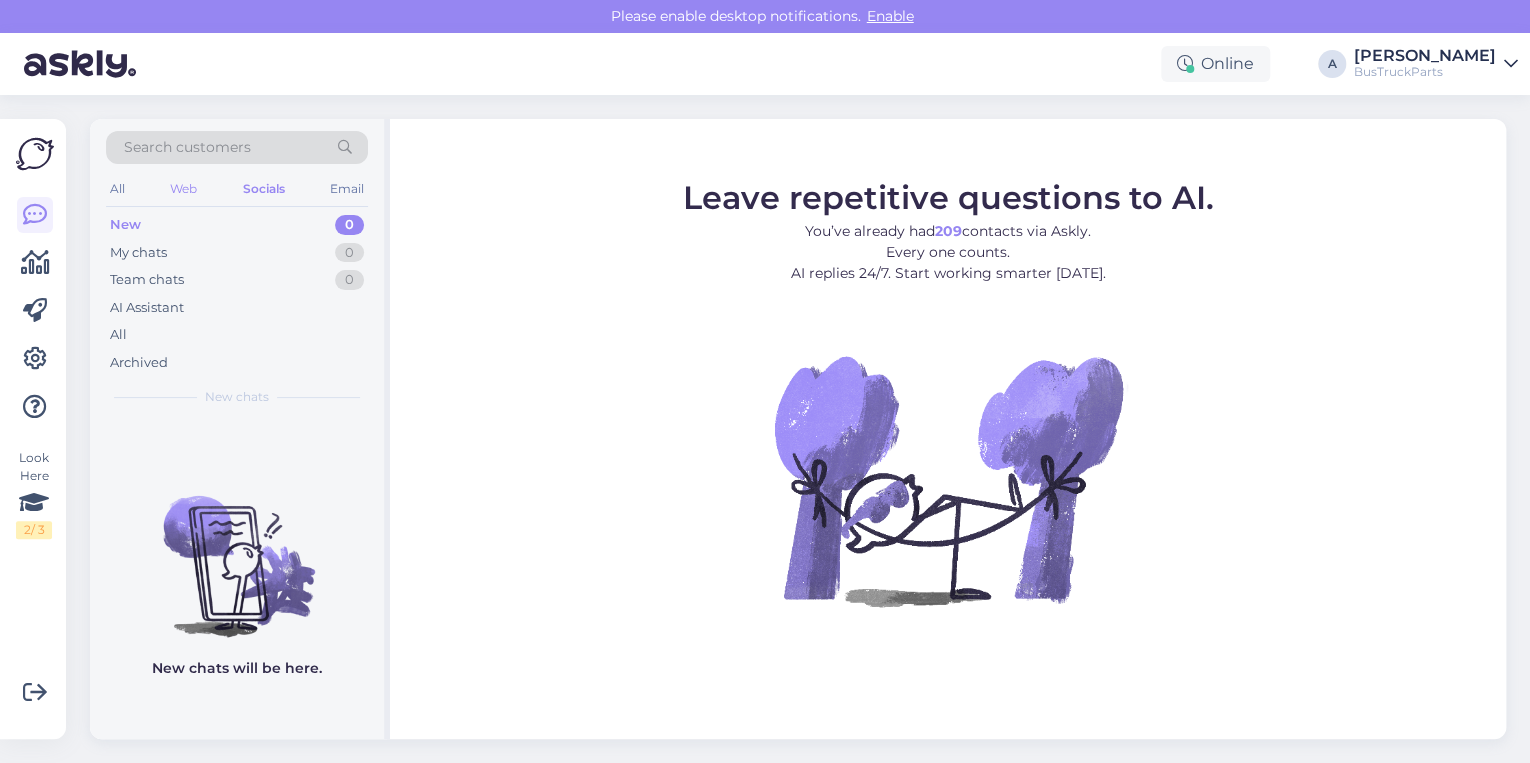 click on "Web" at bounding box center [183, 189] 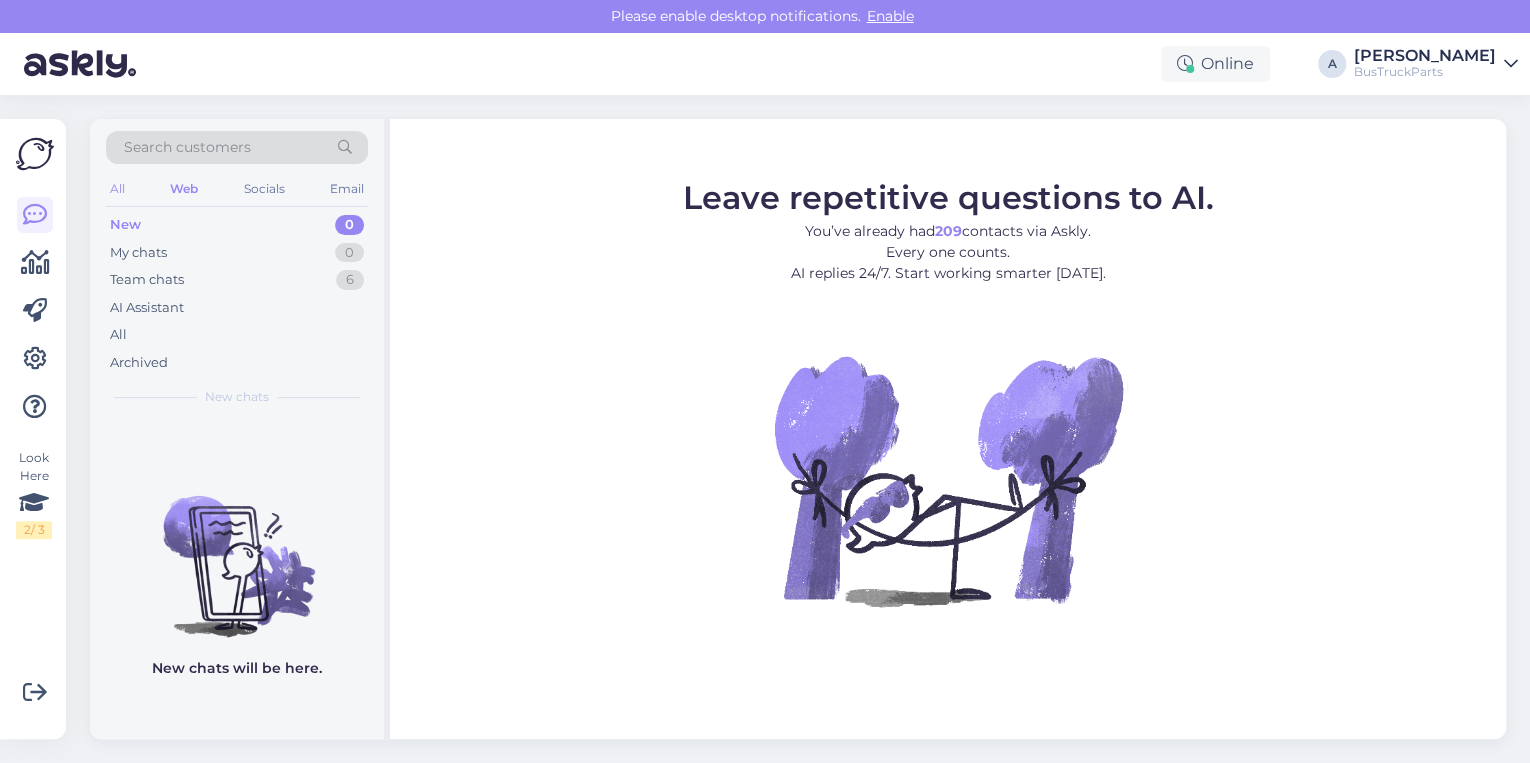 click on "All" at bounding box center (117, 189) 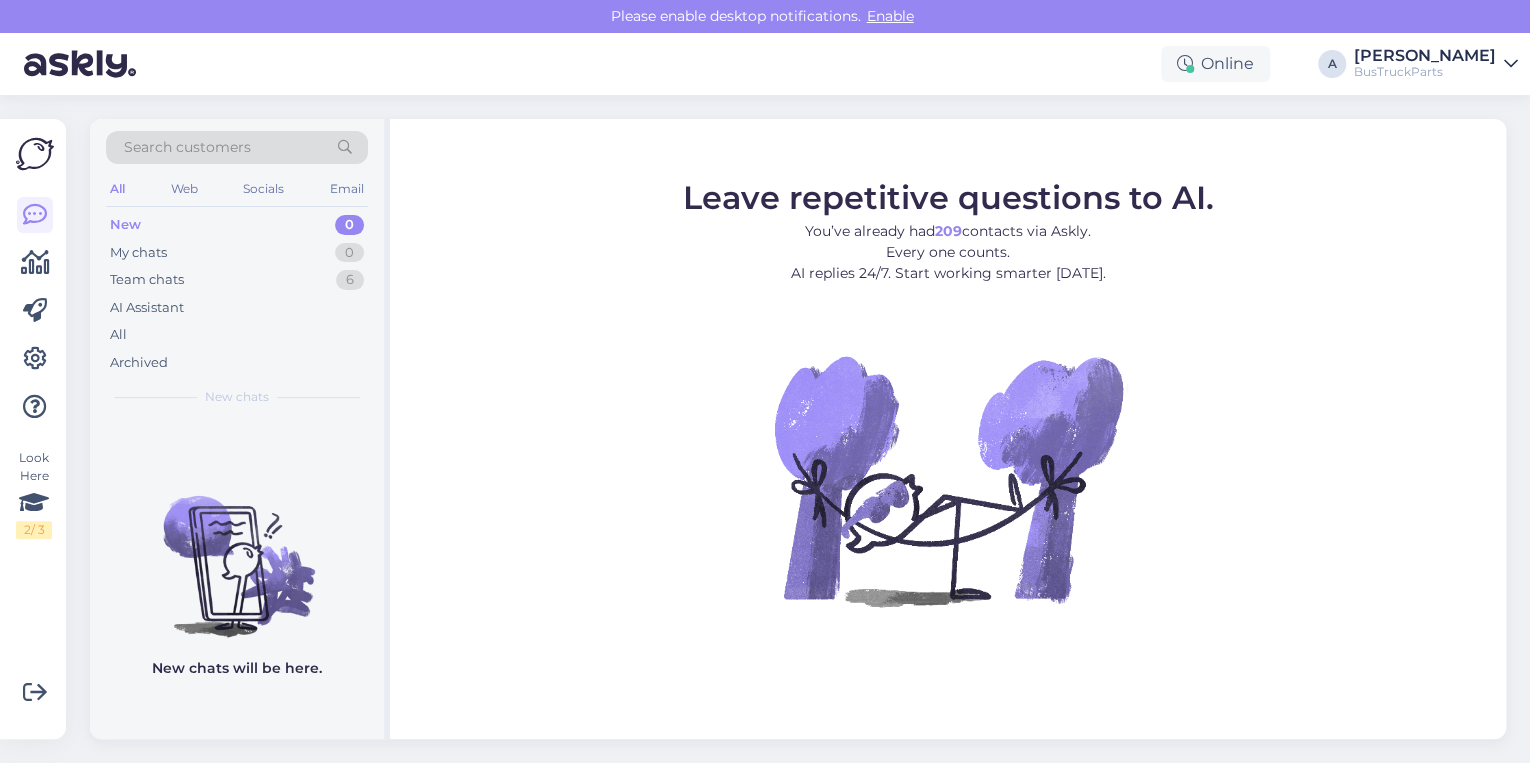 click on "New 0" at bounding box center [237, 225] 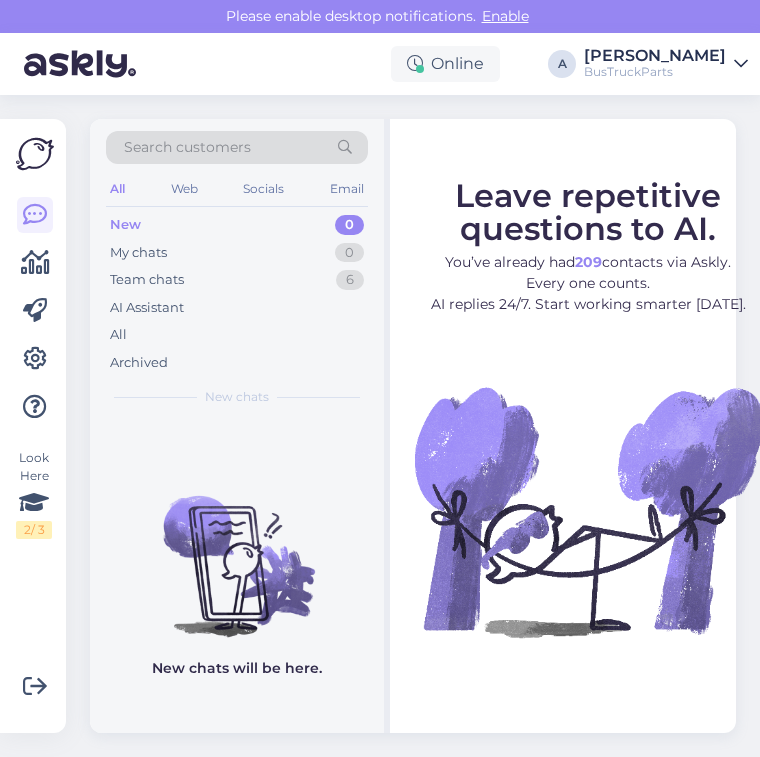 click on "New" at bounding box center (125, 225) 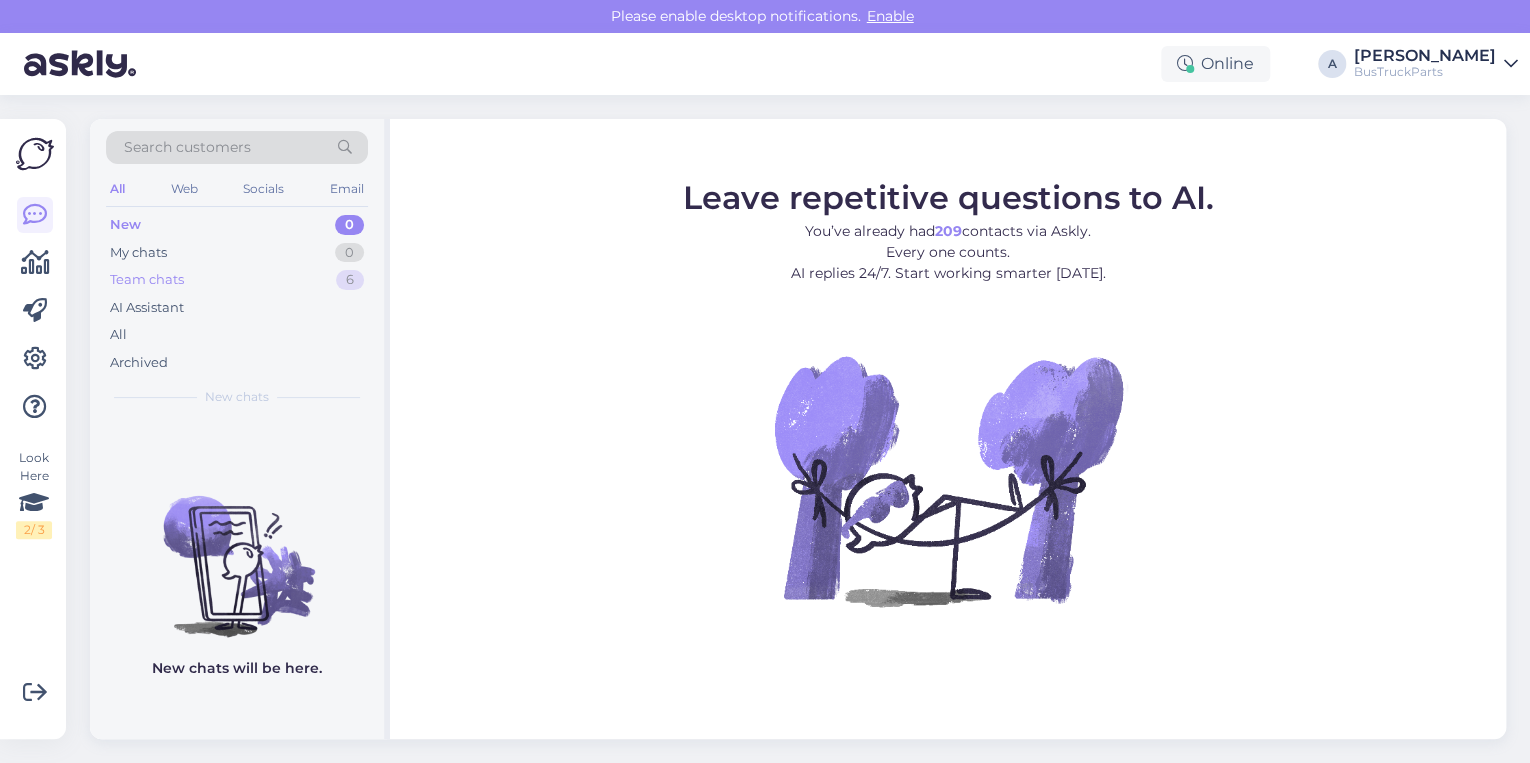 click on "Team chats" at bounding box center [147, 280] 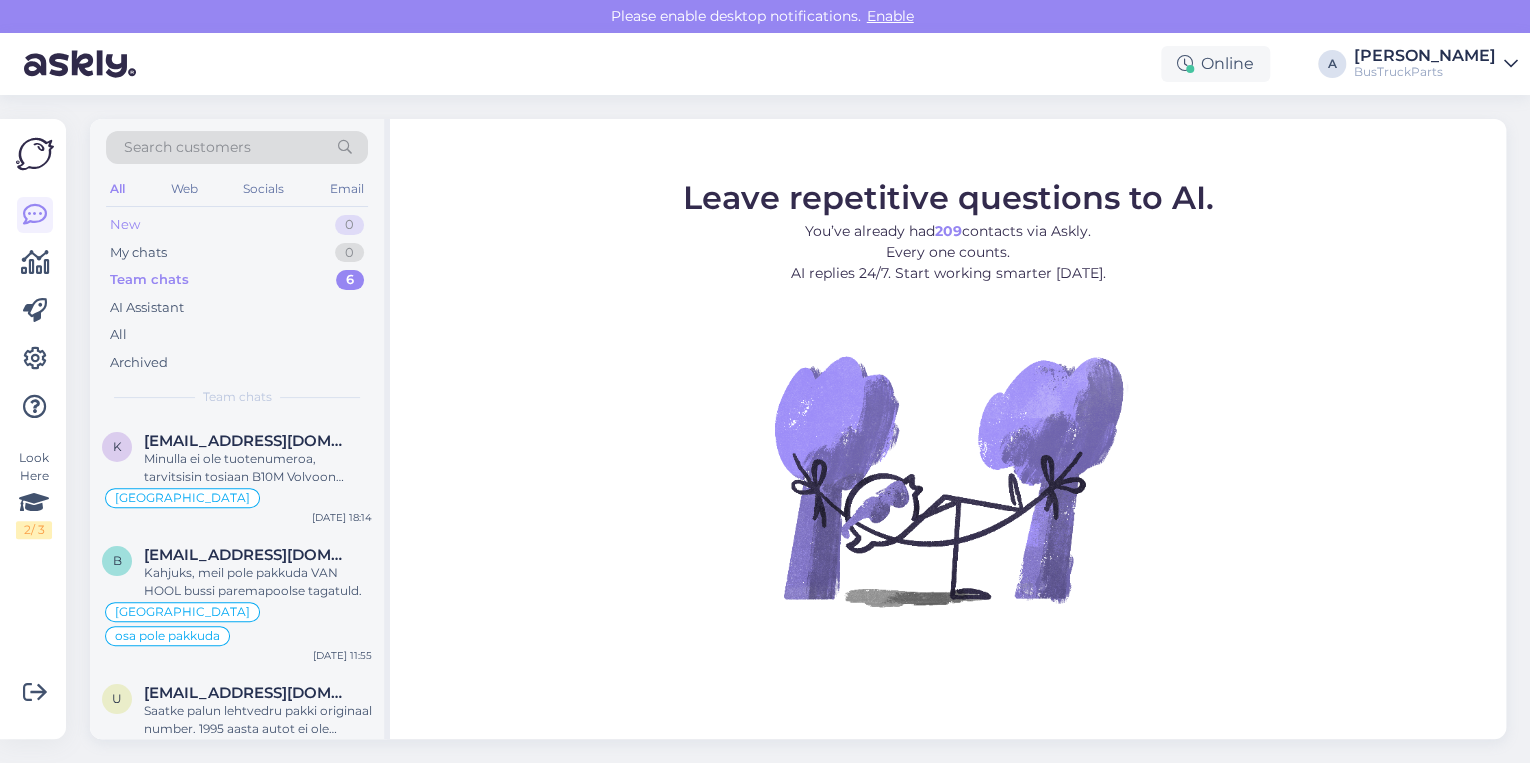 click on "New 0" at bounding box center (237, 225) 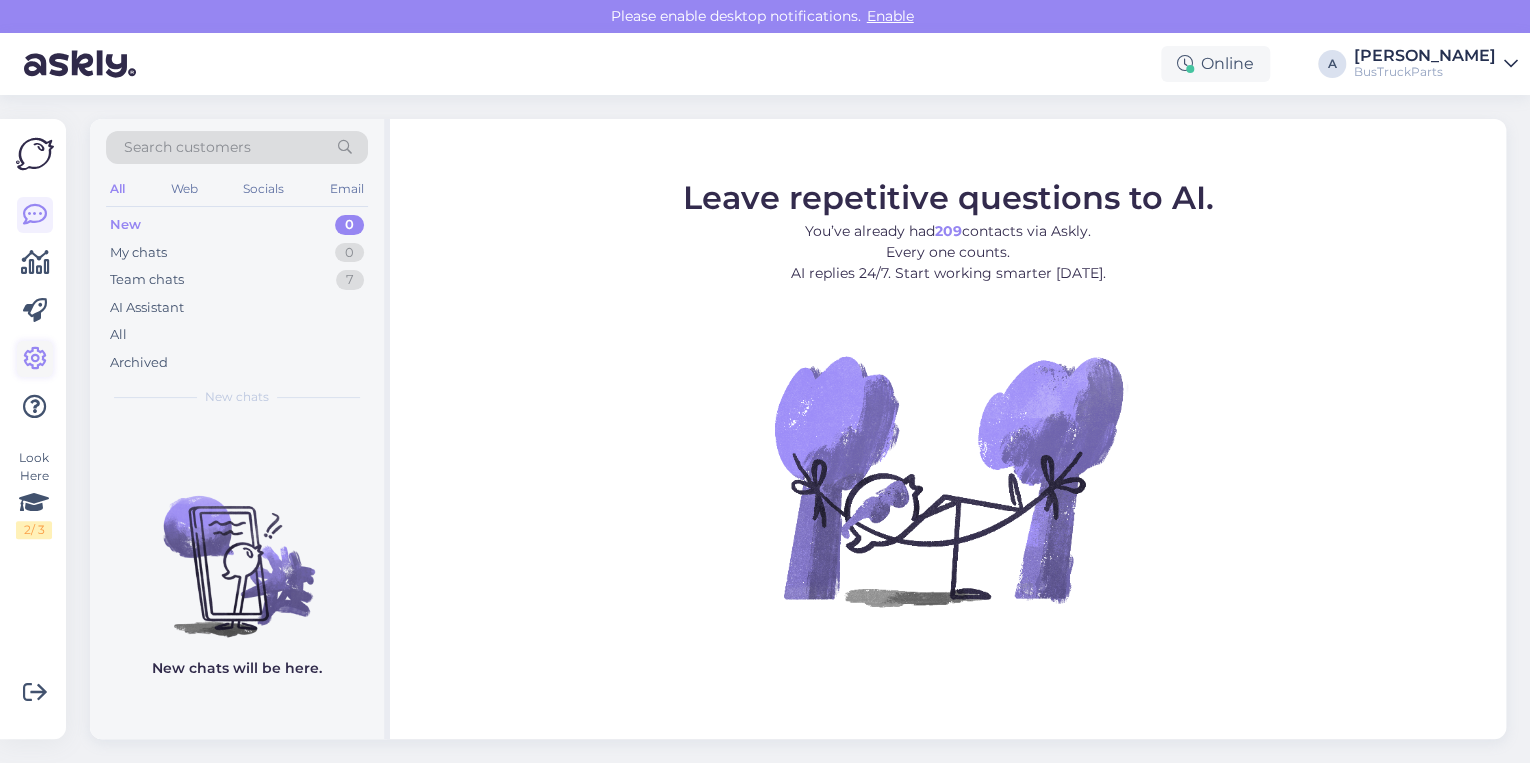 click at bounding box center (35, 359) 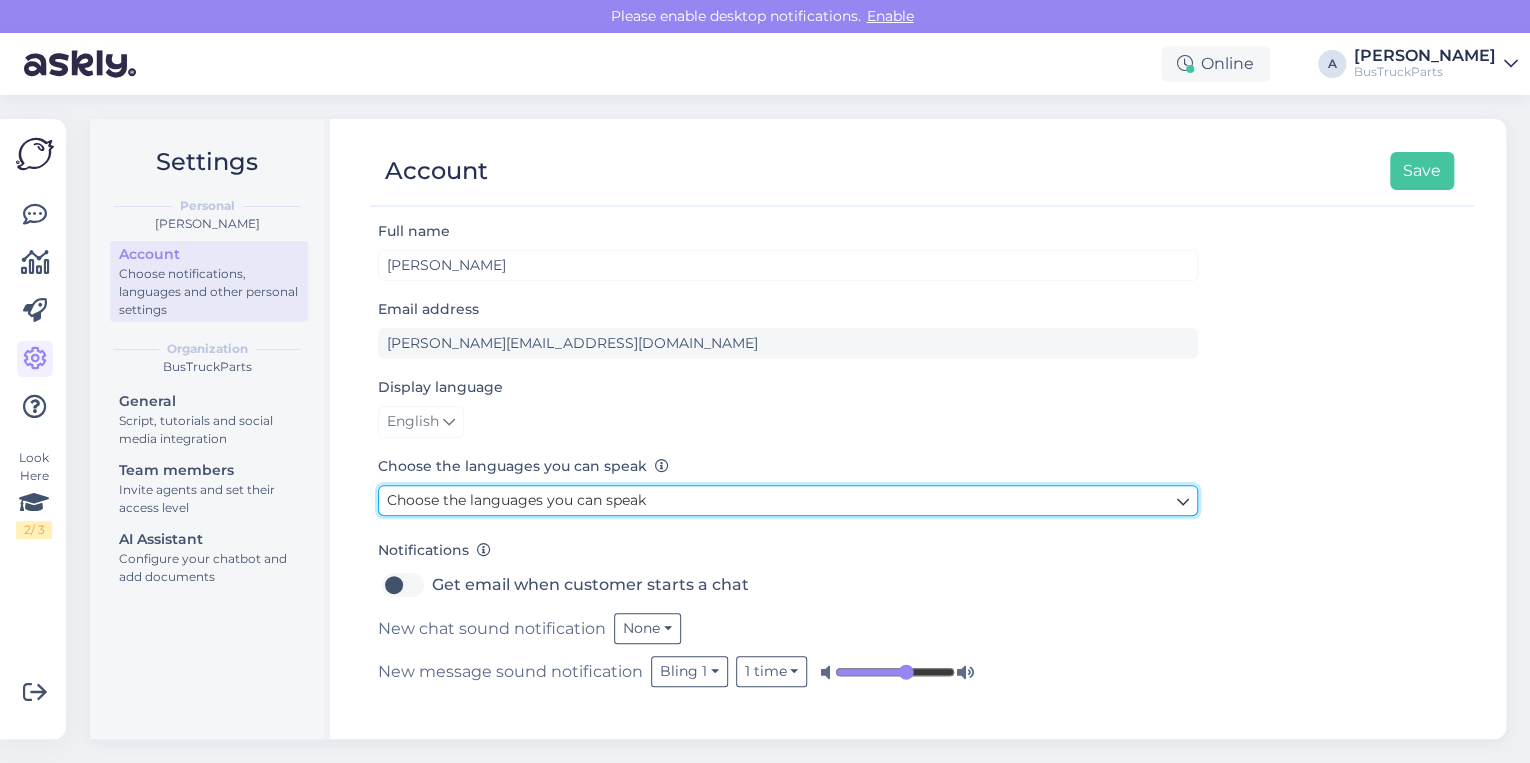 click on "Choose the languages you can speak" at bounding box center (516, 500) 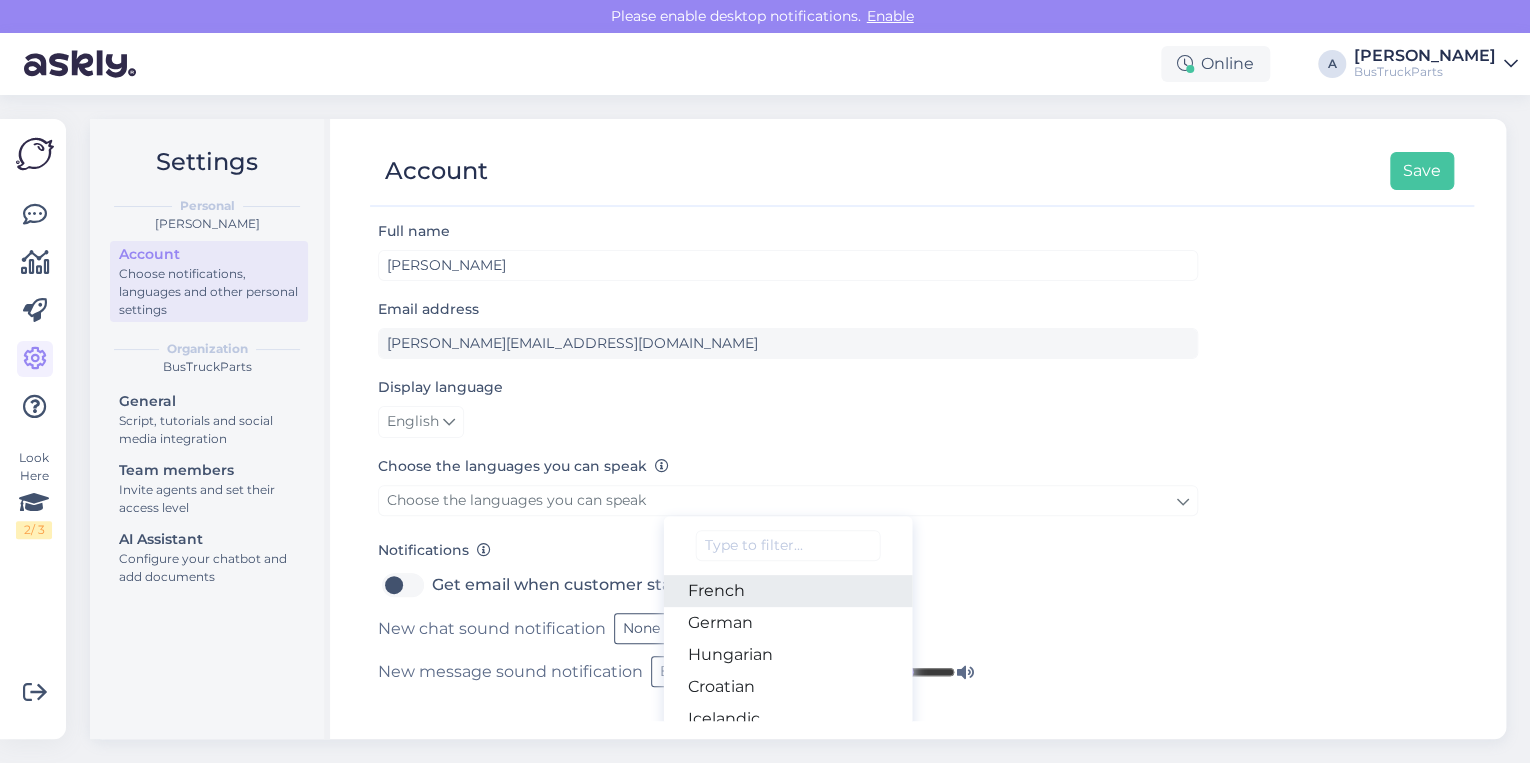 scroll, scrollTop: 240, scrollLeft: 0, axis: vertical 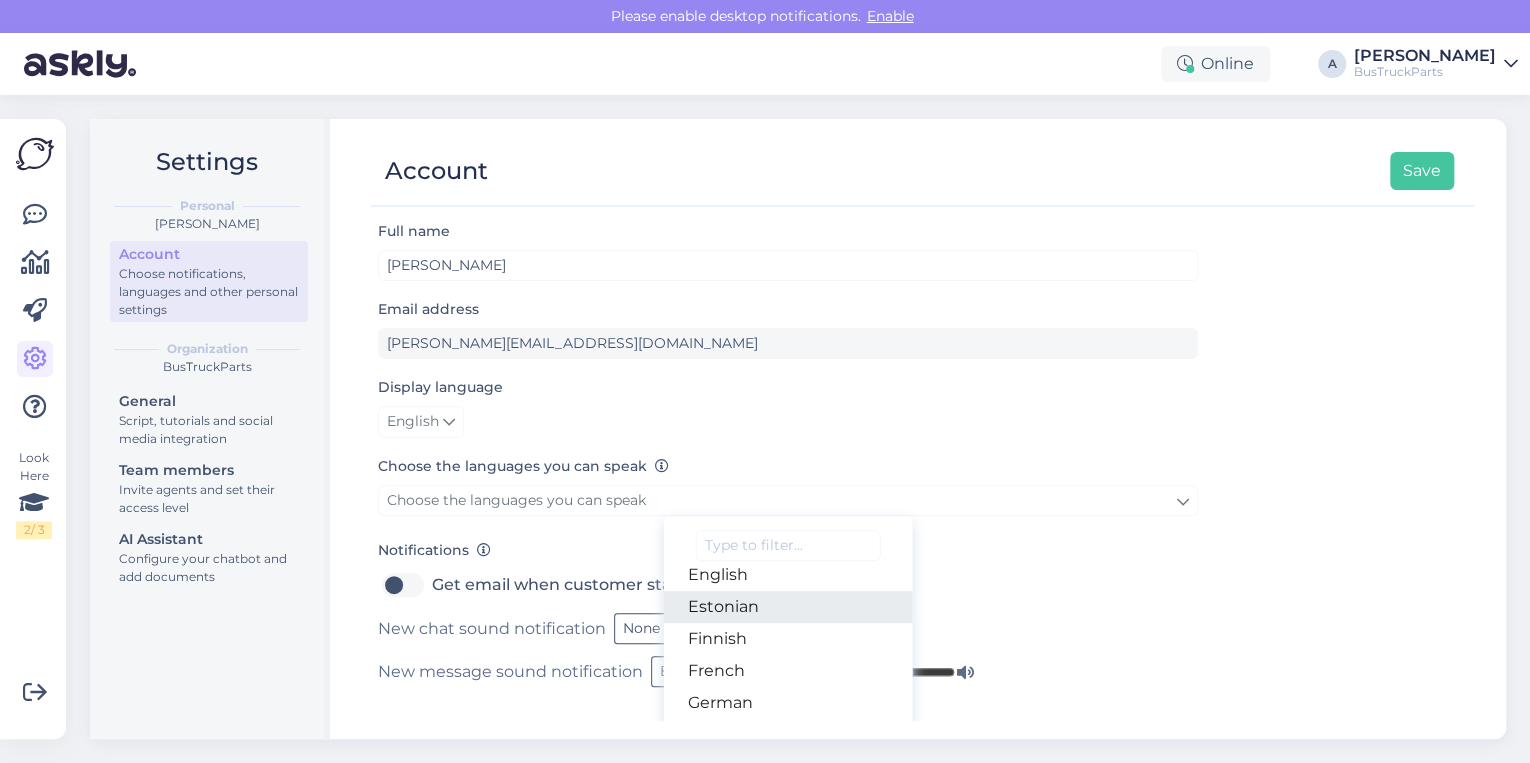 click on "Estonian" at bounding box center [788, 607] 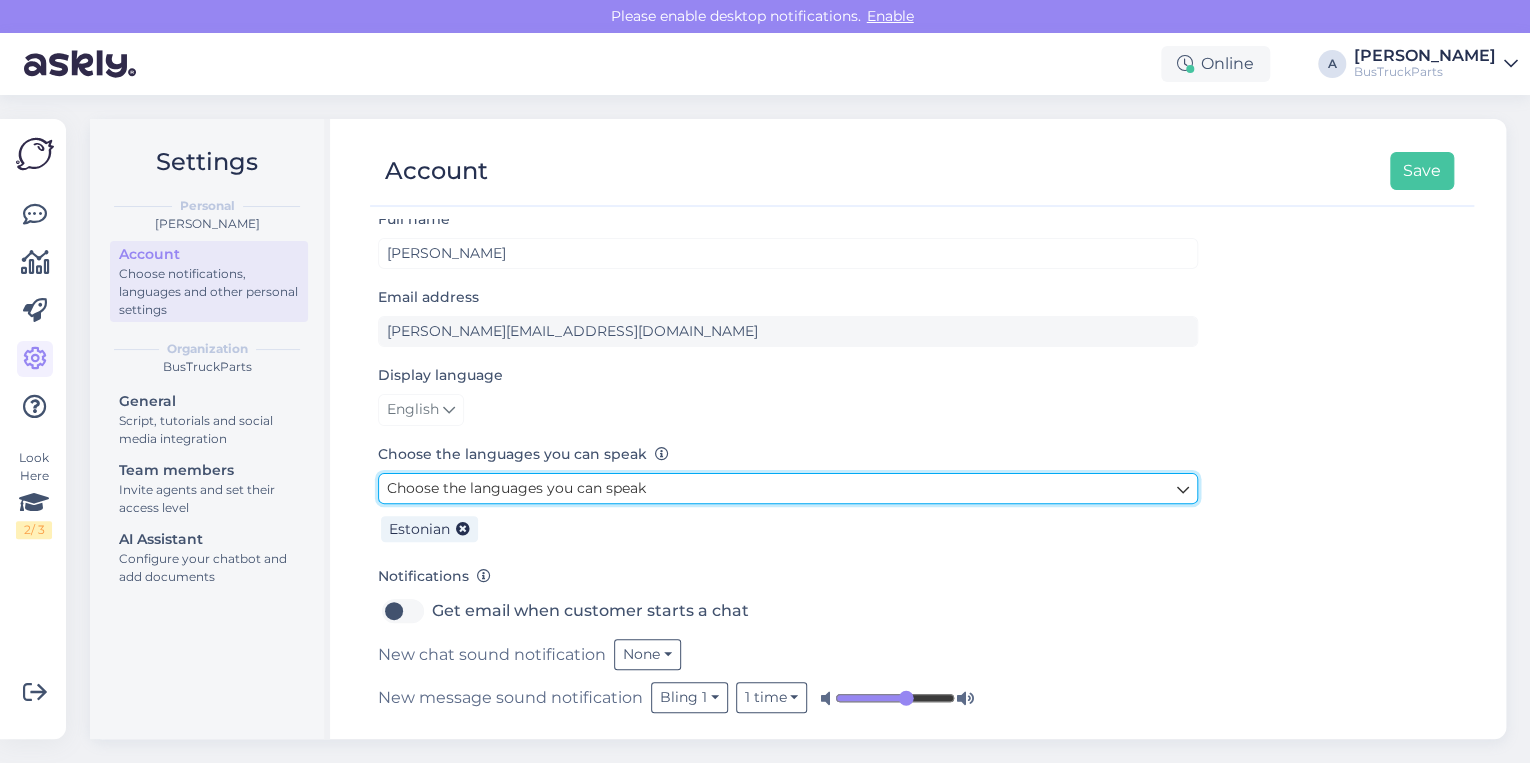 scroll, scrollTop: 19, scrollLeft: 0, axis: vertical 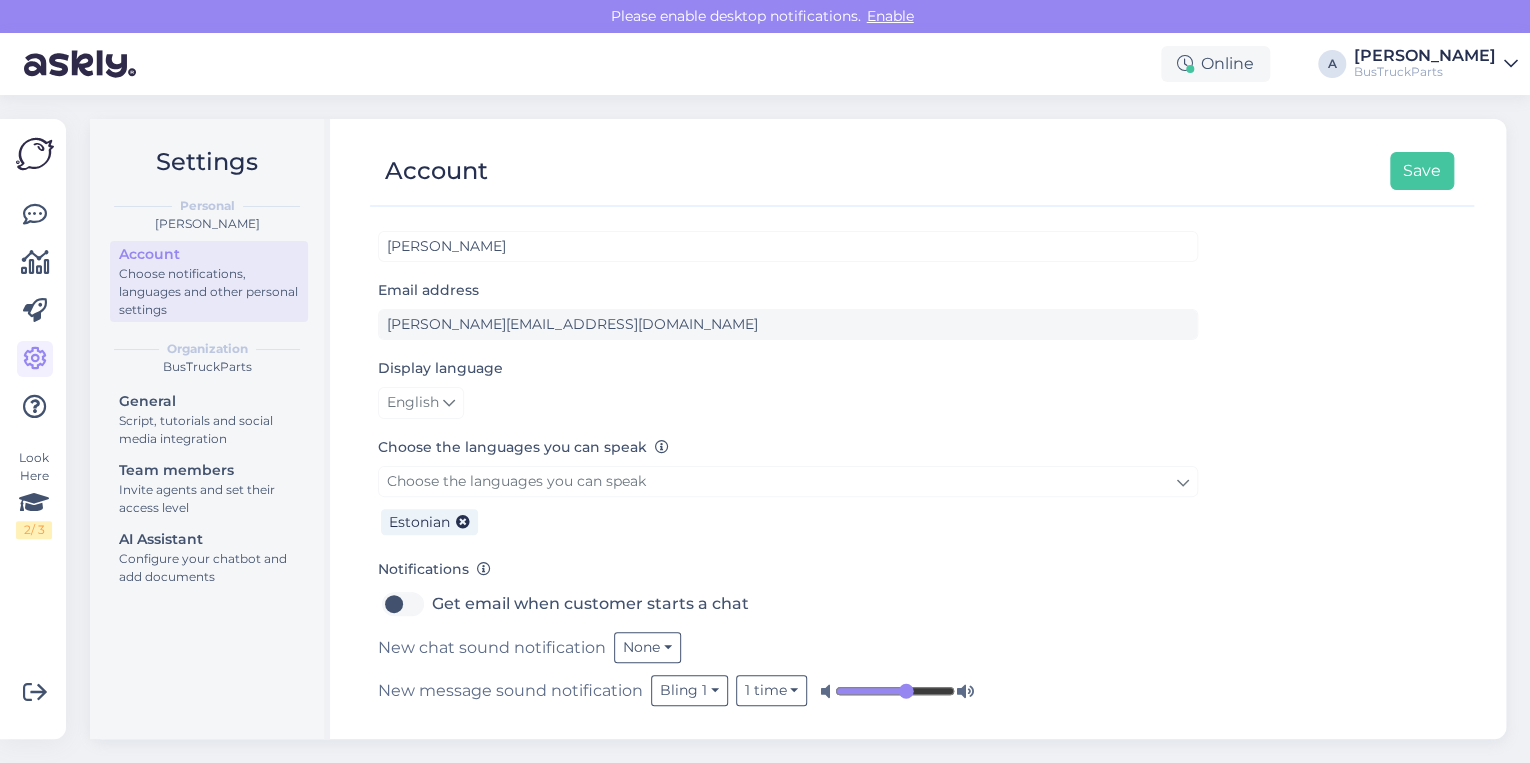 click on "Get email when customer starts a chat" at bounding box center [590, 604] 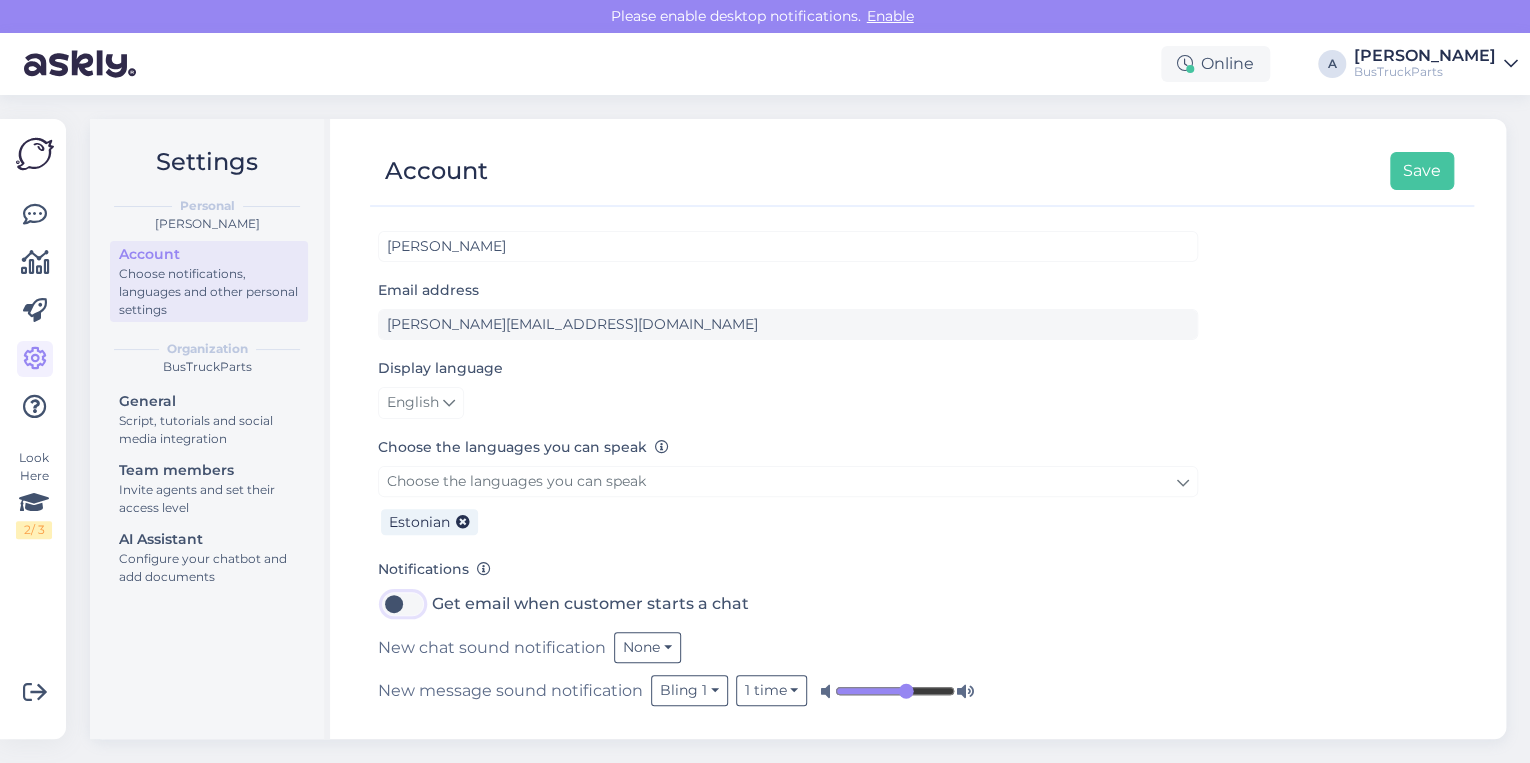 click on "Get email when customer starts a chat" at bounding box center (403, 604) 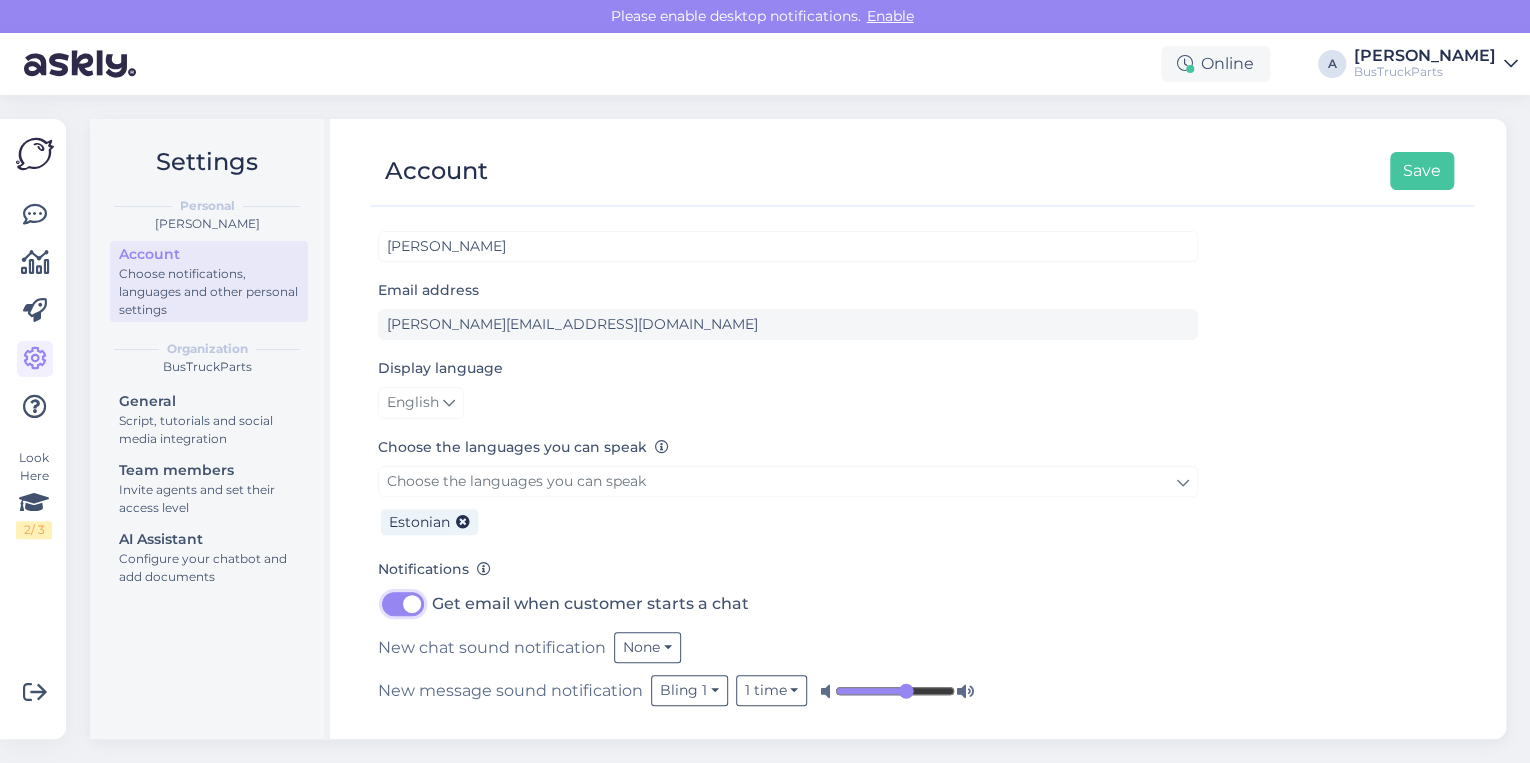 checkbox on "true" 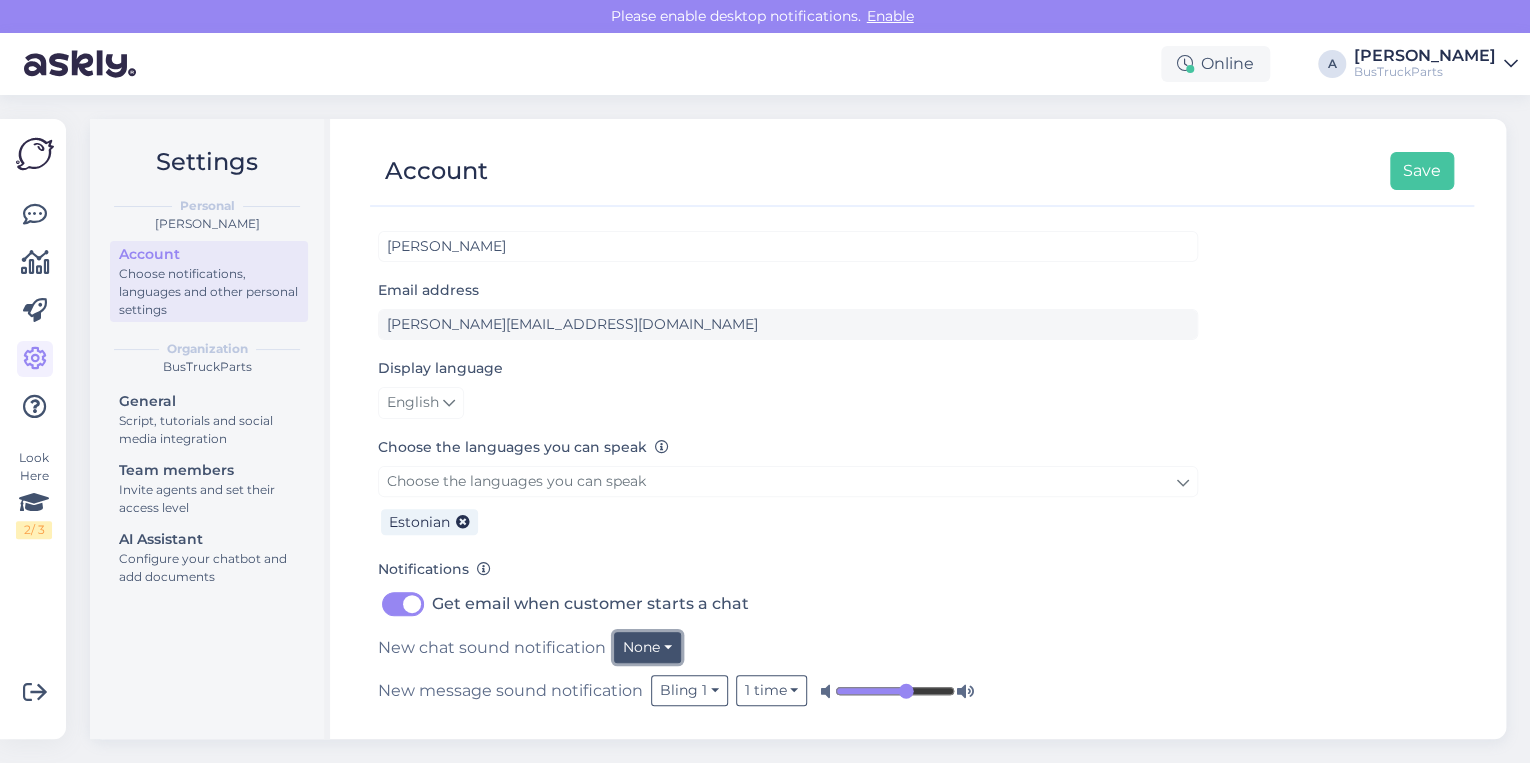 click on "None" at bounding box center [647, 647] 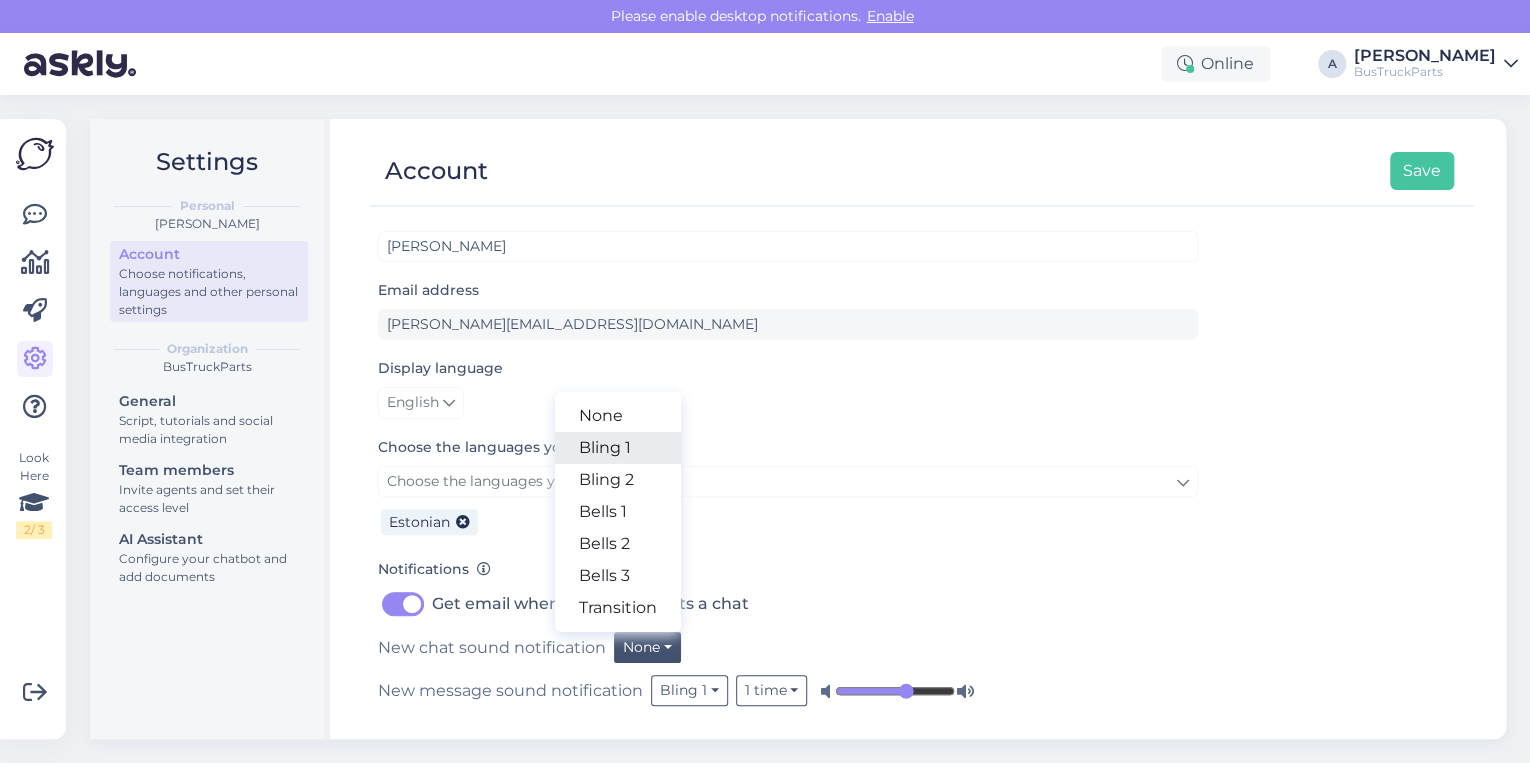 click on "Bling 1" at bounding box center (618, 448) 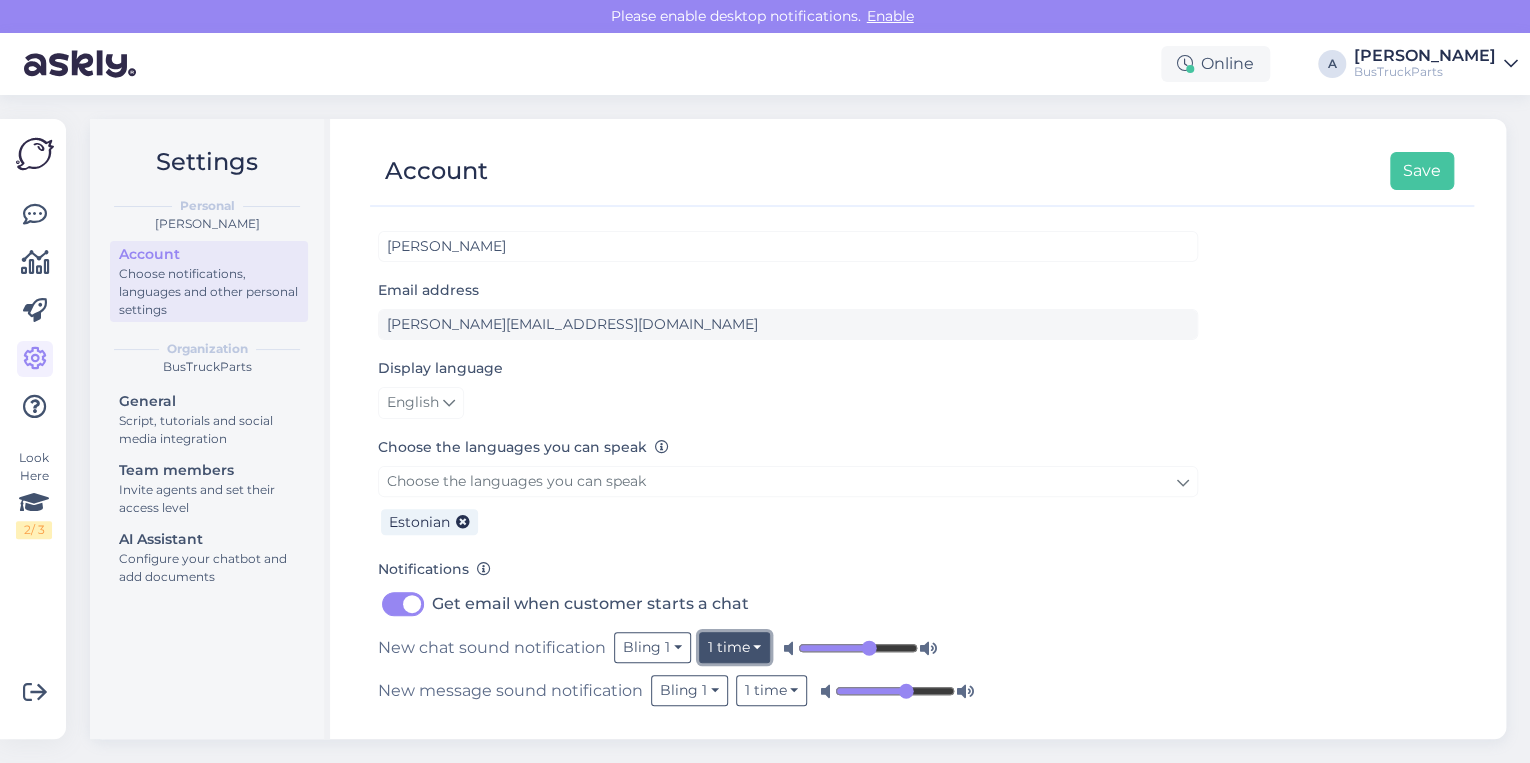 click on "1 time" at bounding box center (735, 647) 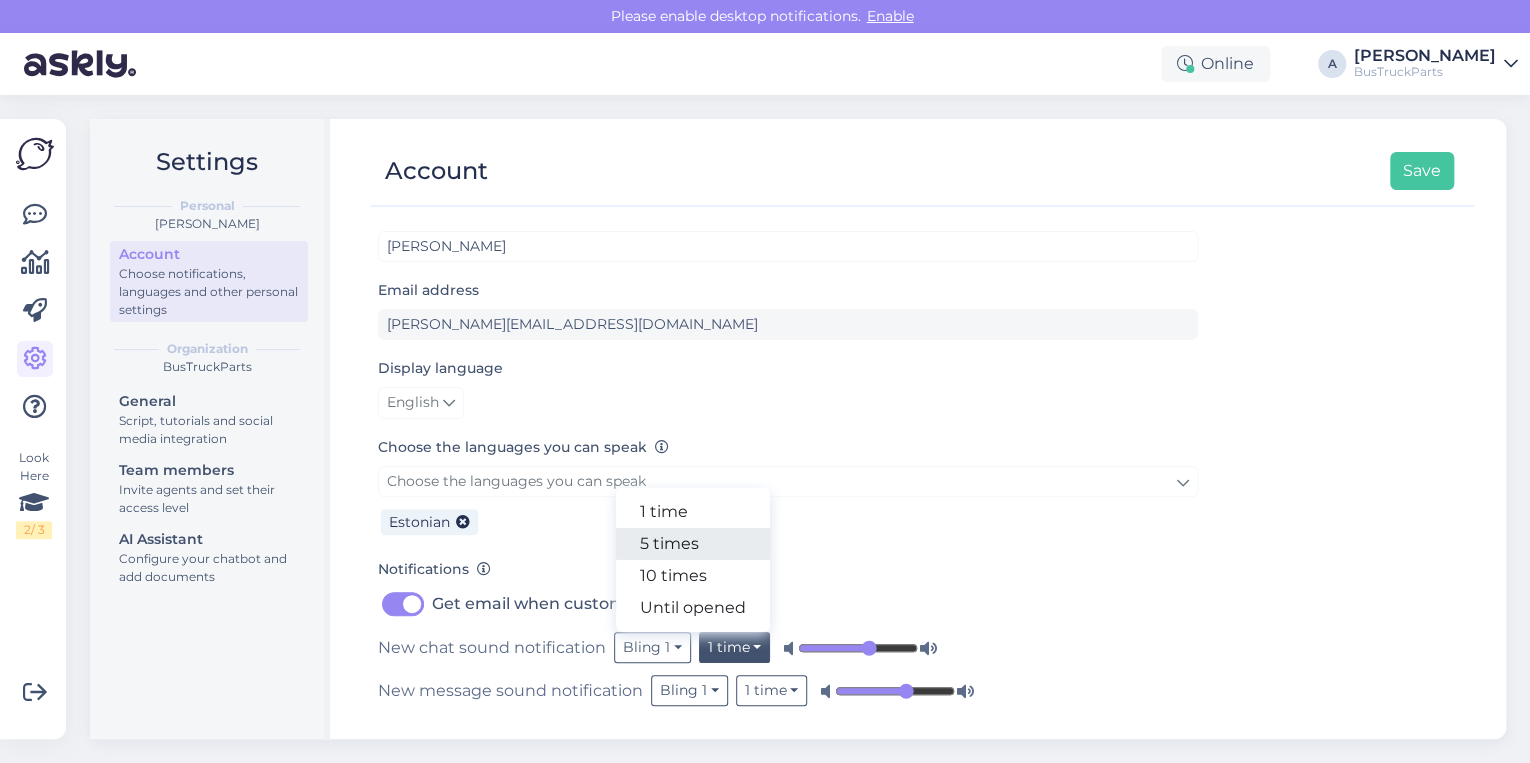 click on "5 times" at bounding box center [693, 544] 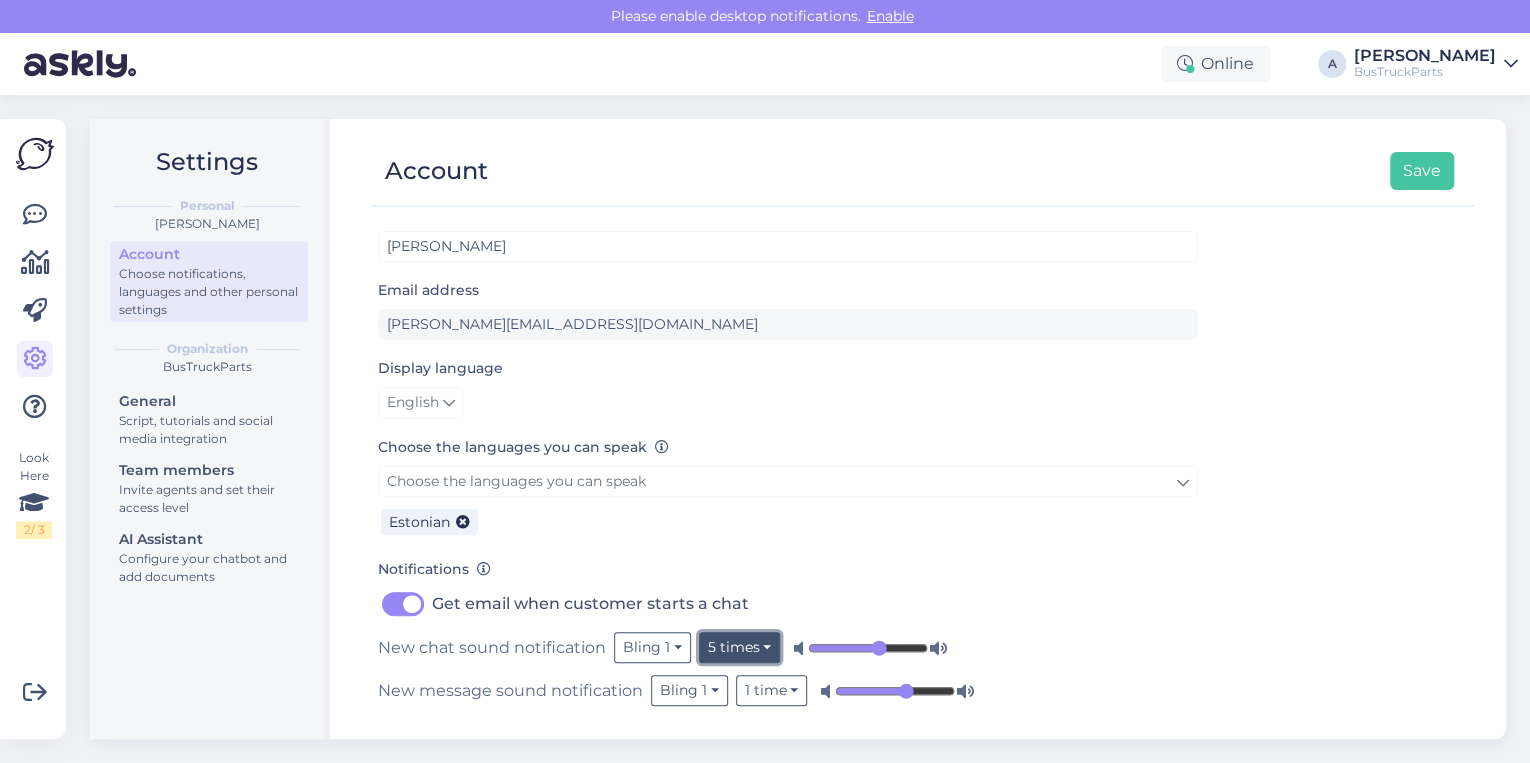 click on "5 times" at bounding box center (740, 647) 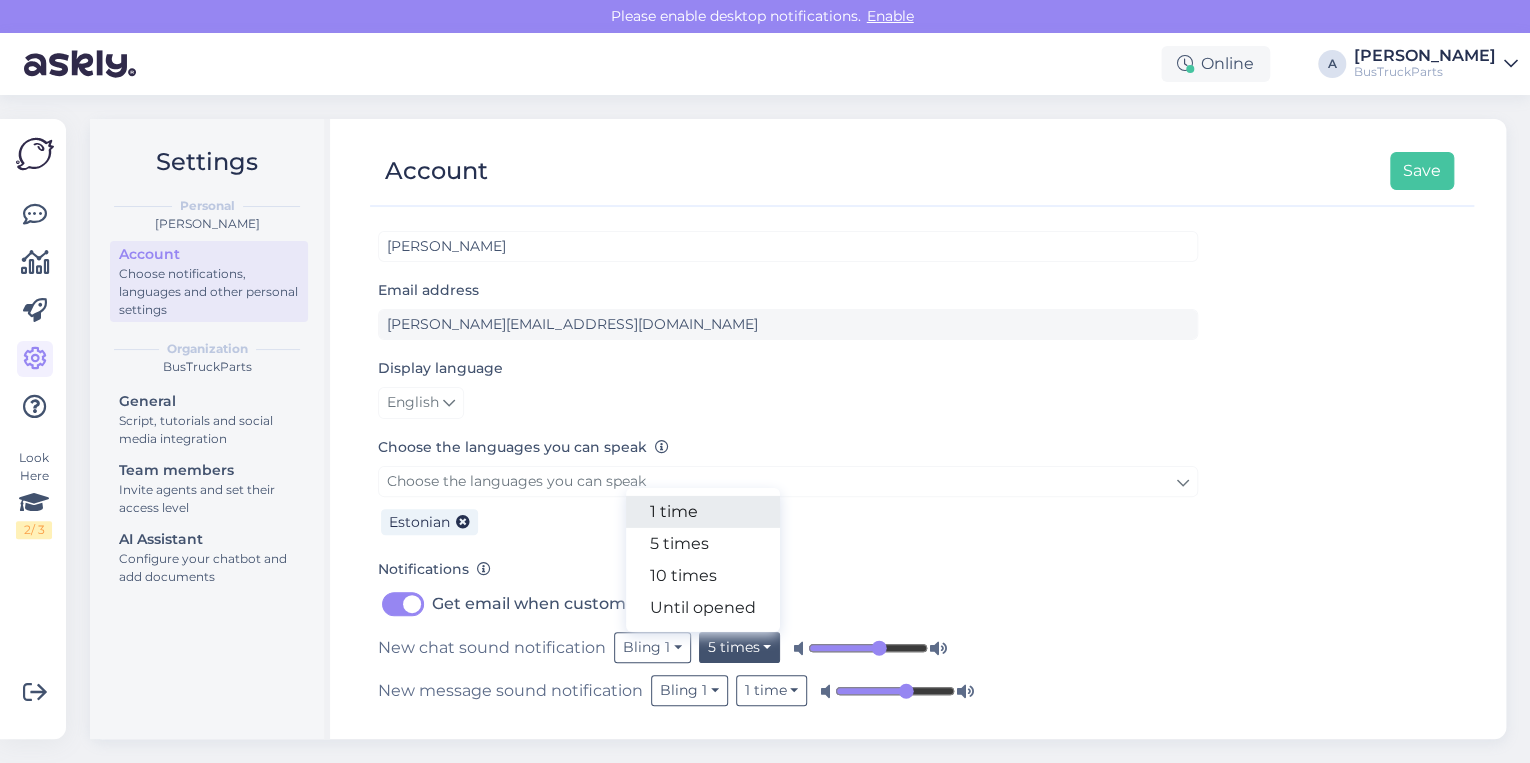 click on "1 time" at bounding box center [703, 512] 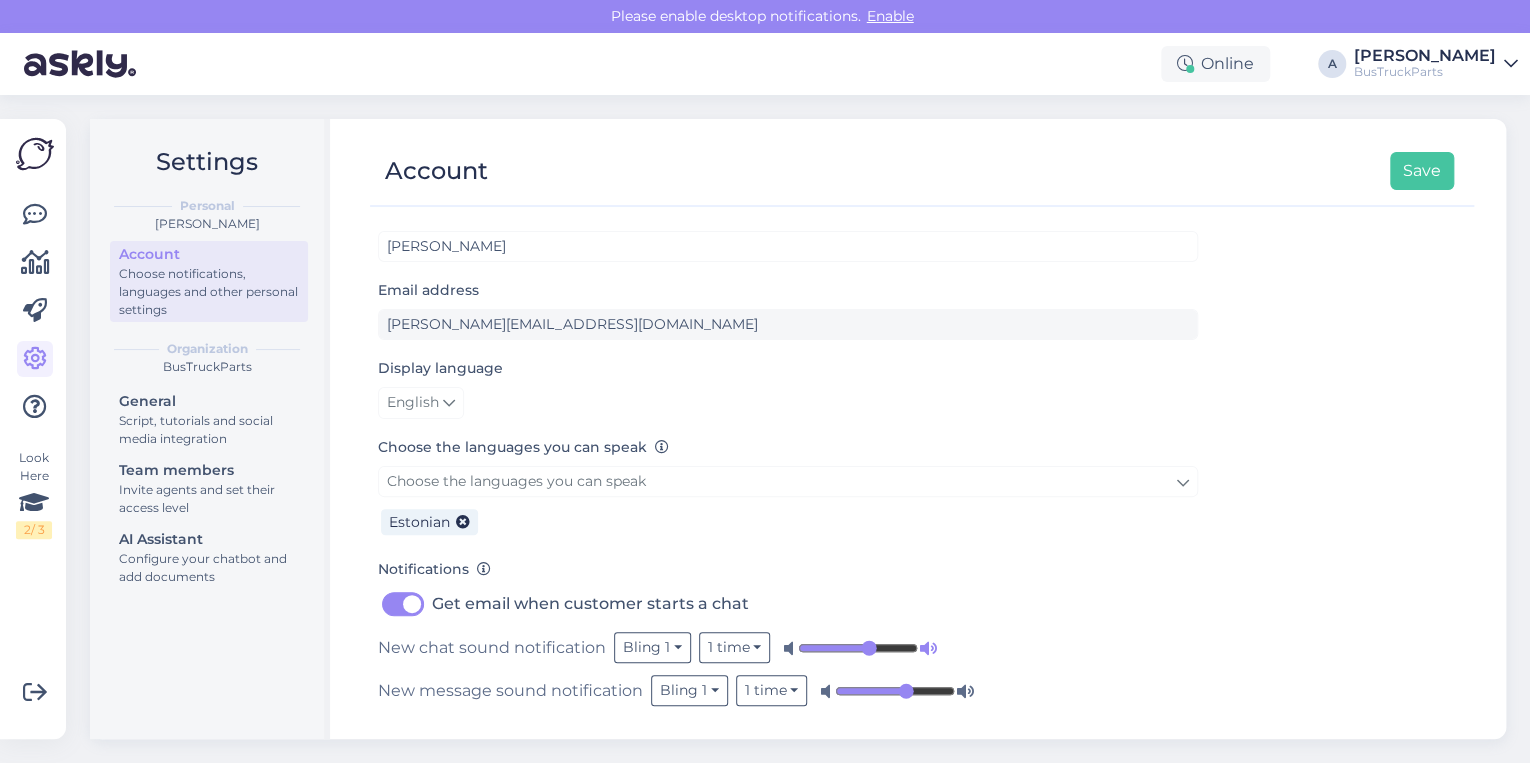 click at bounding box center (928, 648) 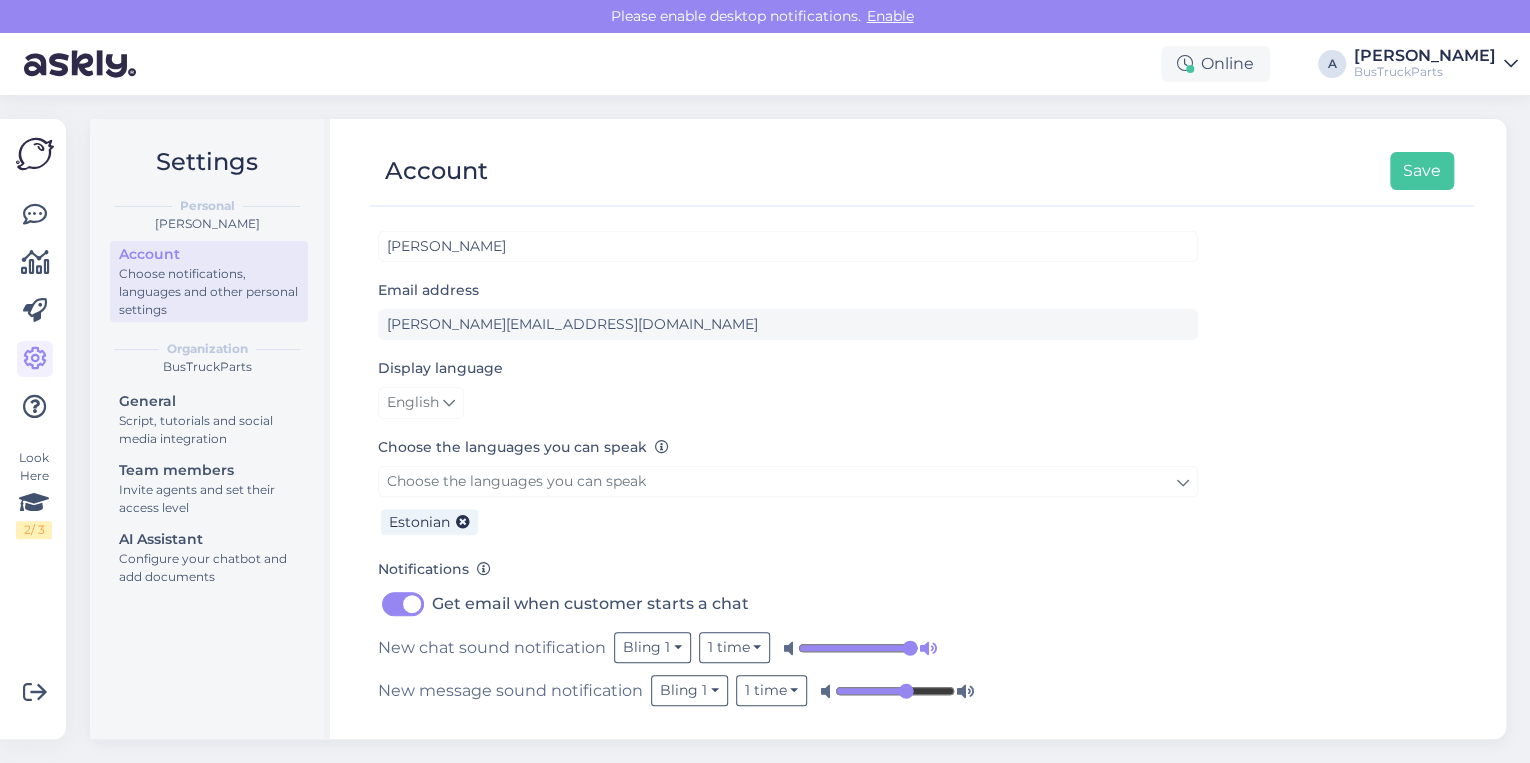 click at bounding box center (928, 648) 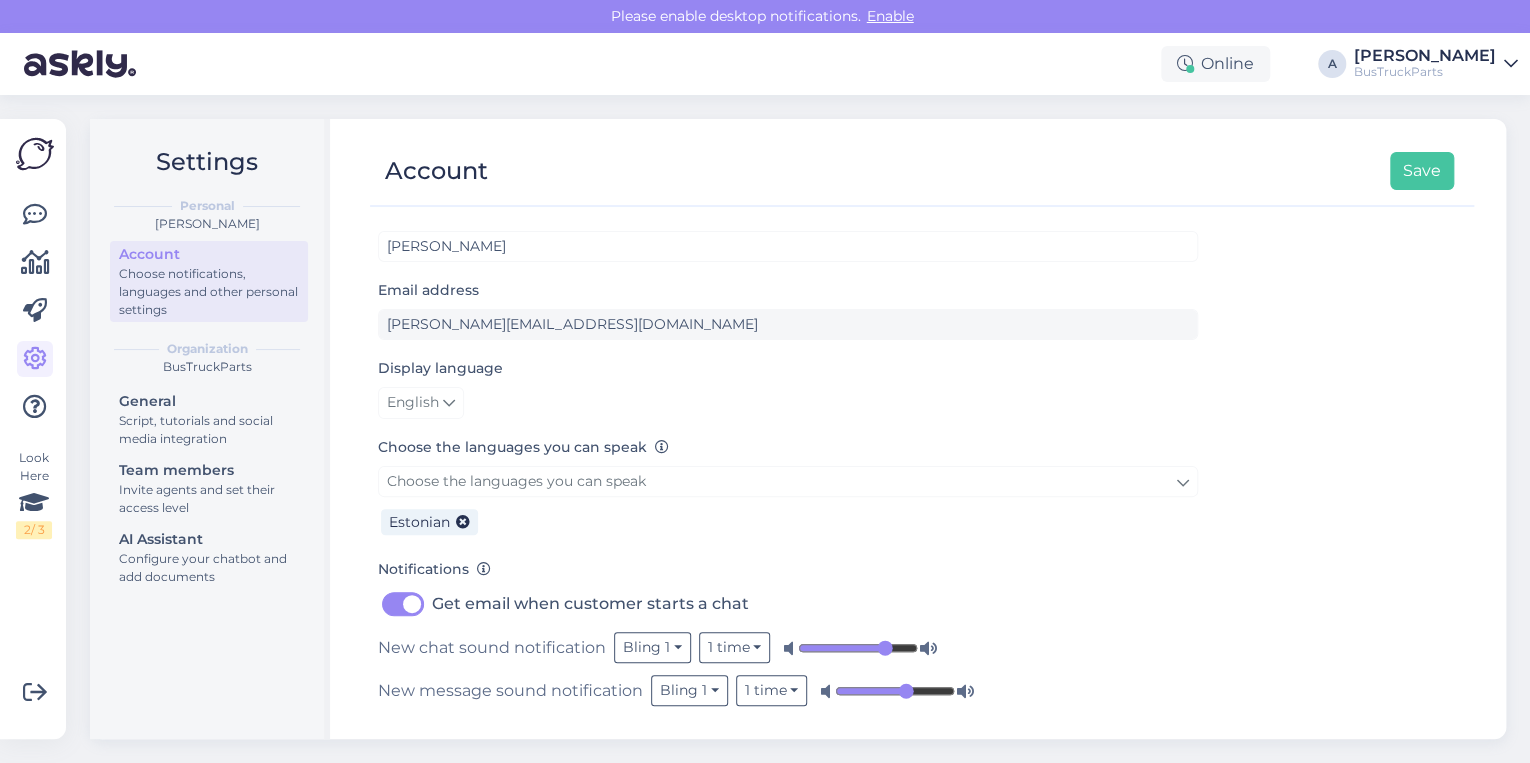 drag, startPoint x: 908, startPoint y: 648, endPoint x: 880, endPoint y: 650, distance: 28.071337 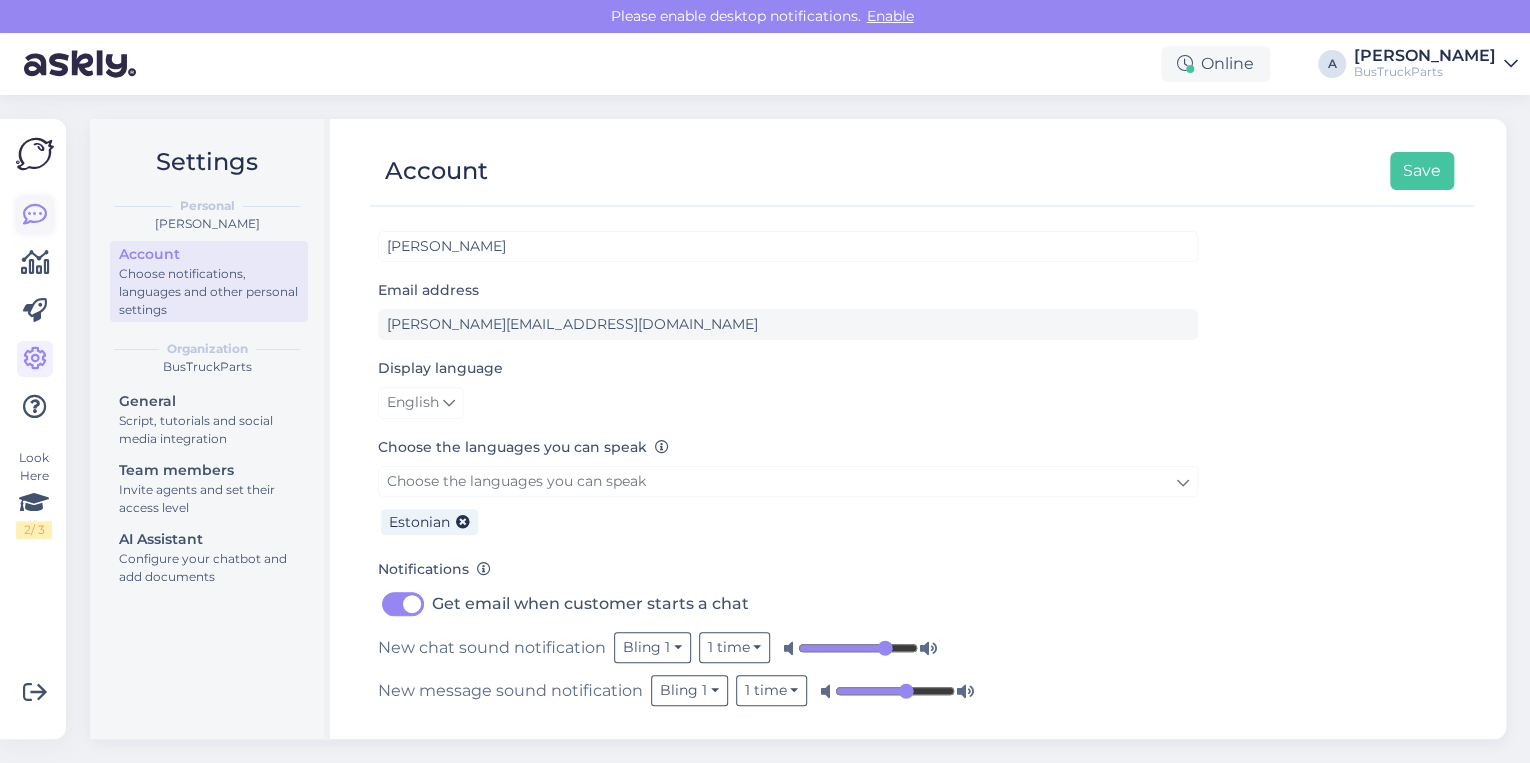 click at bounding box center [35, 215] 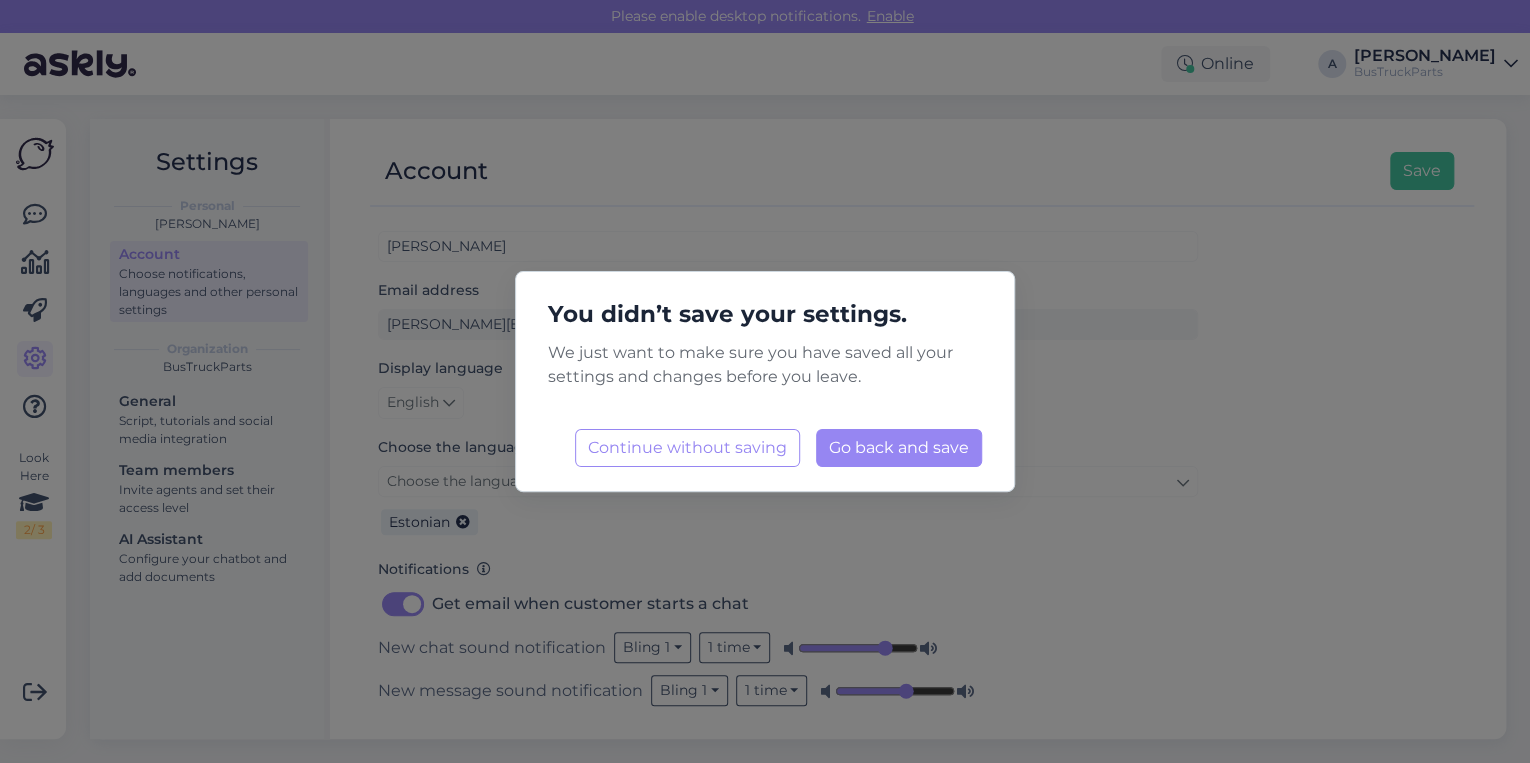 click on "You didn’t save your settings. We just want to make sure you have saved all your settings and changes before you leave. Continue without saving Go back and save Loading..." at bounding box center [765, 381] 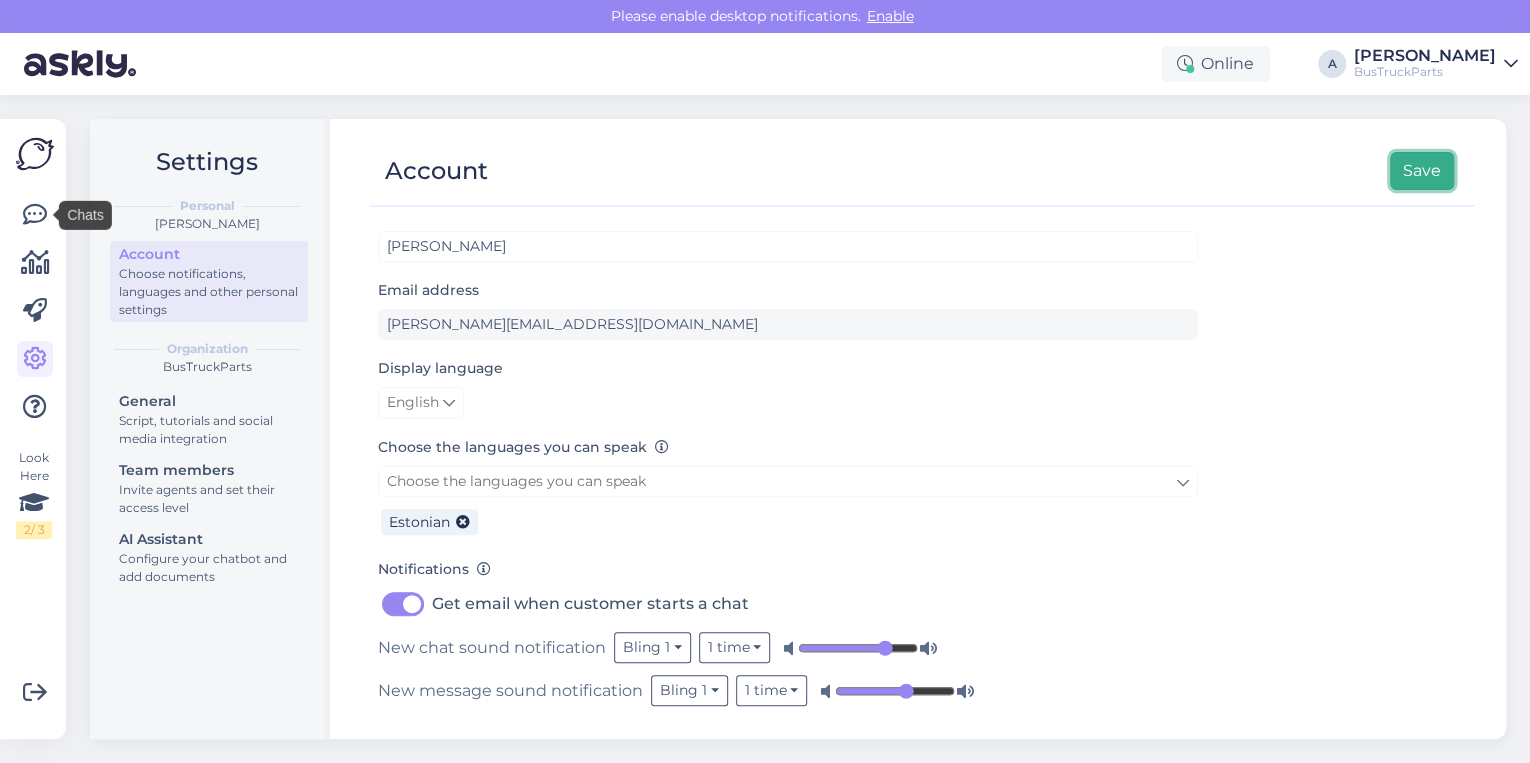 click on "Save" at bounding box center (1422, 171) 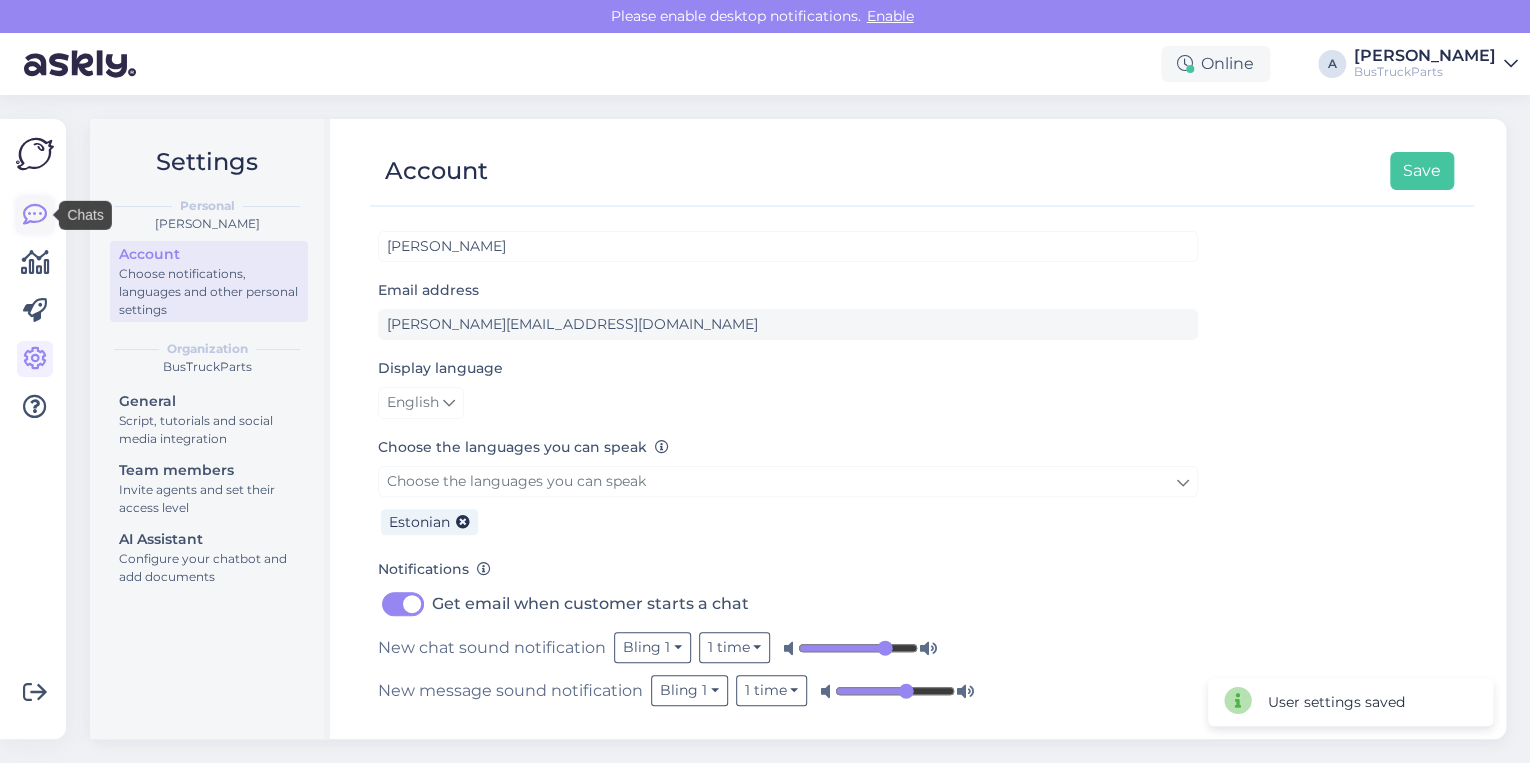 click at bounding box center [35, 215] 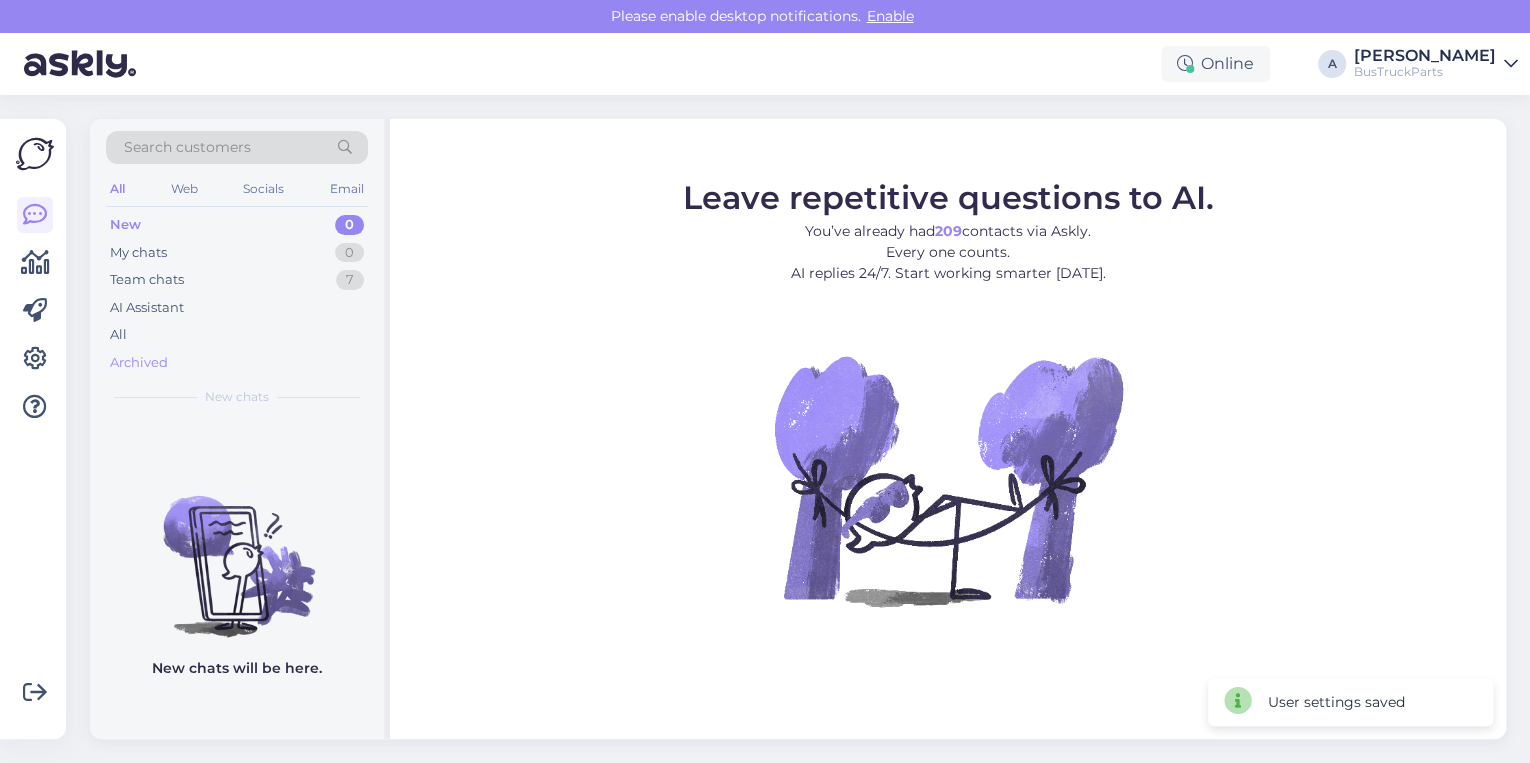 click on "Archived" at bounding box center (139, 363) 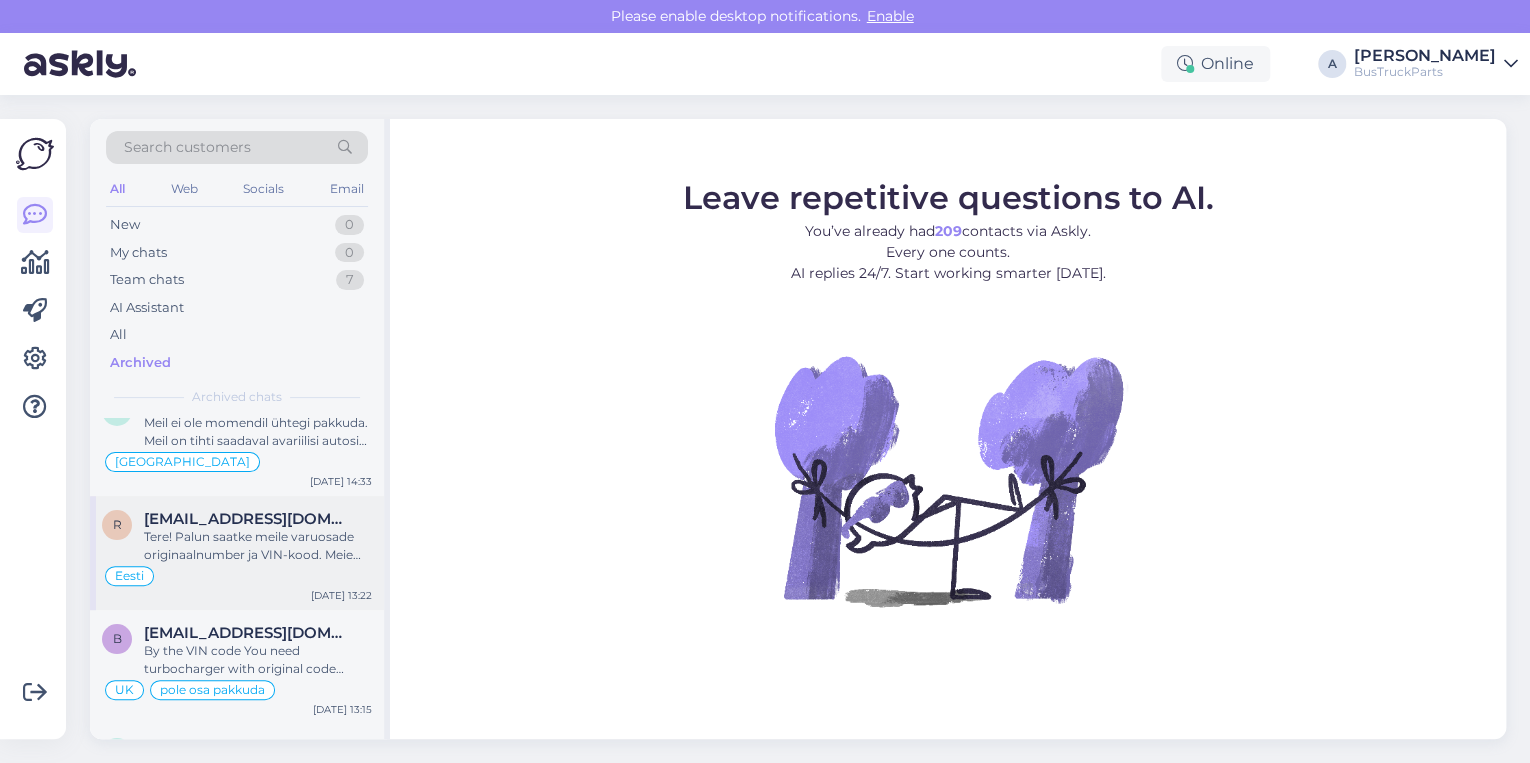 scroll, scrollTop: 0, scrollLeft: 0, axis: both 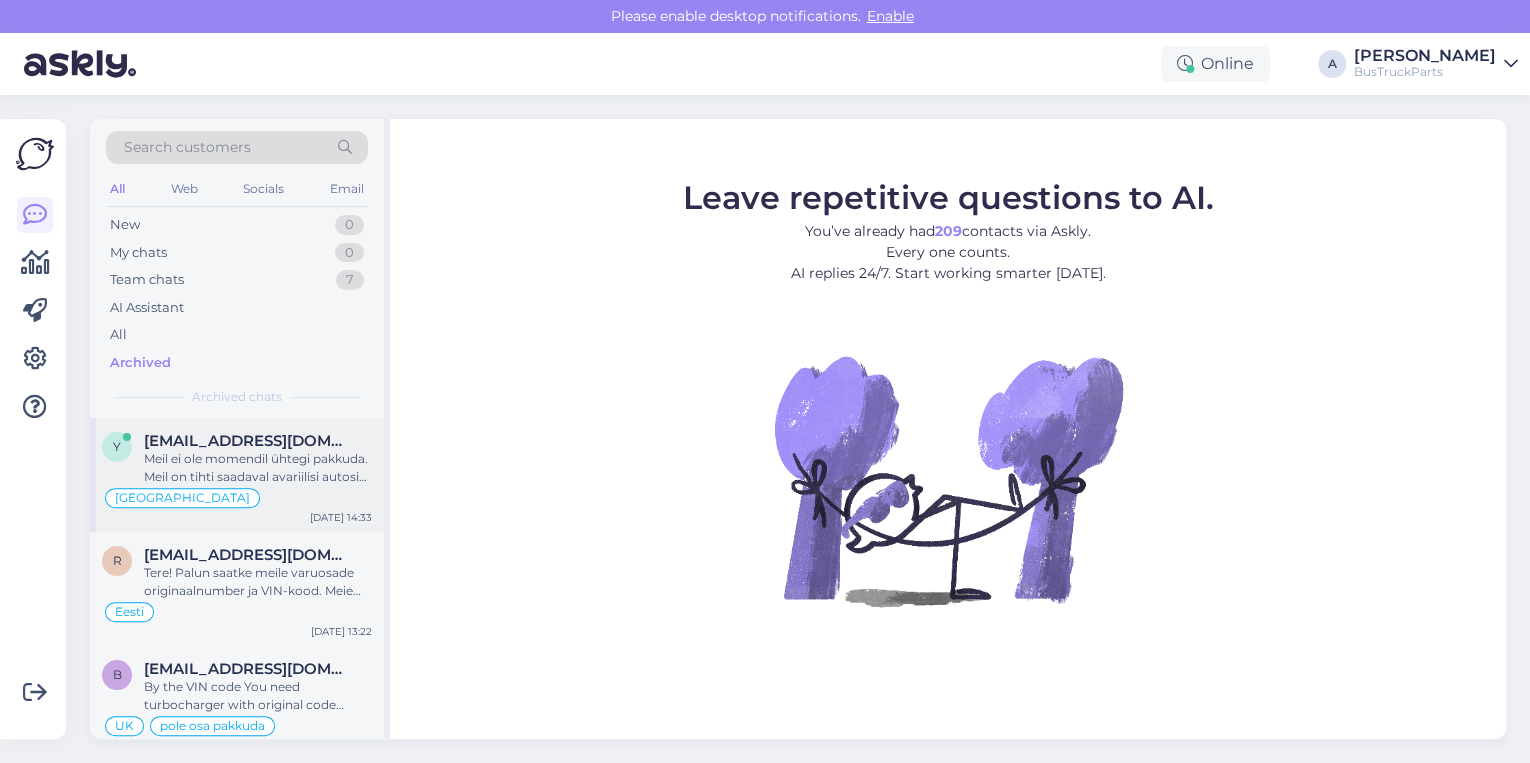 click on "Meil ei ole momendil ühtegi pakkuda.
Meil on tihti saadaval avariilisi autosid. Palun suhelge selles teemas meie müügiosakonnajuhiga, näiteks WhatsAppis.
Tema kontaktid:
[PERSON_NAME]
Head of Sales Department
Mob/WhatsApp/Viber: [PHONE_NUMBER]
[EMAIL_ADDRESS][DOMAIN_NAME]" at bounding box center [258, 468] 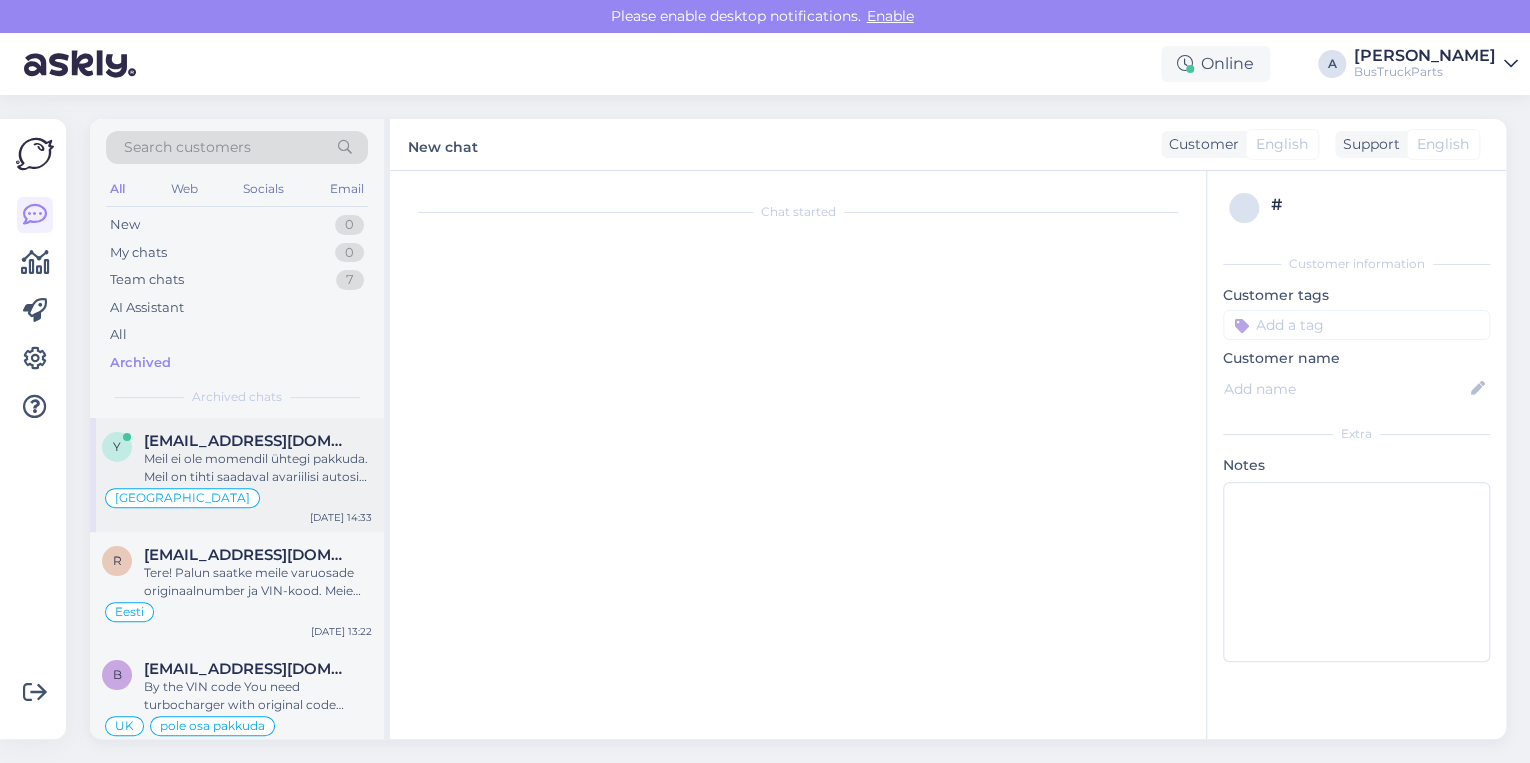 scroll, scrollTop: 2022, scrollLeft: 0, axis: vertical 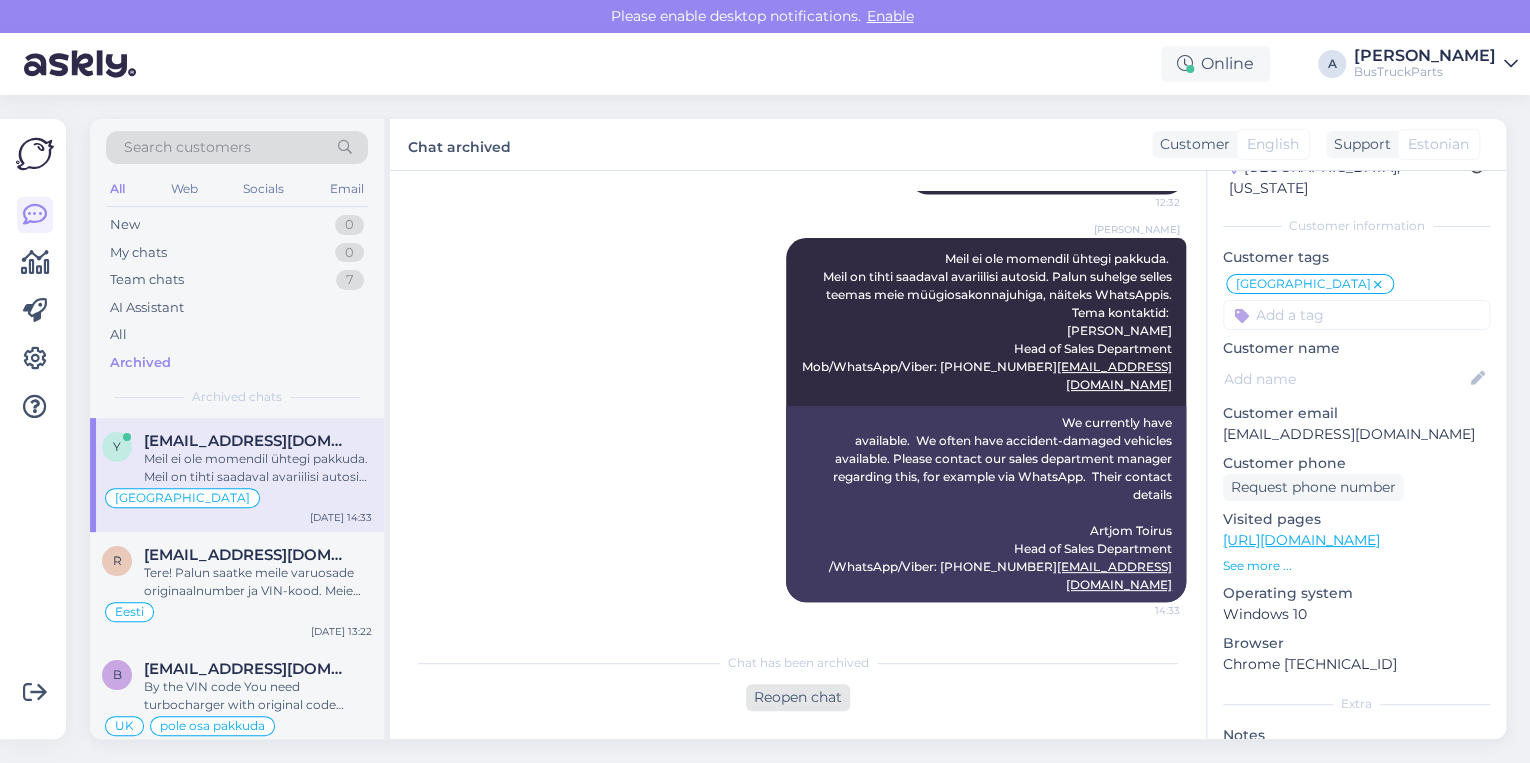 click on "Reopen chat" at bounding box center [798, 697] 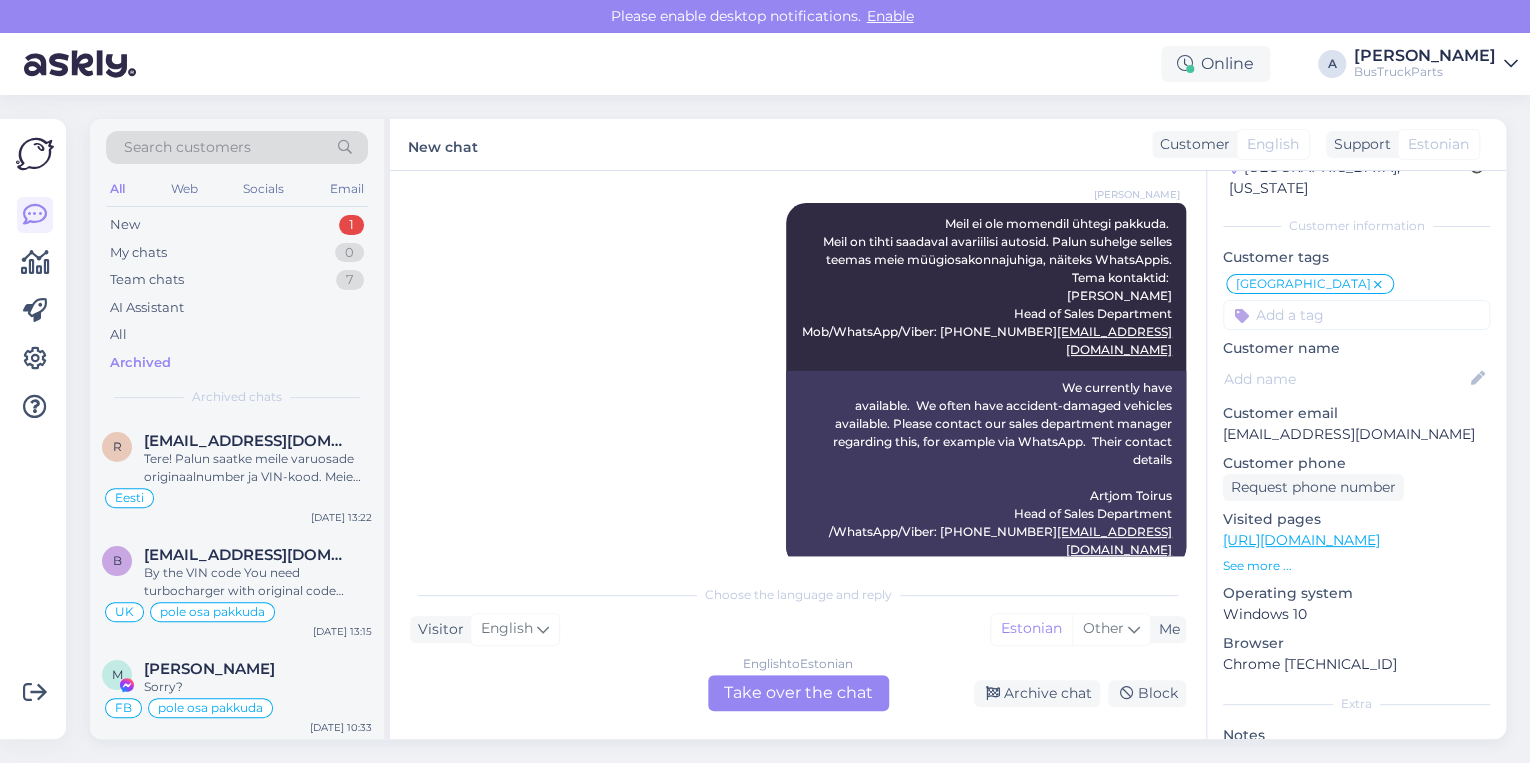 click on "[PERSON_NAME] ei ole momendil ühtegi pakkuda.
Meil on tihti saadaval avariilisi autosid. Palun suhelge selles teemas meie müügiosakonnajuhiga, näiteks WhatsAppis.
Tema kontaktid:
[PERSON_NAME]
Head of Sales Department
Mob/WhatsApp/Viber: [PHONE_NUMBER]
[EMAIL_ADDRESS][DOMAIN_NAME] 14:33  We currently have
available.  We often have accident-damaged vehicles available. Please contact our sales department manager regarding this, for example via WhatsApp.  Their contact details
Artjom Toirus
Head of Sales Department
/WhatsApp/Viber: [PHONE_NUMBER]
[EMAIL_ADDRESS][DOMAIN_NAME]" at bounding box center (798, 385) 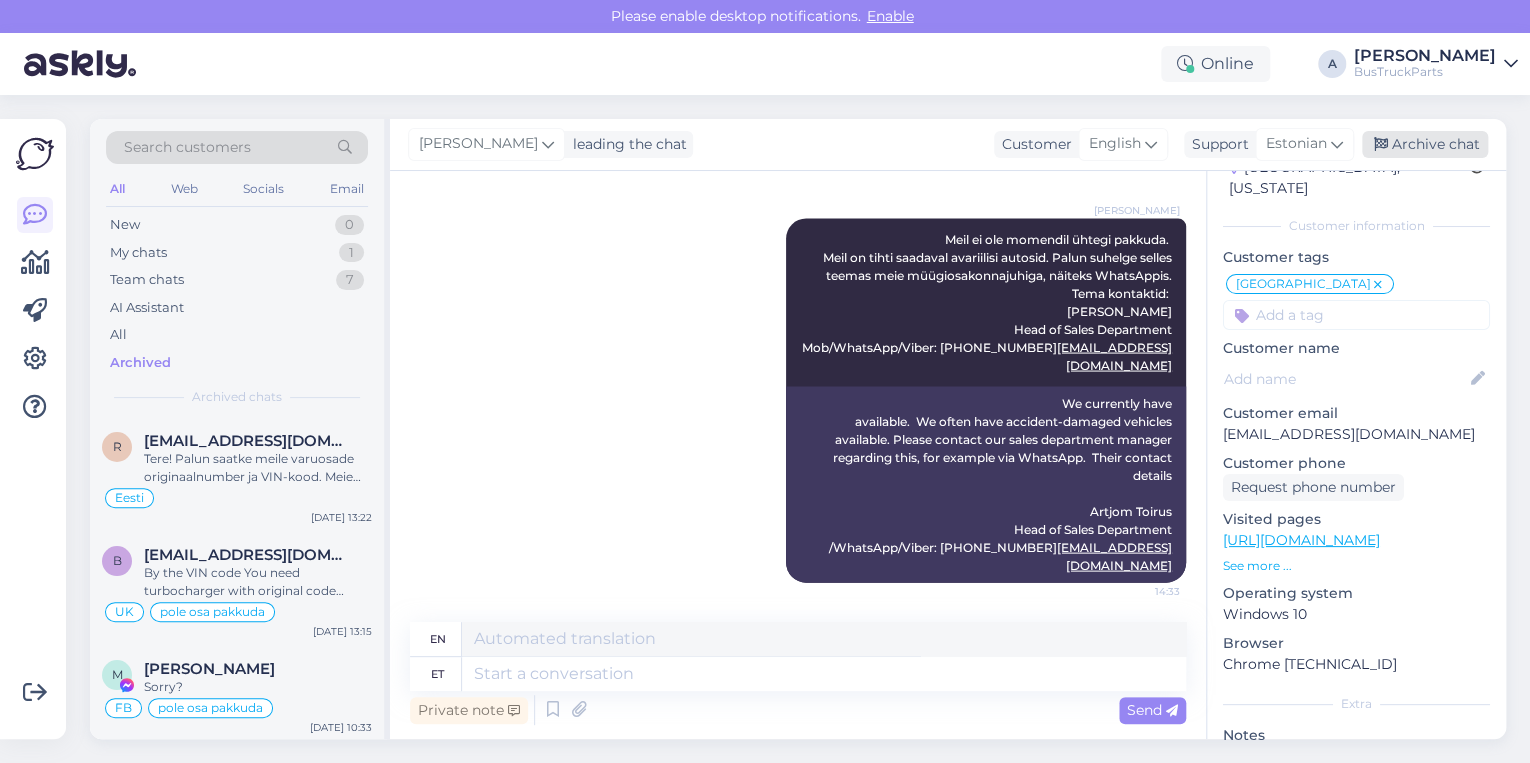 click on "Archive chat" at bounding box center [1425, 144] 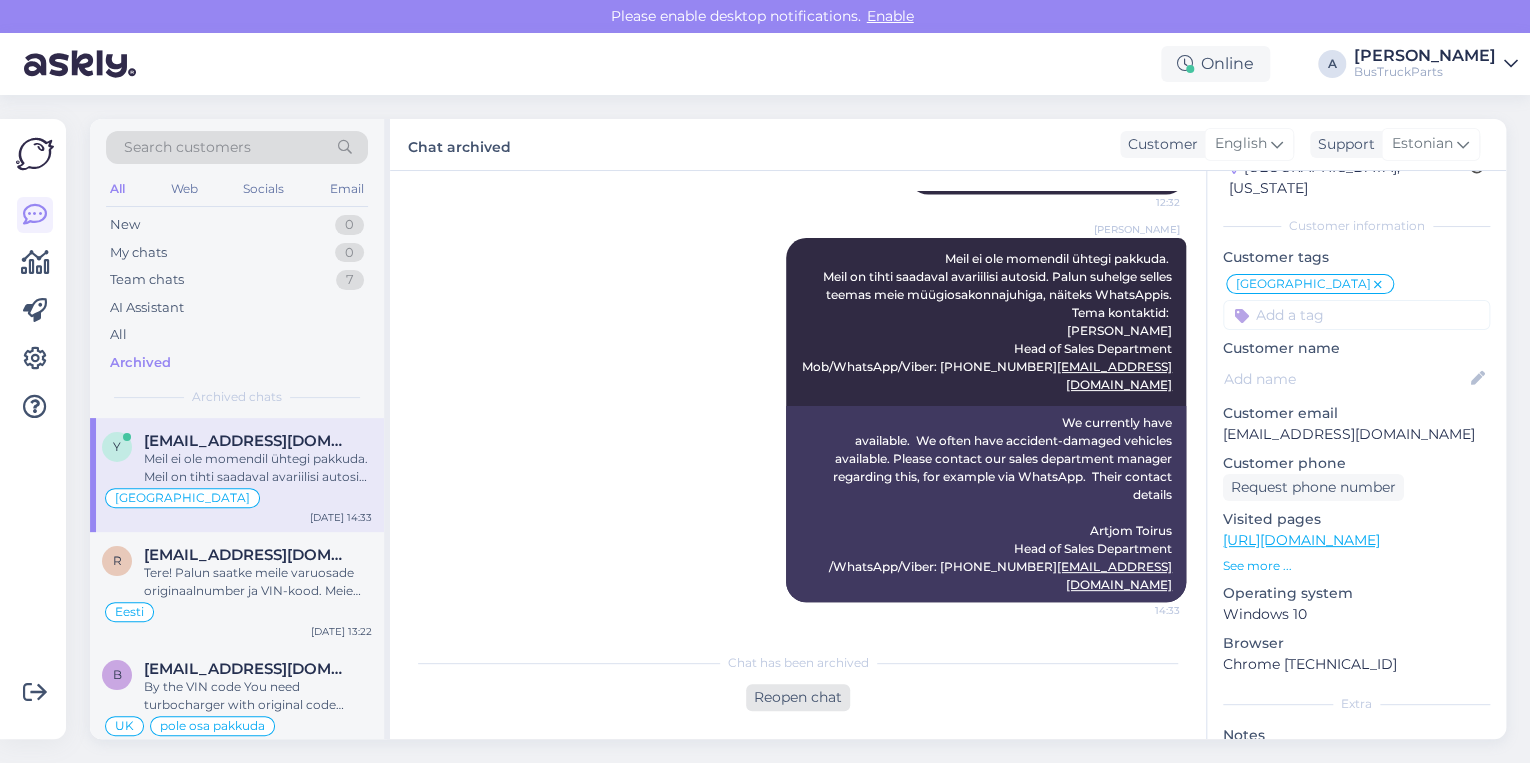 click on "Reopen chat" at bounding box center [798, 697] 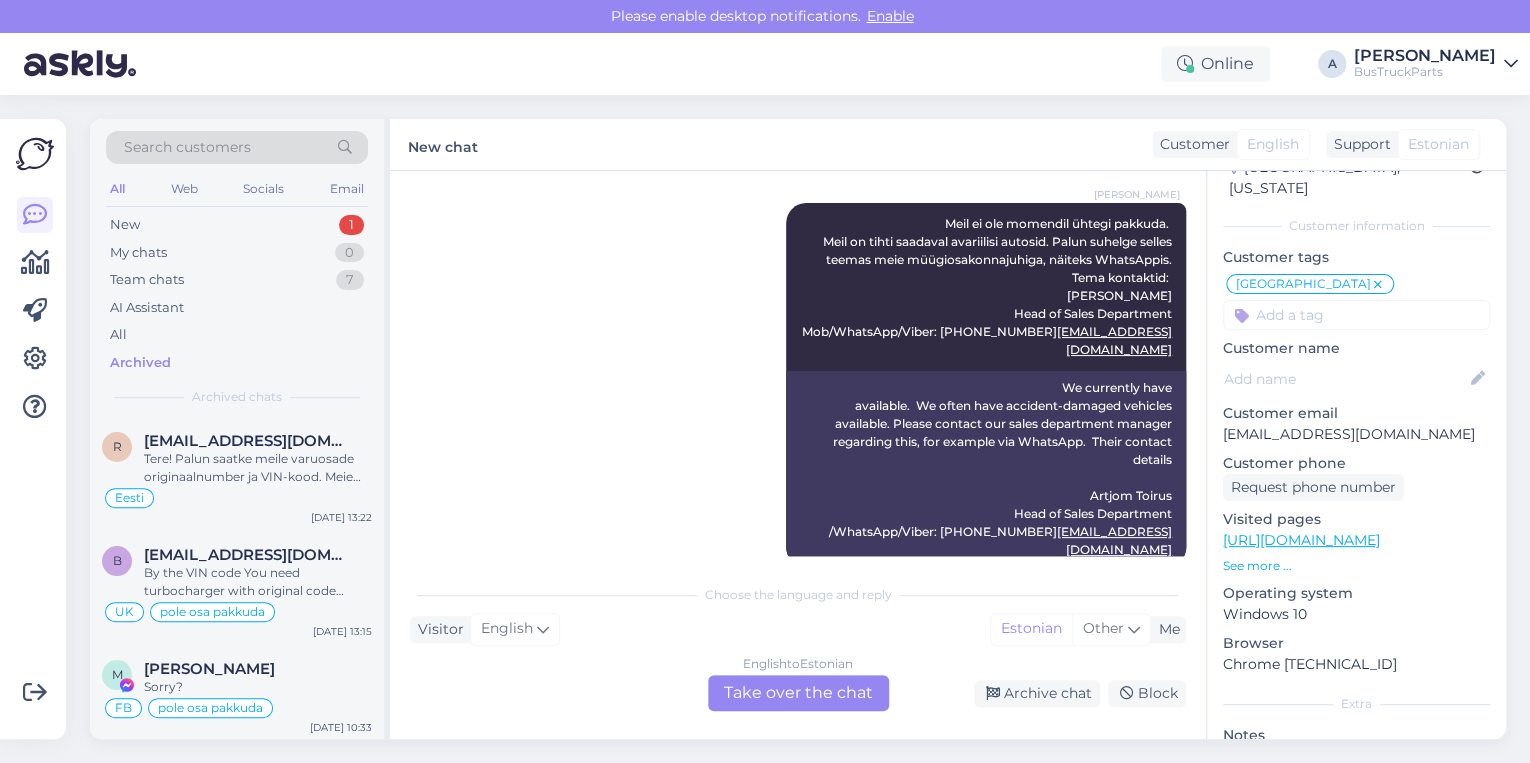 click on "[PERSON_NAME] ei ole momendil ühtegi pakkuda.
Meil on tihti saadaval avariilisi autosid. Palun suhelge selles teemas meie müügiosakonnajuhiga, näiteks WhatsAppis.
Tema kontaktid:
[PERSON_NAME]
Head of Sales Department
Mob/WhatsApp/Viber: [PHONE_NUMBER]
[EMAIL_ADDRESS][DOMAIN_NAME] 14:33  We currently have
available.  We often have accident-damaged vehicles available. Please contact our sales department manager regarding this, for example via WhatsApp.  Their contact details
Artjom Toirus
Head of Sales Department
/WhatsApp/Viber: [PHONE_NUMBER]
[EMAIL_ADDRESS][DOMAIN_NAME]" at bounding box center (798, 385) 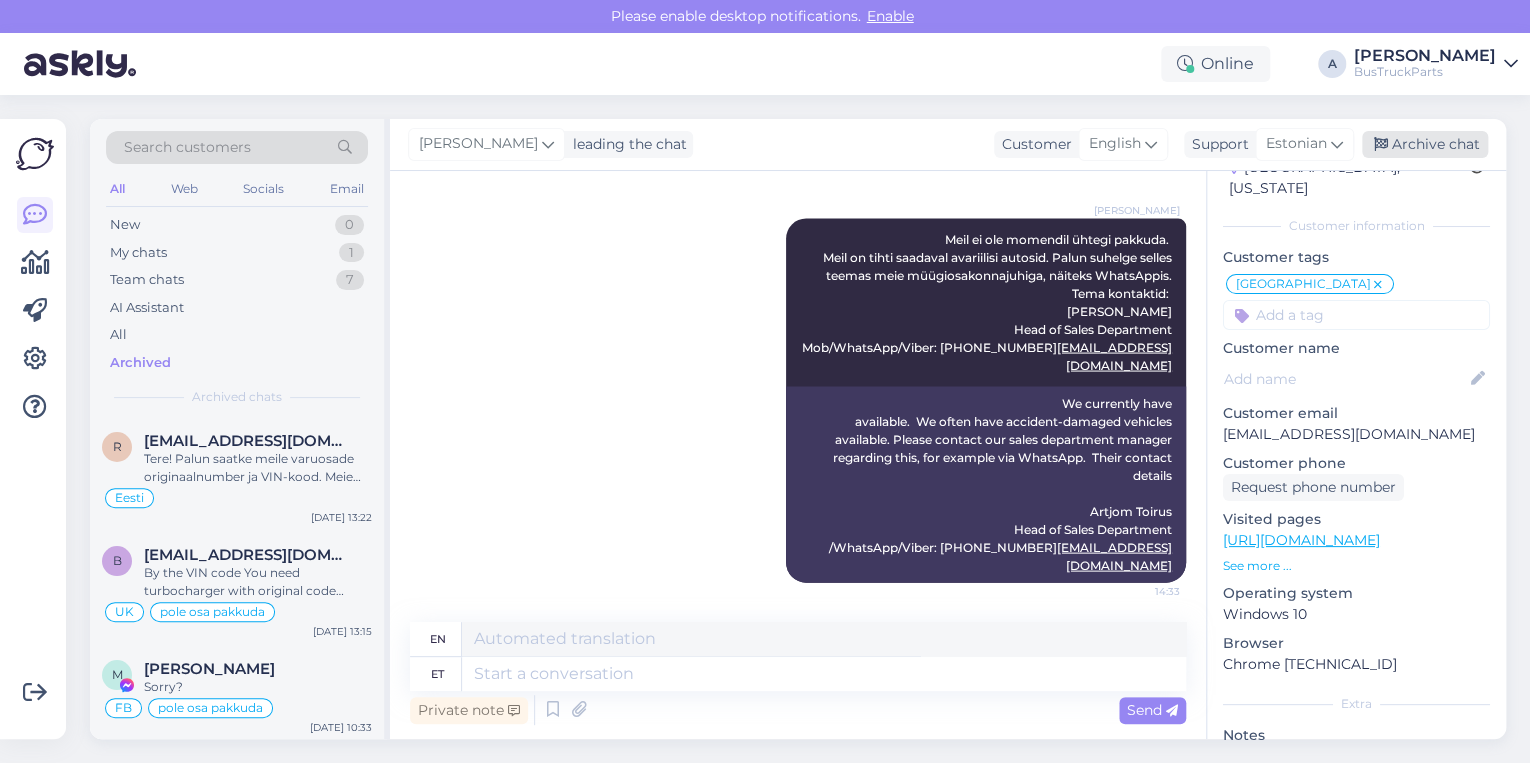click on "Archive chat" at bounding box center [1425, 144] 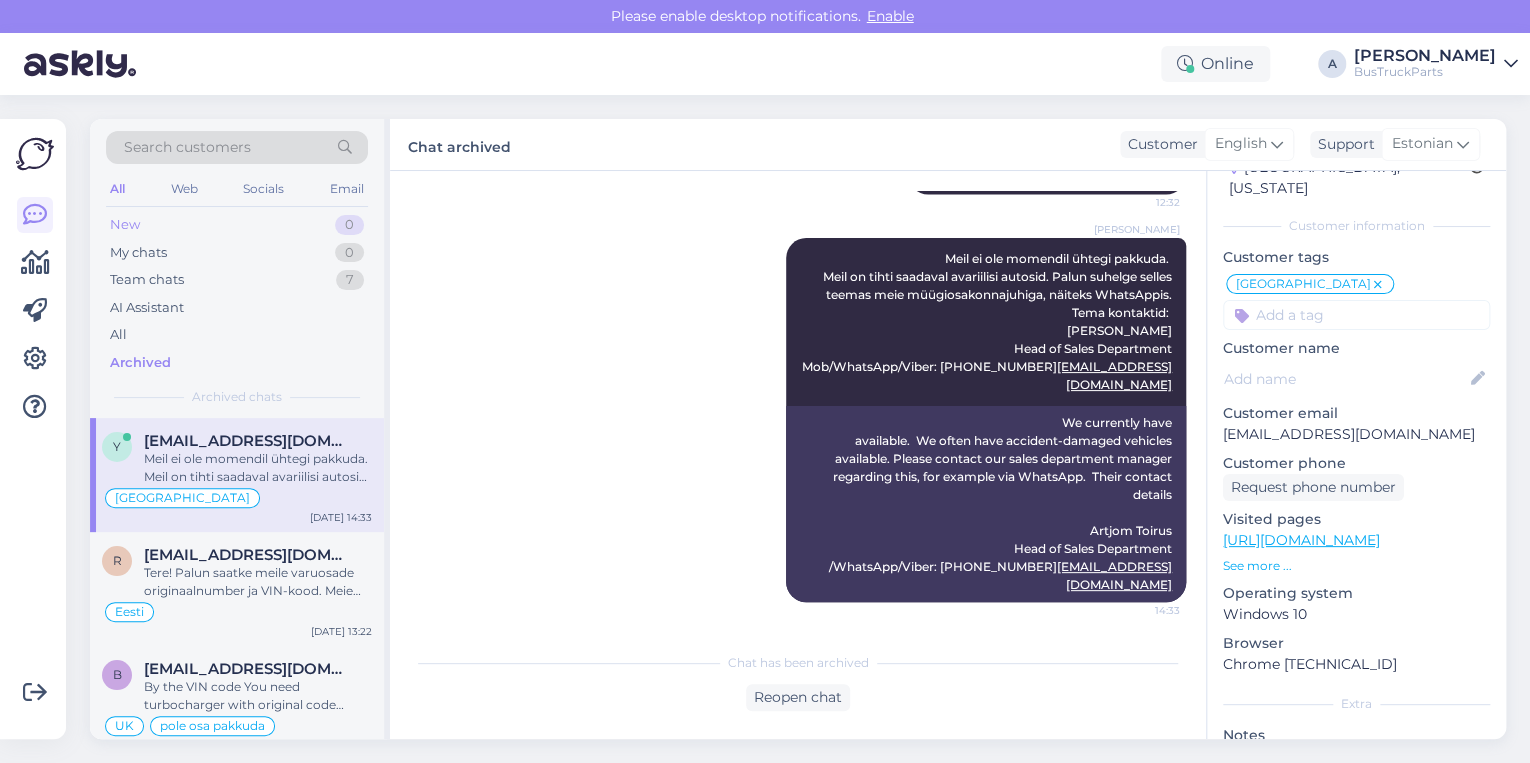 click on "New 0" at bounding box center (237, 225) 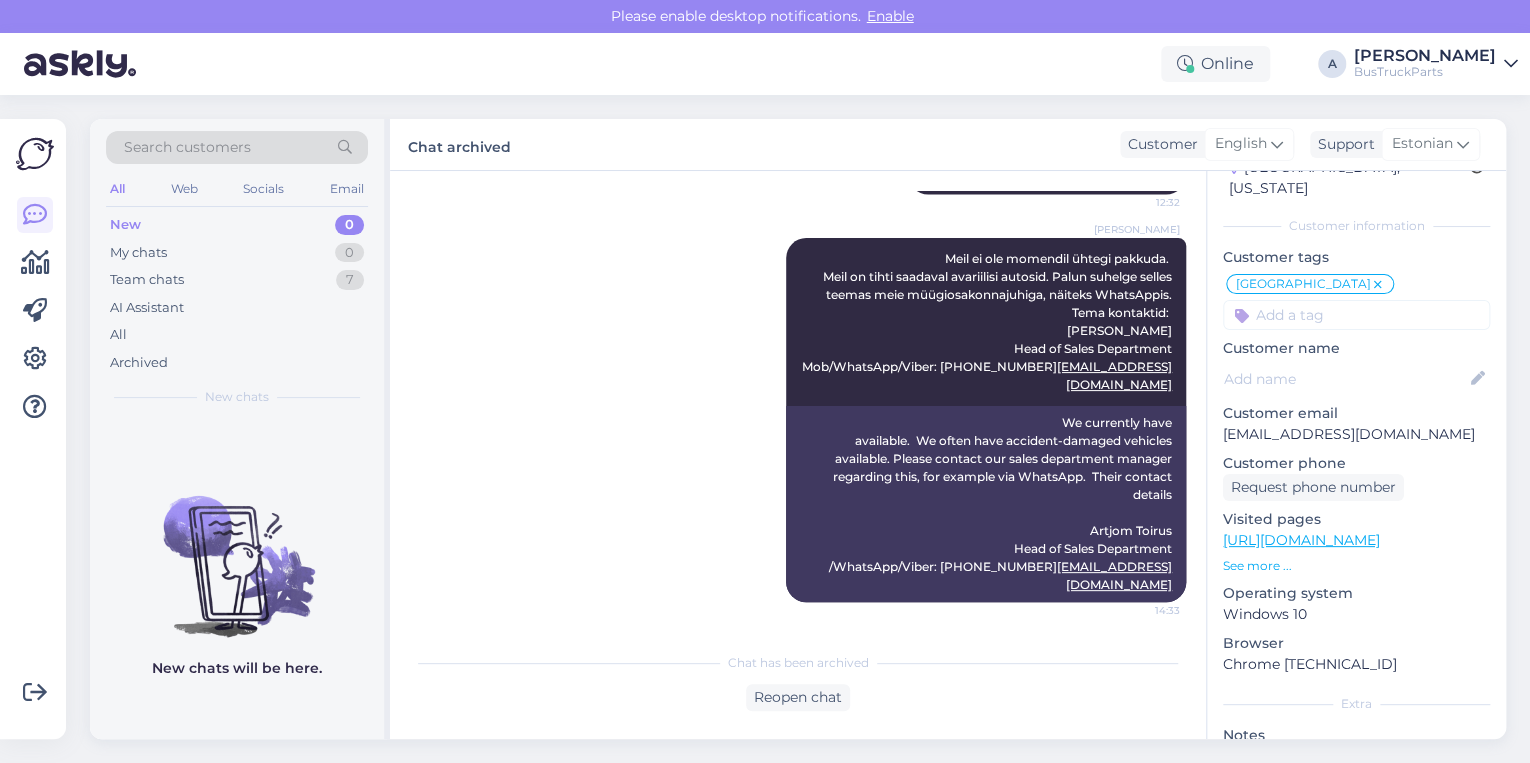 click on "[PERSON_NAME] ei ole momendil ühtegi pakkuda.
Meil on tihti saadaval avariilisi autosid. Palun suhelge selles teemas meie müügiosakonnajuhiga, näiteks WhatsAppis.
Tema kontaktid:
[PERSON_NAME]
Head of Sales Department
Mob/WhatsApp/Viber: [PHONE_NUMBER]
[EMAIL_ADDRESS][DOMAIN_NAME] 14:33  We currently have
available.  We often have accident-damaged vehicles available. Please contact our sales department manager regarding this, for example via WhatsApp.  Their contact details
Artjom Toirus
Head of Sales Department
/WhatsApp/Viber: [PHONE_NUMBER]
[EMAIL_ADDRESS][DOMAIN_NAME]" at bounding box center [798, 420] 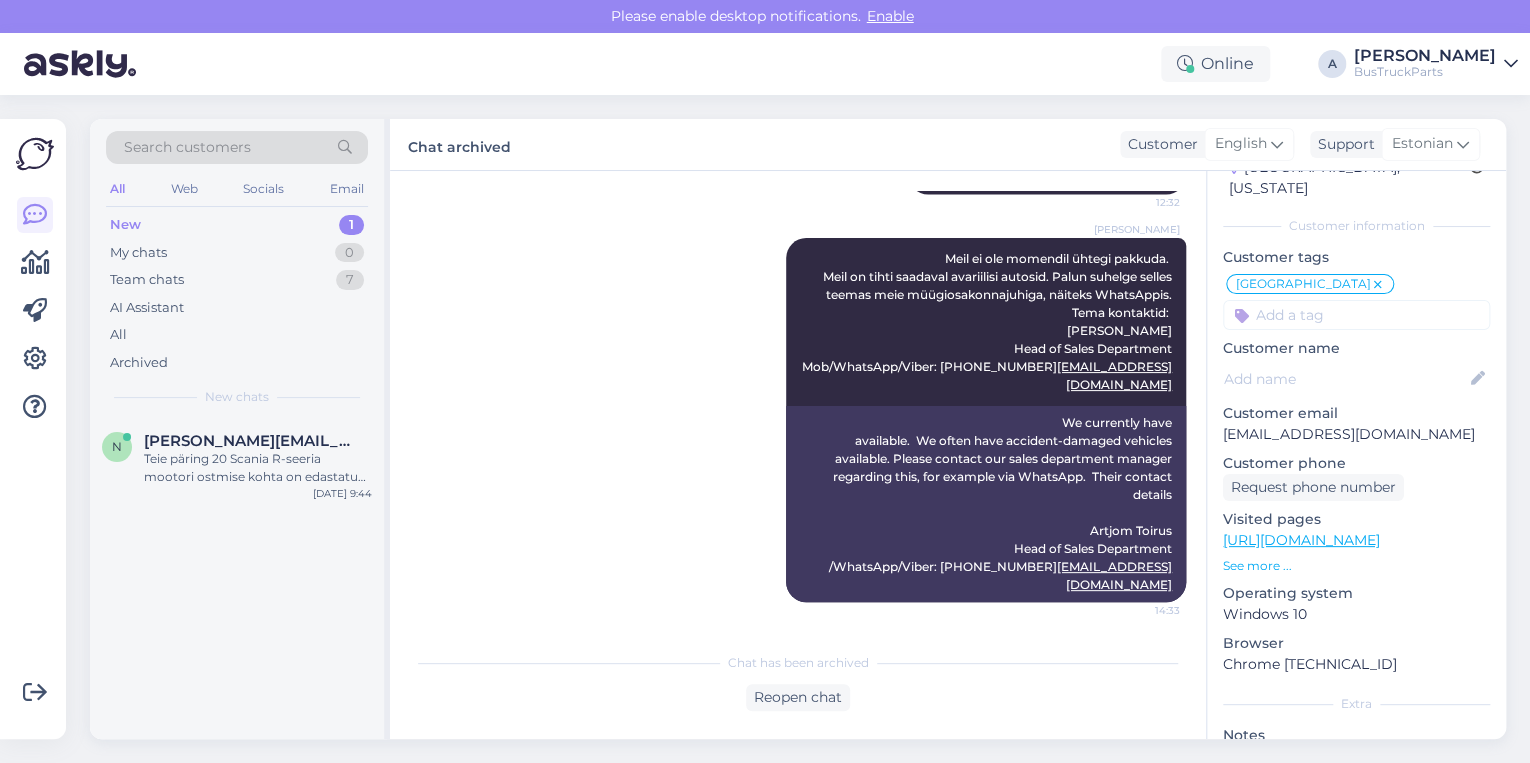 click on "New 1" at bounding box center [237, 225] 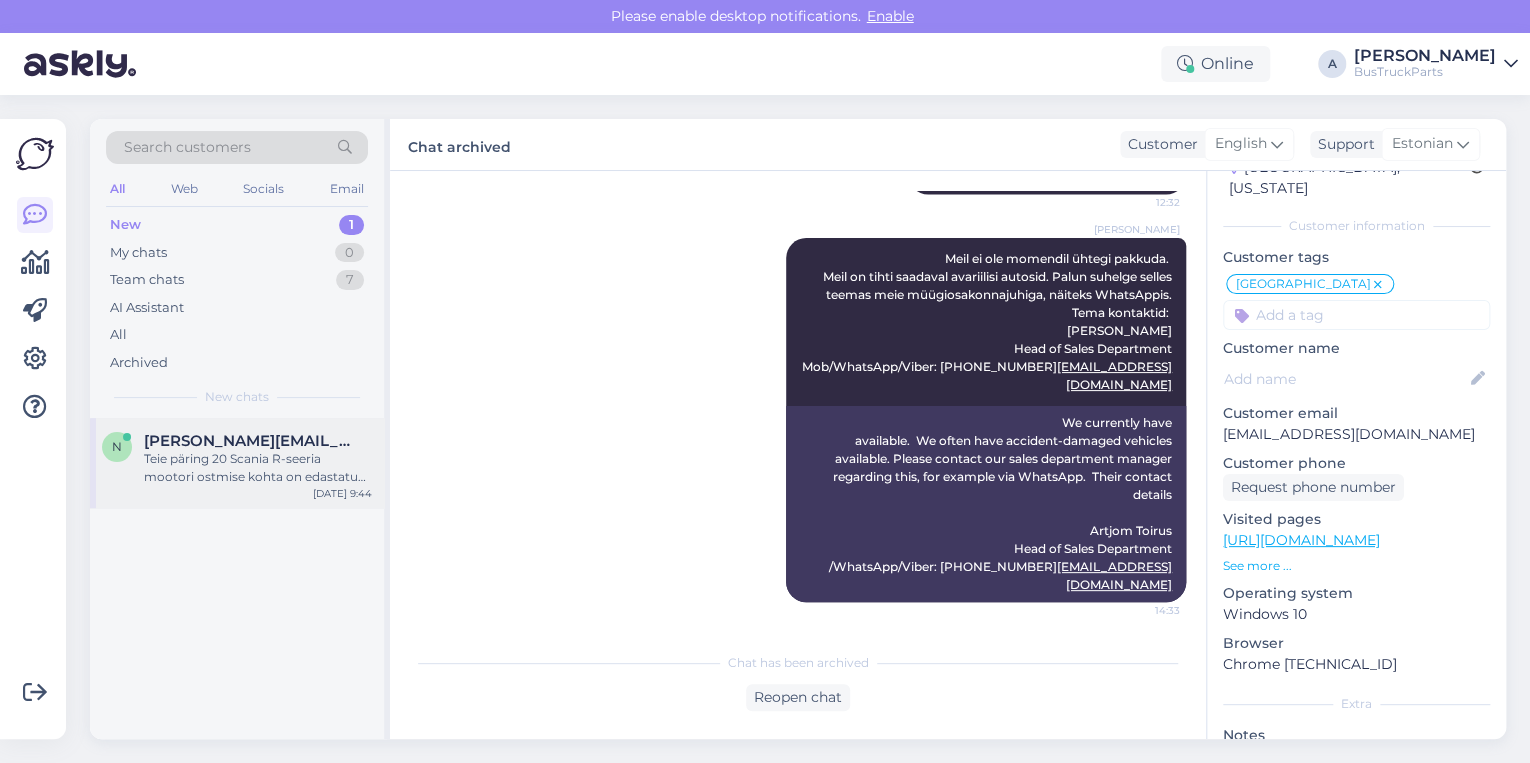 click on "Teie päring 20 Scania R-seeria mootori ostmise kohta on edastatud meie müügiosakonnale. Kolleeg võtab teiega peagi ühendust, et arutada üksikasju ja pakkuda teile parimat lahendust." at bounding box center [258, 468] 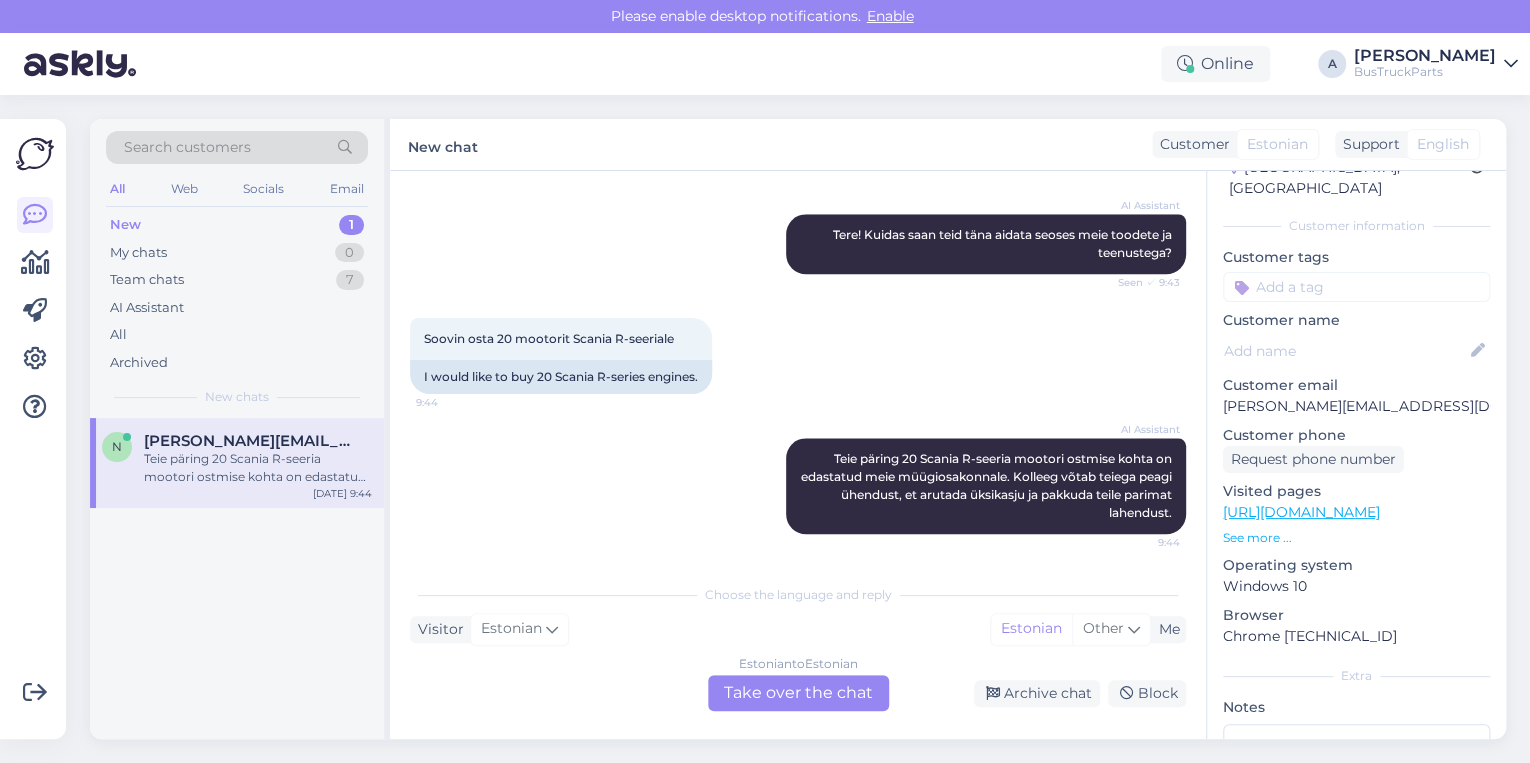 scroll, scrollTop: 1044, scrollLeft: 0, axis: vertical 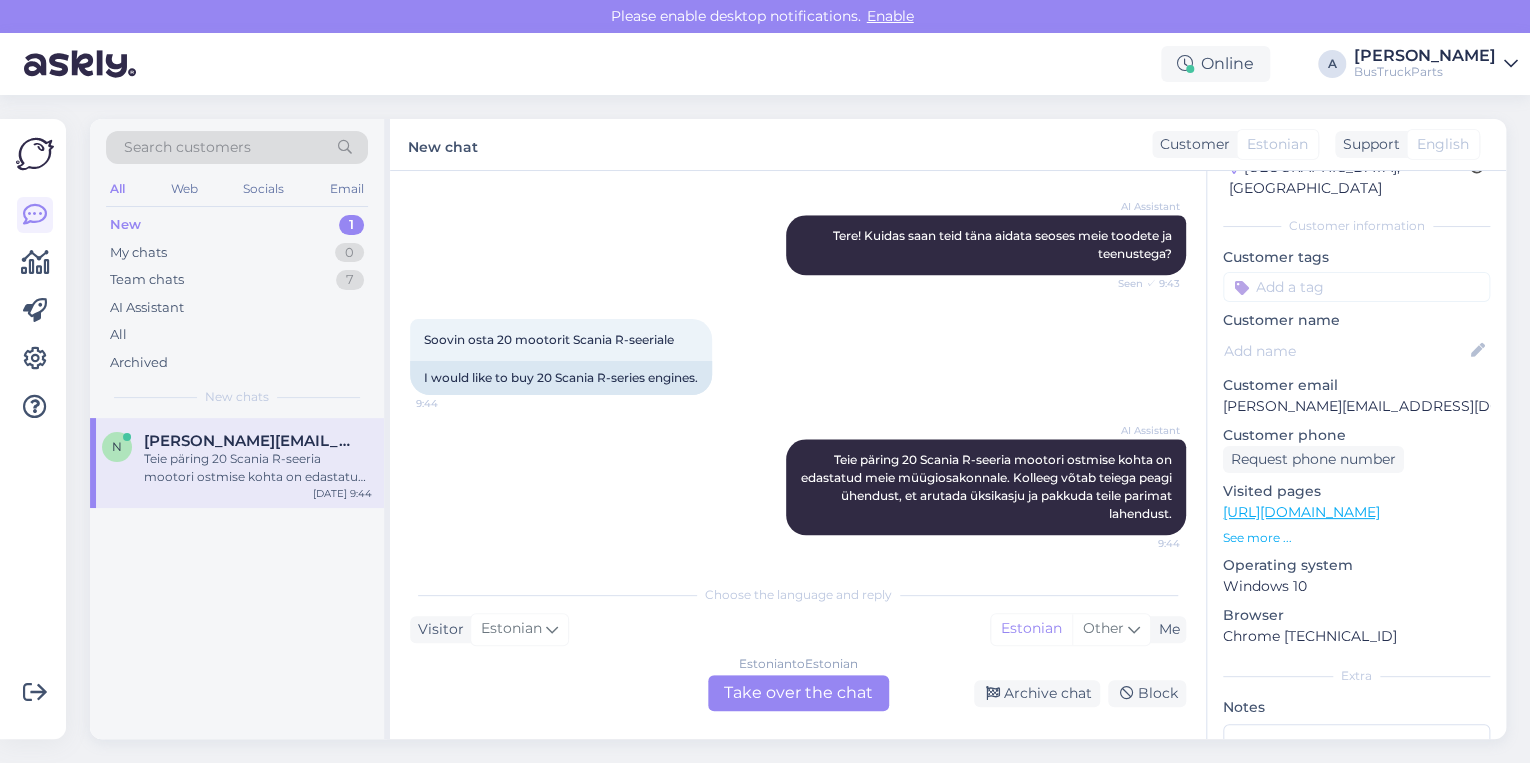 click on "Estonian  to  Estonian Take over the chat" at bounding box center (798, 693) 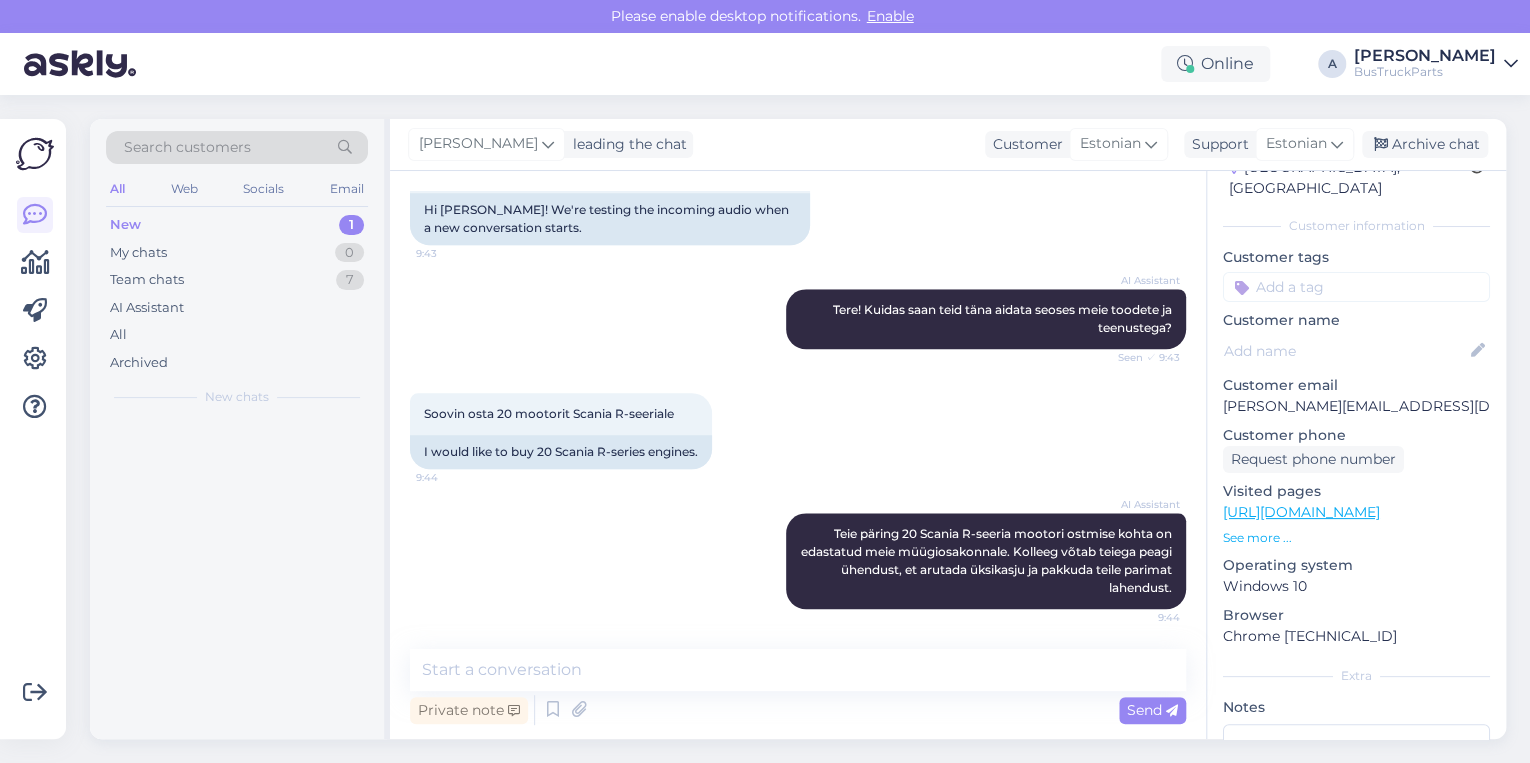 scroll, scrollTop: 969, scrollLeft: 0, axis: vertical 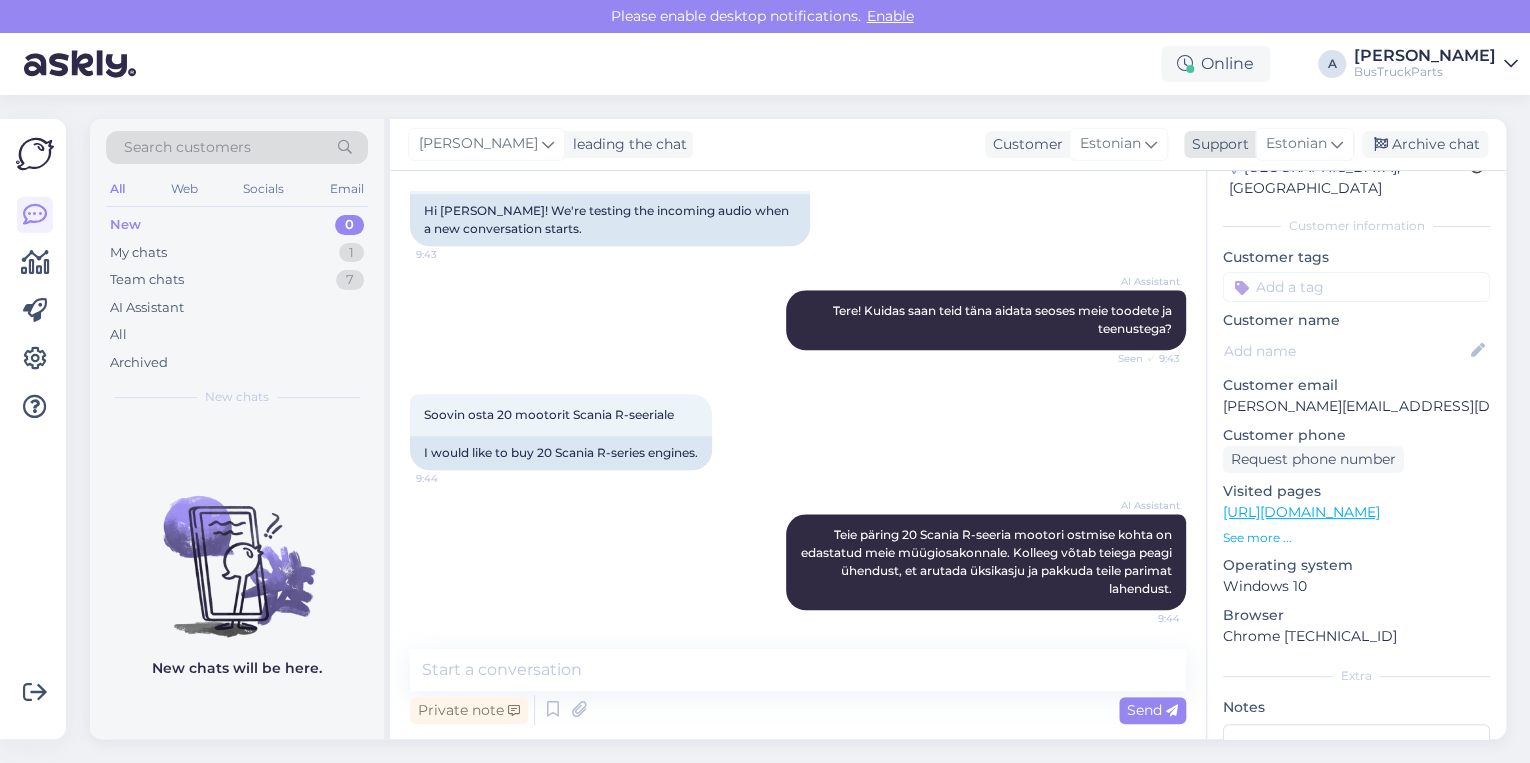 click on "Estonian" at bounding box center [1296, 144] 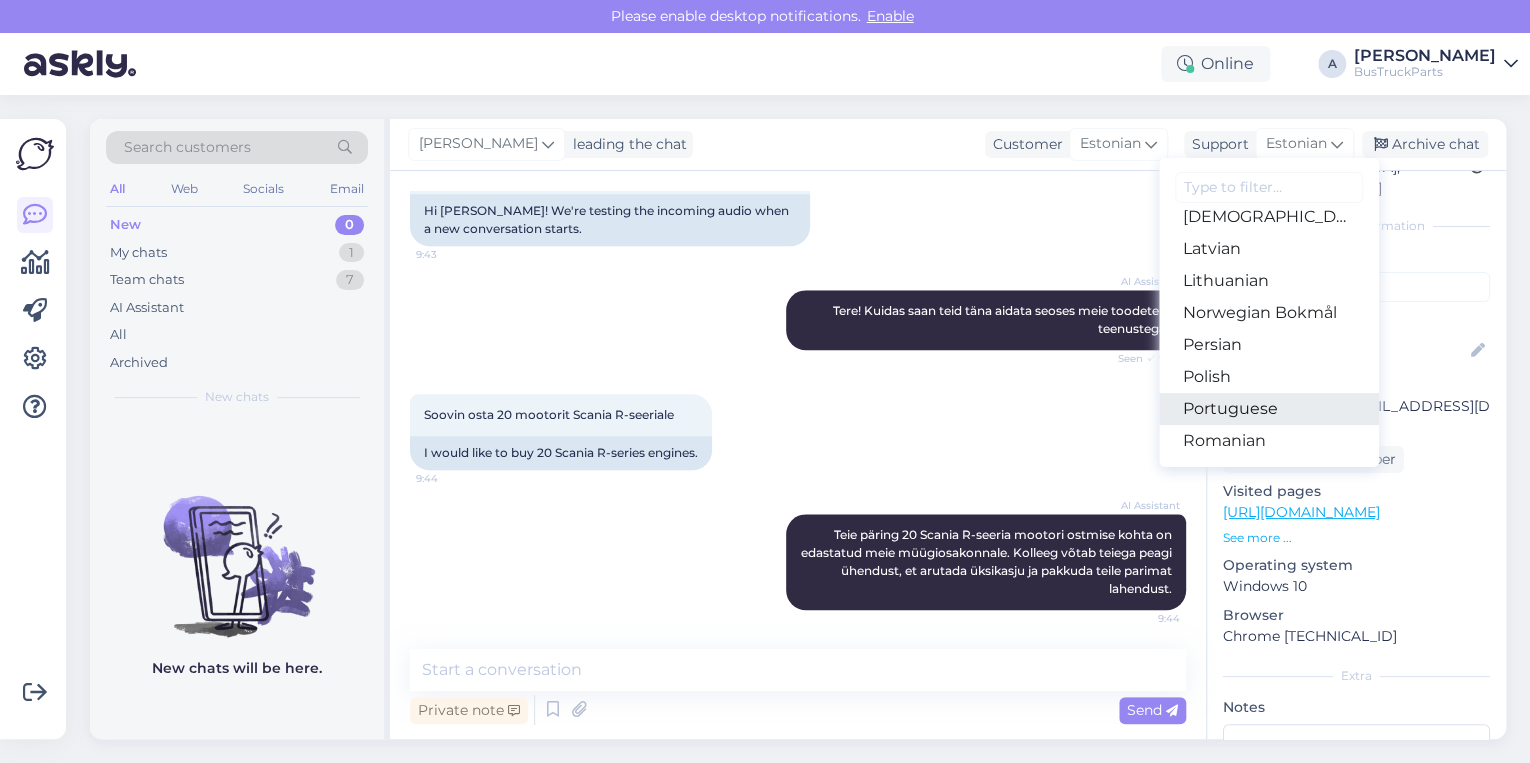 scroll, scrollTop: 640, scrollLeft: 0, axis: vertical 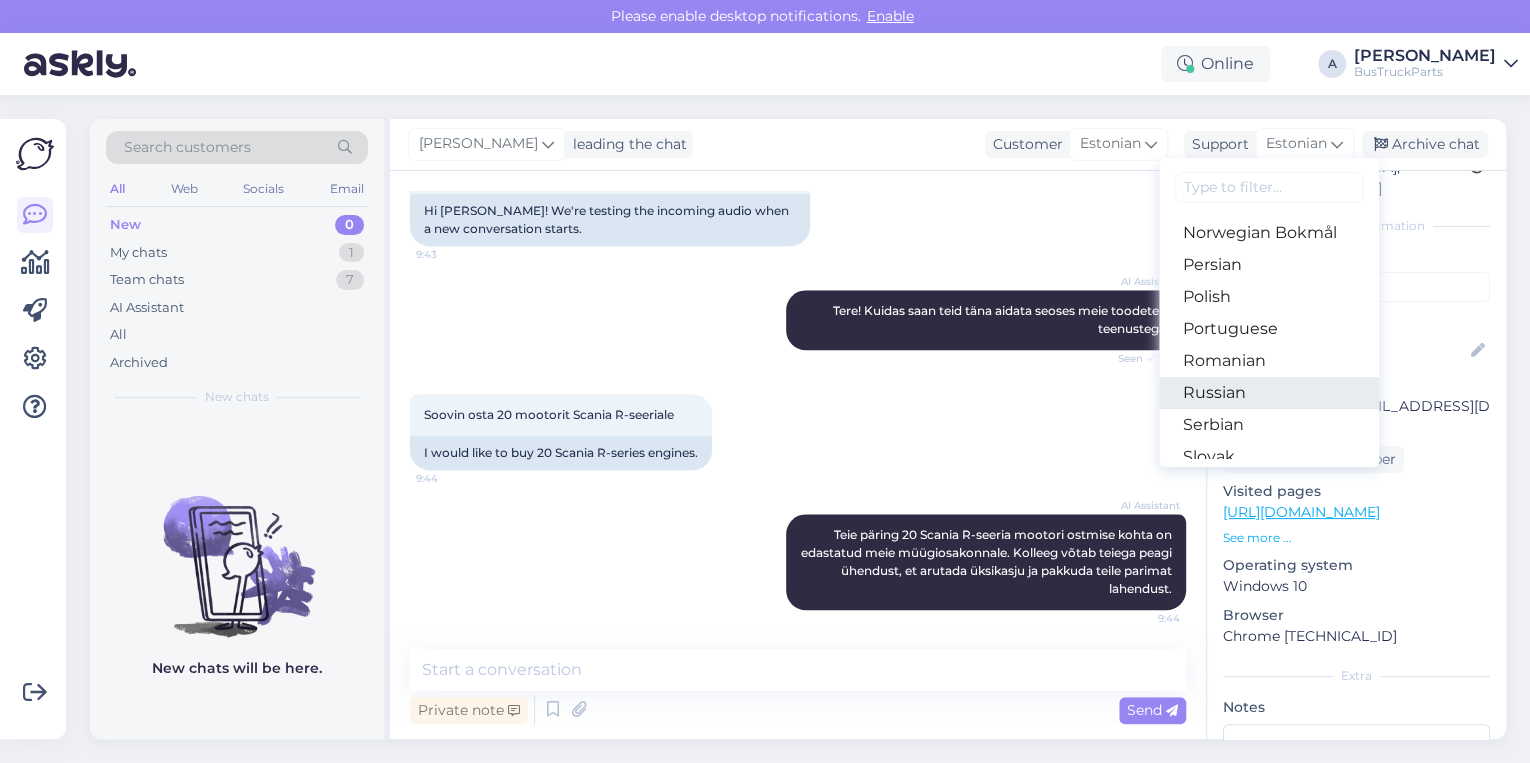 click on "Russian" at bounding box center [1269, 393] 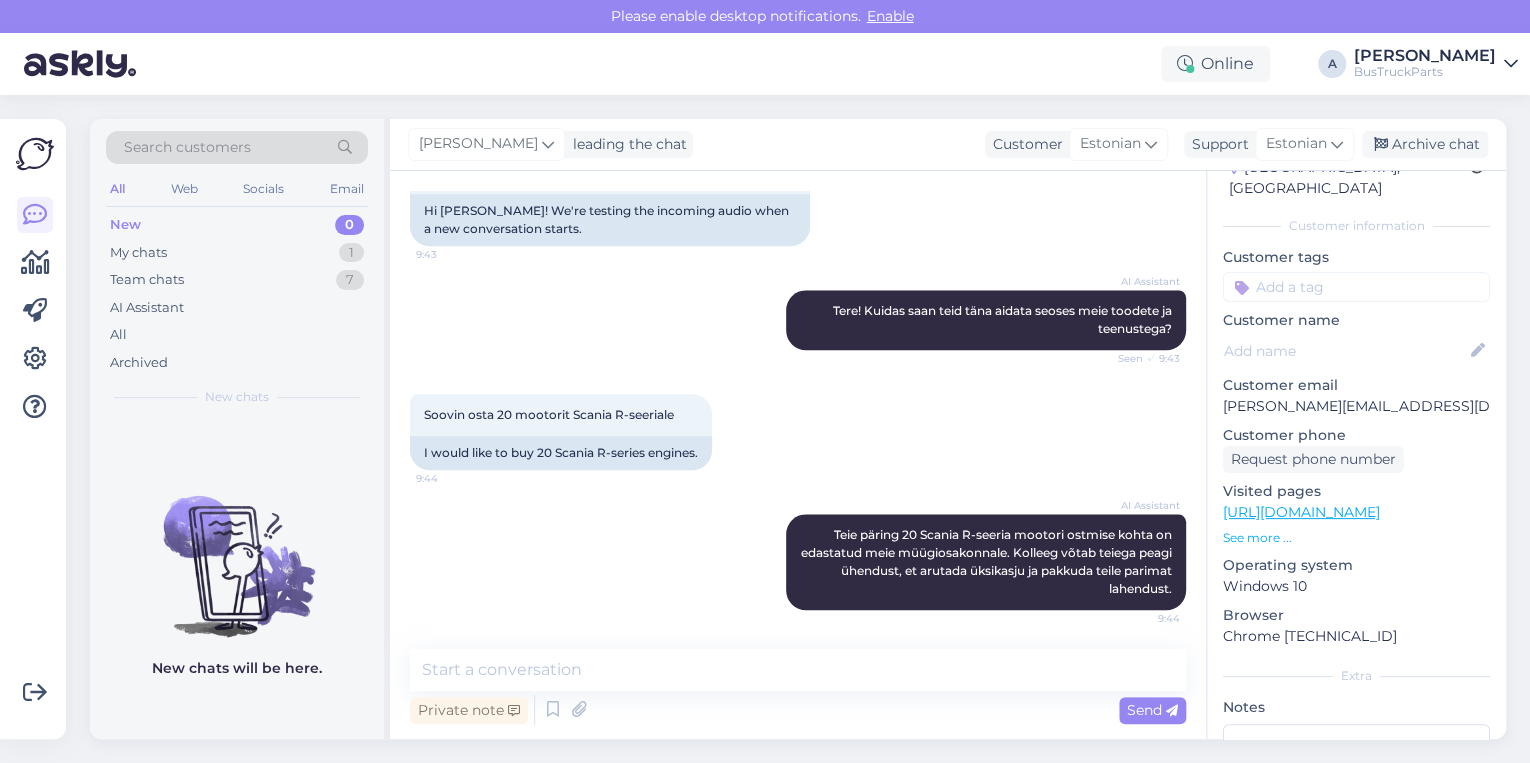 scroll, scrollTop: 1030, scrollLeft: 0, axis: vertical 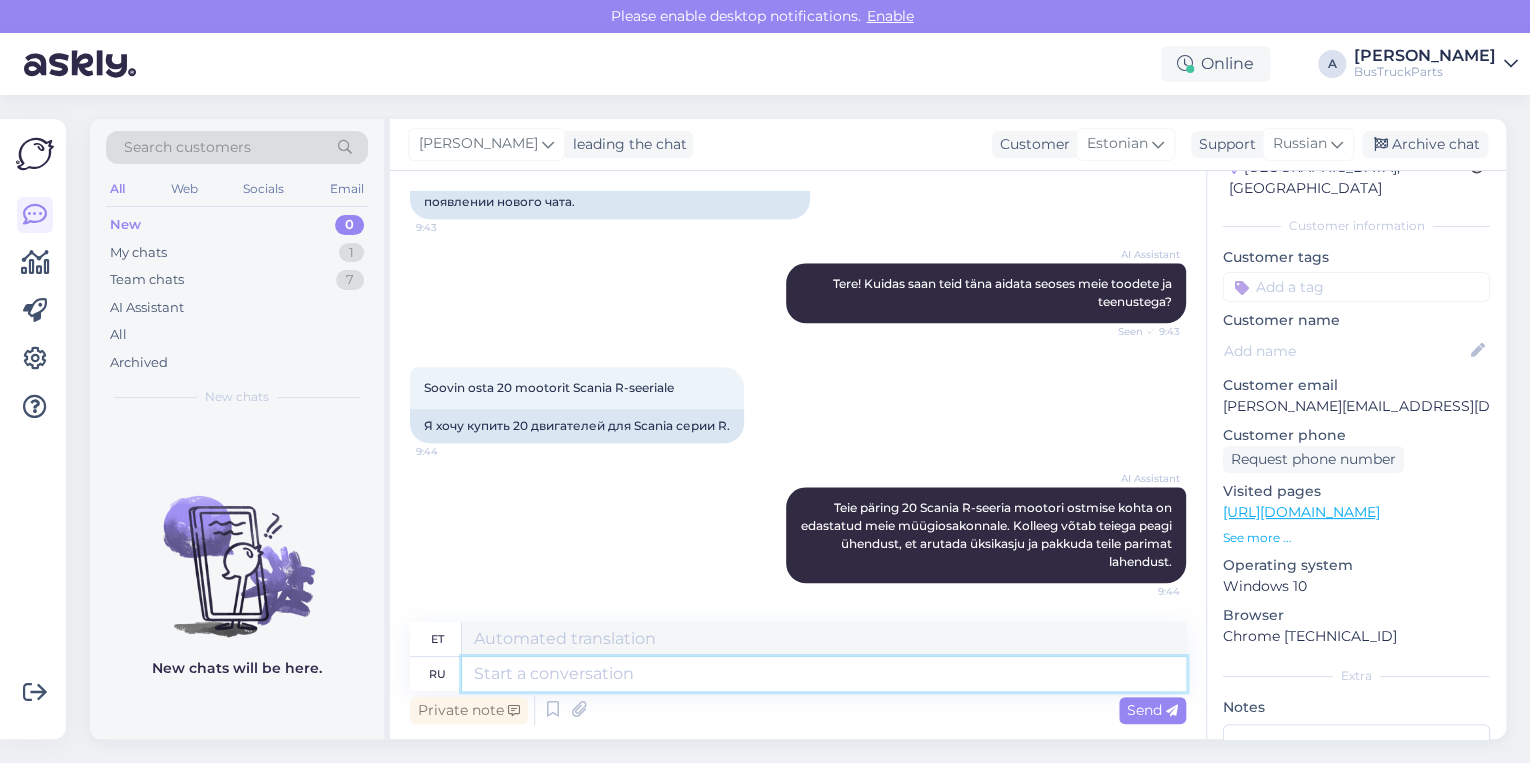 click at bounding box center [824, 674] 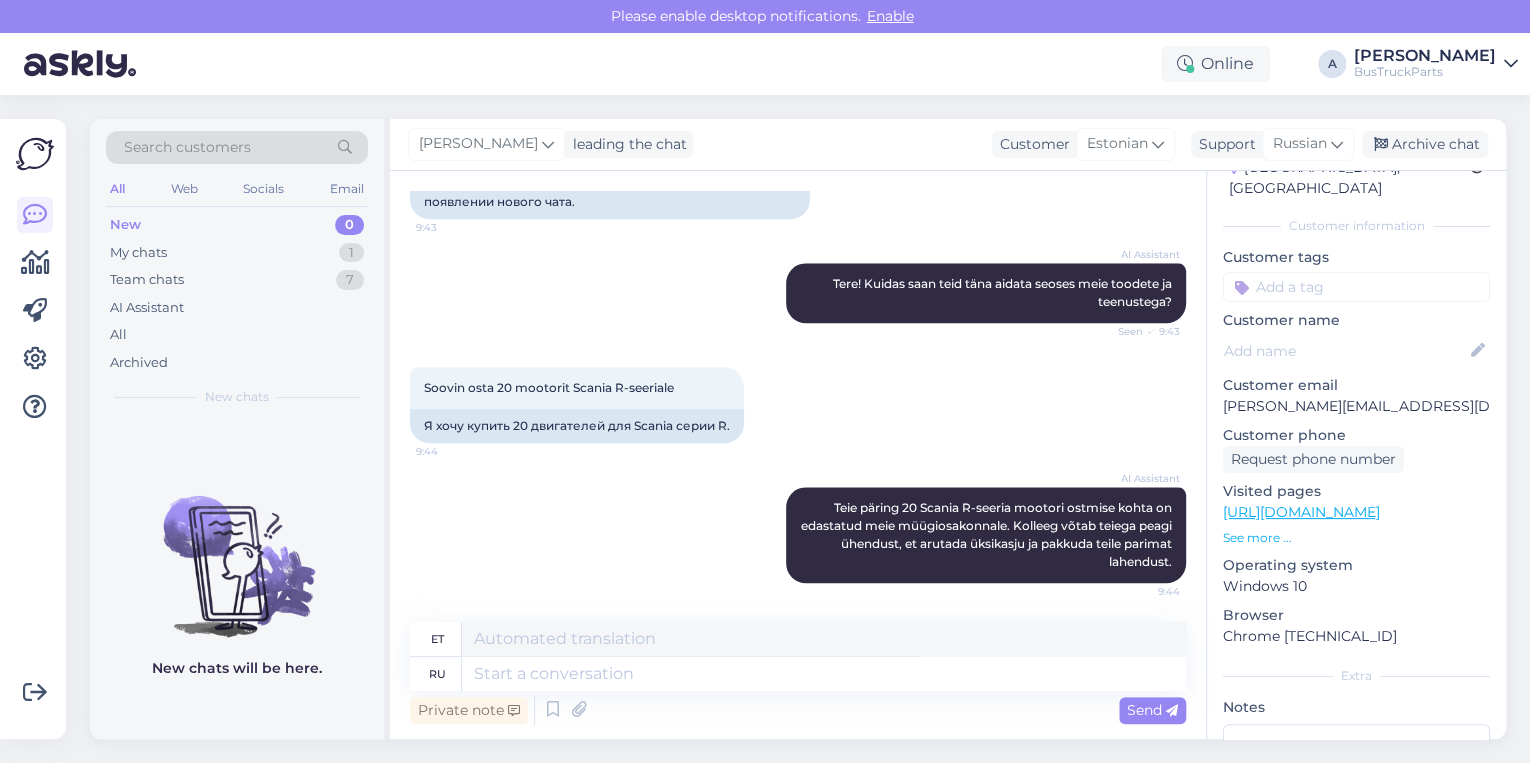 click at bounding box center (1356, 287) 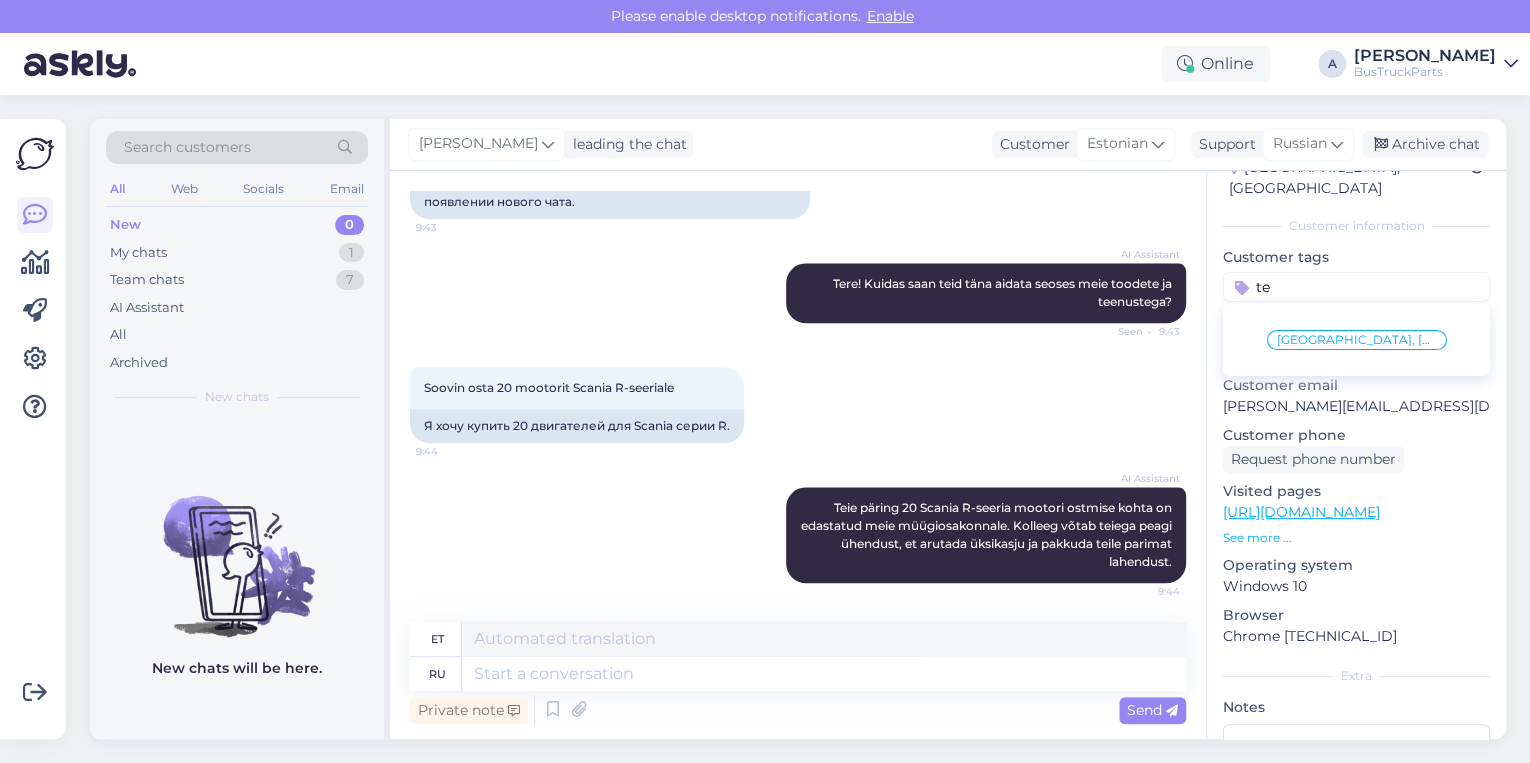 type on "t" 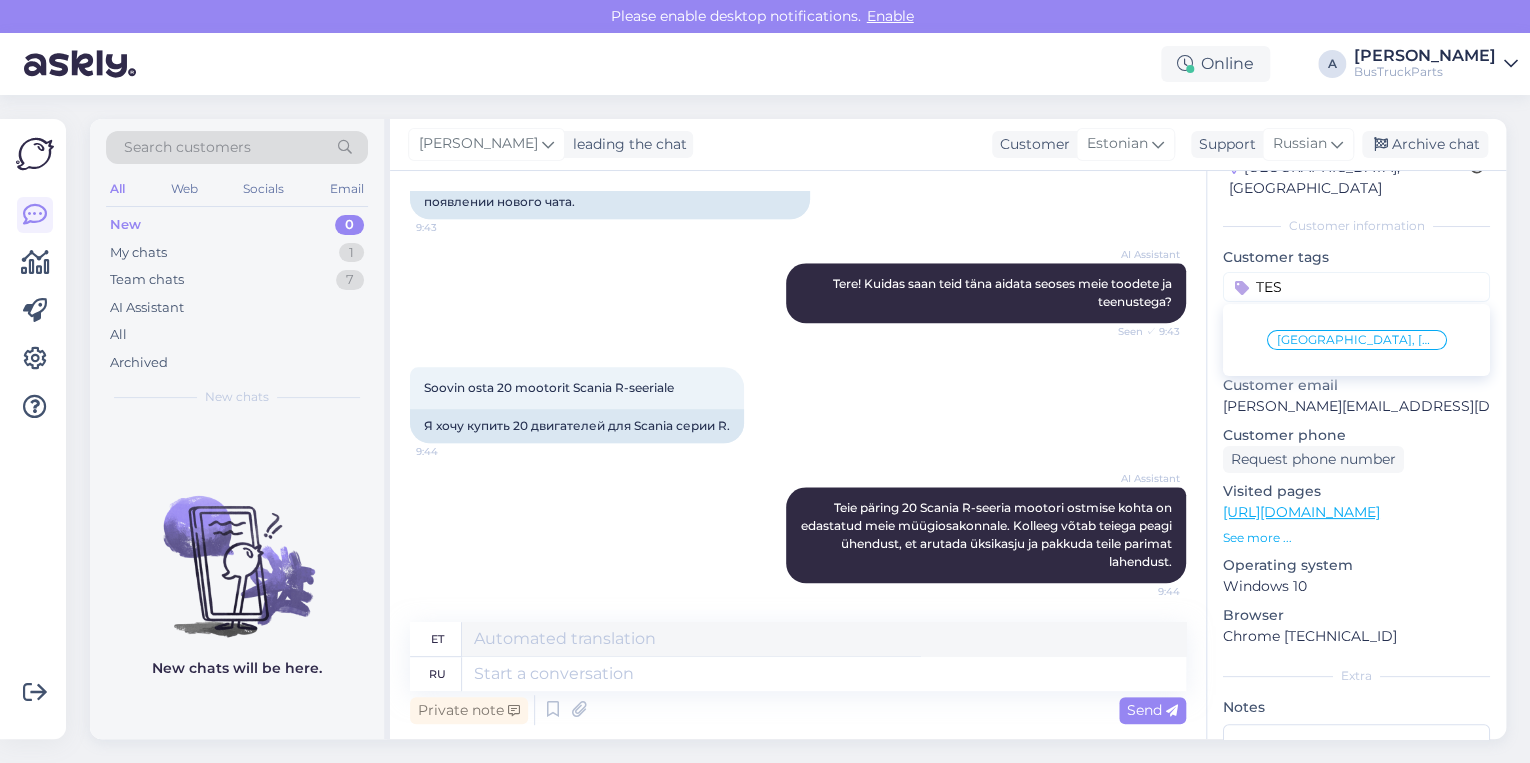 type on "TEST" 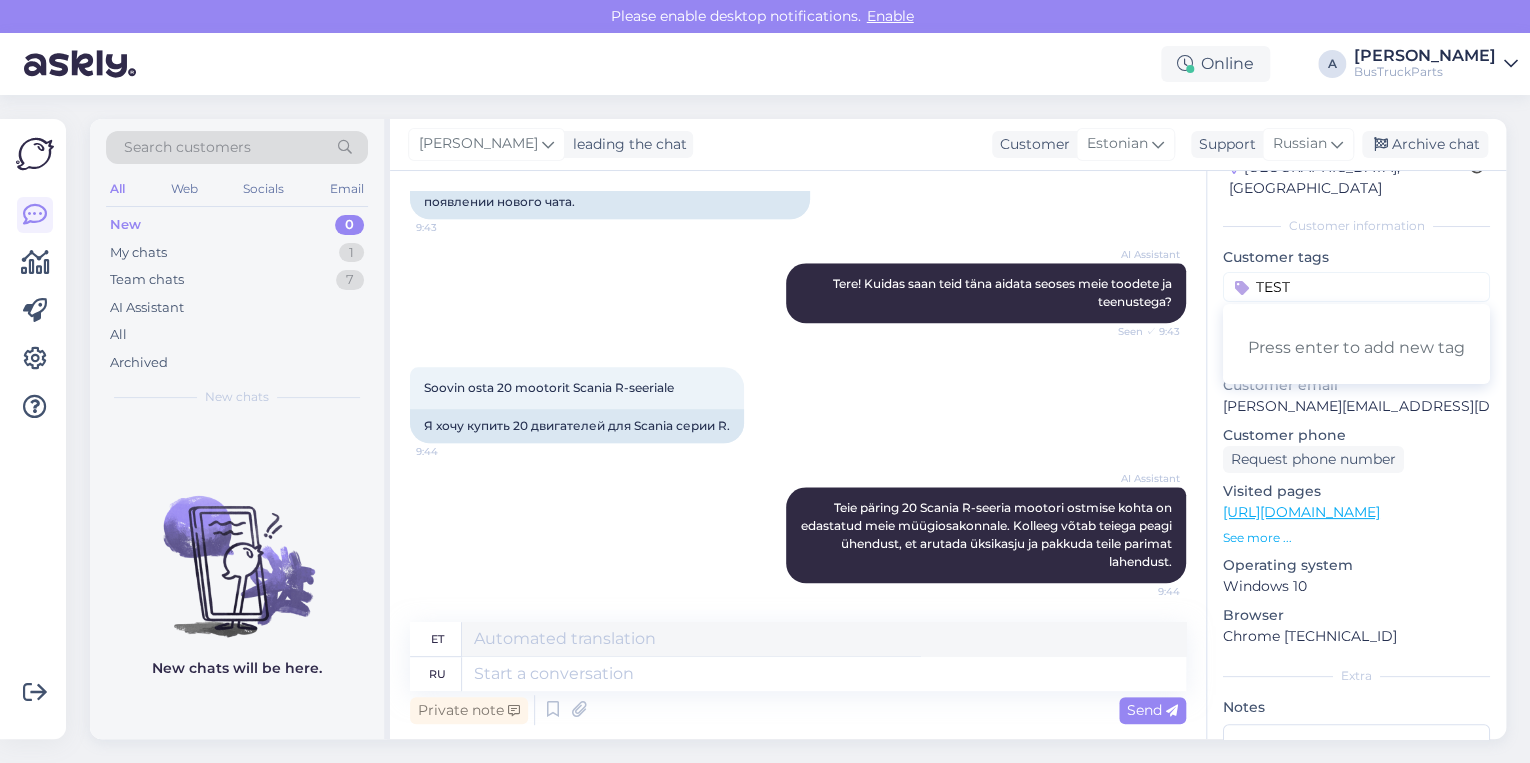 type 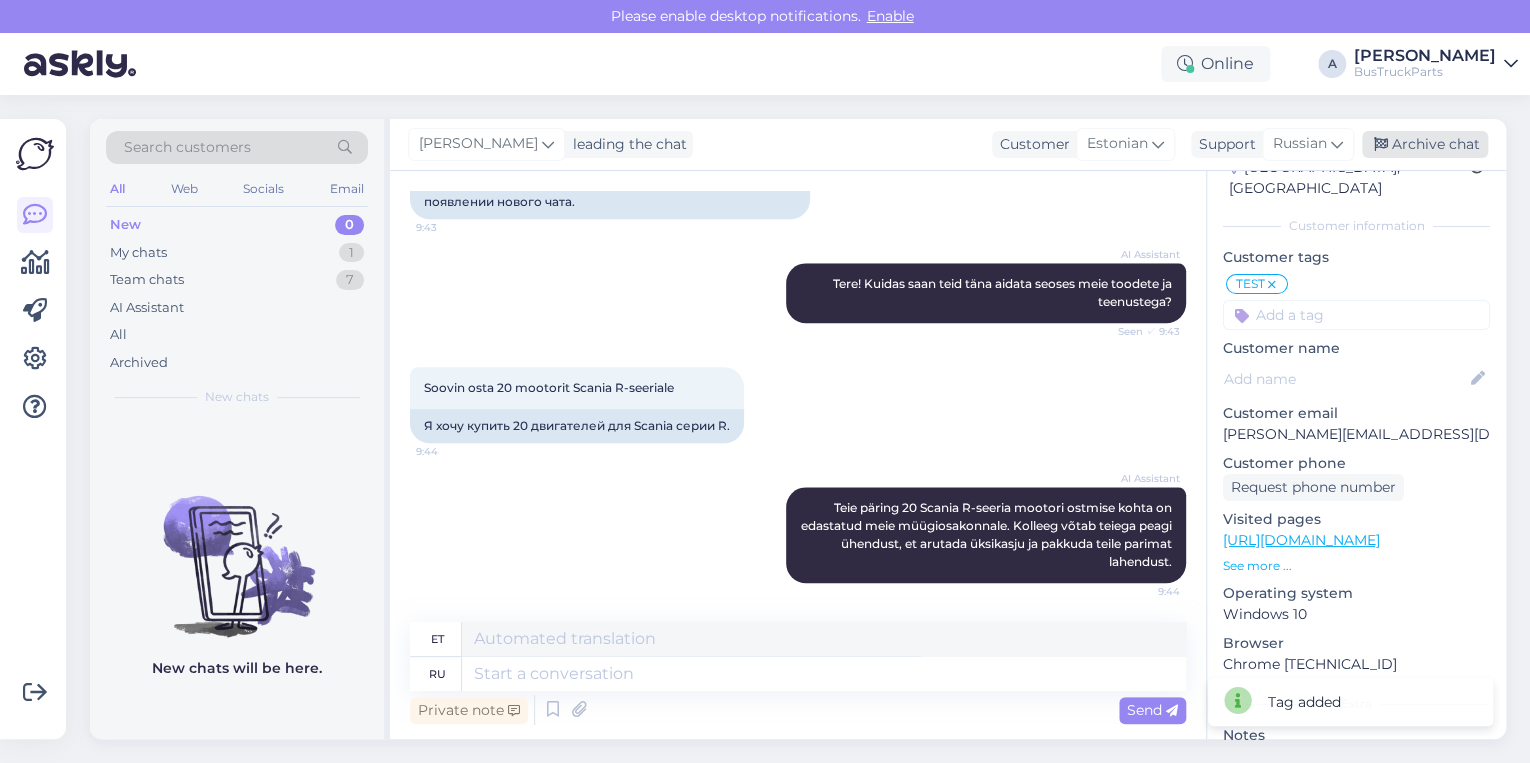 click on "Archive chat" at bounding box center (1425, 144) 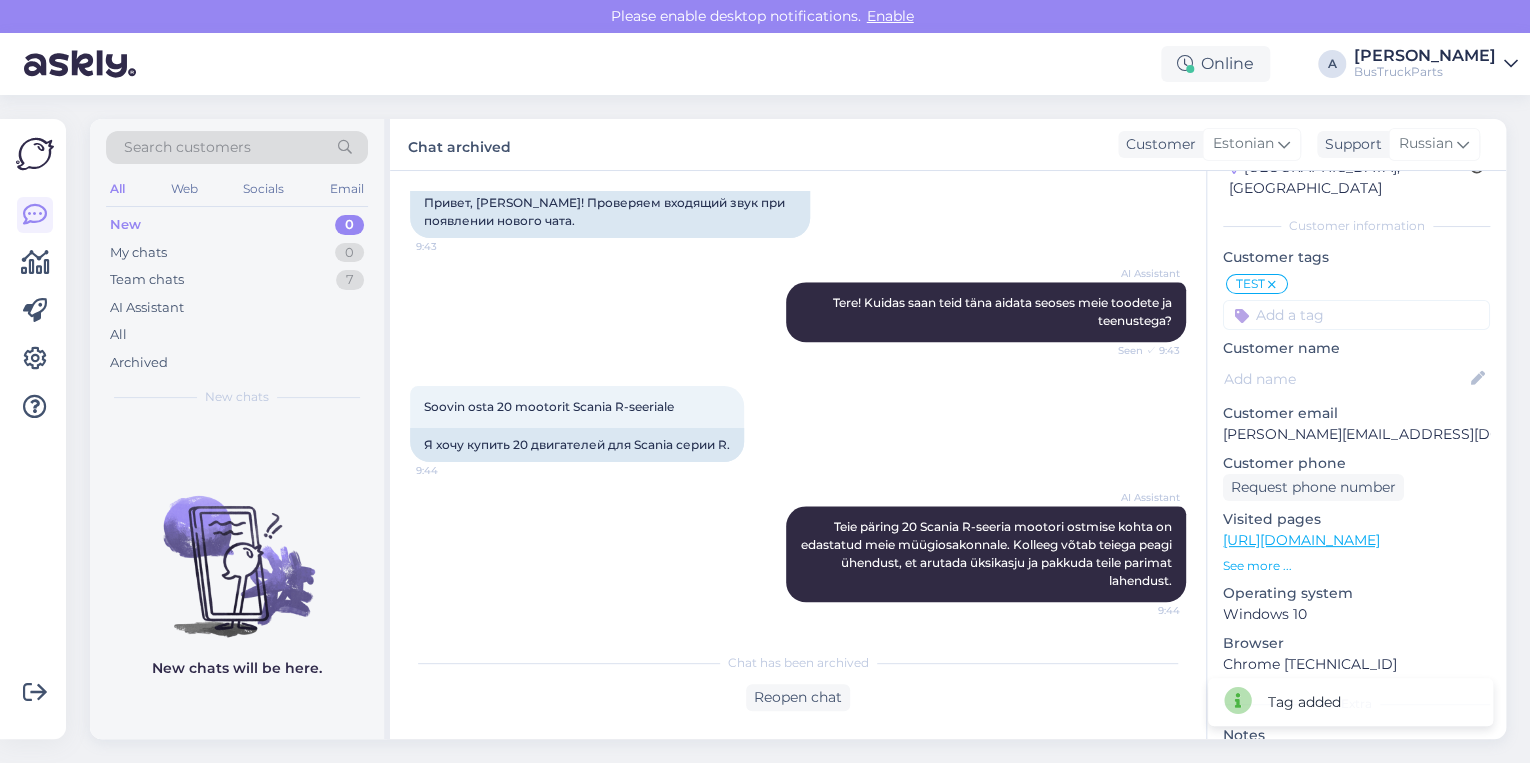 scroll, scrollTop: 1010, scrollLeft: 0, axis: vertical 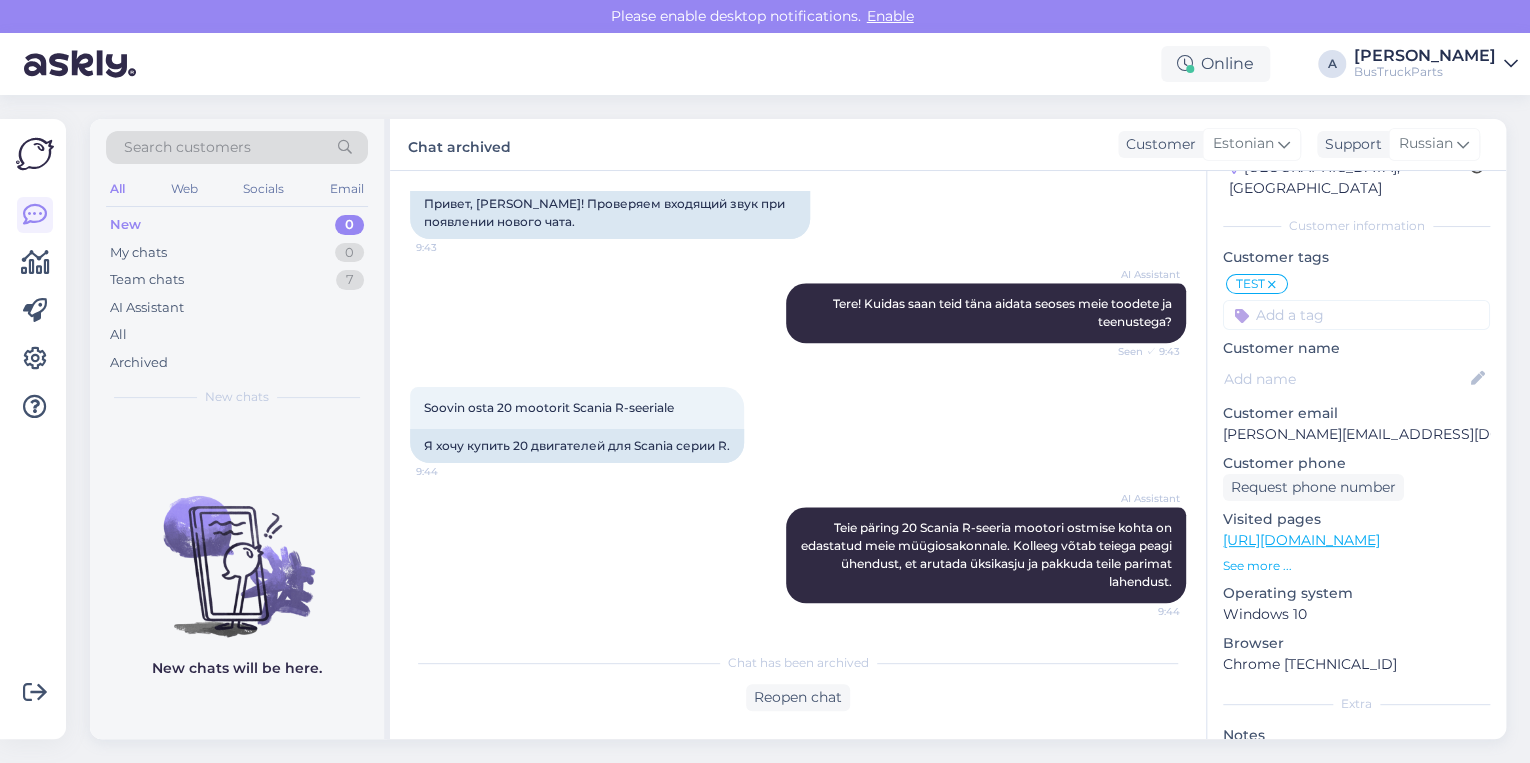 click on "New 0" at bounding box center (237, 225) 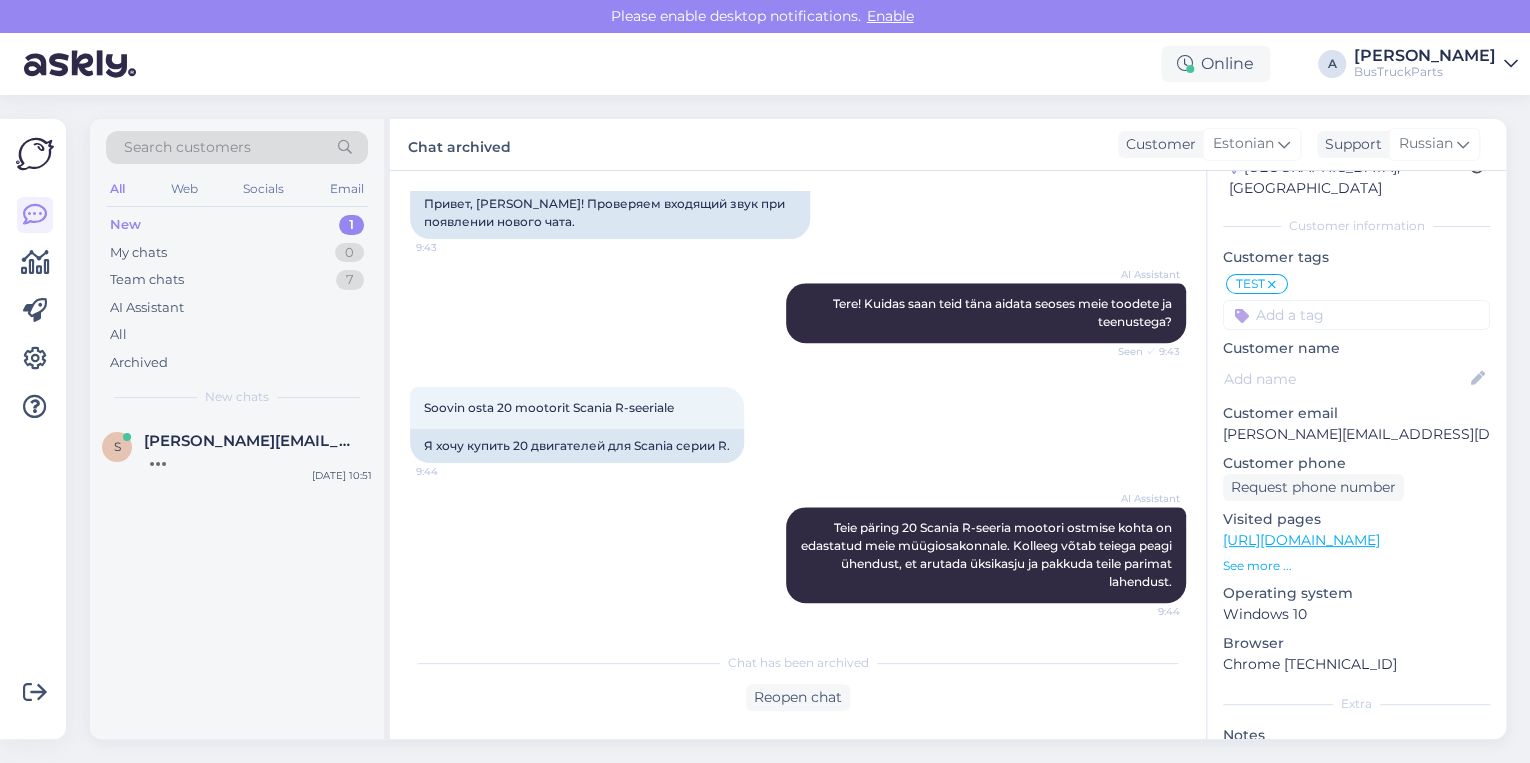 click on "New 1" at bounding box center [237, 225] 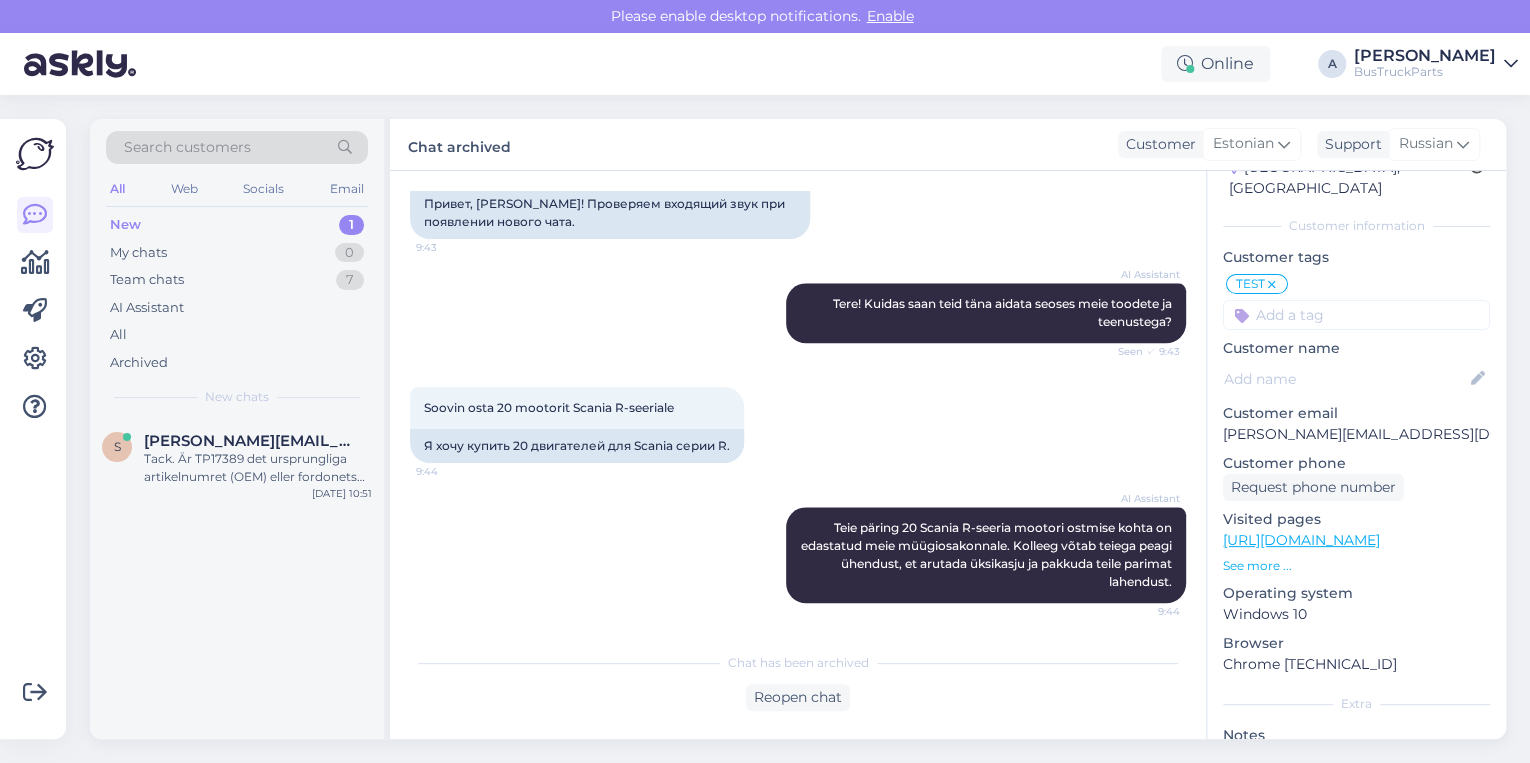 click on "New 1" at bounding box center [237, 225] 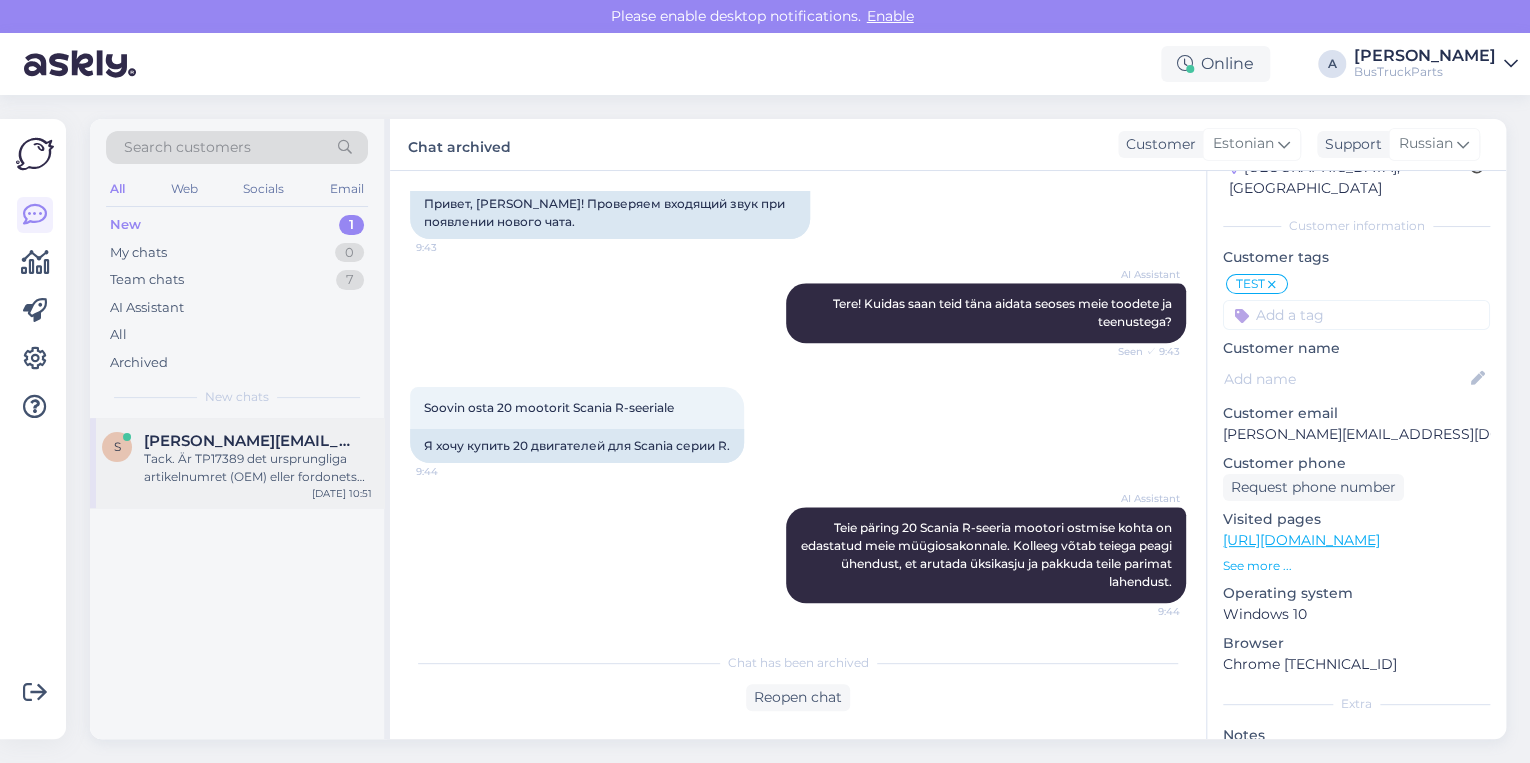 click on "Tack. Är TP17389 det ursprungliga artikelnumret (OEM) eller fordonets VIN-kod?" at bounding box center [258, 468] 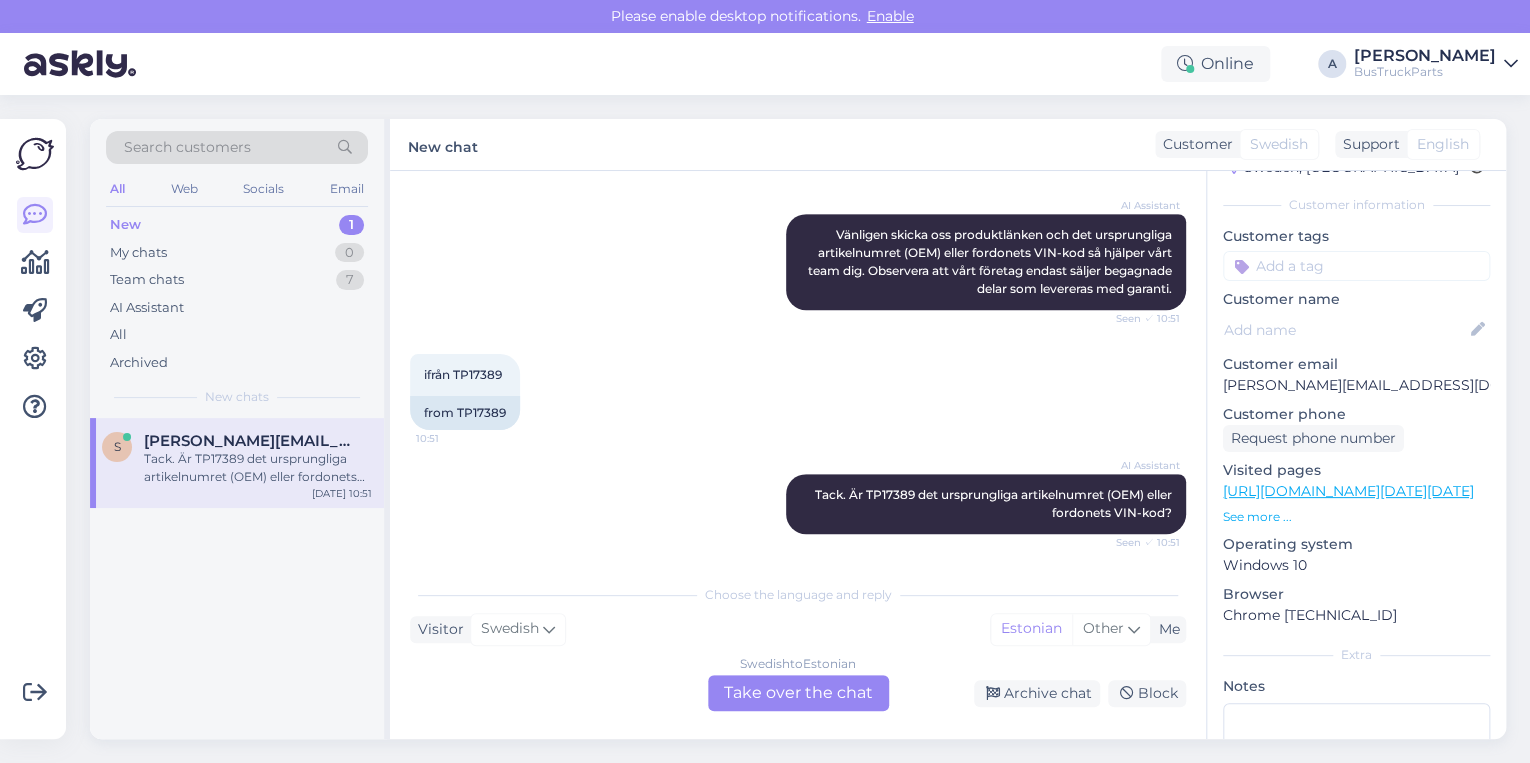 scroll, scrollTop: 462, scrollLeft: 0, axis: vertical 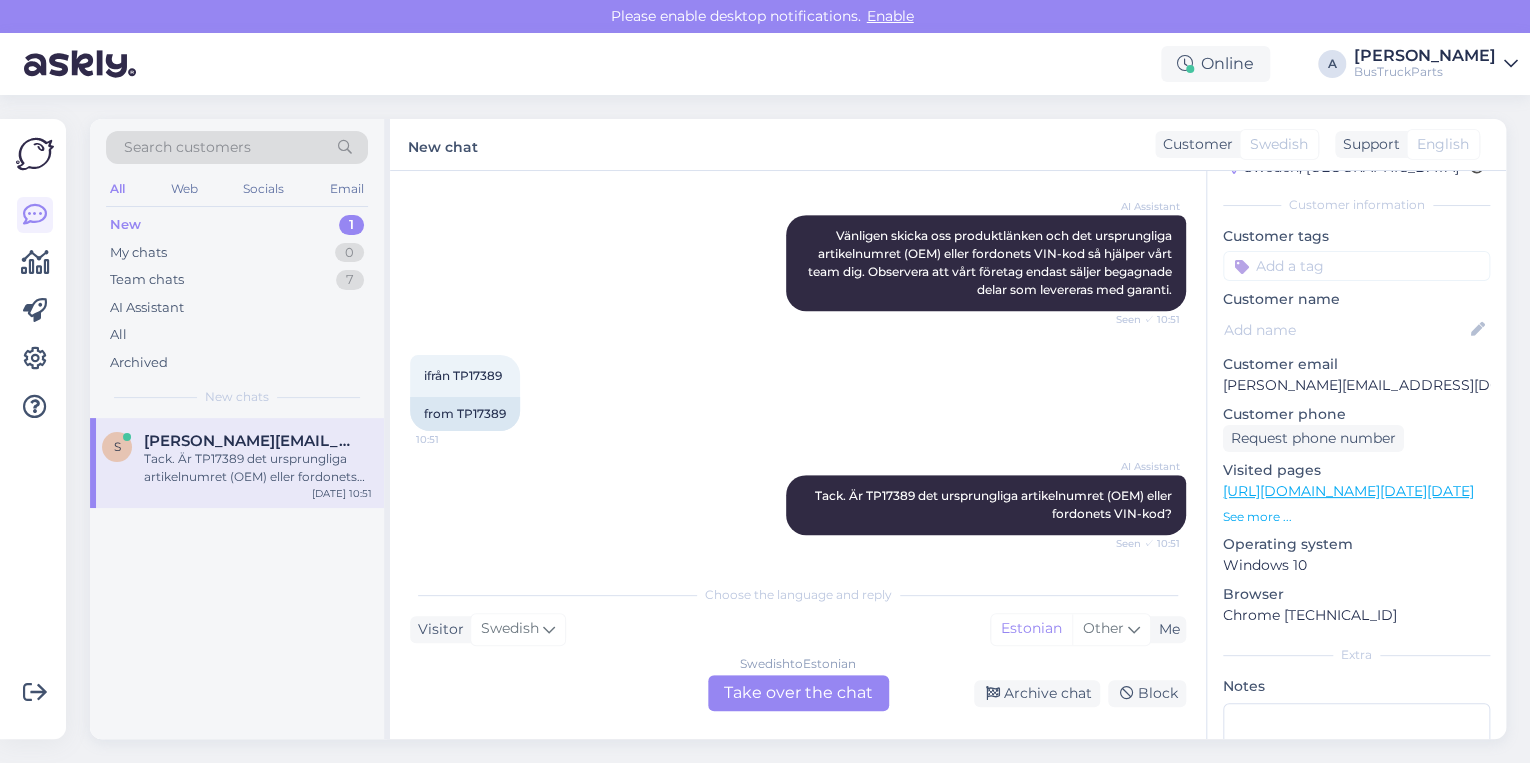 click on "Swedish  to  Estonian Take over the chat" at bounding box center (798, 693) 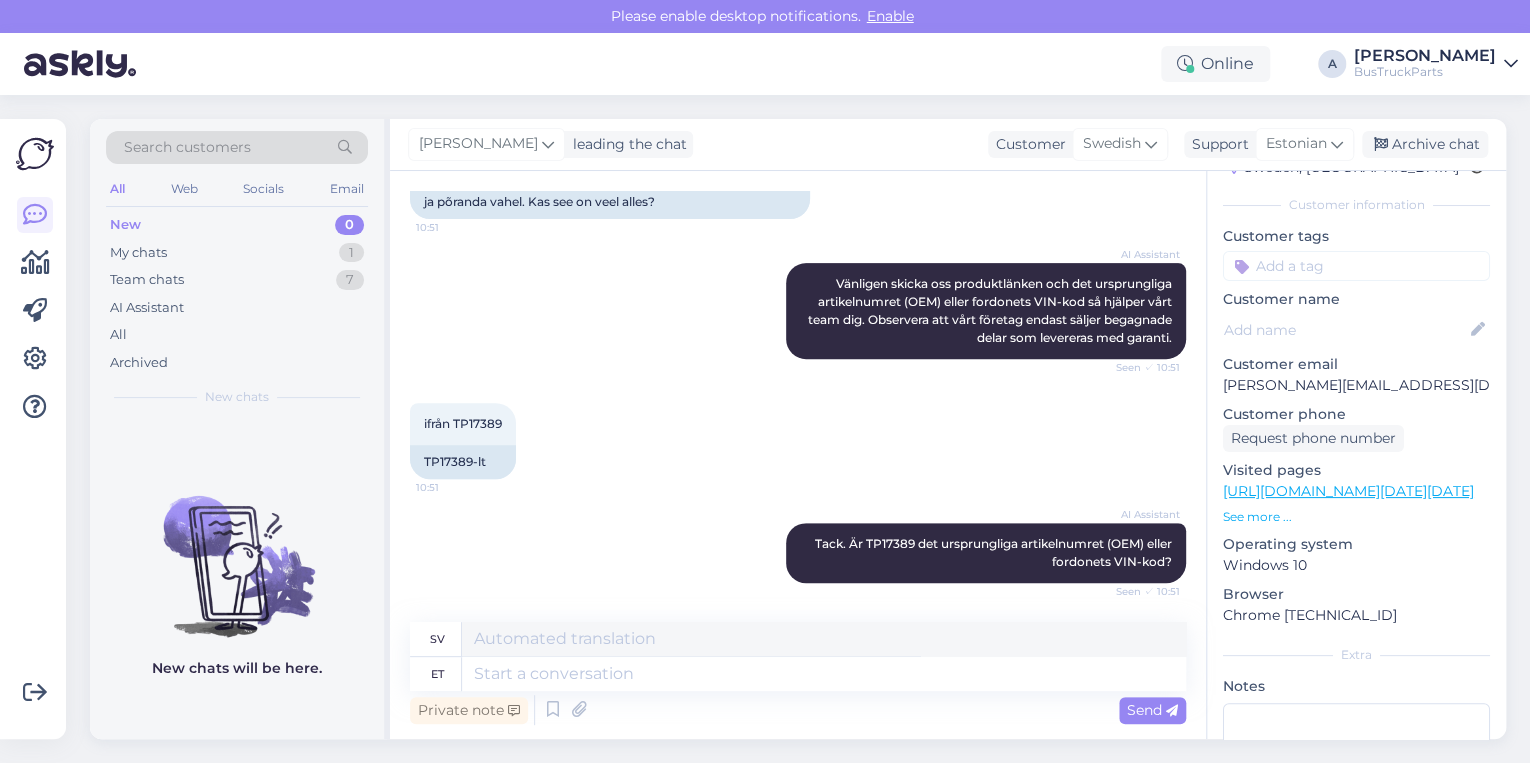 scroll, scrollTop: 516, scrollLeft: 0, axis: vertical 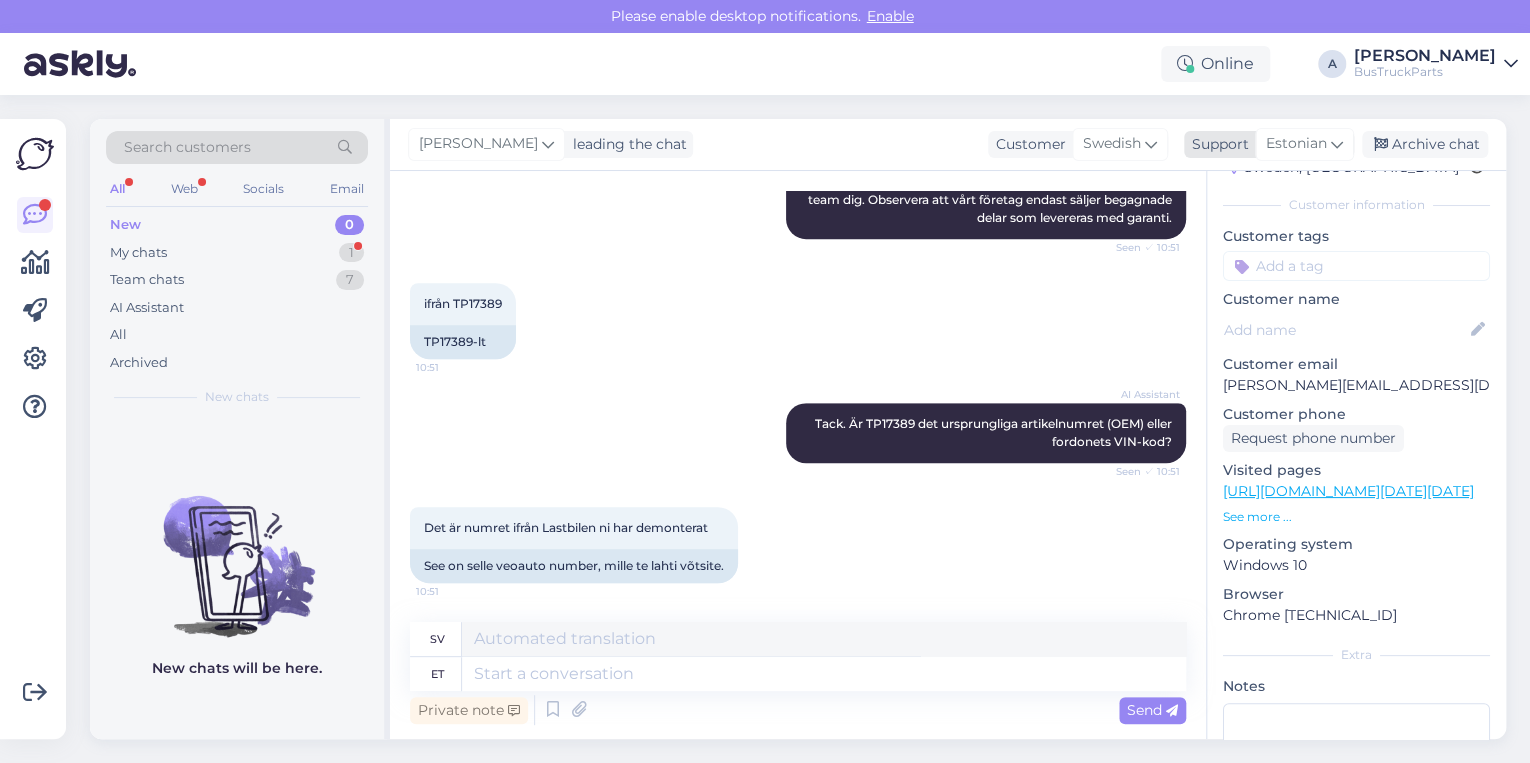 click at bounding box center (1337, 144) 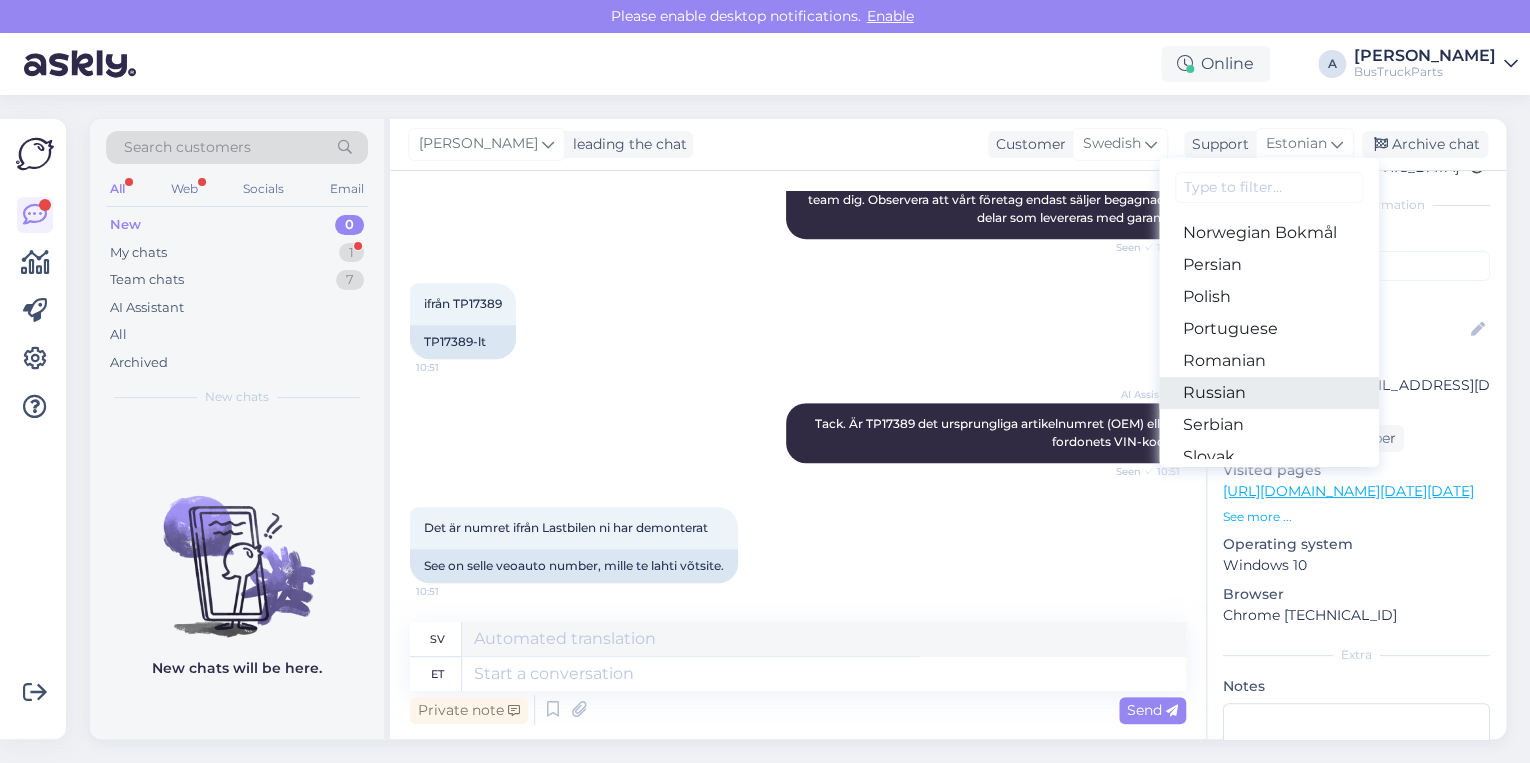 click on "Russian" at bounding box center (1269, 393) 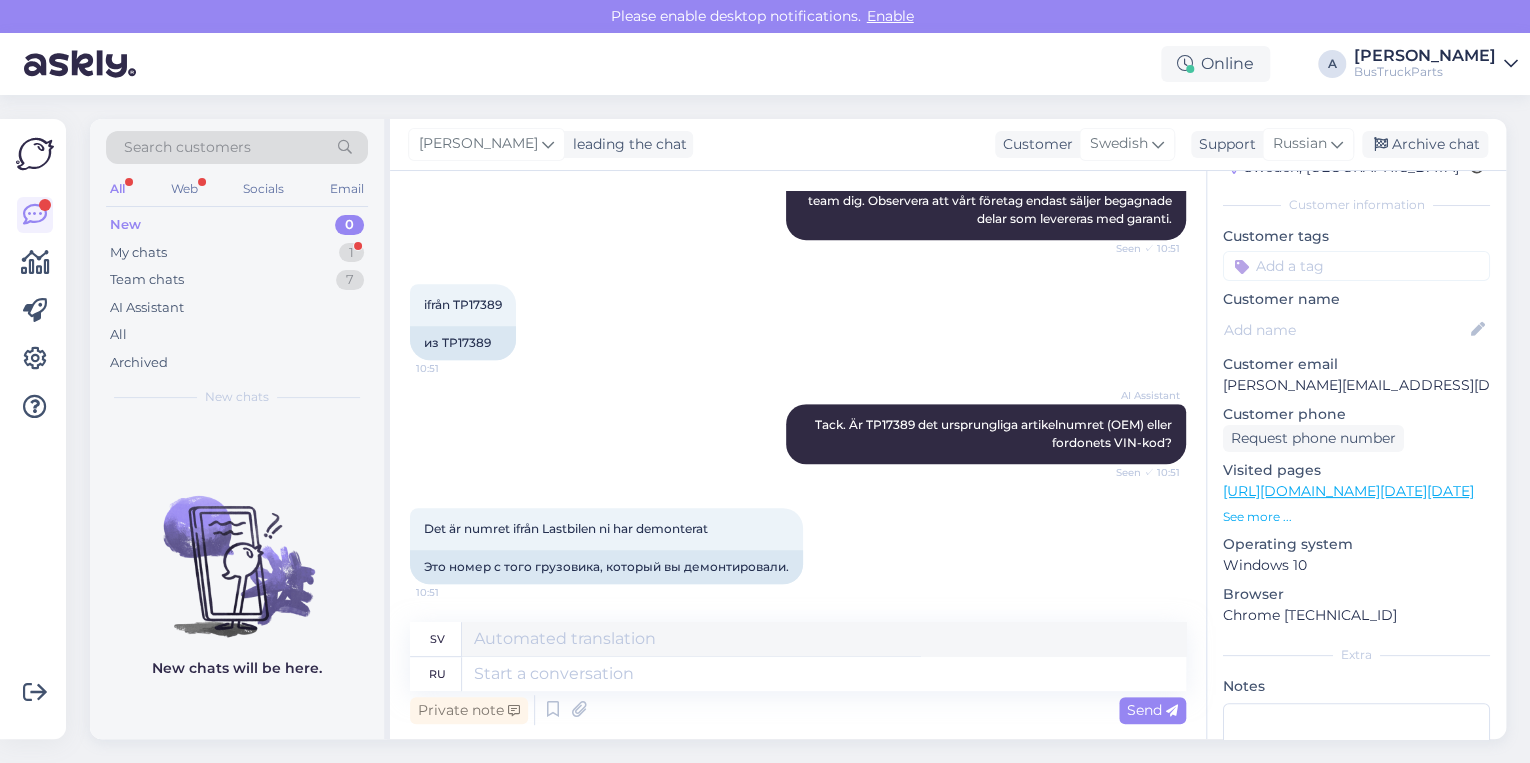 scroll, scrollTop: 516, scrollLeft: 0, axis: vertical 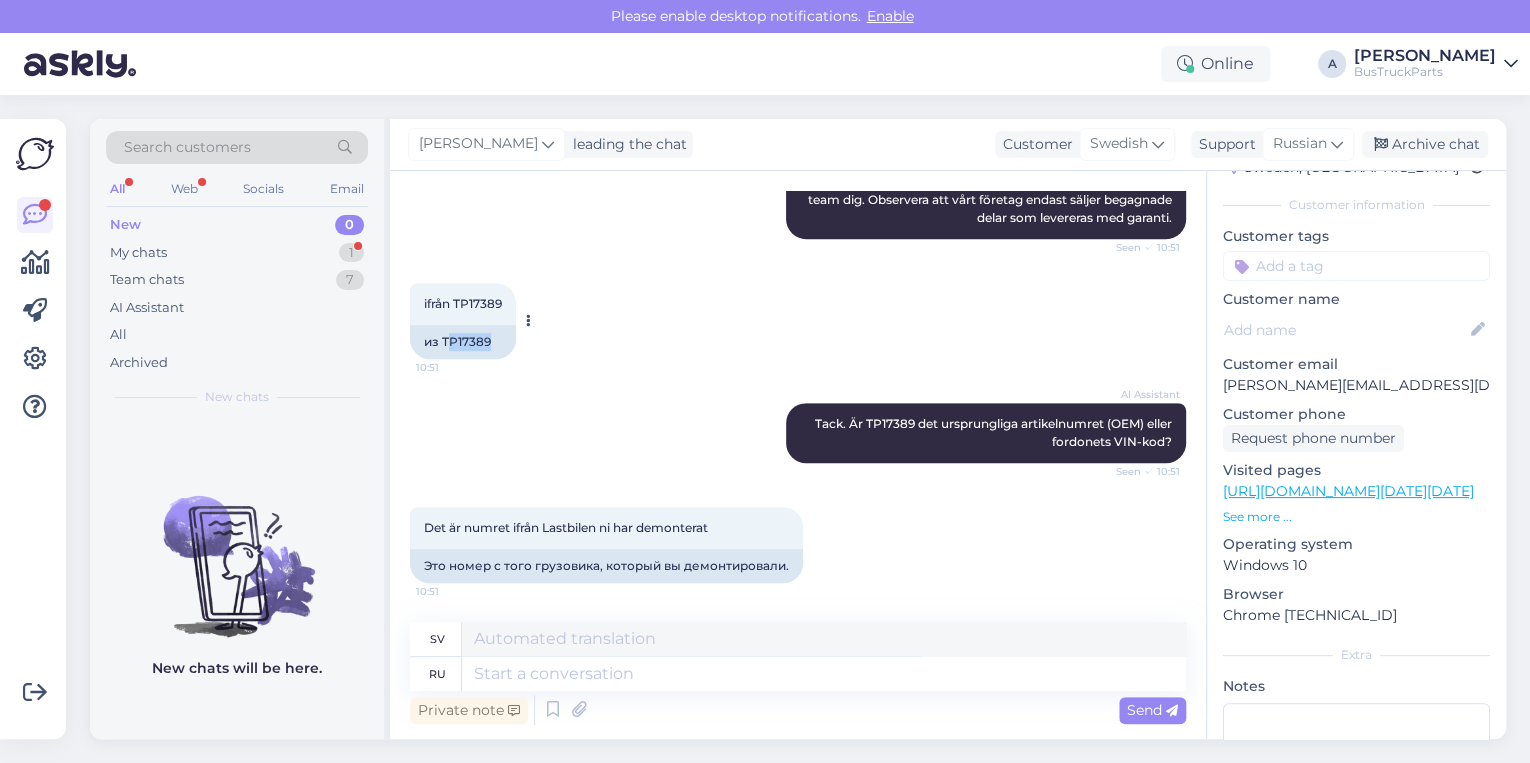 drag, startPoint x: 496, startPoint y: 344, endPoint x: 453, endPoint y: 347, distance: 43.104523 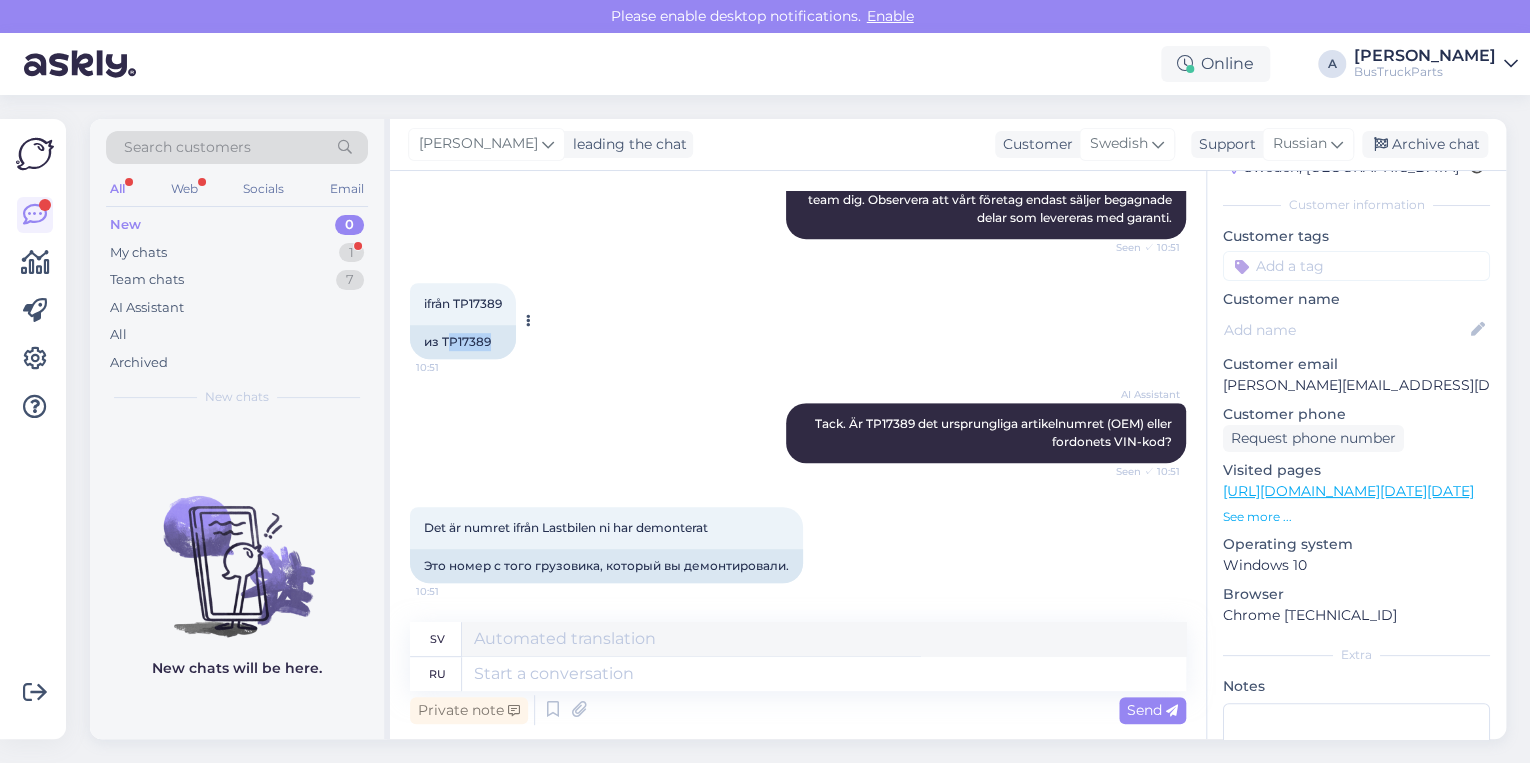click on "из TP17389" at bounding box center (463, 342) 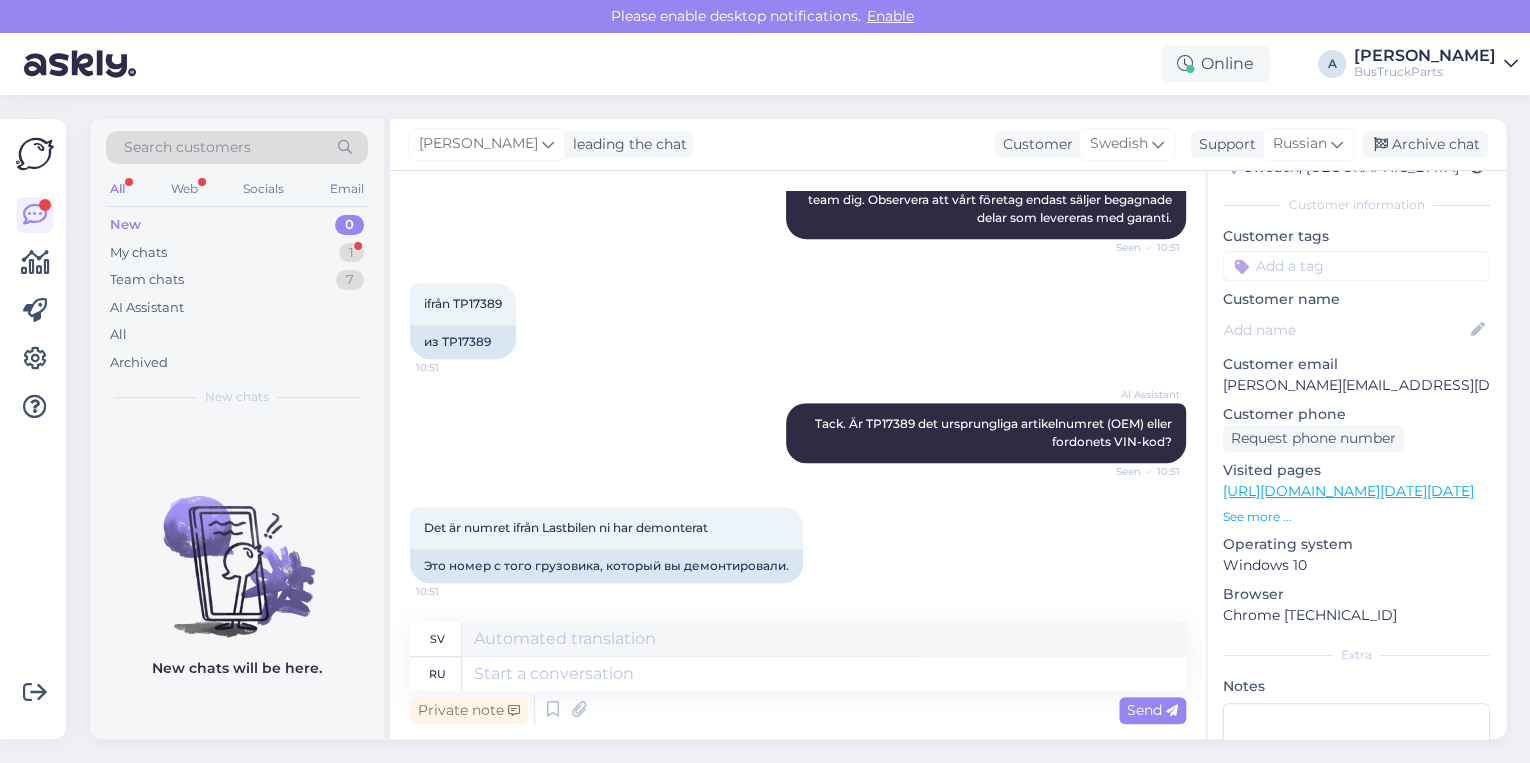drag, startPoint x: 453, startPoint y: 347, endPoint x: 516, endPoint y: 448, distance: 119.03781 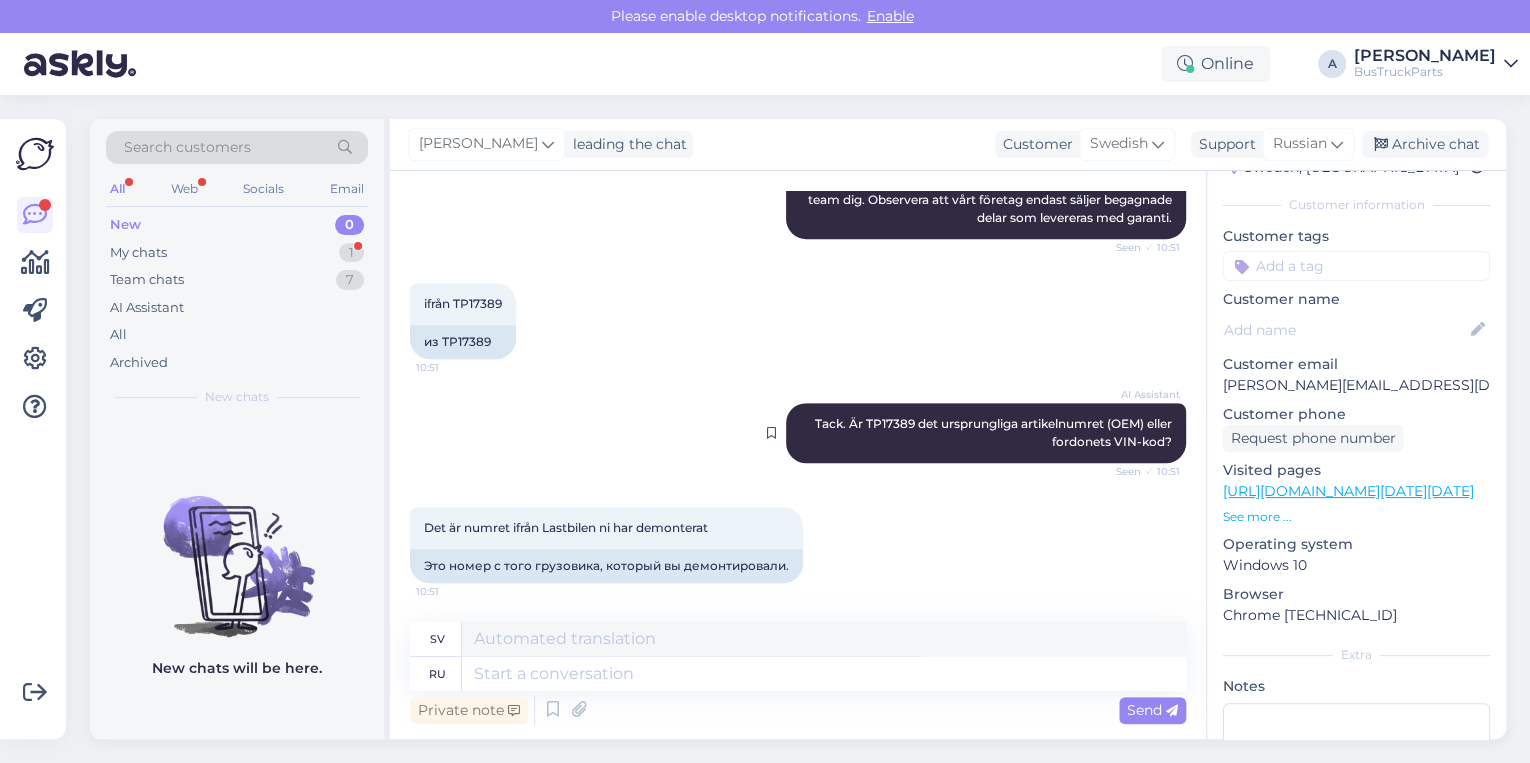 click on "Tack. Är TP17389 det ursprungliga artikelnumret (OEM) eller fordonets VIN-kod?" at bounding box center [995, 432] 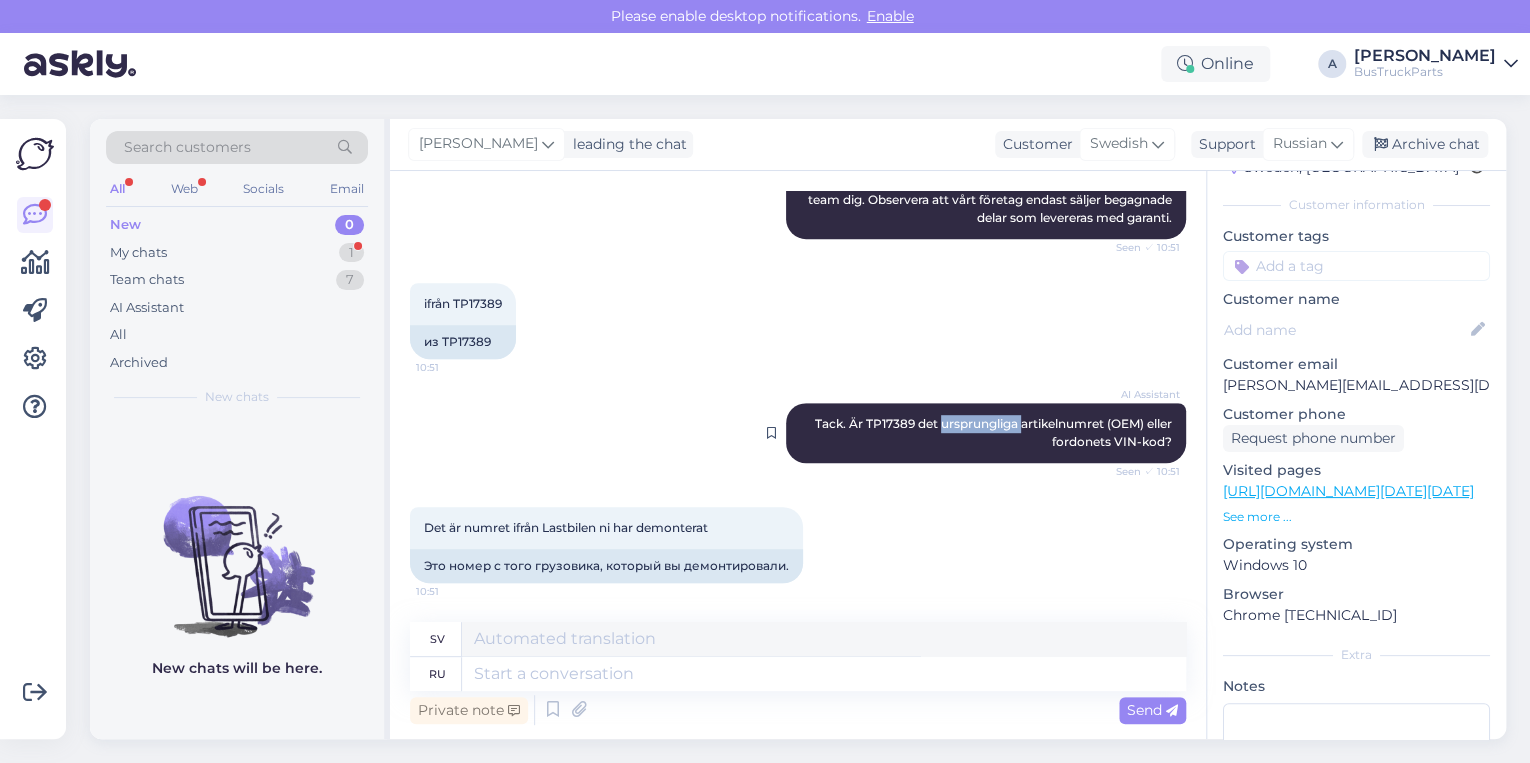 click on "Tack. Är TP17389 det ursprungliga artikelnumret (OEM) eller fordonets VIN-kod?" at bounding box center (995, 432) 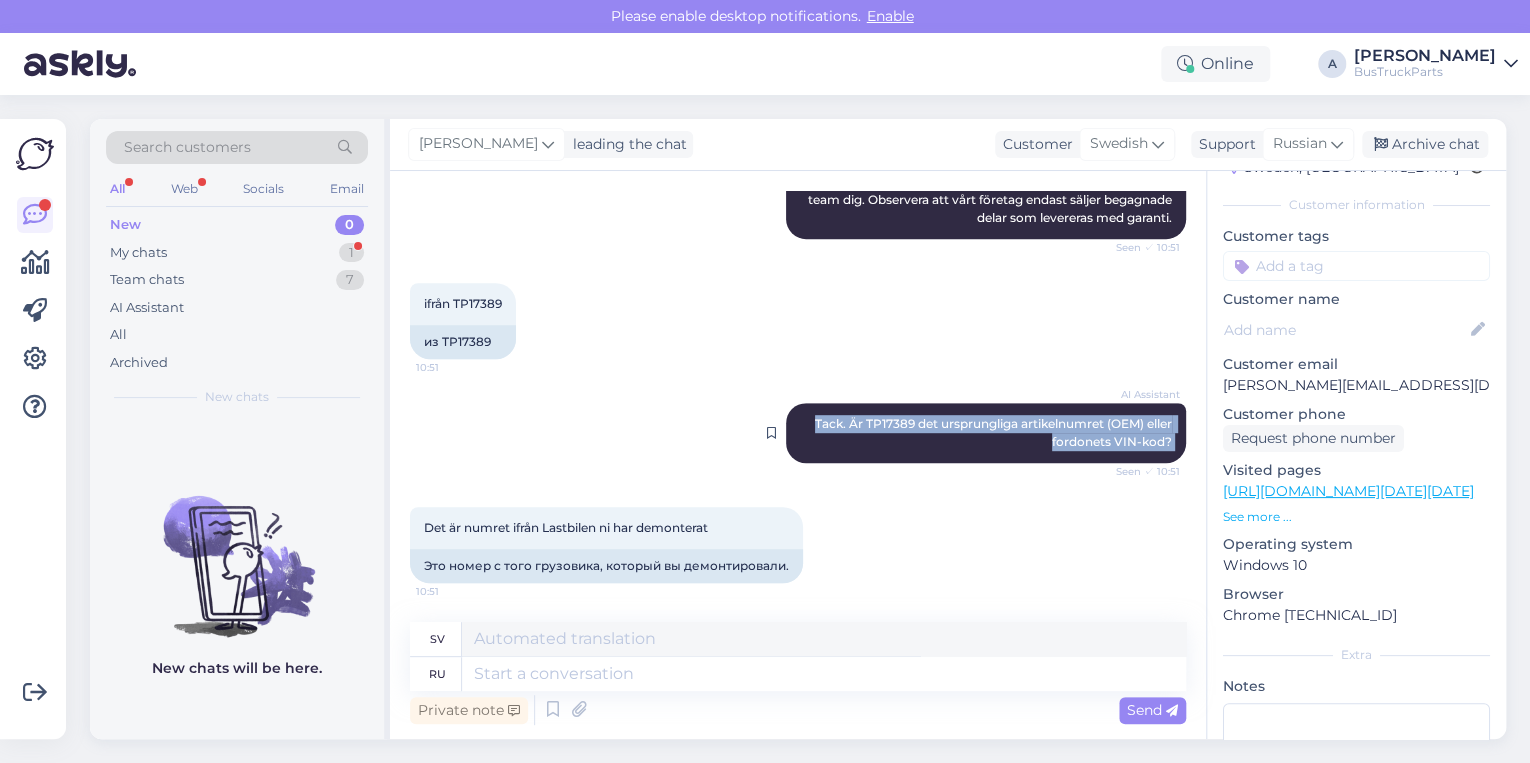 click on "Tack. Är TP17389 det ursprungliga artikelnumret (OEM) eller fordonets VIN-kod?" at bounding box center (995, 432) 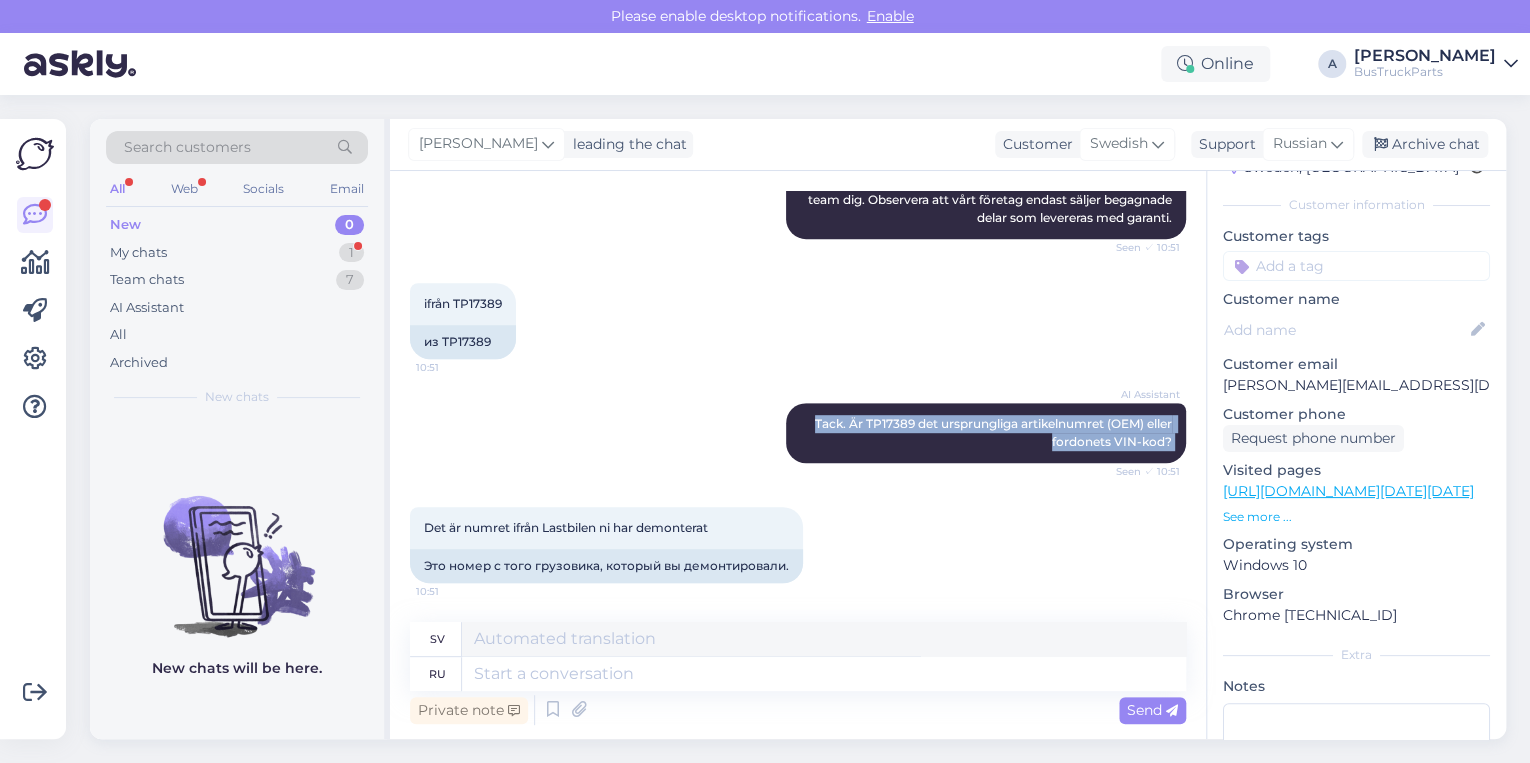 copy on "Tack. Är TP17389 det ursprungliga artikelnumret (OEM) eller fordonets VIN-kod? Seen ✓ 10:51" 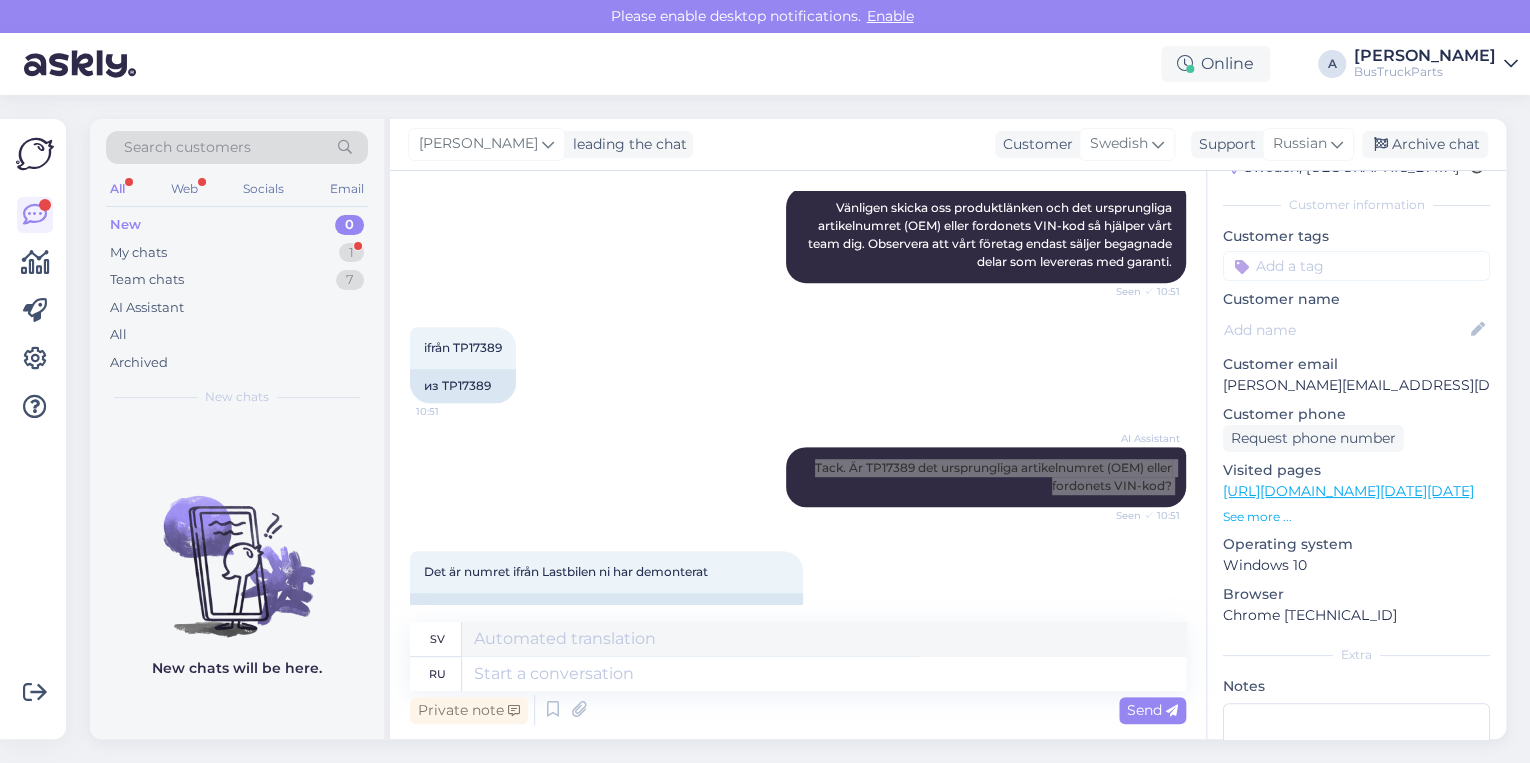 scroll, scrollTop: 436, scrollLeft: 0, axis: vertical 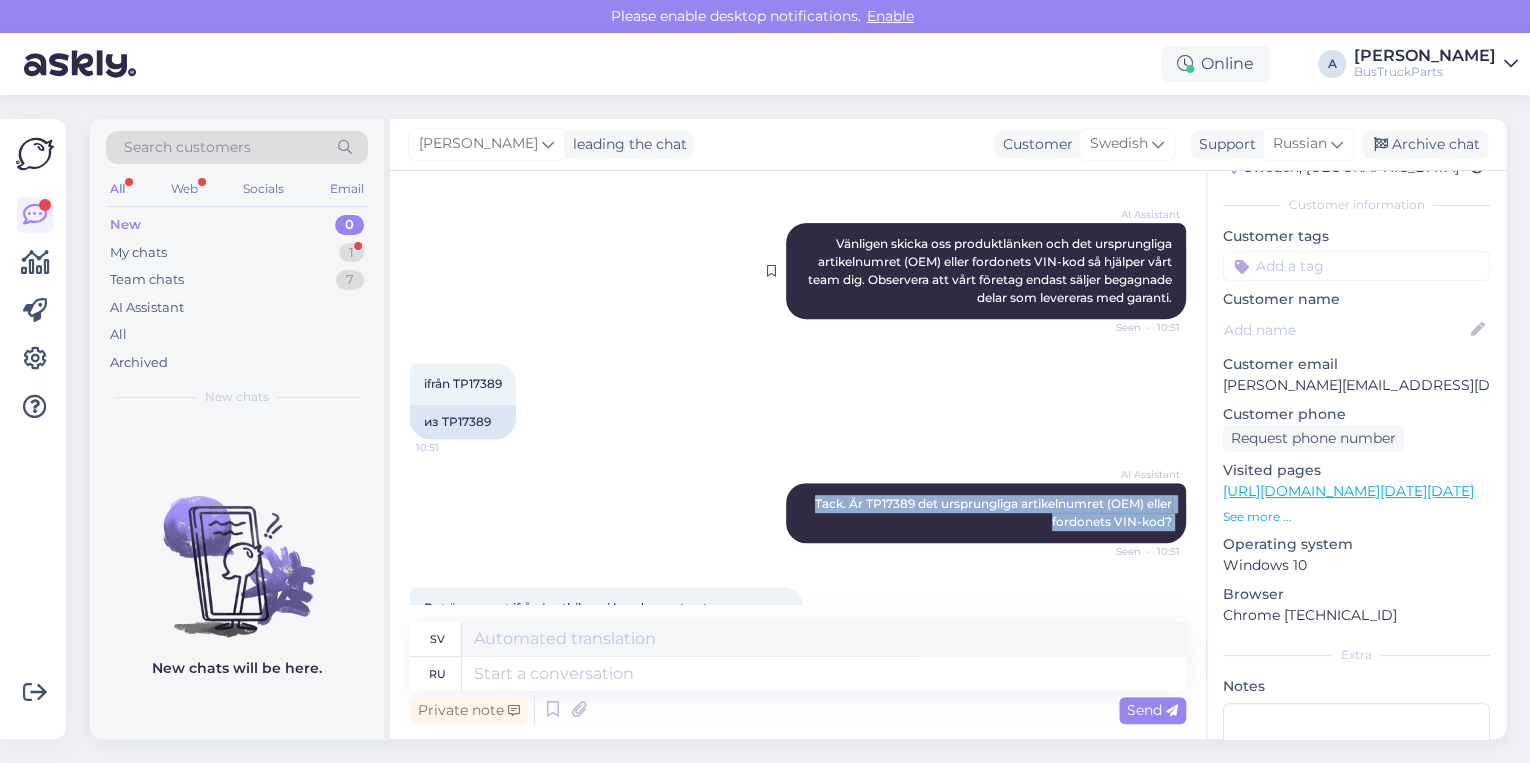 click on "Vänligen skicka oss produktlänken och det ursprungliga artikelnumret (OEM) eller fordonets VIN-kod så hjälper vårt team dig. Observera att vårt företag endast säljer begagnade delar som levereras med garanti." at bounding box center (991, 270) 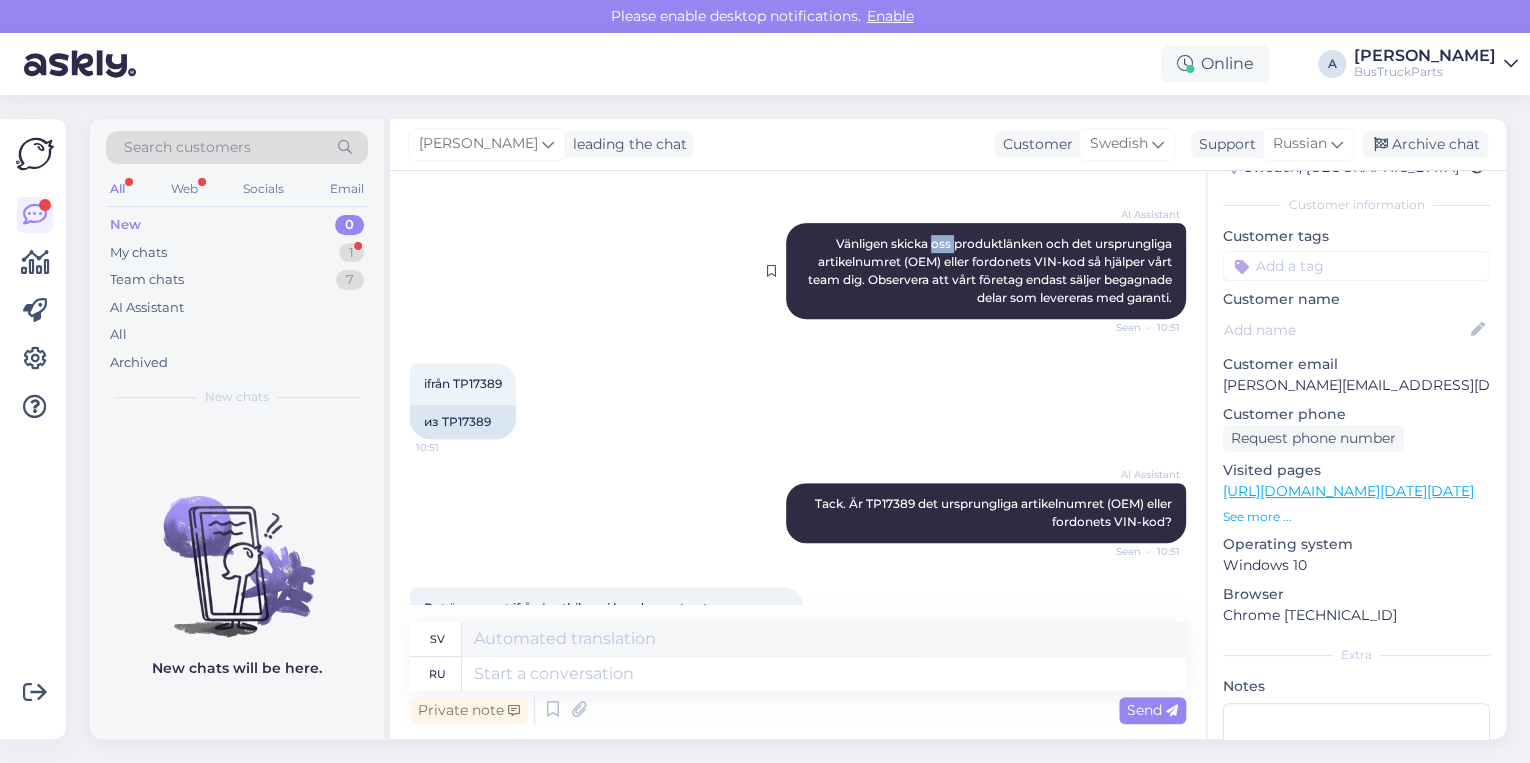 click on "Vänligen skicka oss produktlänken och det ursprungliga artikelnumret (OEM) eller fordonets VIN-kod så hjälper vårt team dig. Observera att vårt företag endast säljer begagnade delar som levereras med garanti." at bounding box center [991, 270] 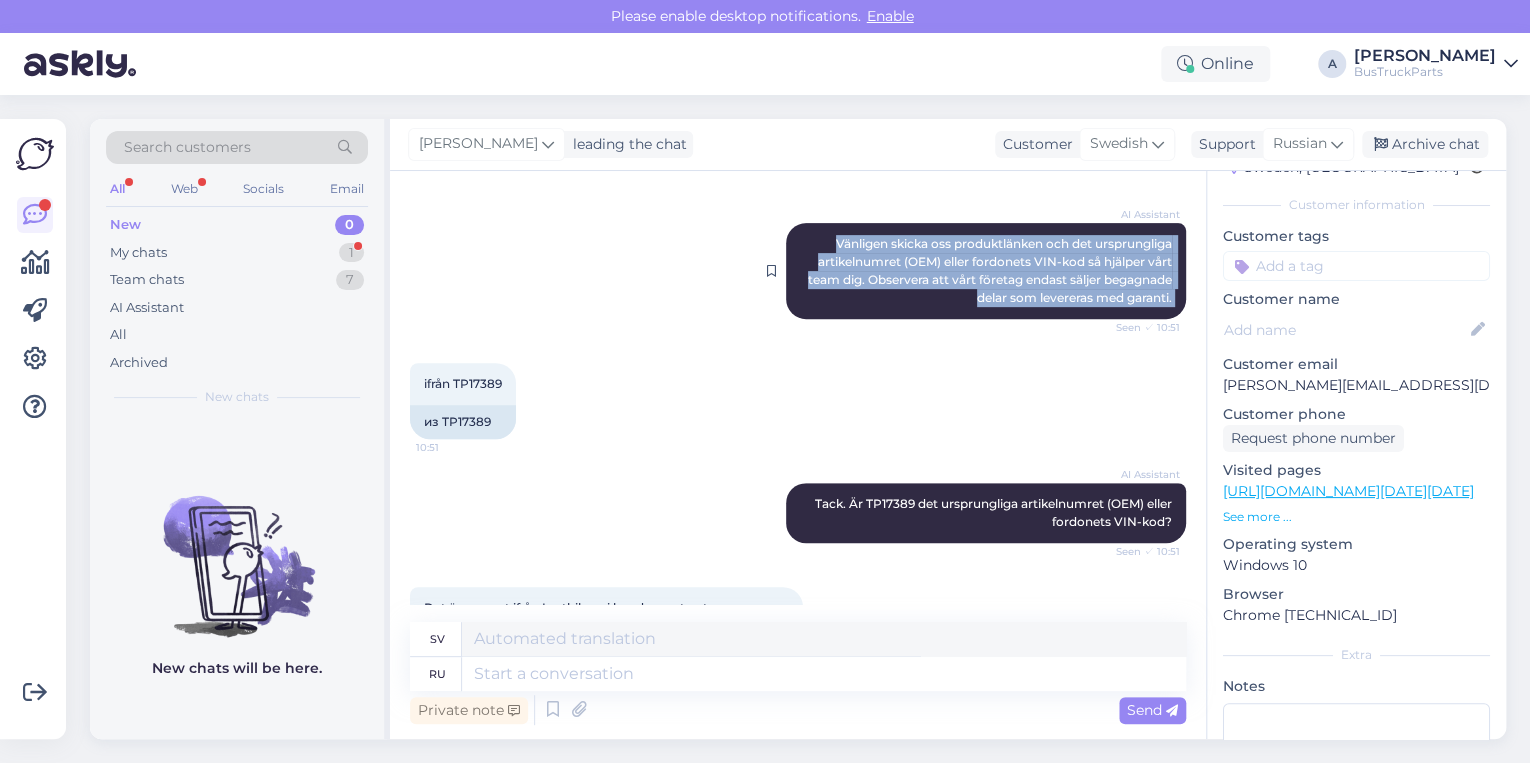 click on "Vänligen skicka oss produktlänken och det ursprungliga artikelnumret (OEM) eller fordonets VIN-kod så hjälper vårt team dig. Observera att vårt företag endast säljer begagnade delar som levereras med garanti." at bounding box center (991, 270) 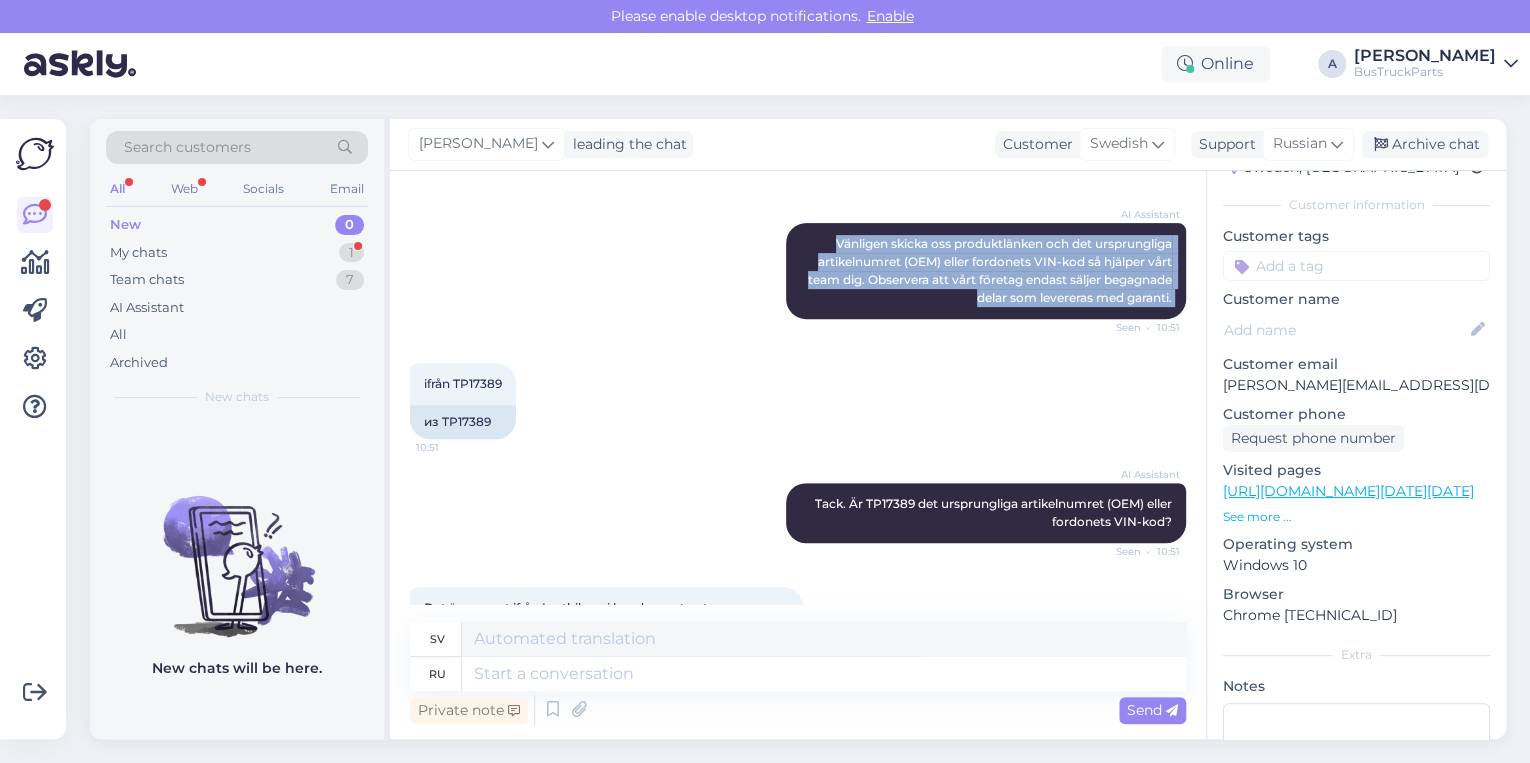 copy on "Vänligen skicka oss produktlänken och det ursprungliga artikelnumret (OEM) eller fordonets VIN-kod så hjälper vårt team dig. Observera att vårt företag endast säljer begagnade delar som levereras med garanti. Seen ✓ 10:51" 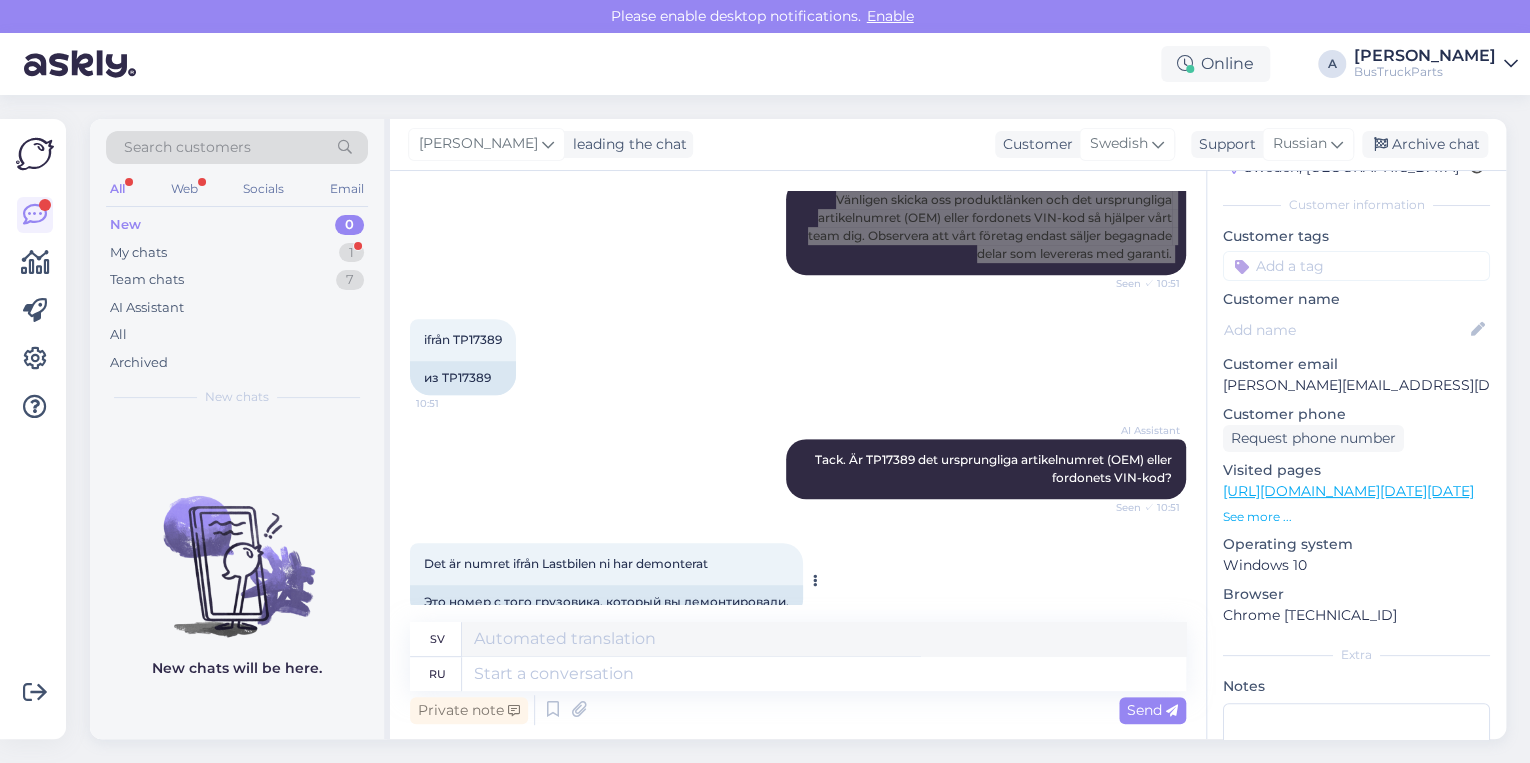scroll, scrollTop: 516, scrollLeft: 0, axis: vertical 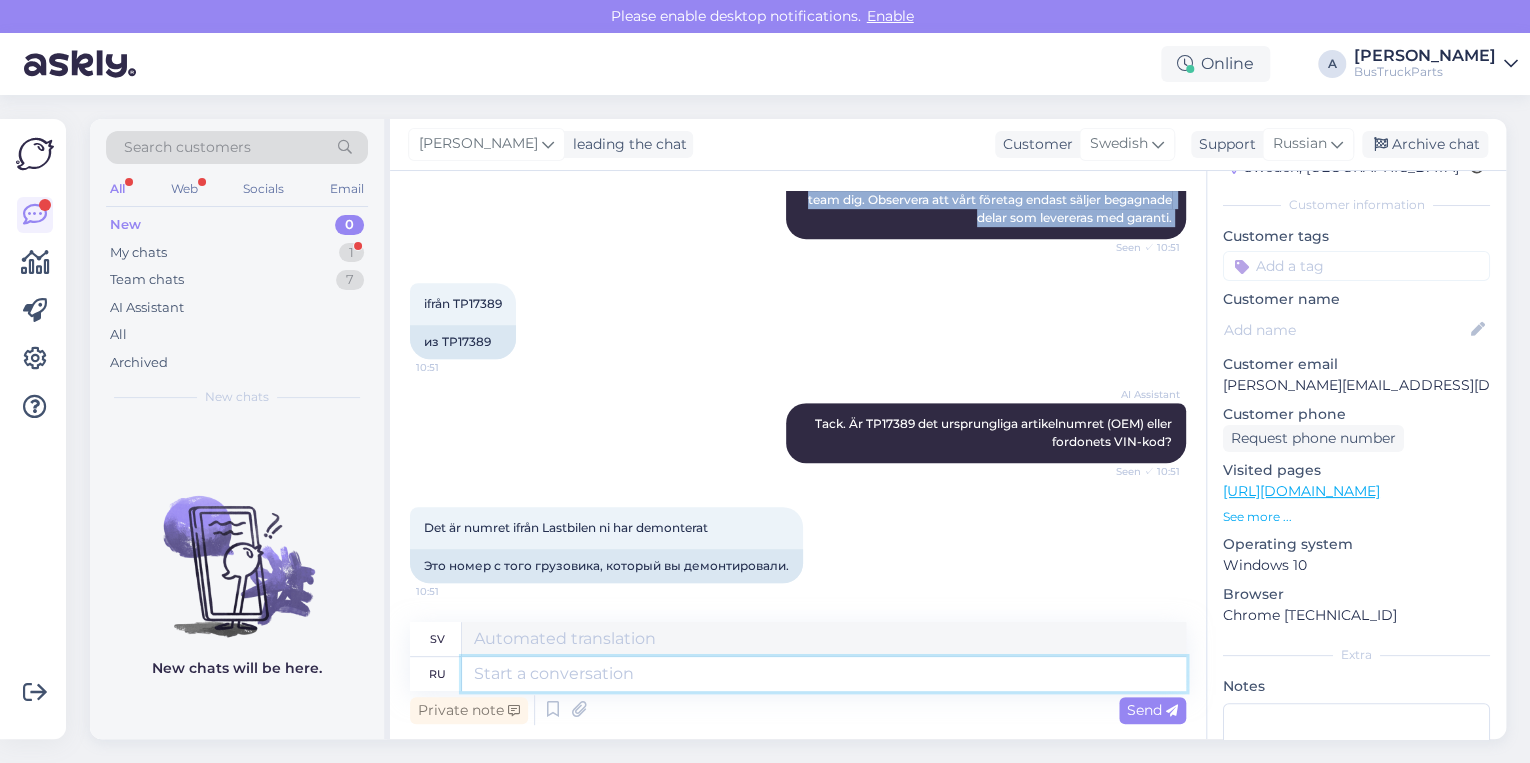 click at bounding box center (824, 674) 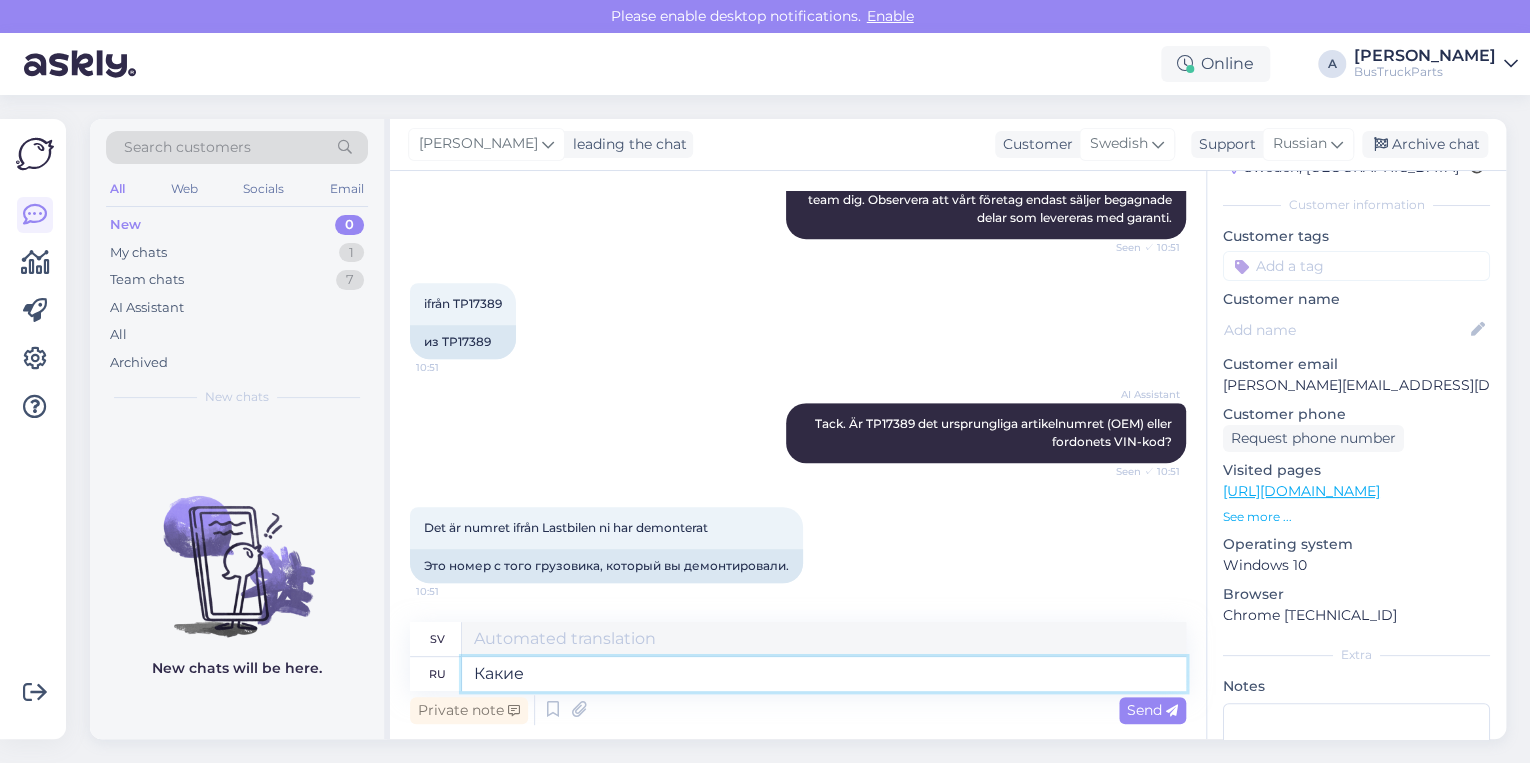 type on "Какие" 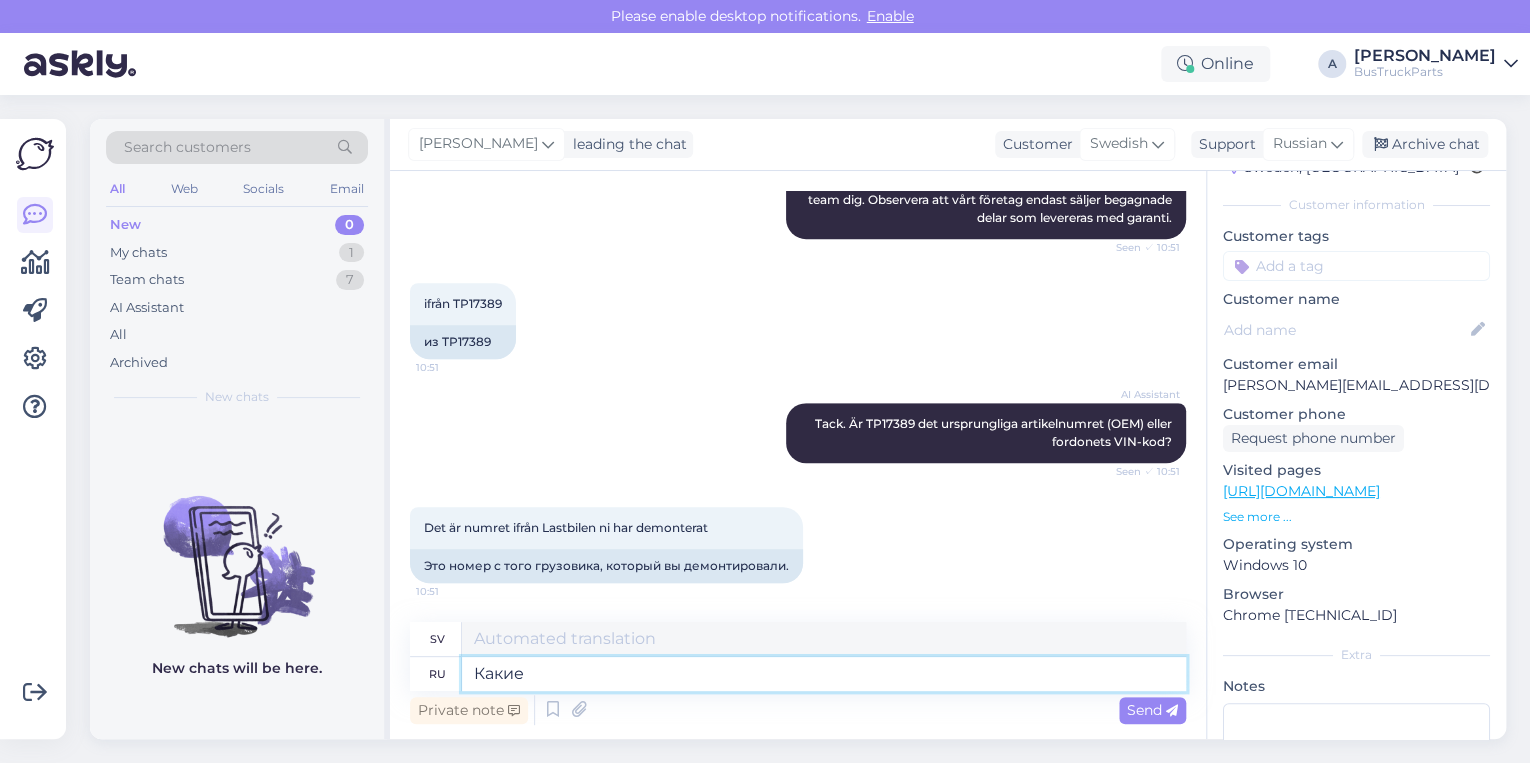 type on "Vilka" 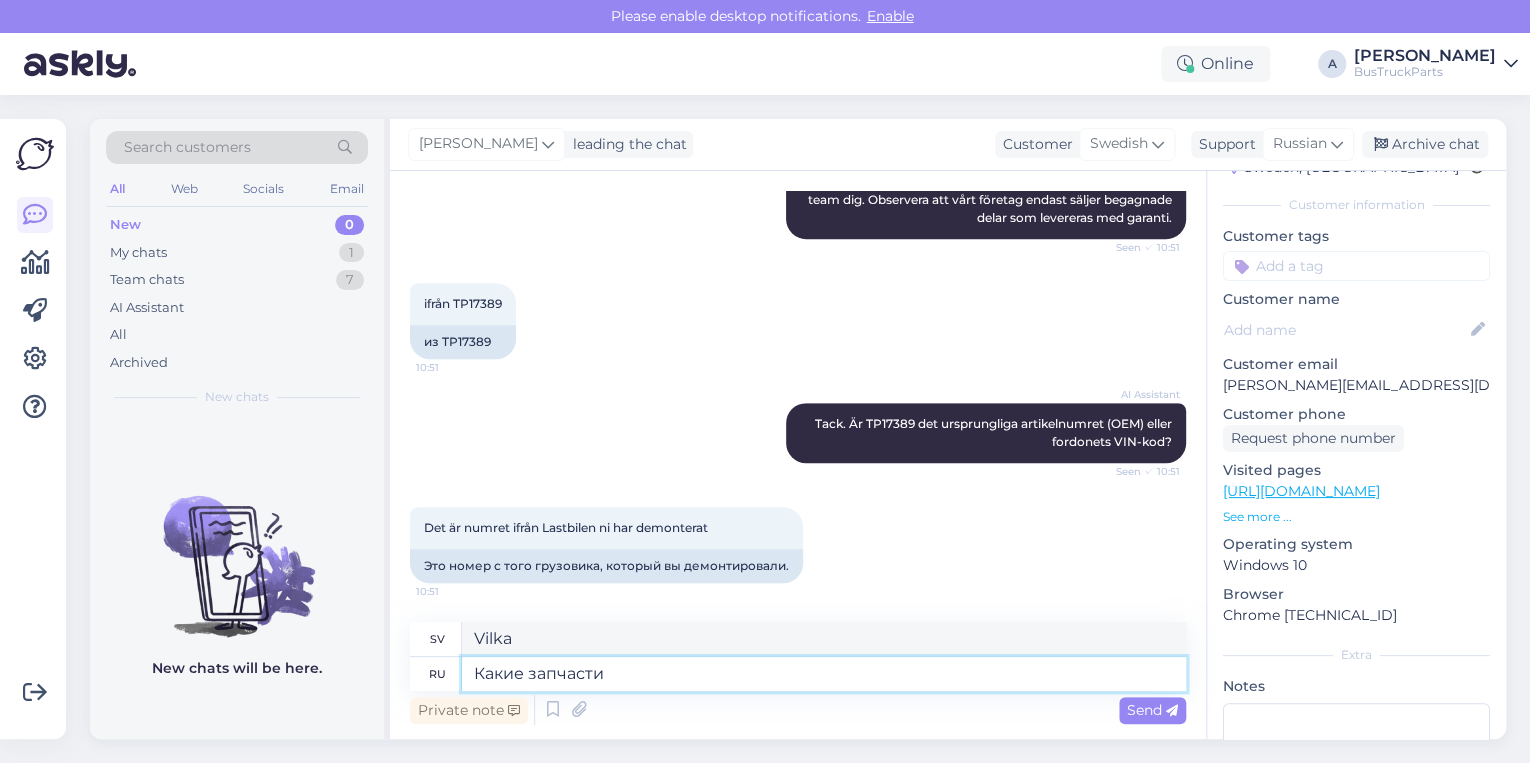 type on "Какие запчасти в" 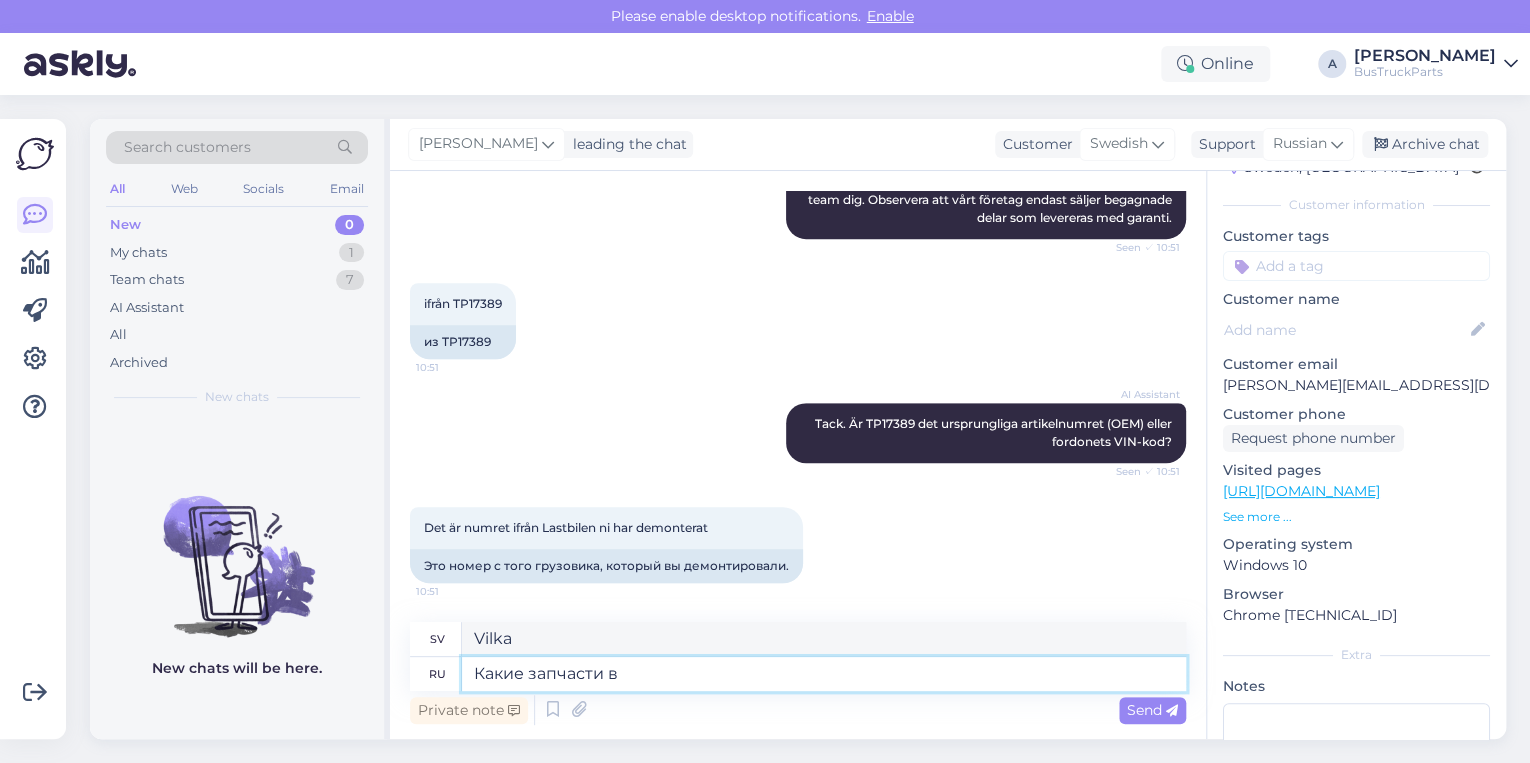 type on "Vilka reservdelar?" 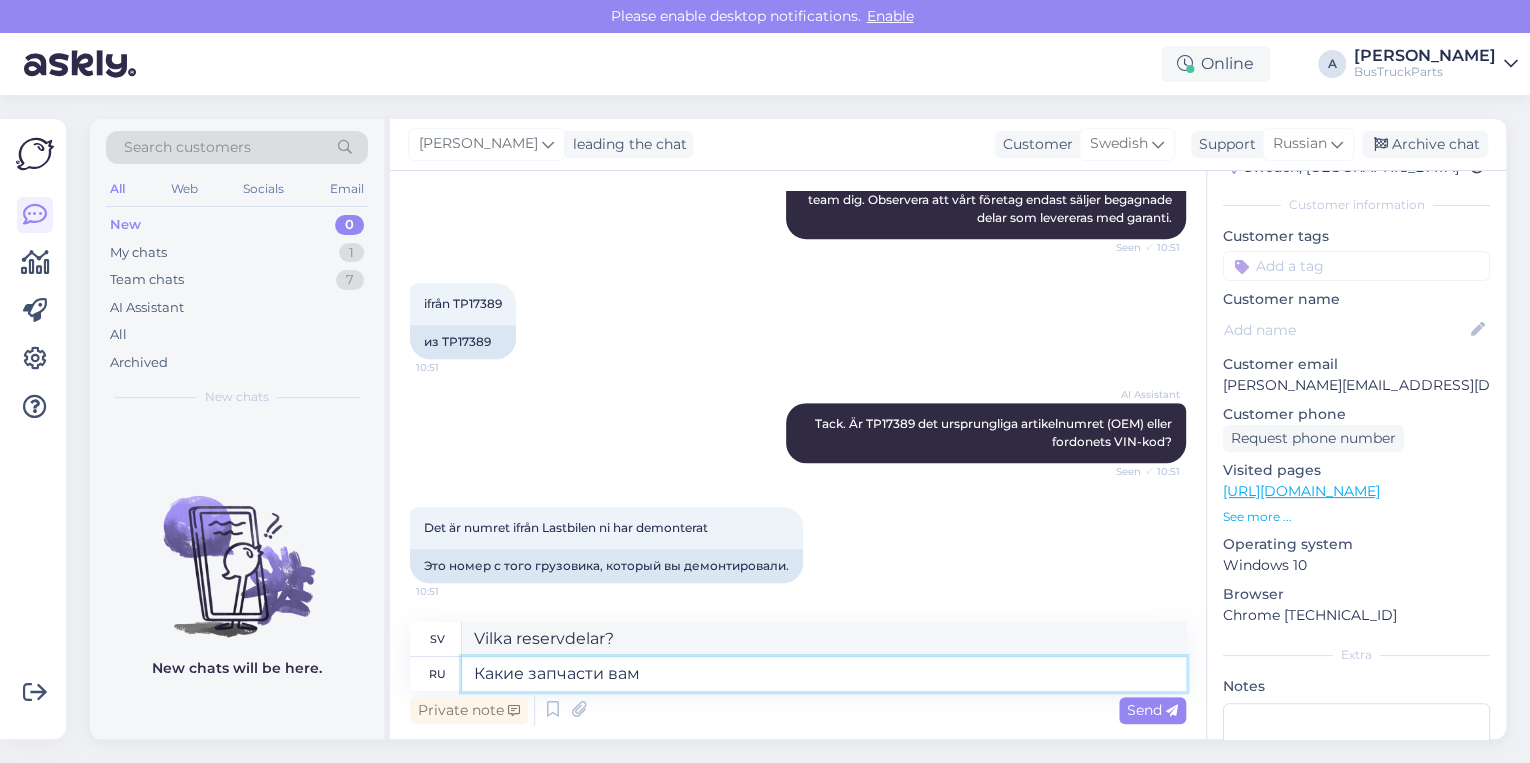 type on "Какие запчасти вам н" 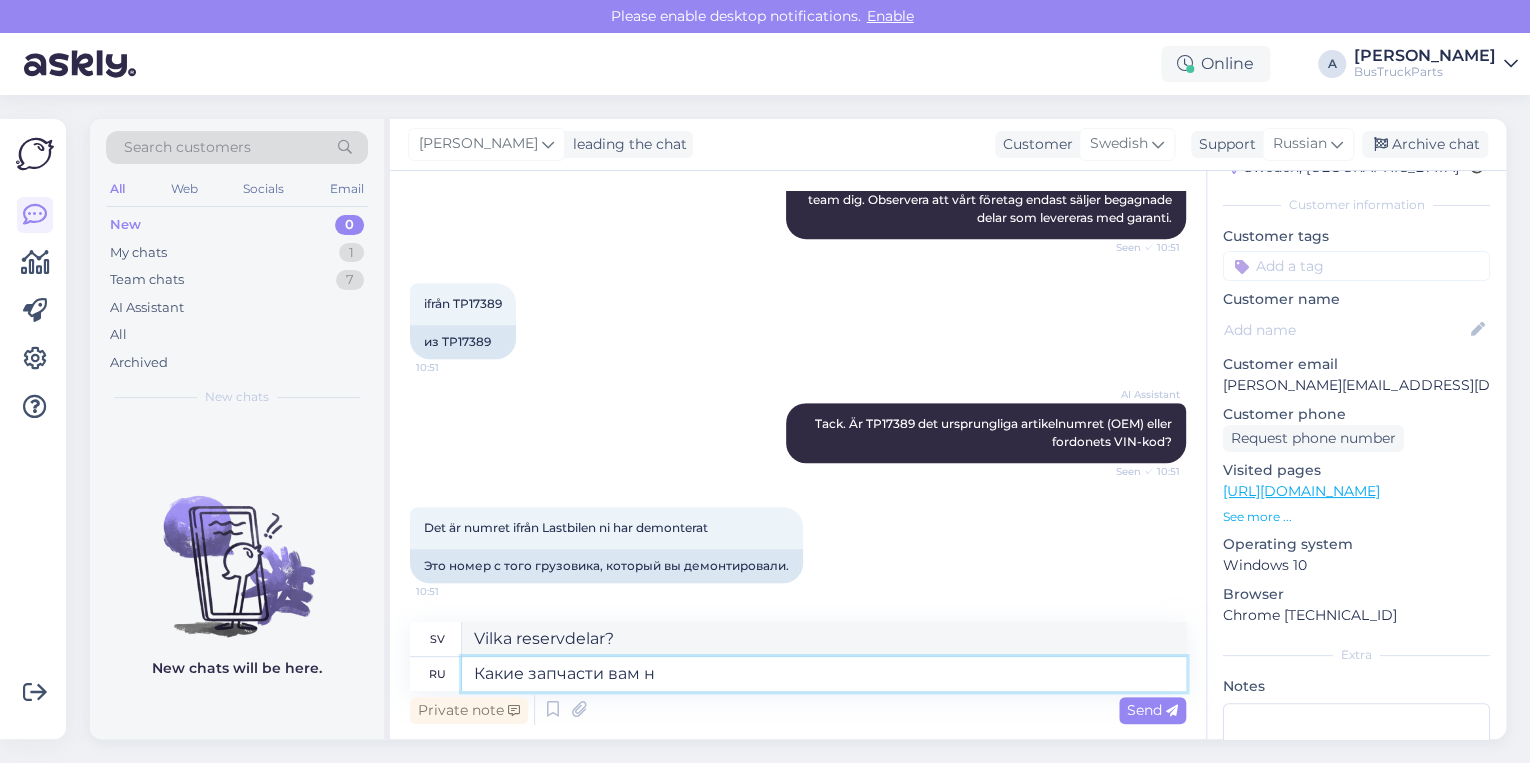 type on "Vilka reservdelar behöver ni?" 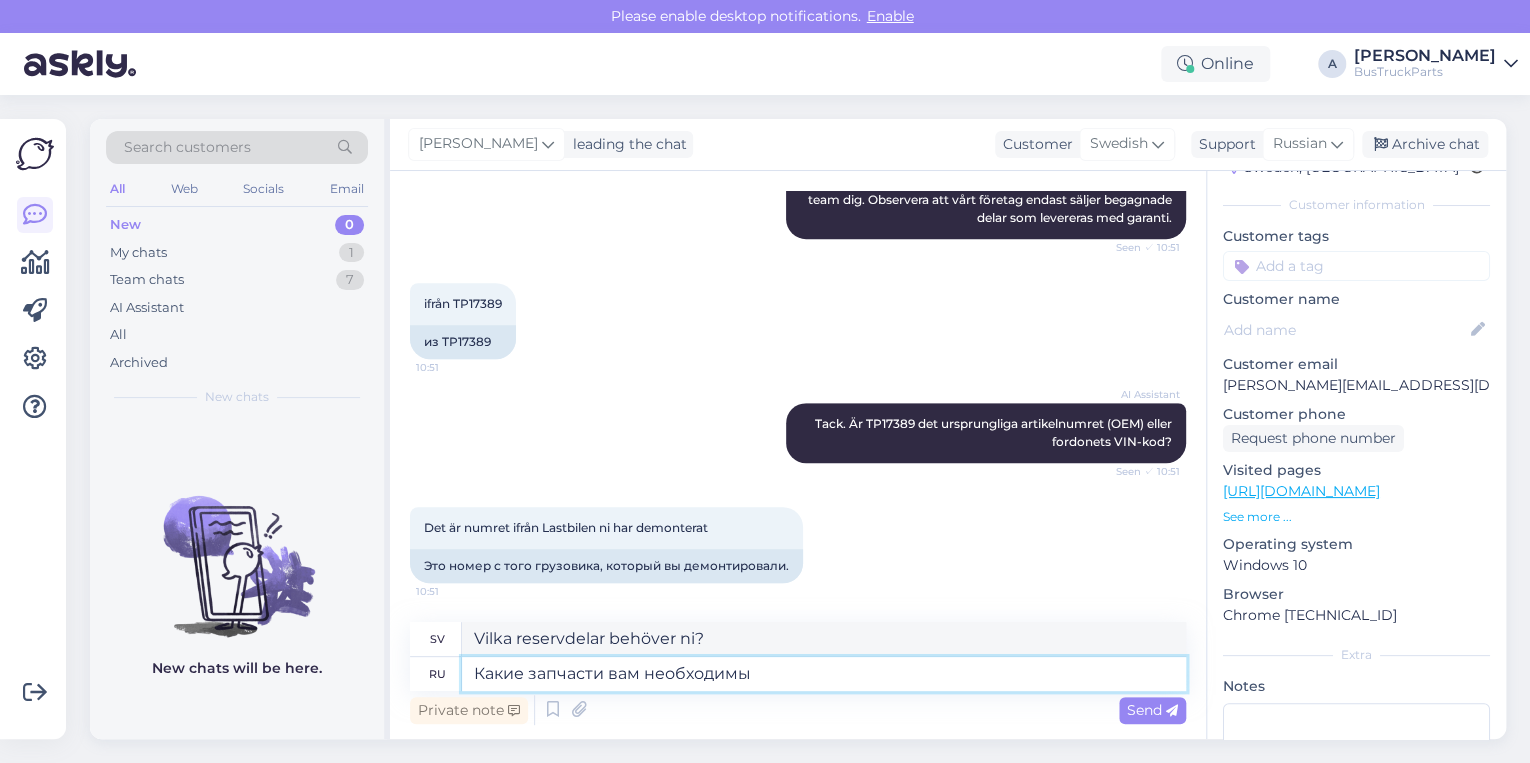 type on "Какие запчасти вам необходимы д" 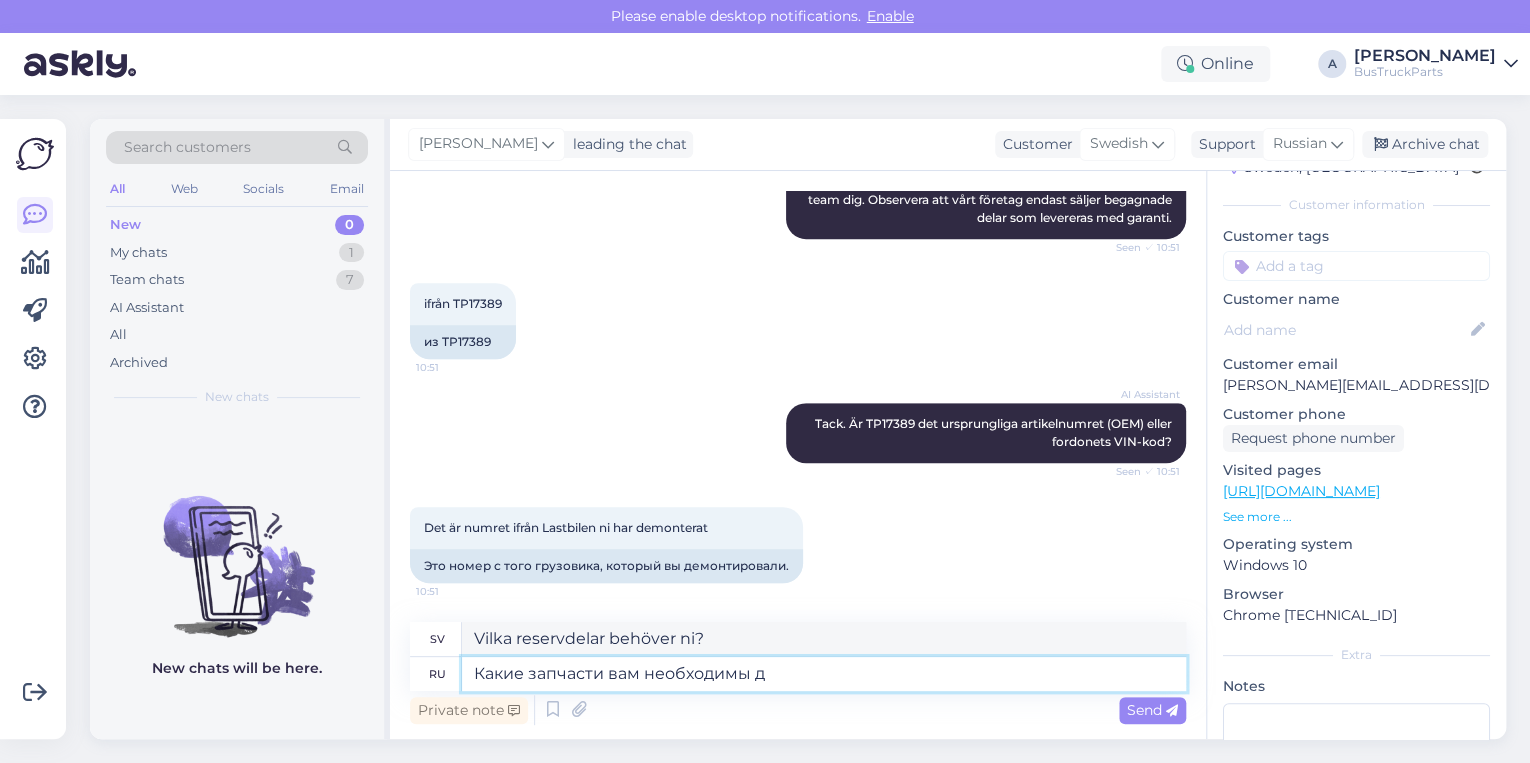 type on "Vilka reservdelar behöver du?" 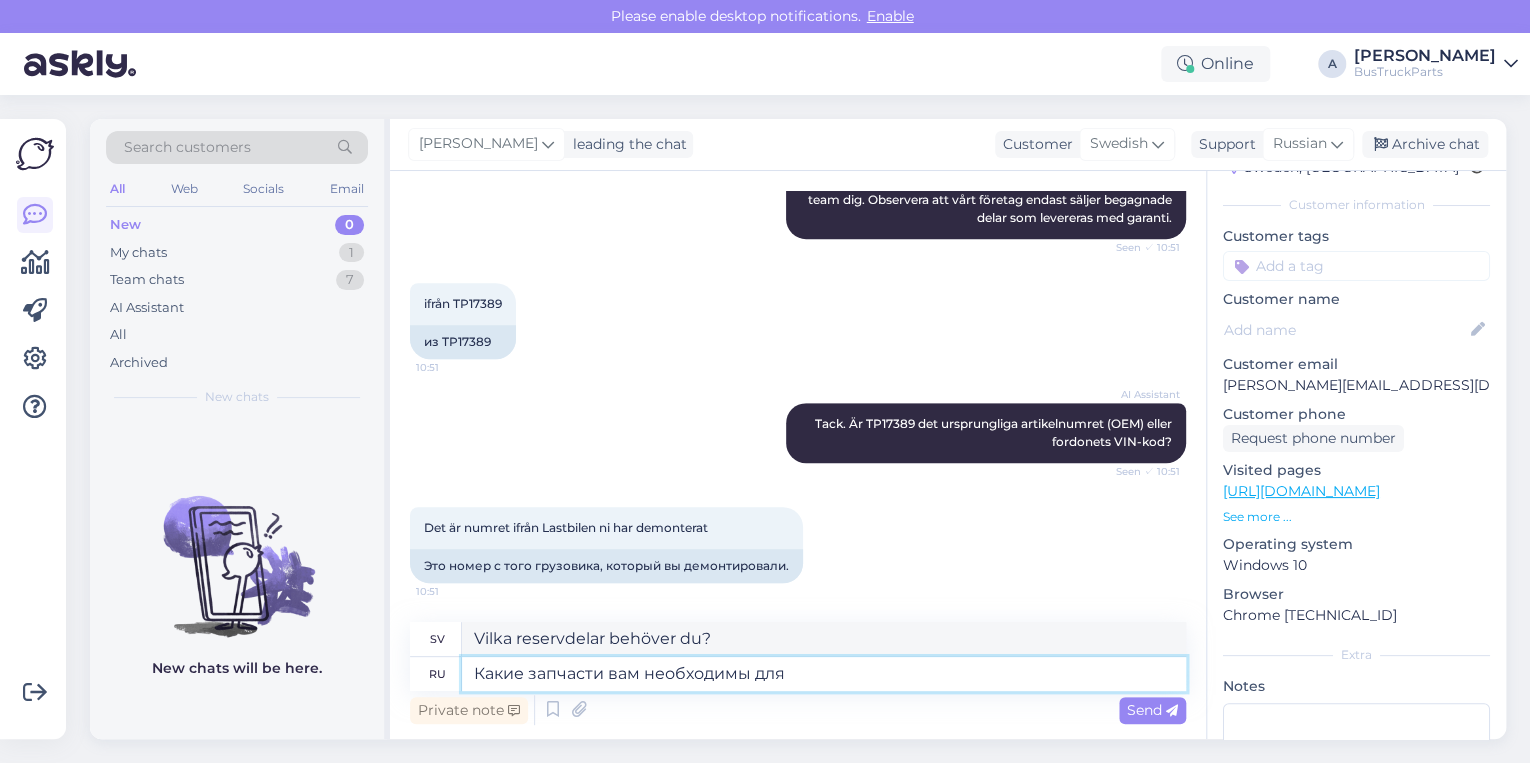 type on "Какие запчасти вам необходимы для" 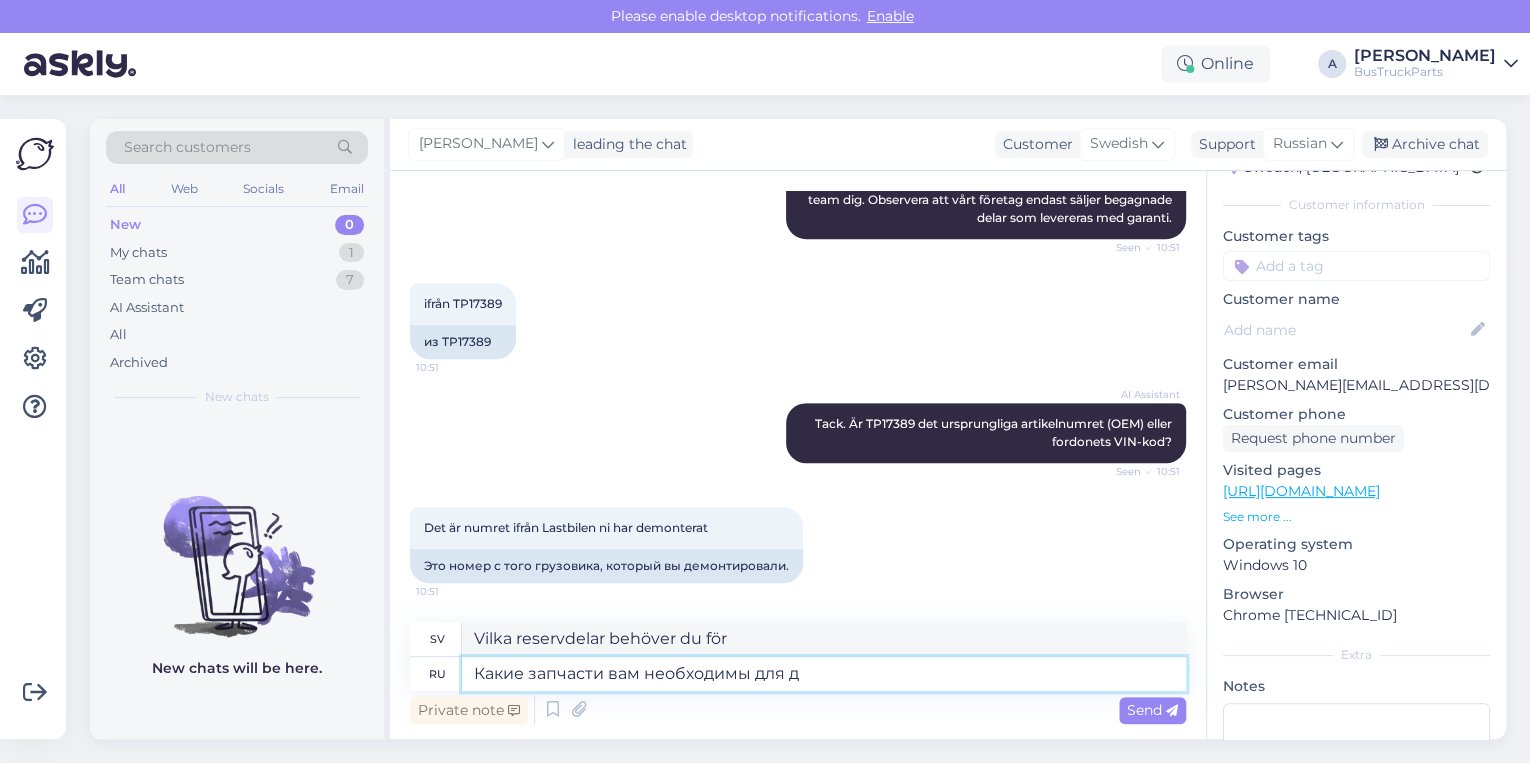 type on "Какие запчасти вам необходимы для да" 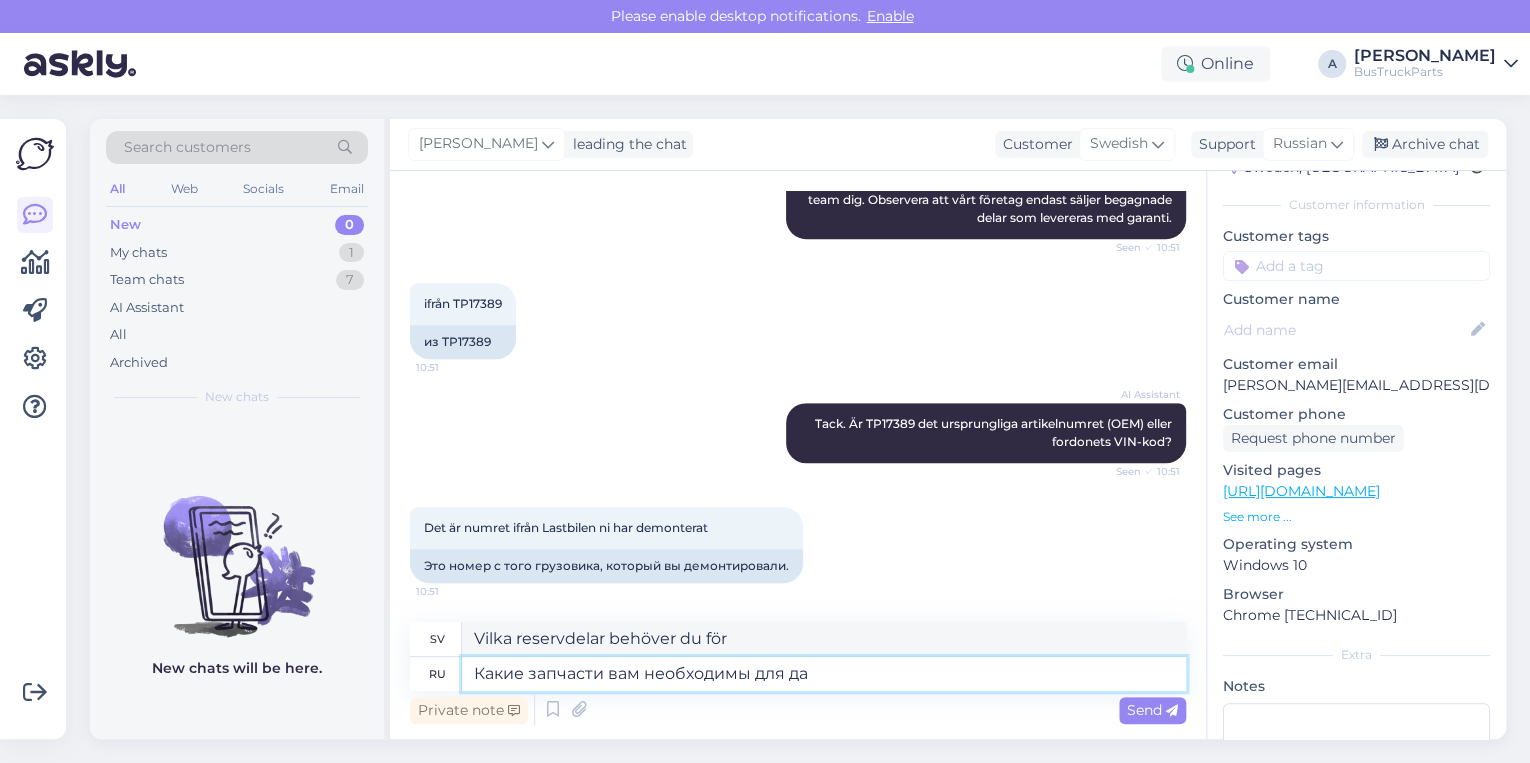type on "Vilka reservdelar behöver du?" 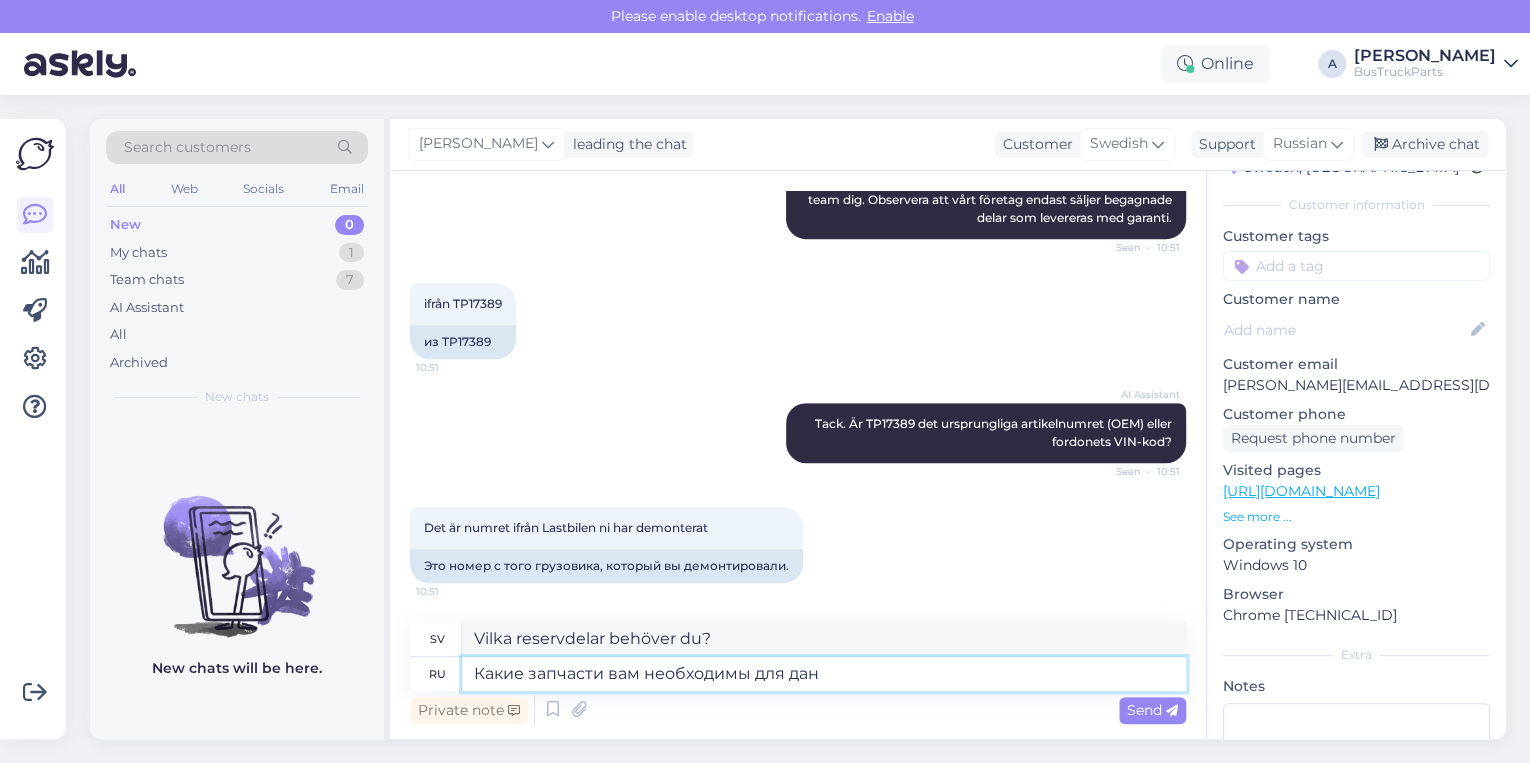 type on "Какие запчасти вам необходимы для данн" 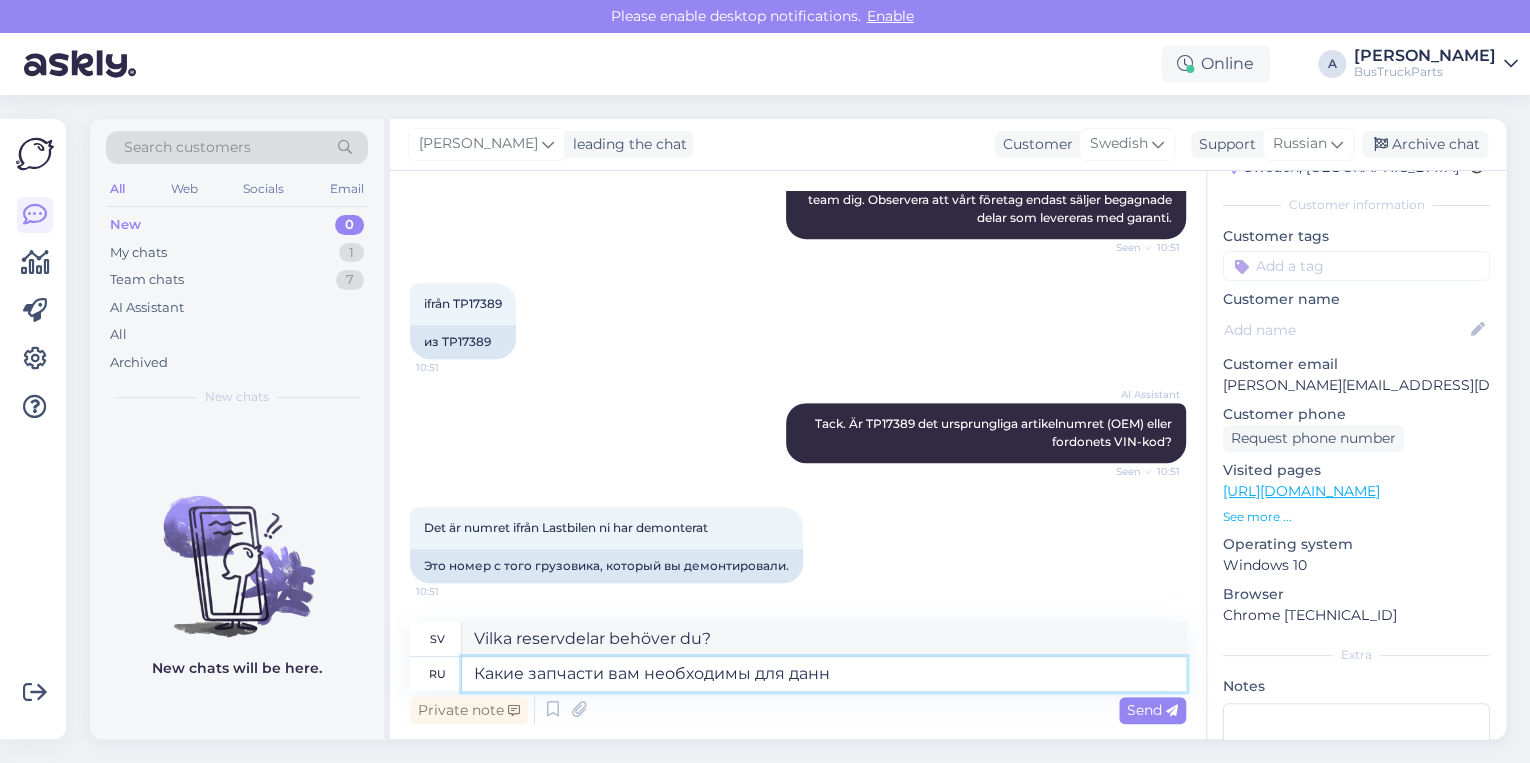 type on "Vilka reservdelar behöver du för detta?" 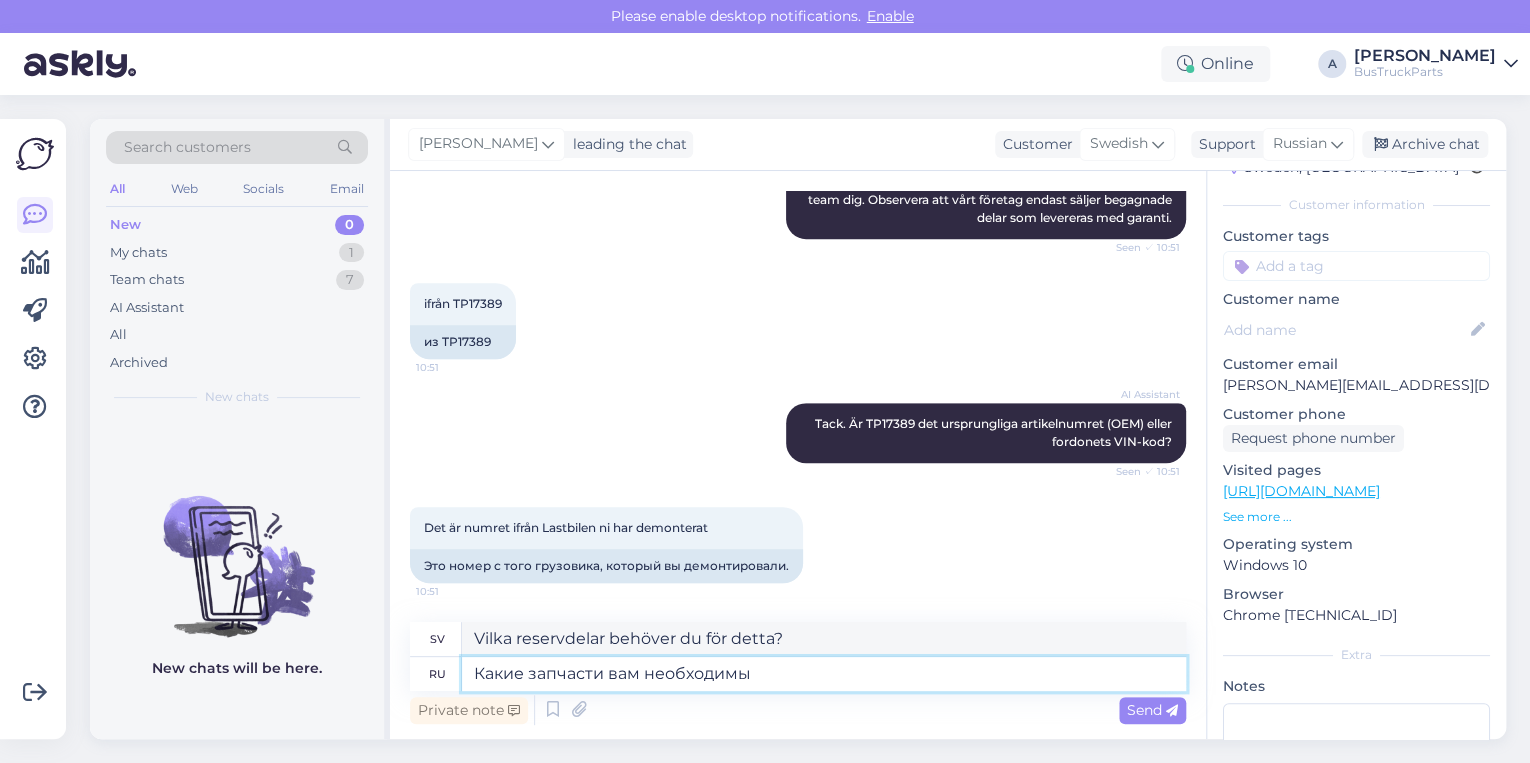 type on "Какие запчасти вам необходимы" 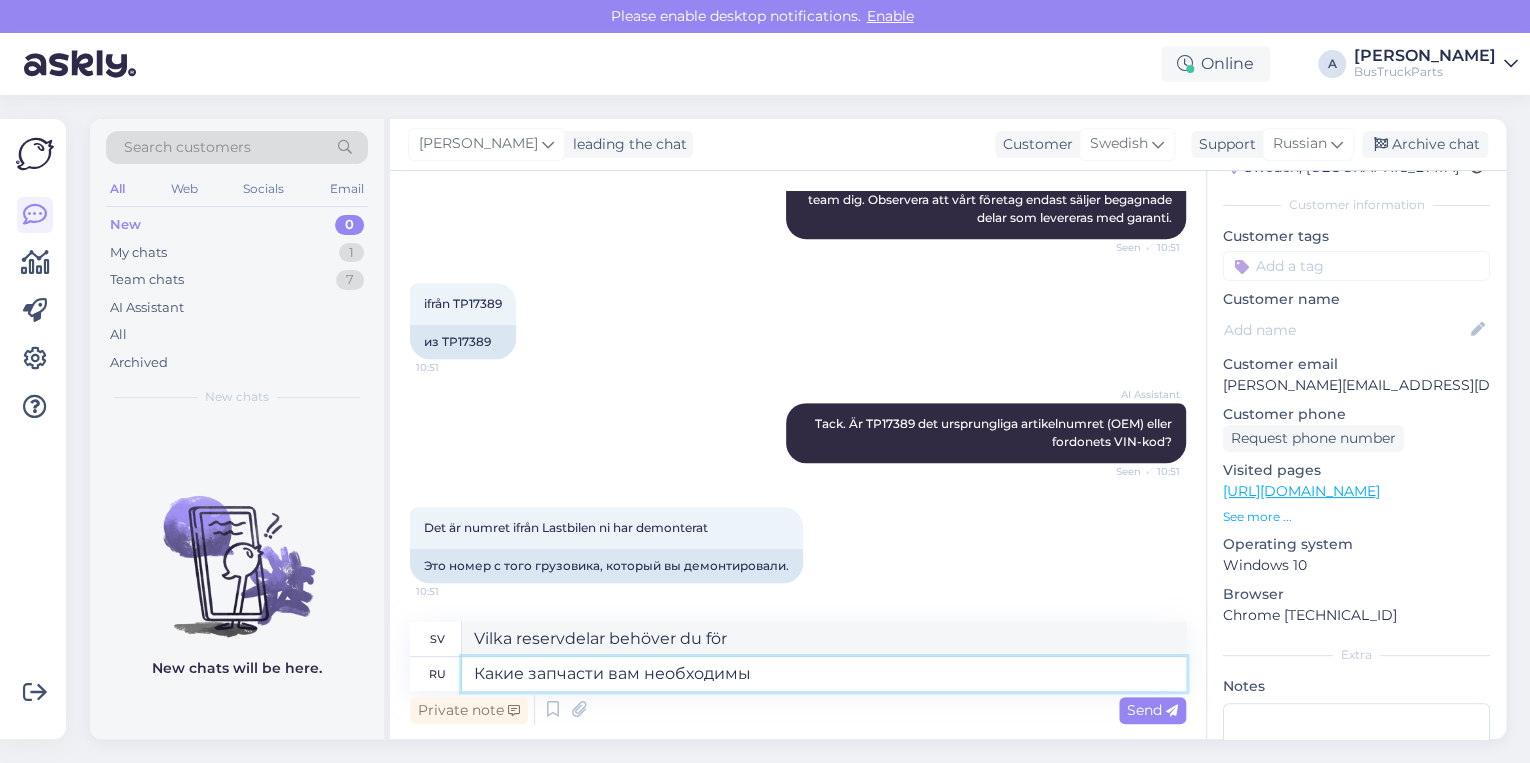 type on "Vilka reservdelar behöver du?" 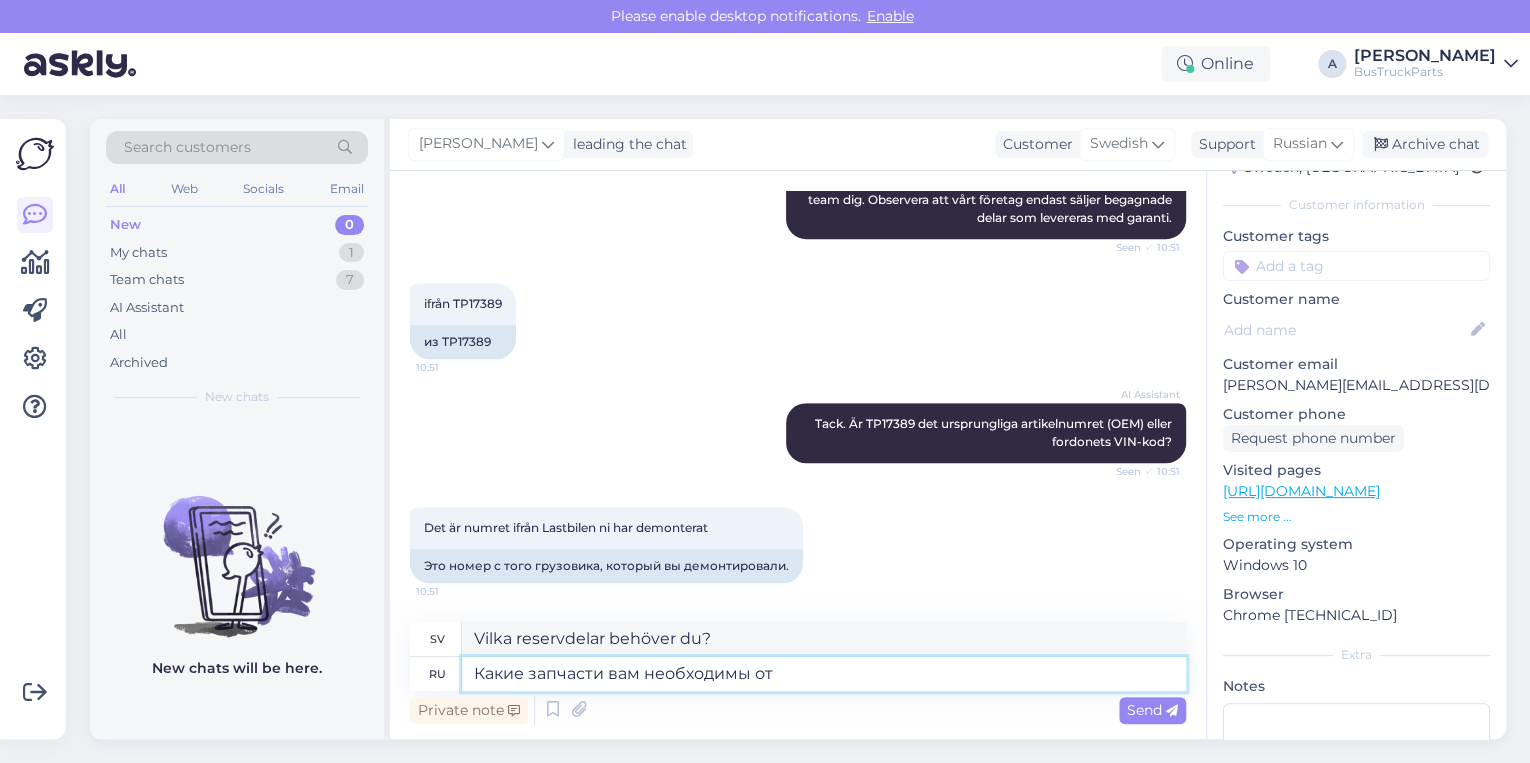 type on "Какие запчасти вам необходимы от д" 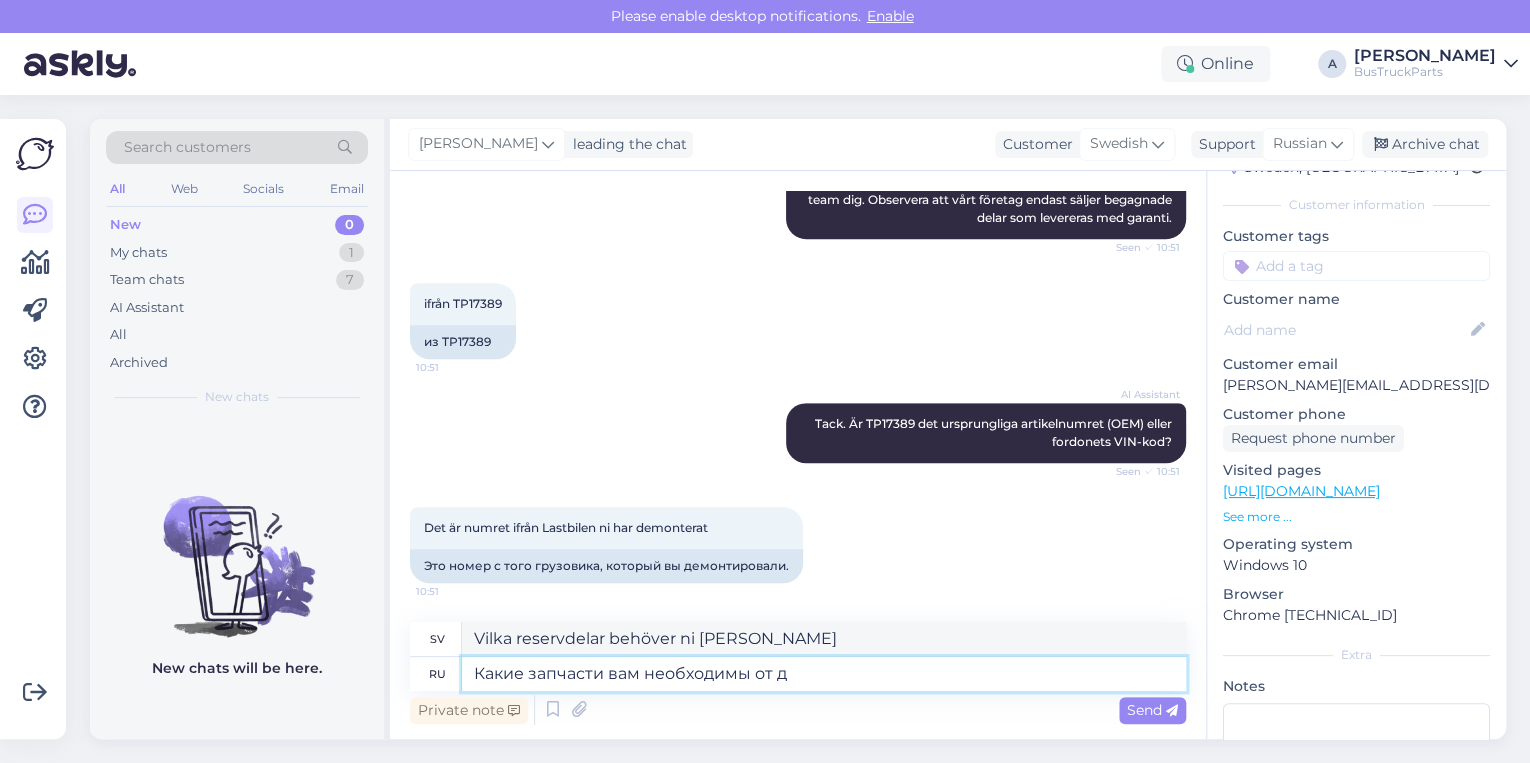type on "Vilka reservdelar behöver du?" 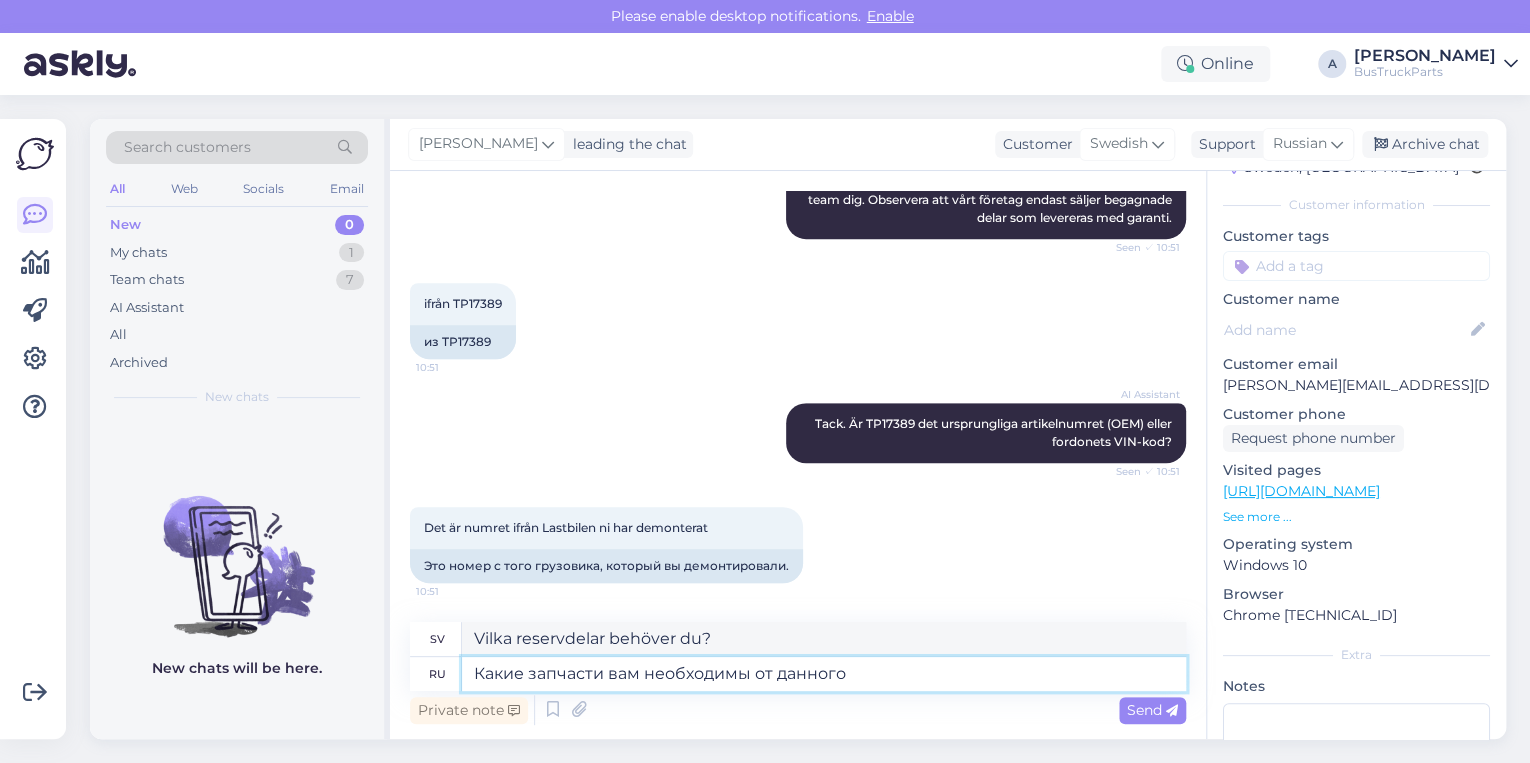 type on "Какие запчасти вам необходимы от данного г" 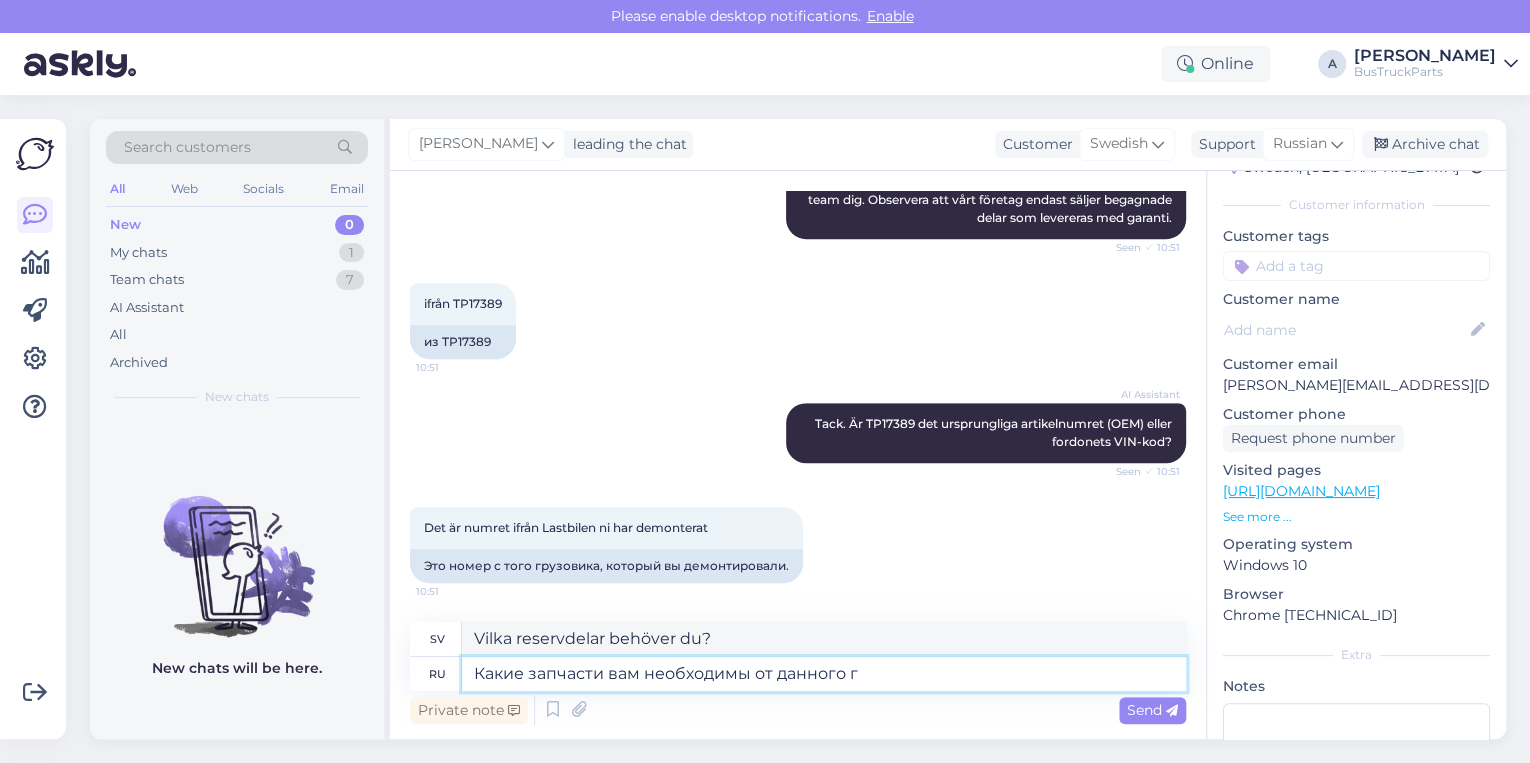 type on "Vilka reservdelar behöver du från detta?" 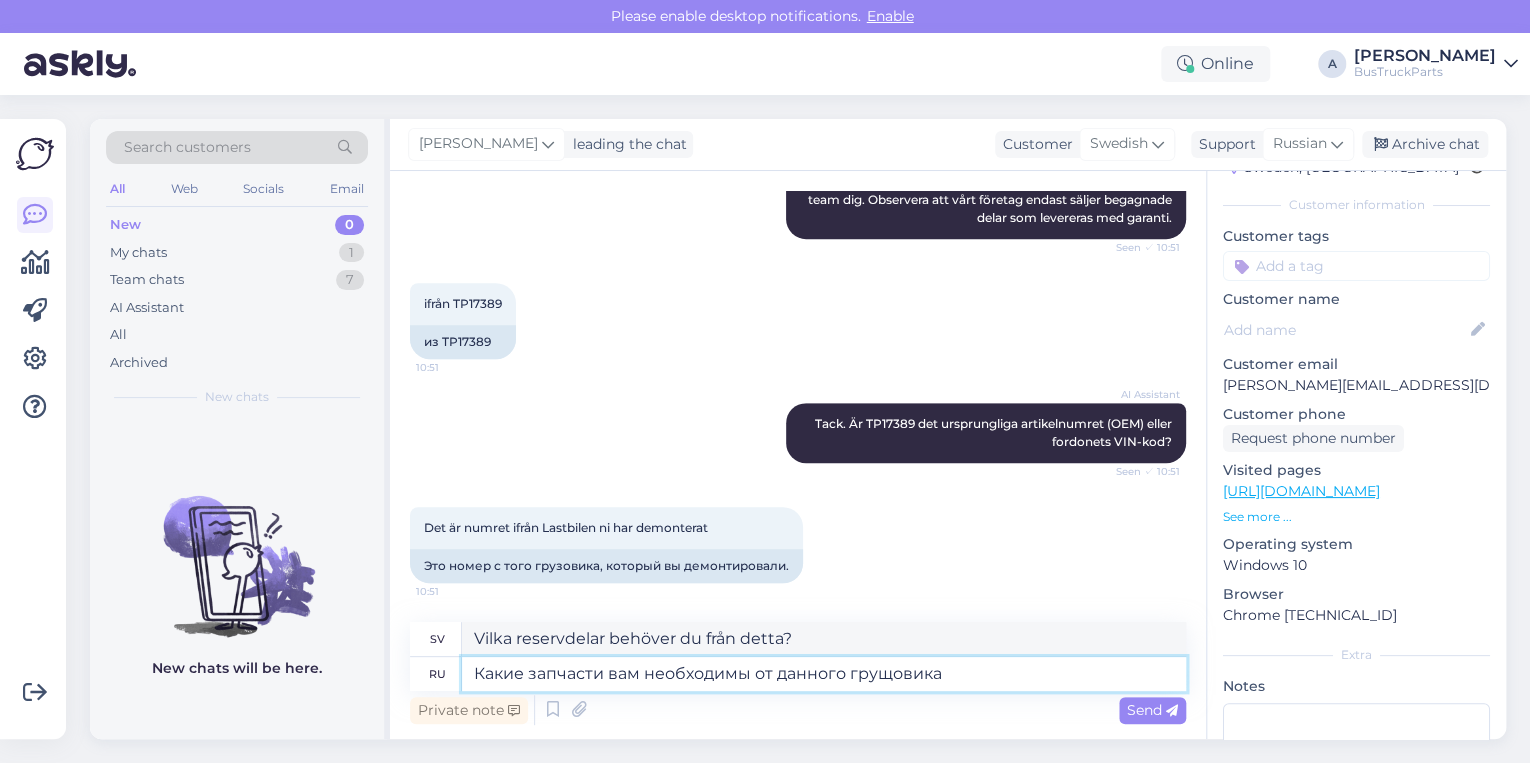 type on "Какие запчасти вам необходимы от данного грущовик" 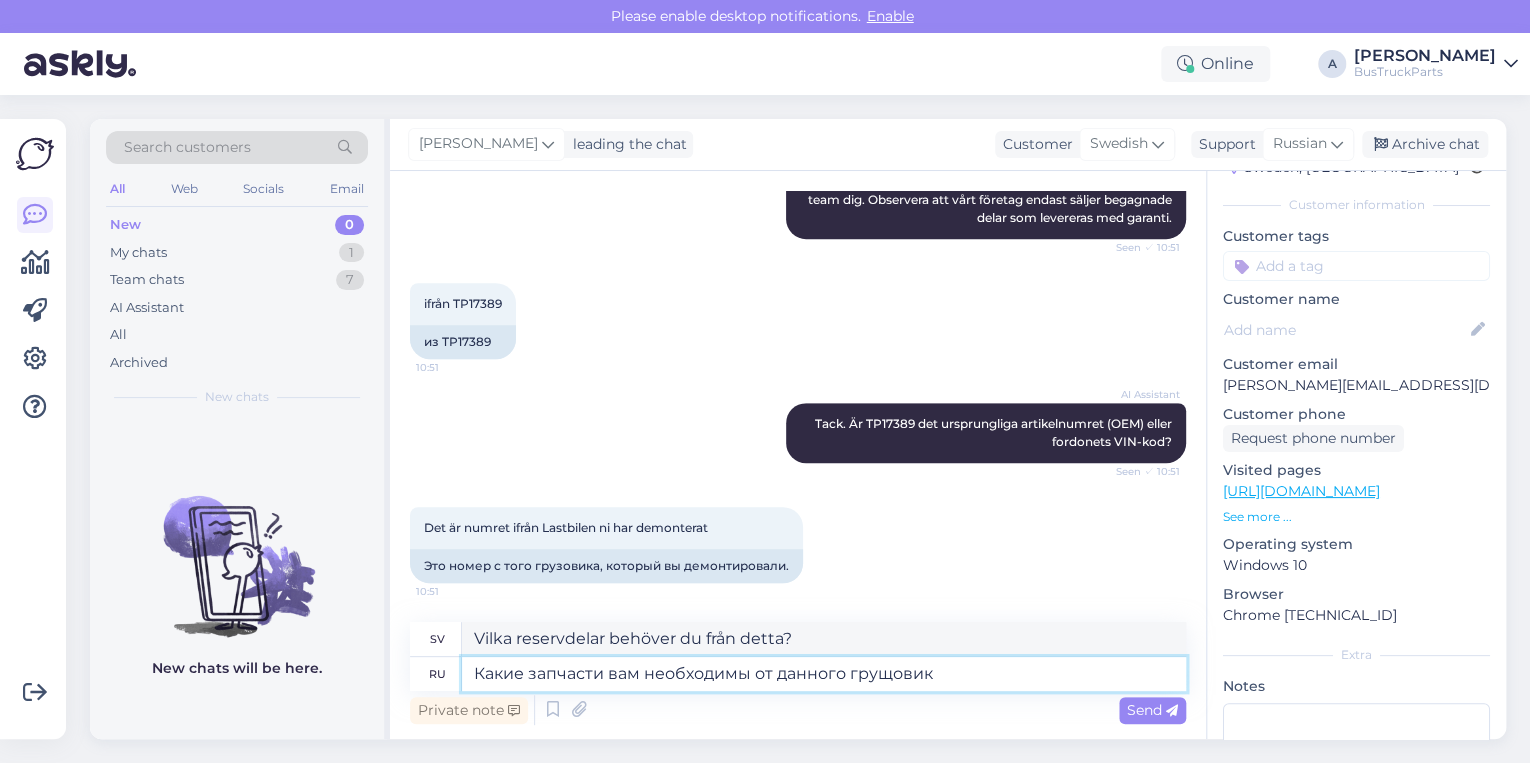 type on "Vilka reservdelar behöver du till denna grusblandare?" 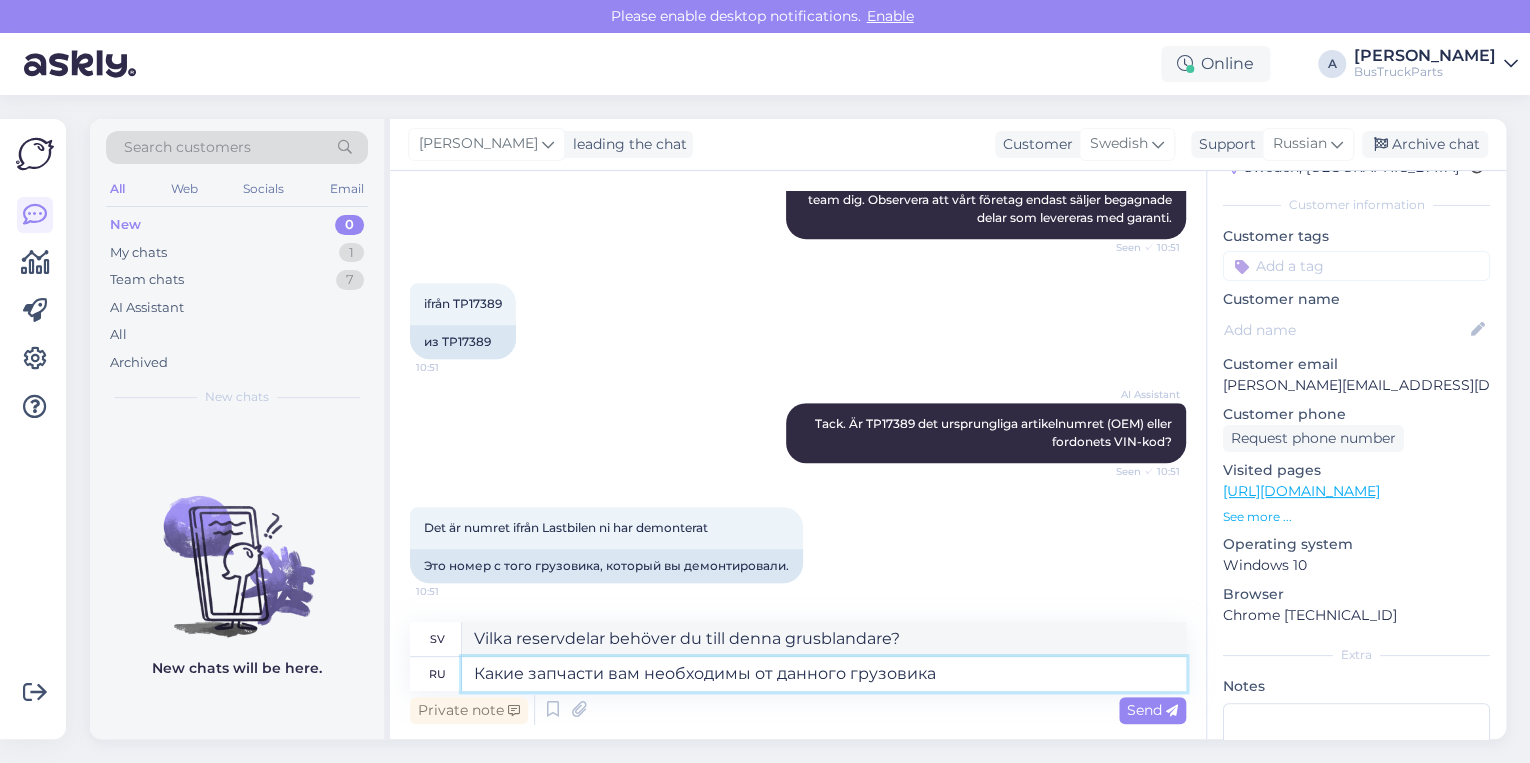 type on "Какие запчасти вам необходимы от данного грузовика" 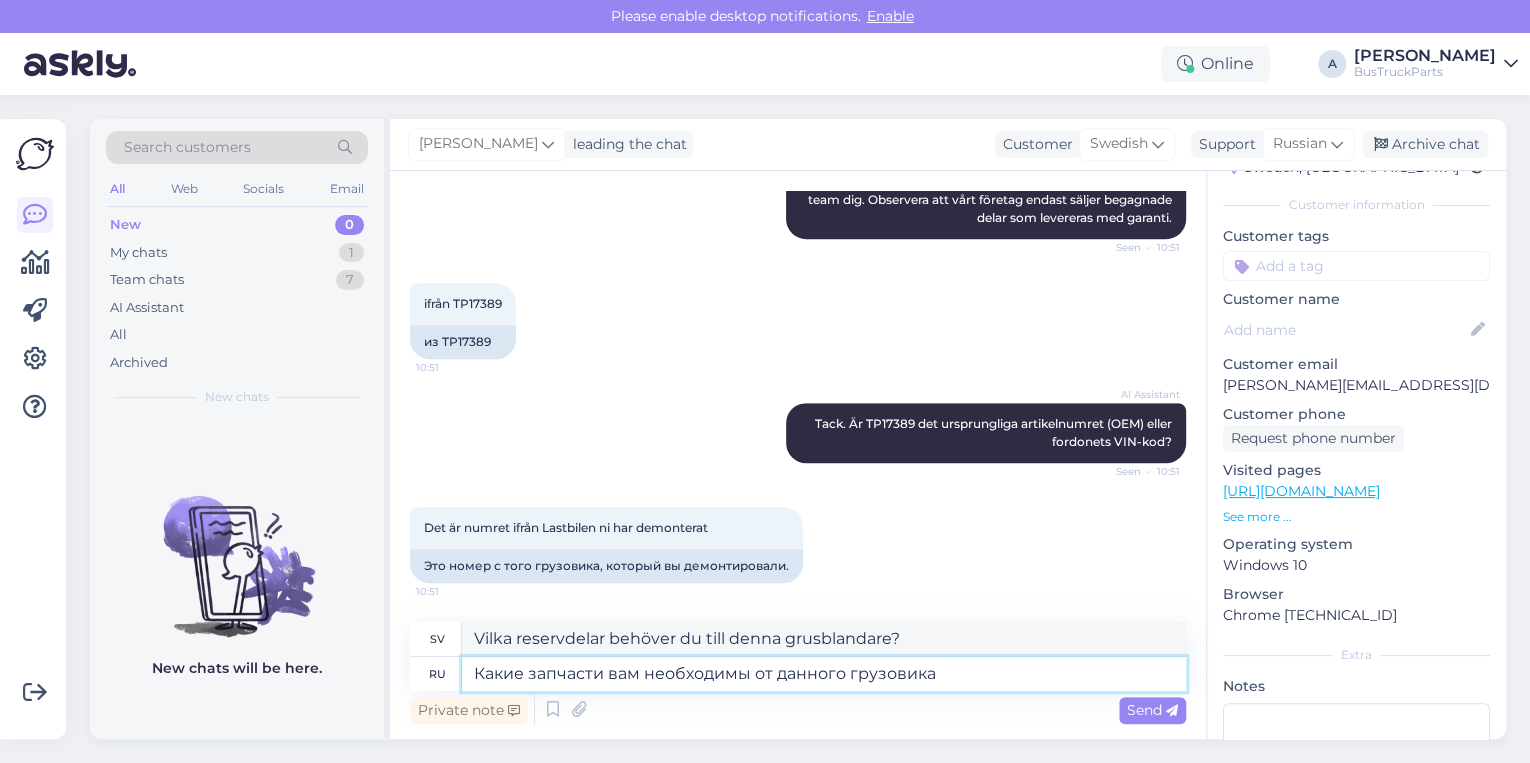 type on "Vilka reservdelar behöver ni till den här lastbilen?" 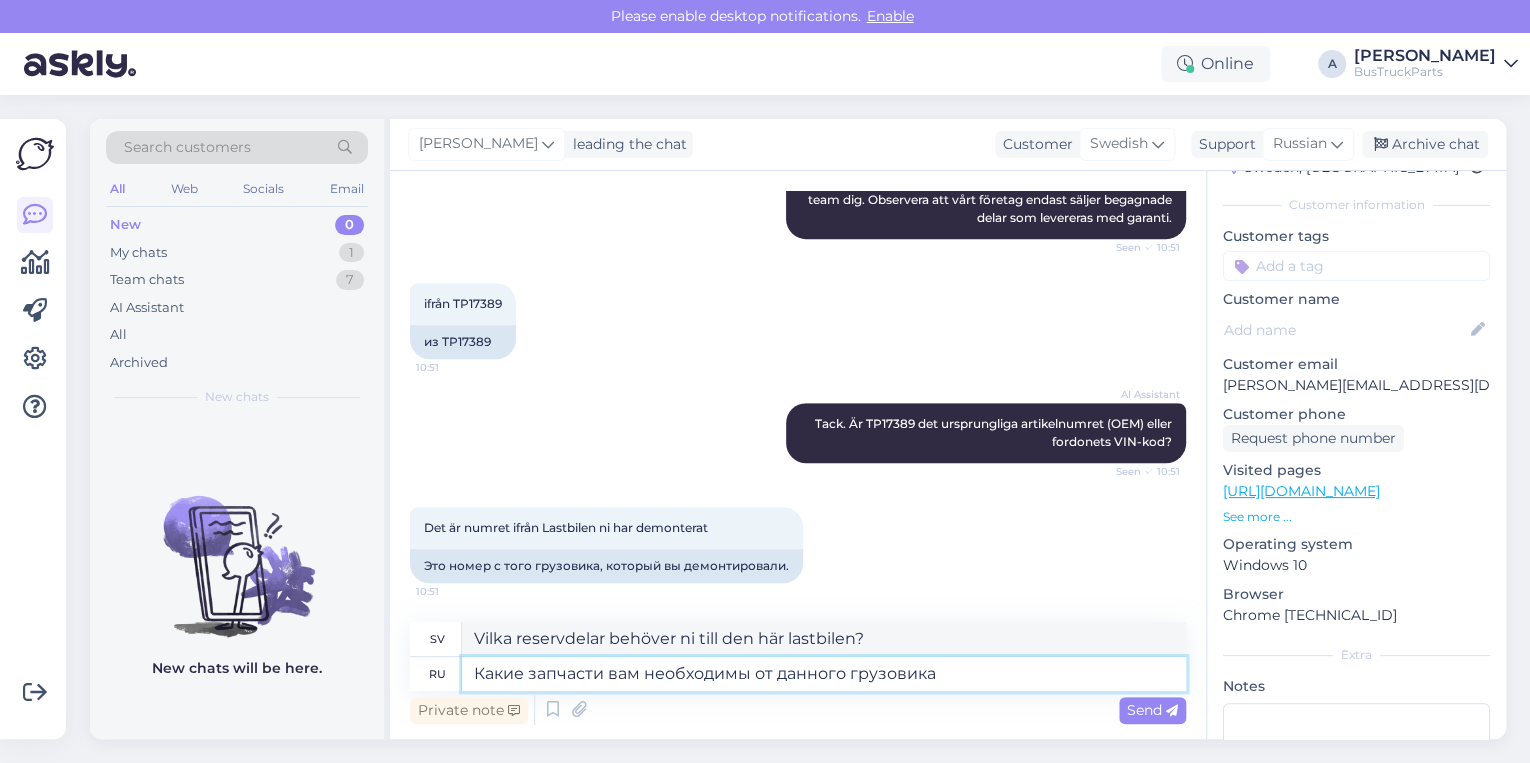 type on "Какие запчасти вам необходимы от данного грузовика ?" 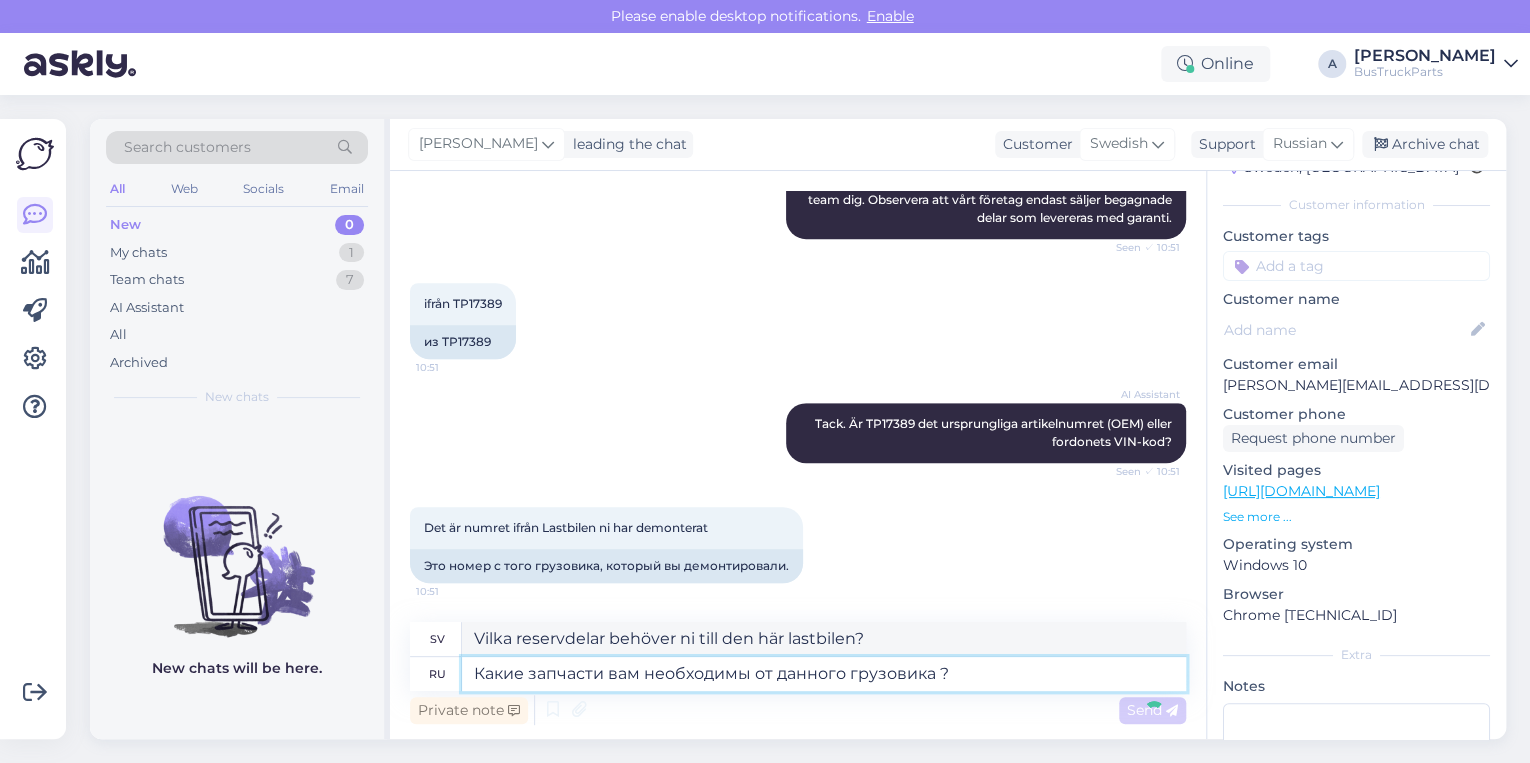 type 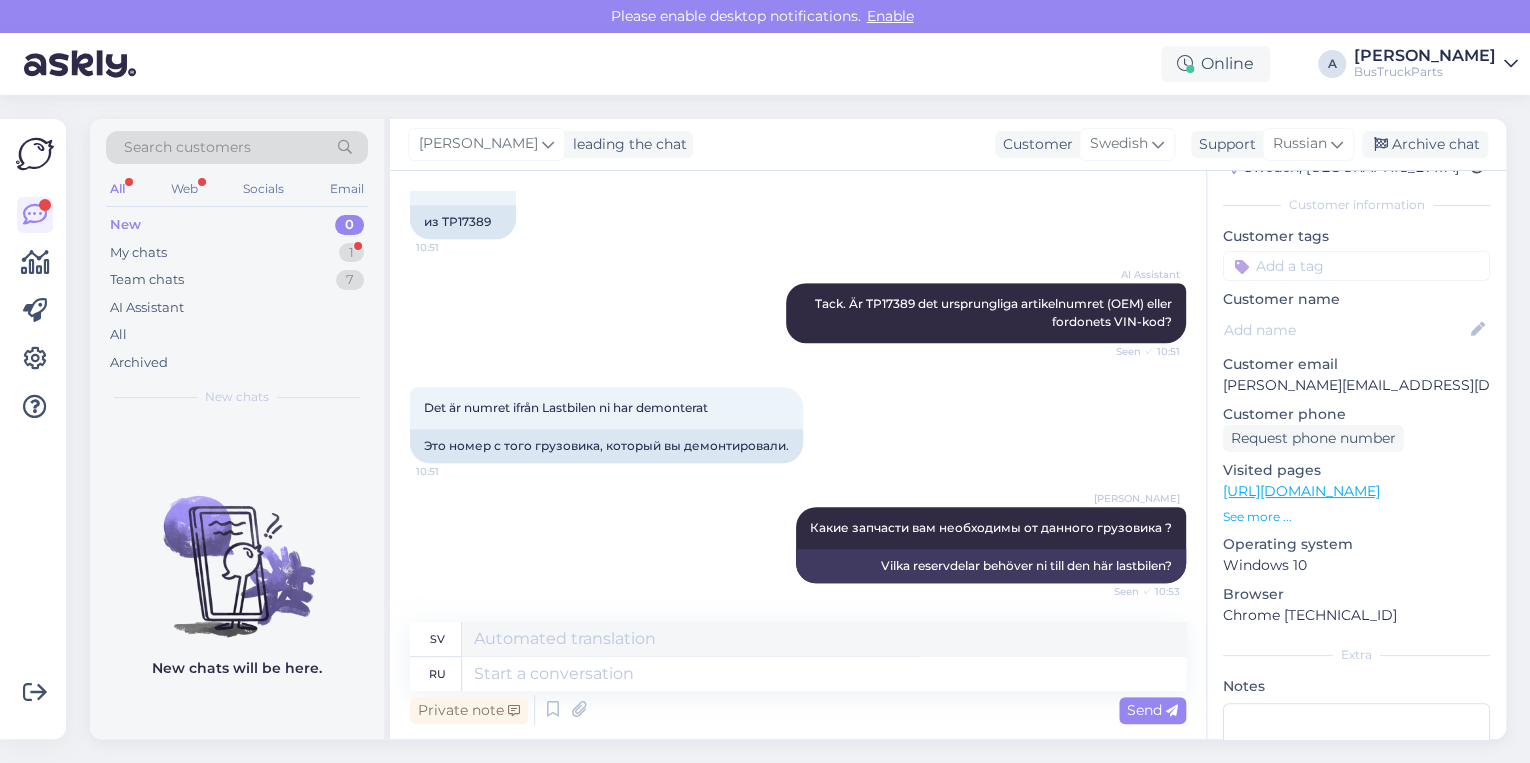 scroll, scrollTop: 792, scrollLeft: 0, axis: vertical 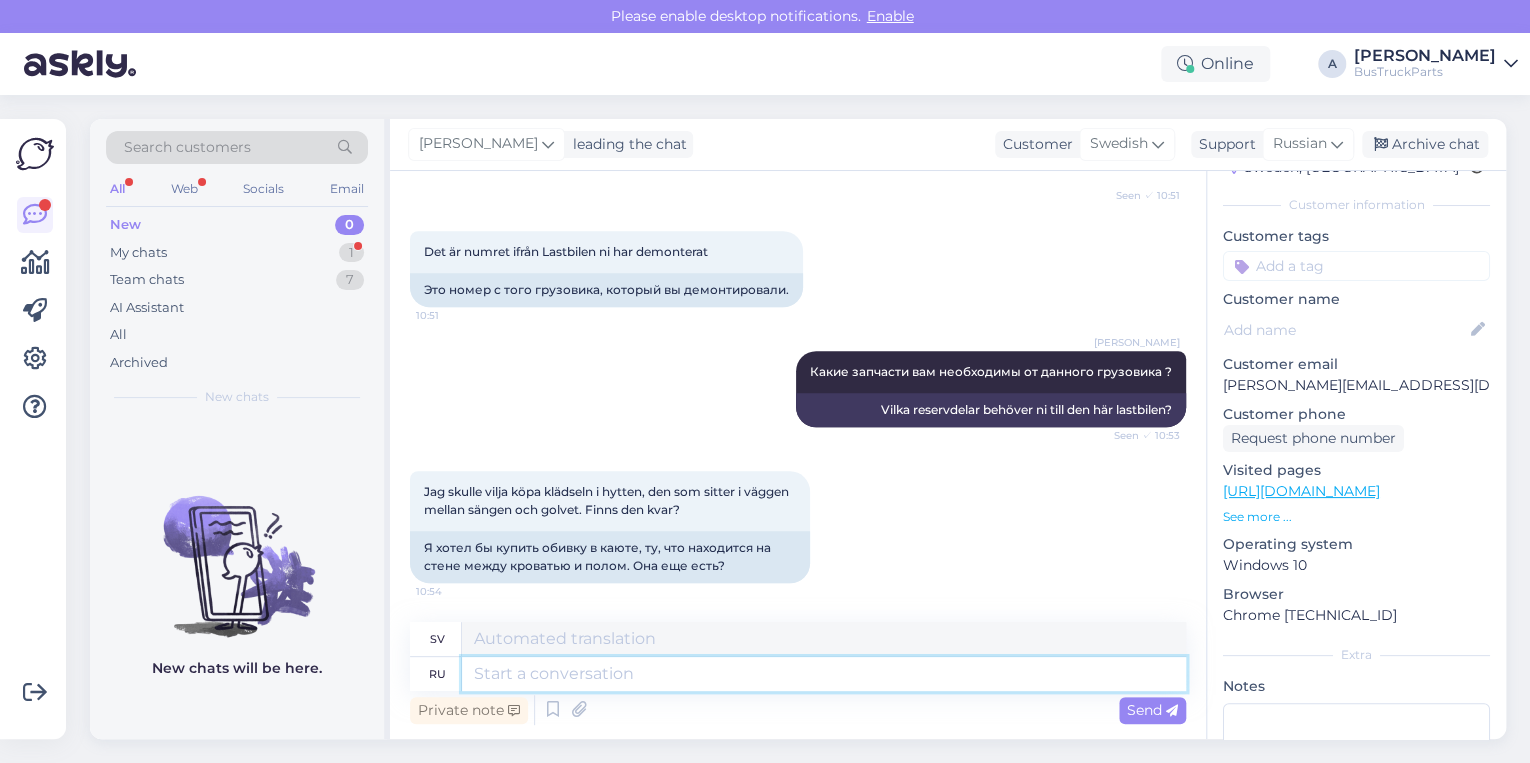 click at bounding box center [824, 674] 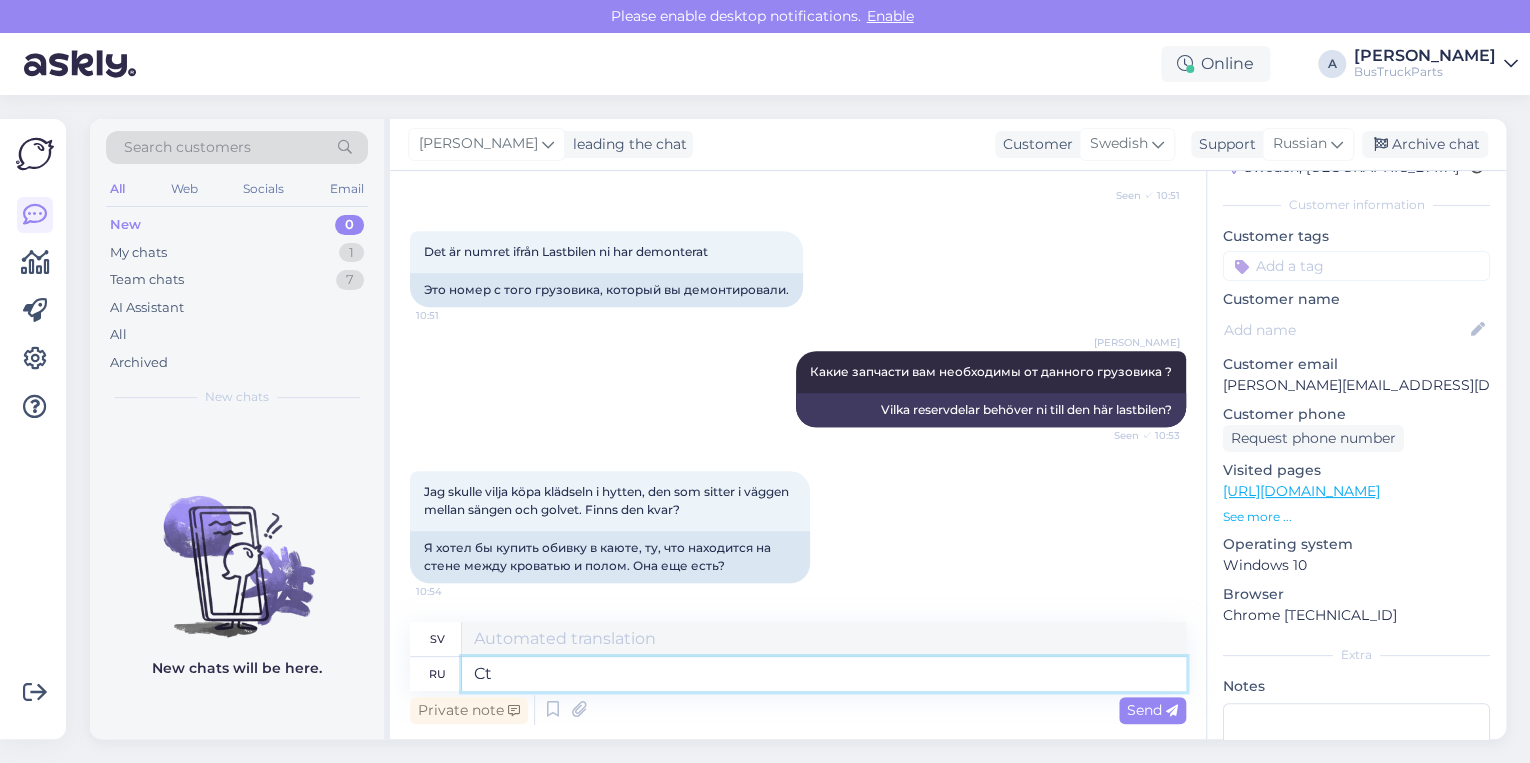 type on "C" 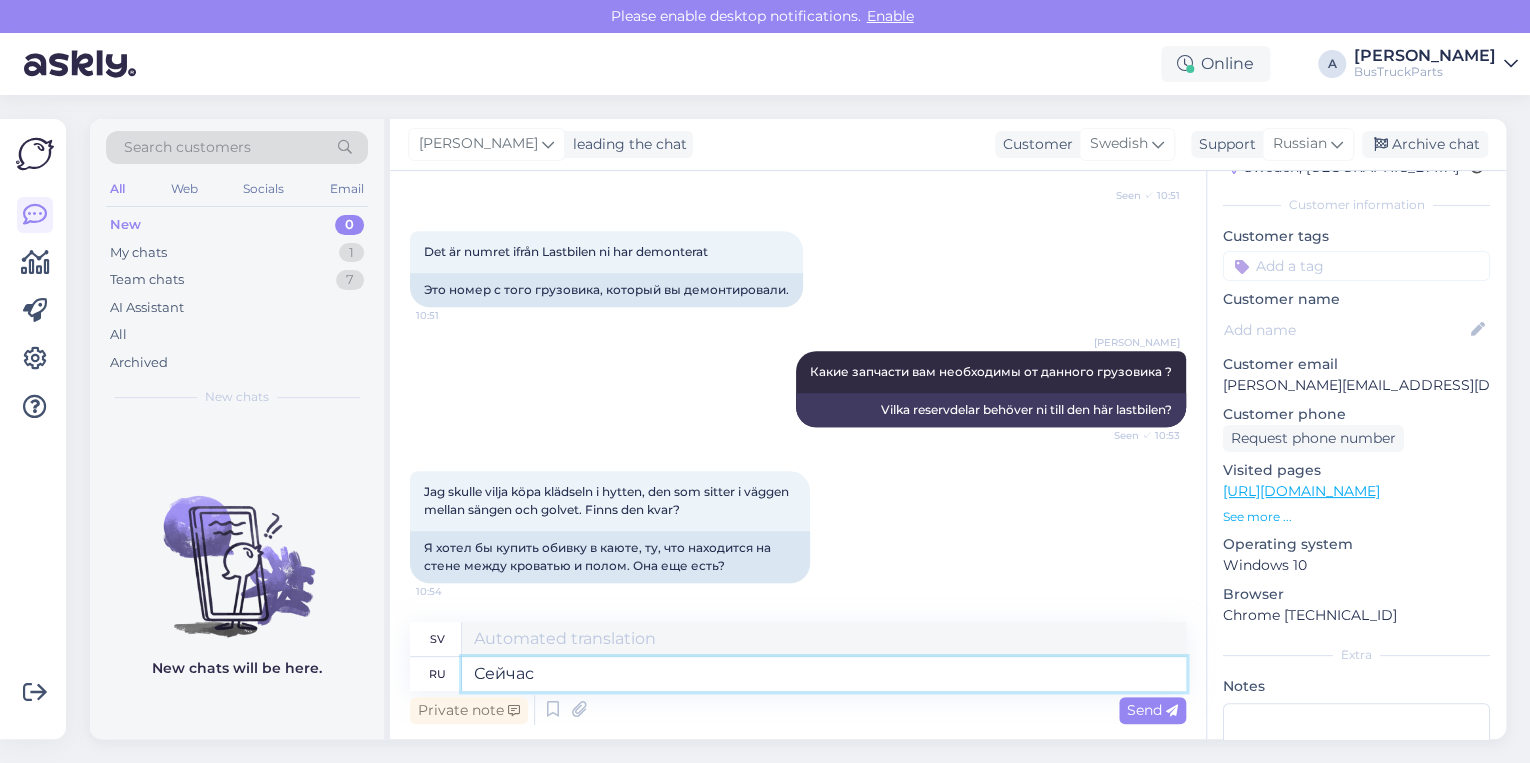 type on "Сейчас" 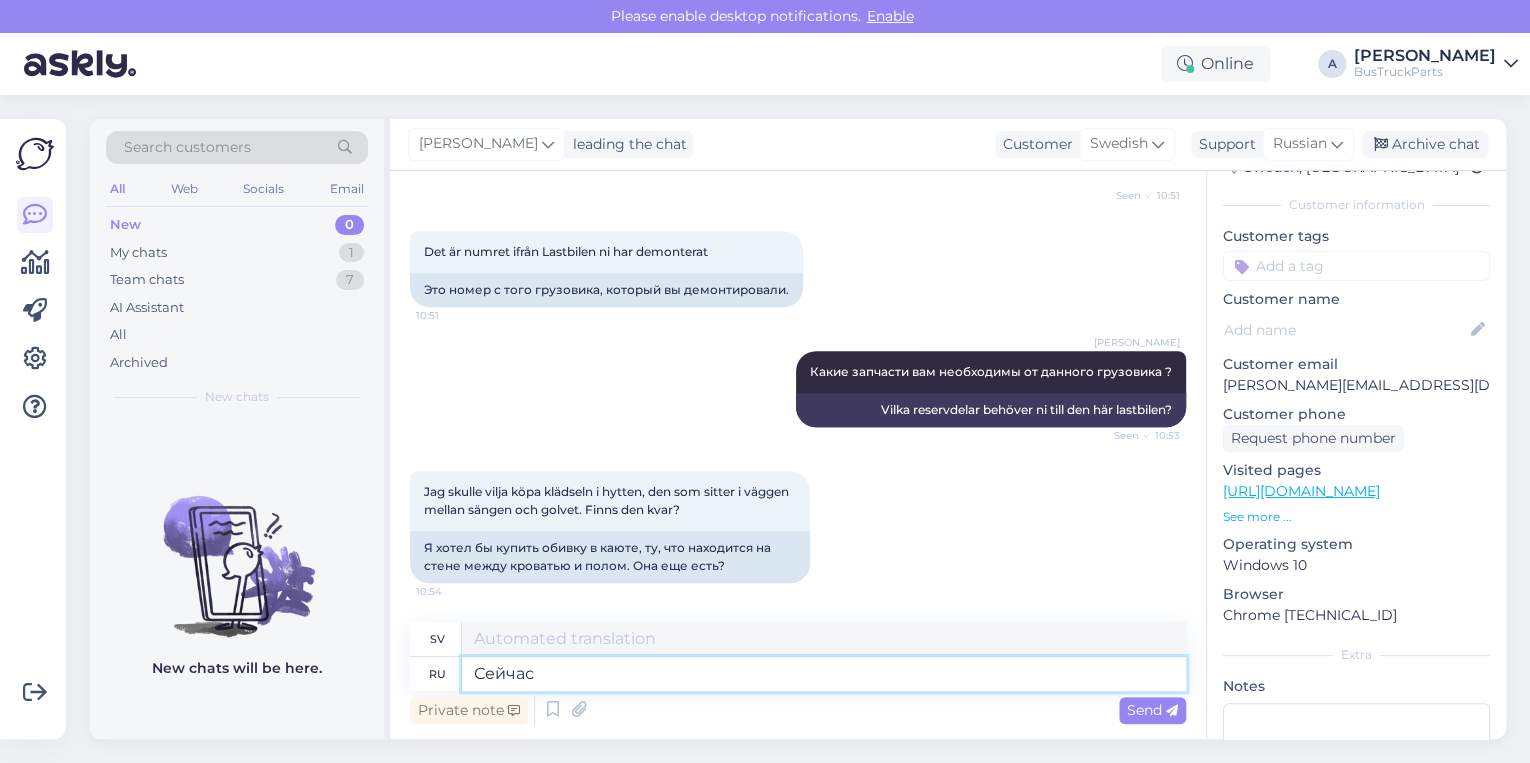 type on "Nu" 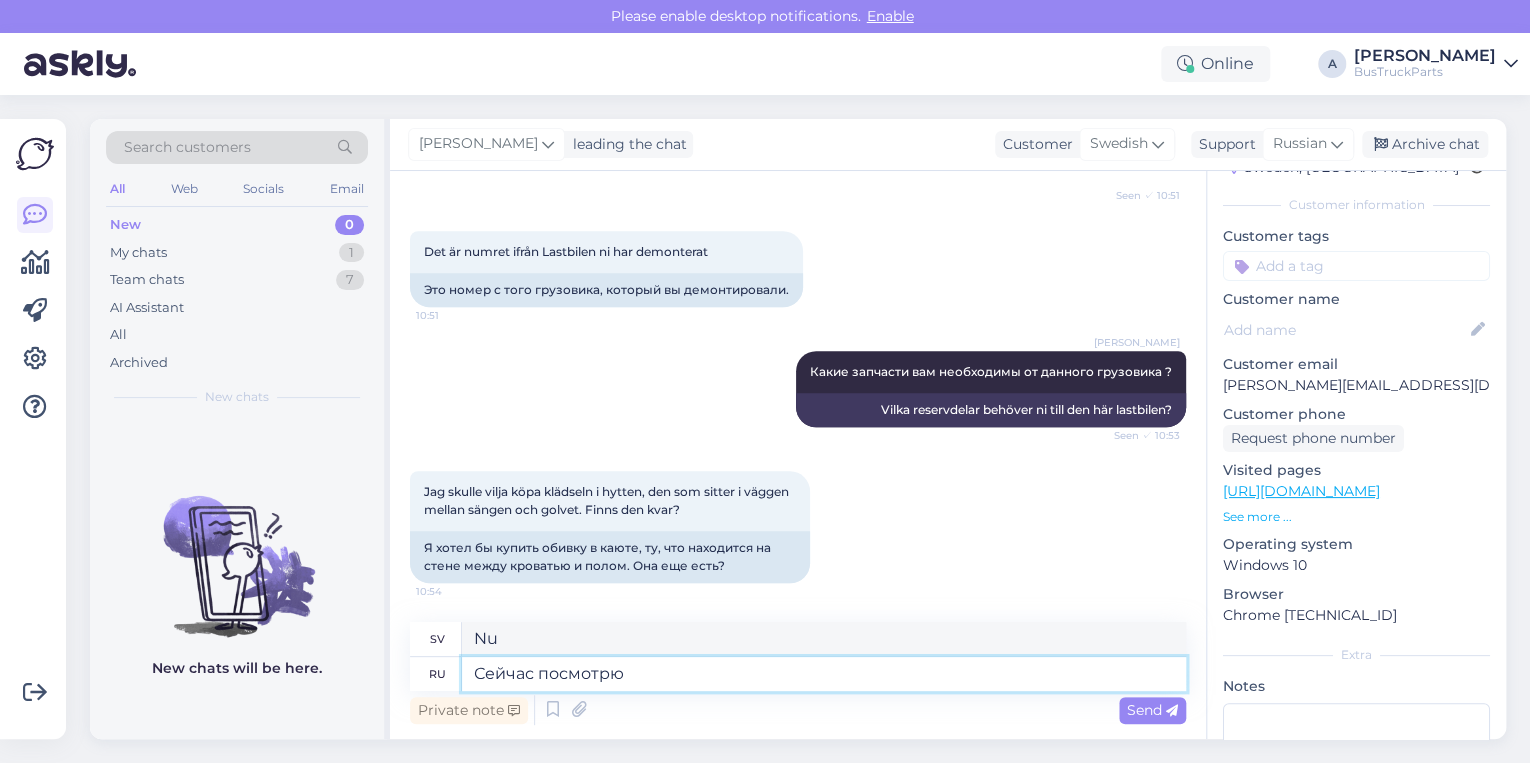 type on "Сейчас посмотрю" 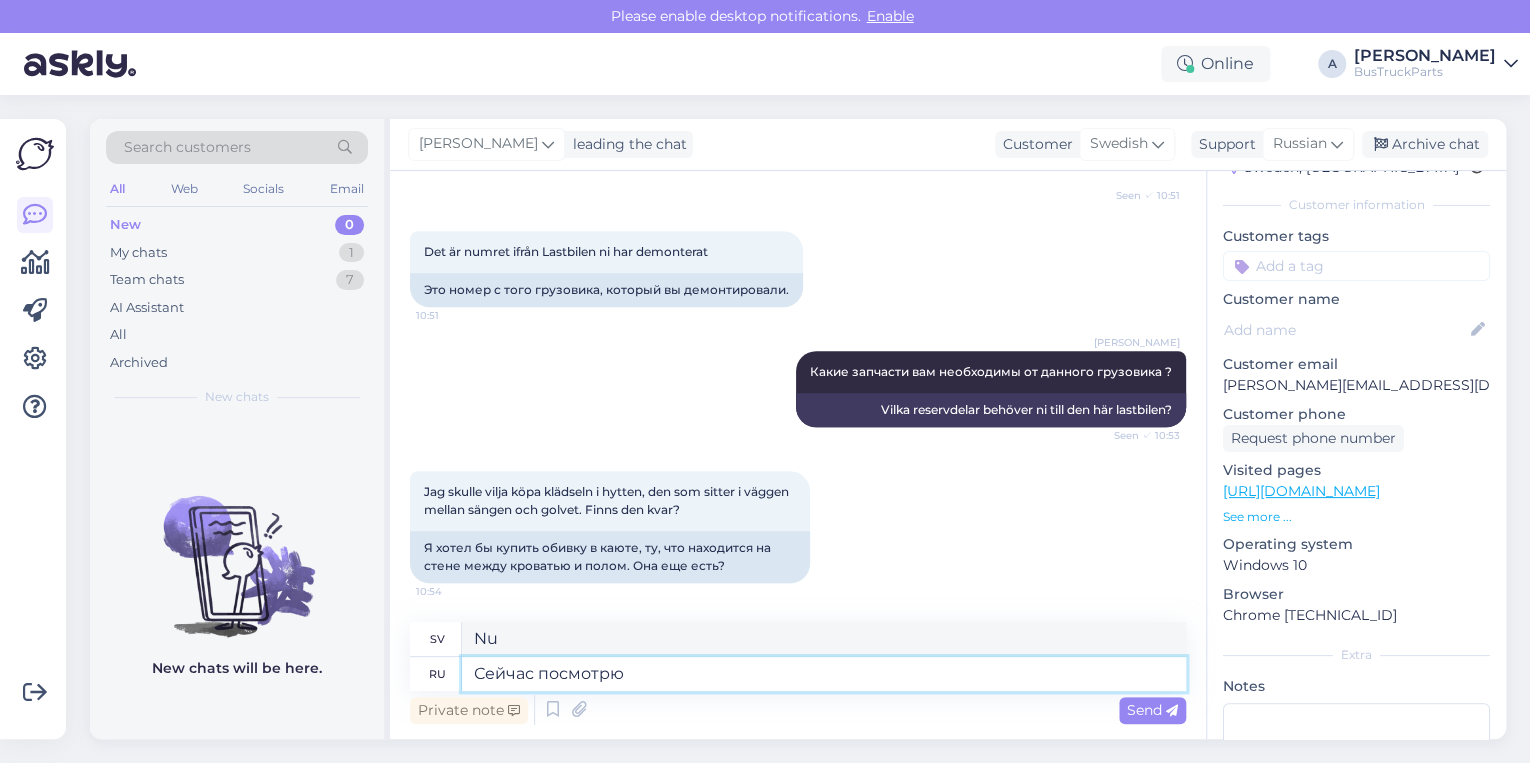 type on "Jag ska kolla nu." 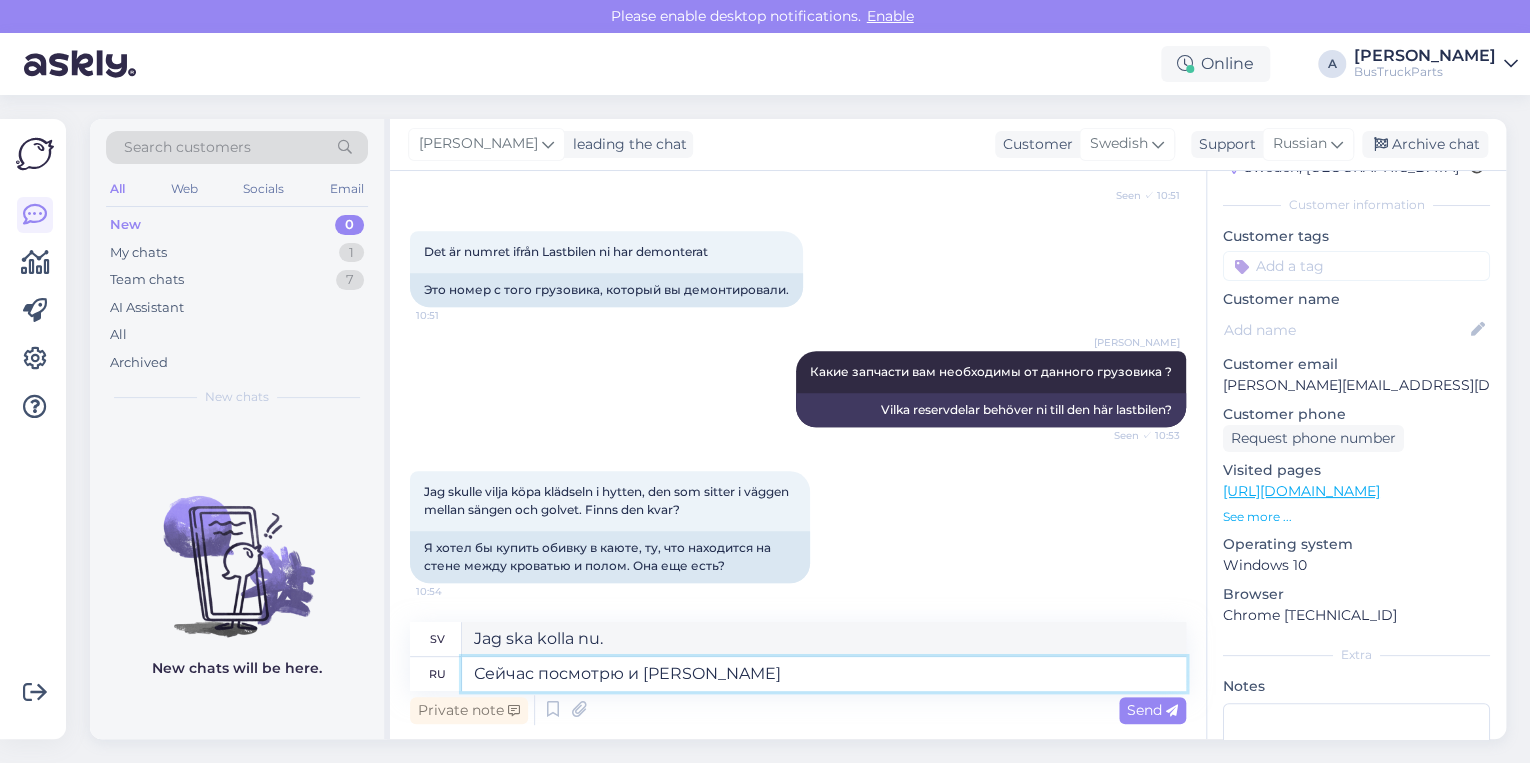 type on "Сейчас посмотрю и да" 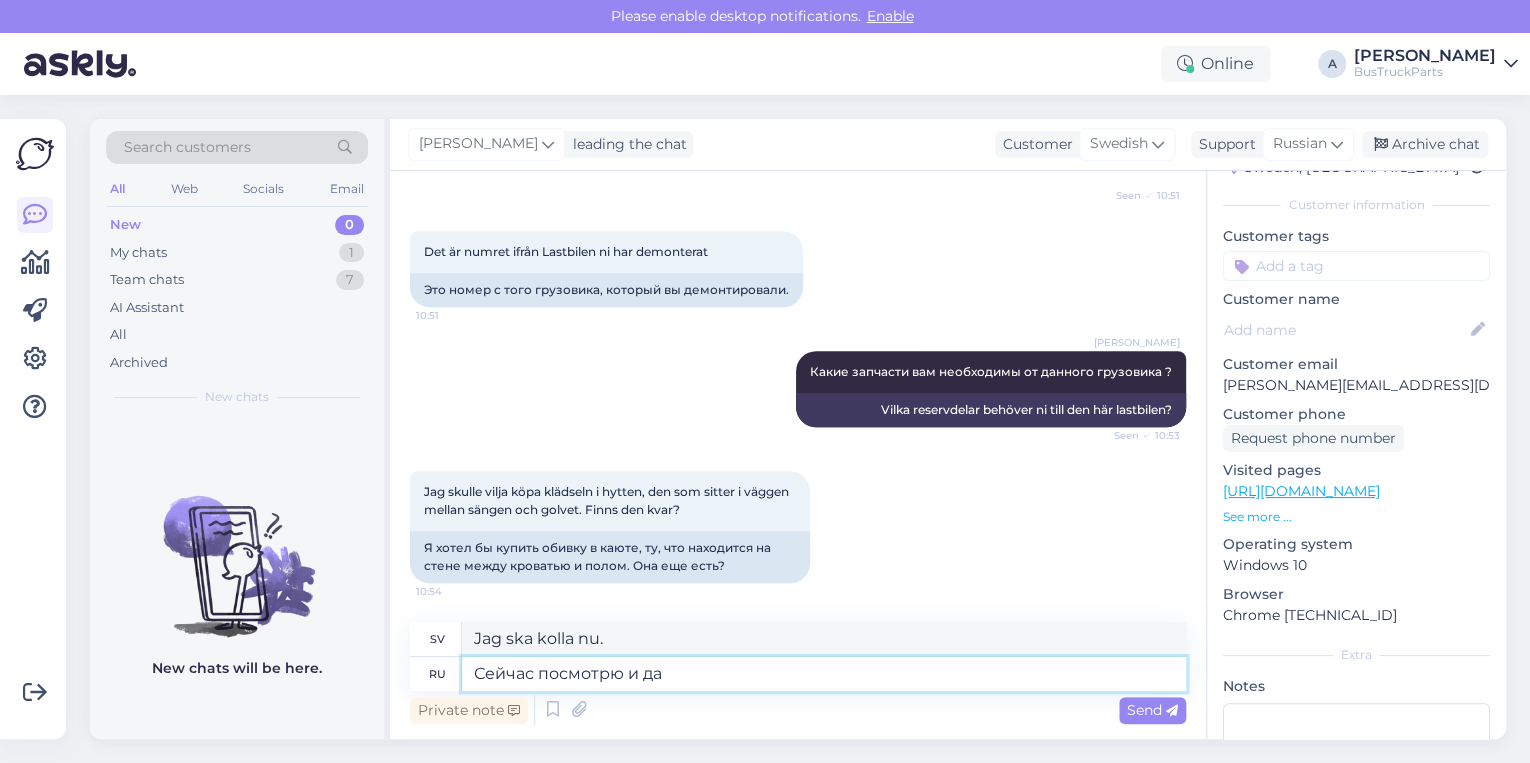 type on "Jag ska kolla nu och" 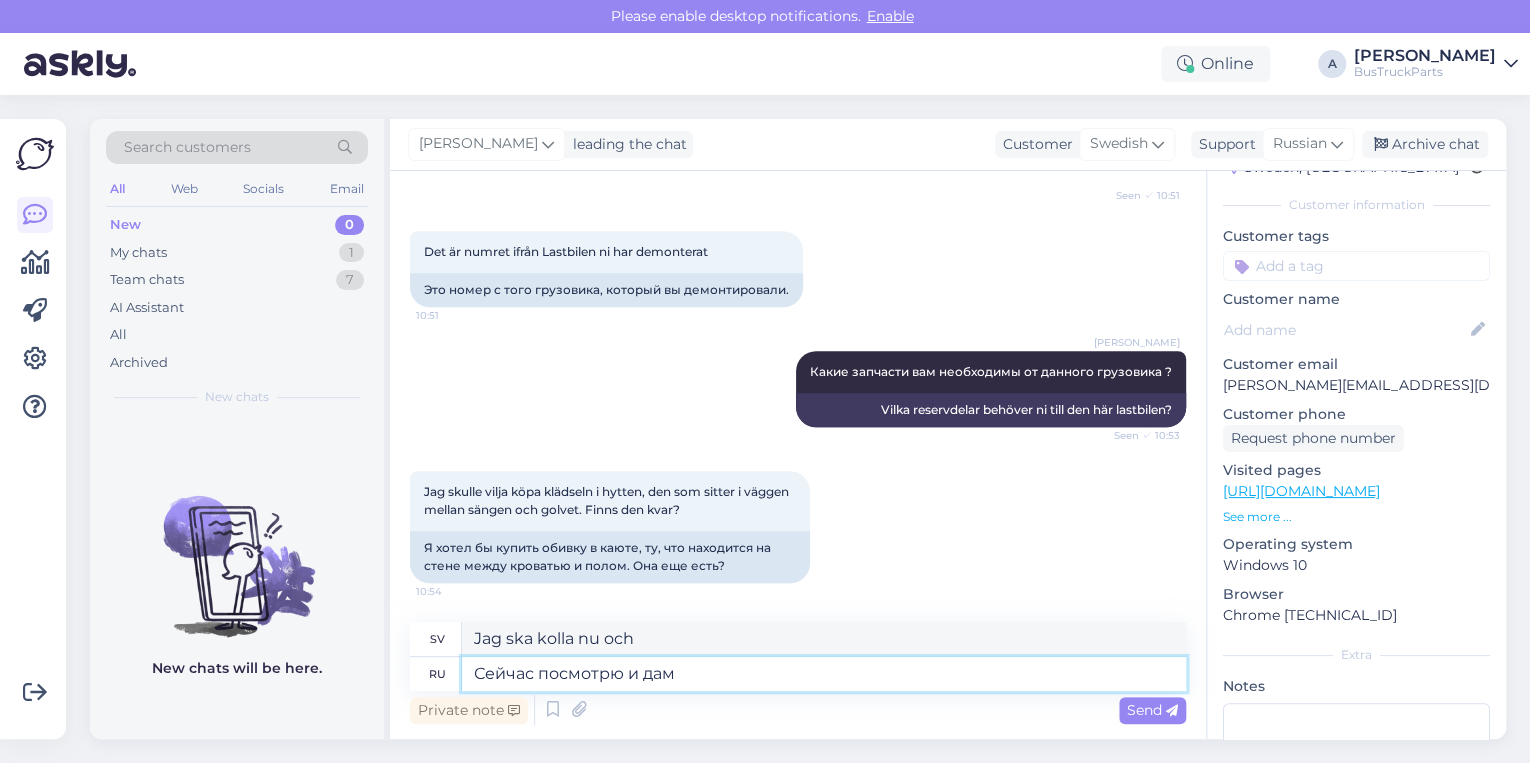 type on "Сейчас посмотрю и дам" 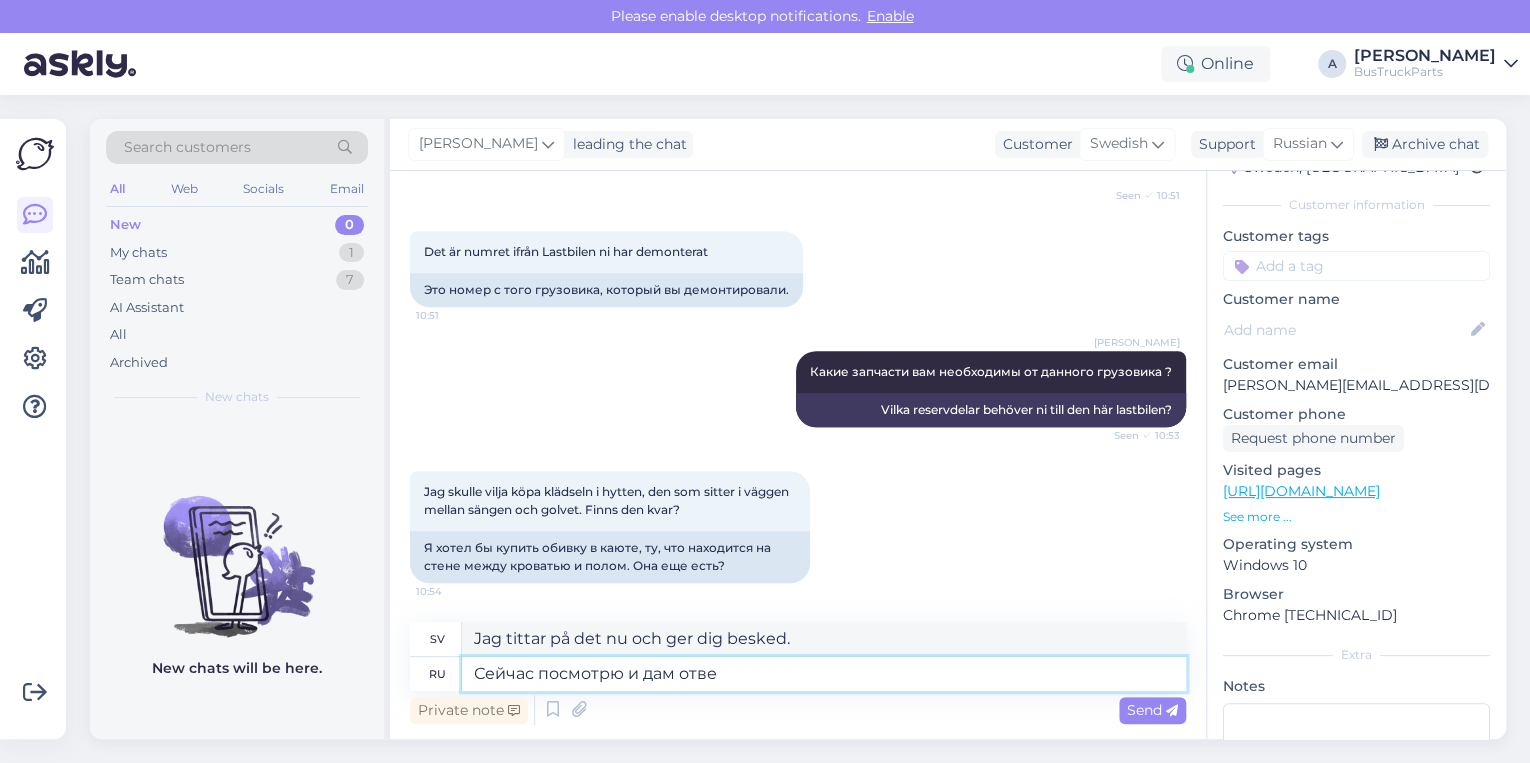 type on "Сейчас посмотрю и дам ответ" 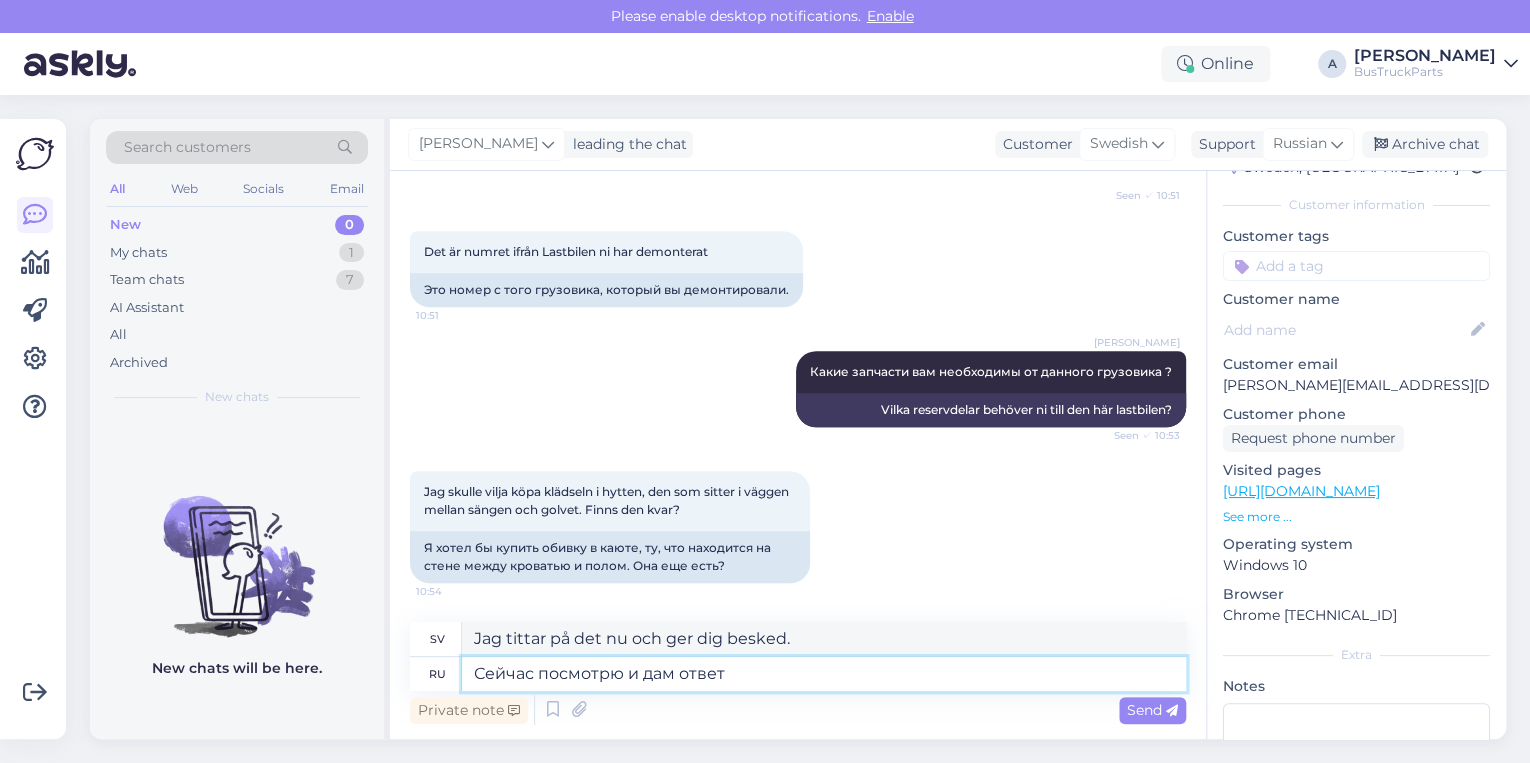type on "Jag ska kolla och svara strax." 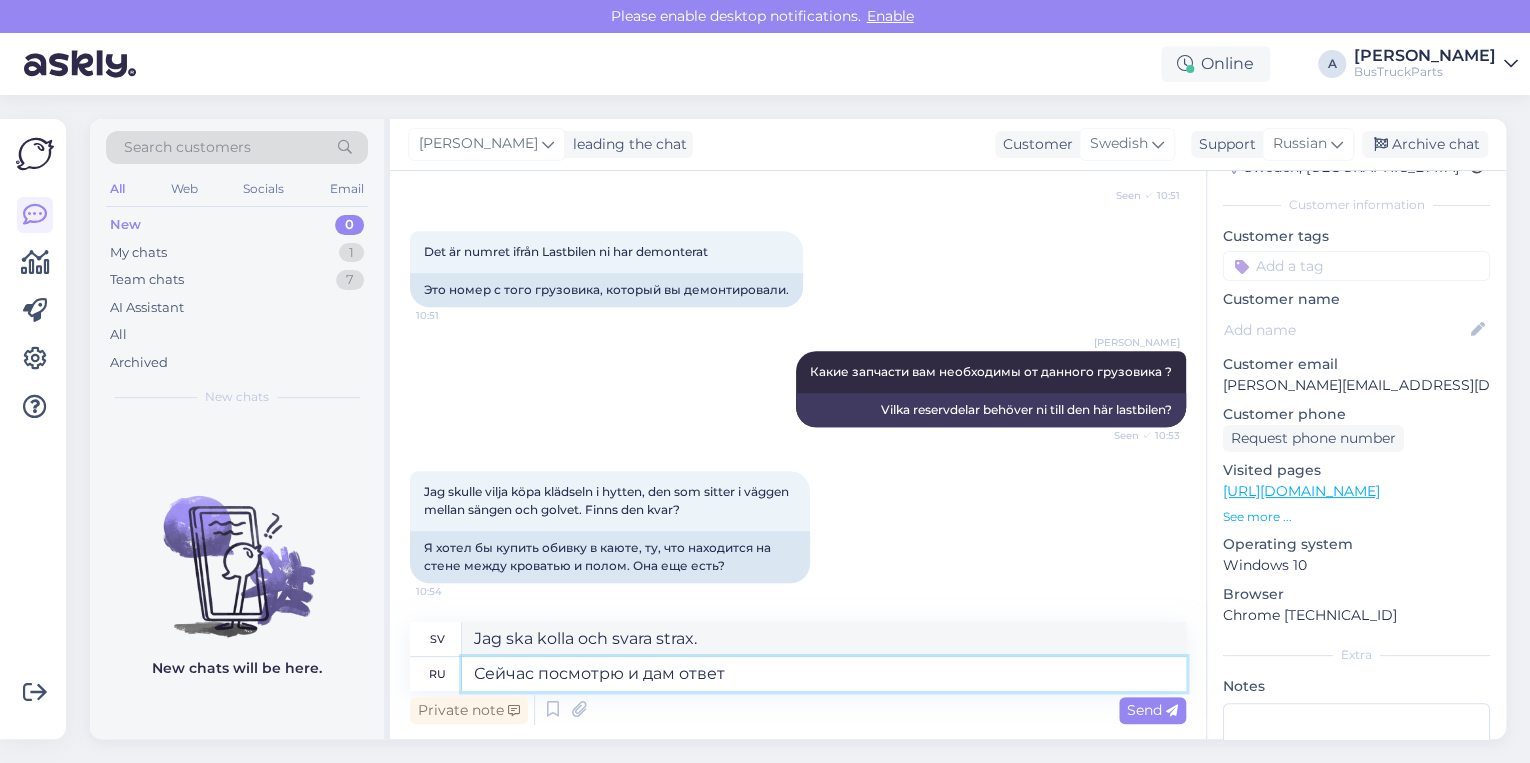 type 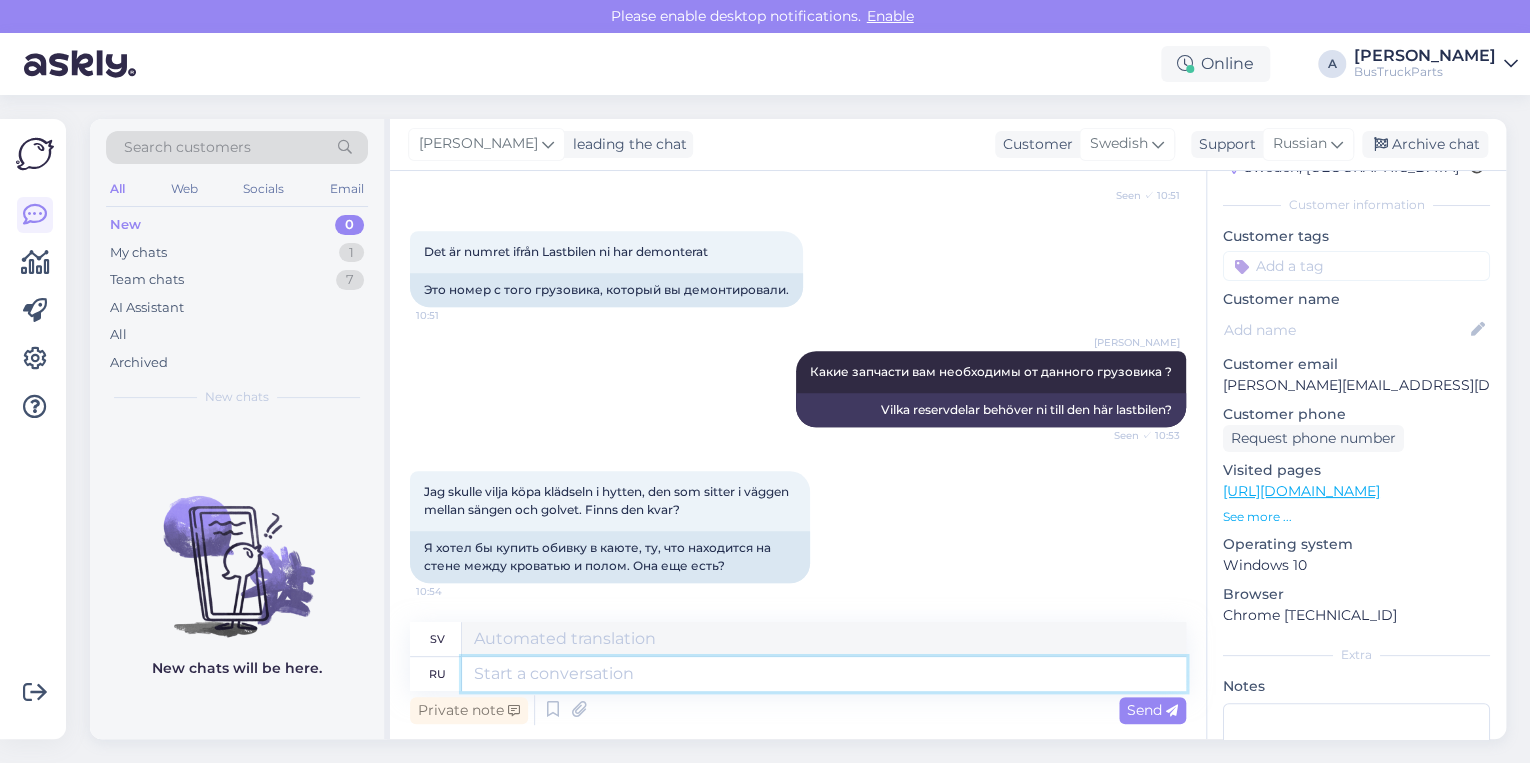 scroll, scrollTop: 912, scrollLeft: 0, axis: vertical 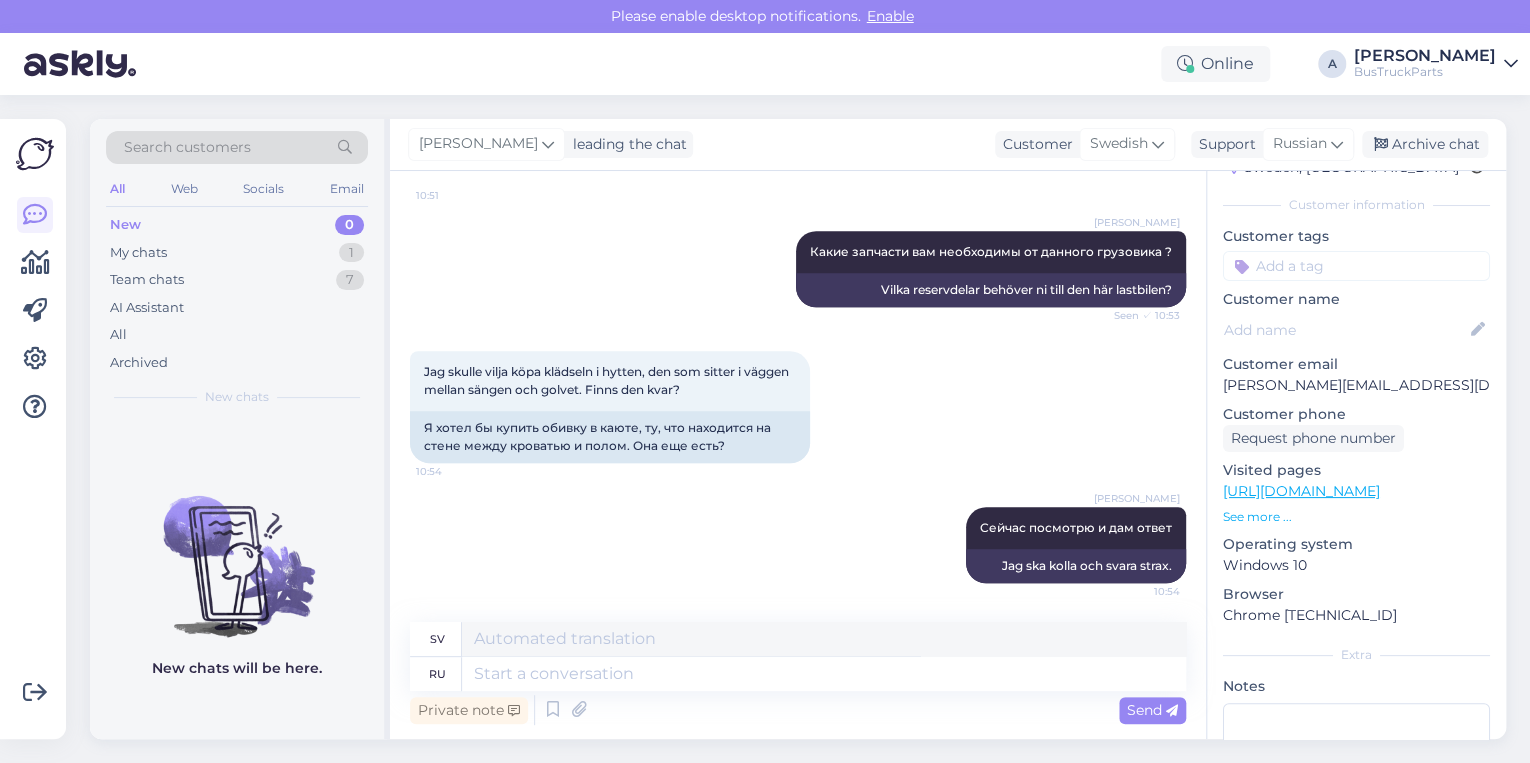 click at bounding box center [1356, 266] 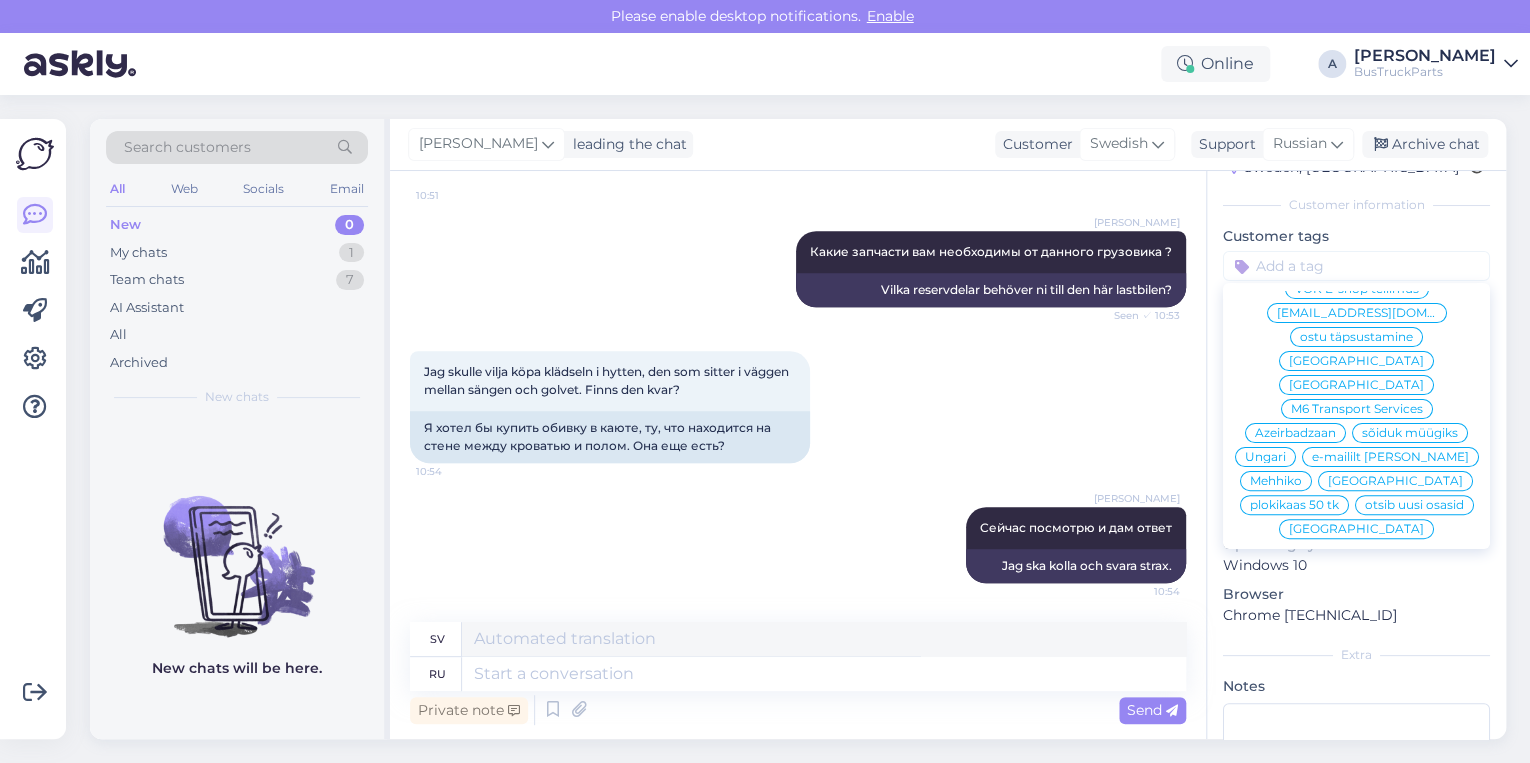 scroll, scrollTop: 0, scrollLeft: 0, axis: both 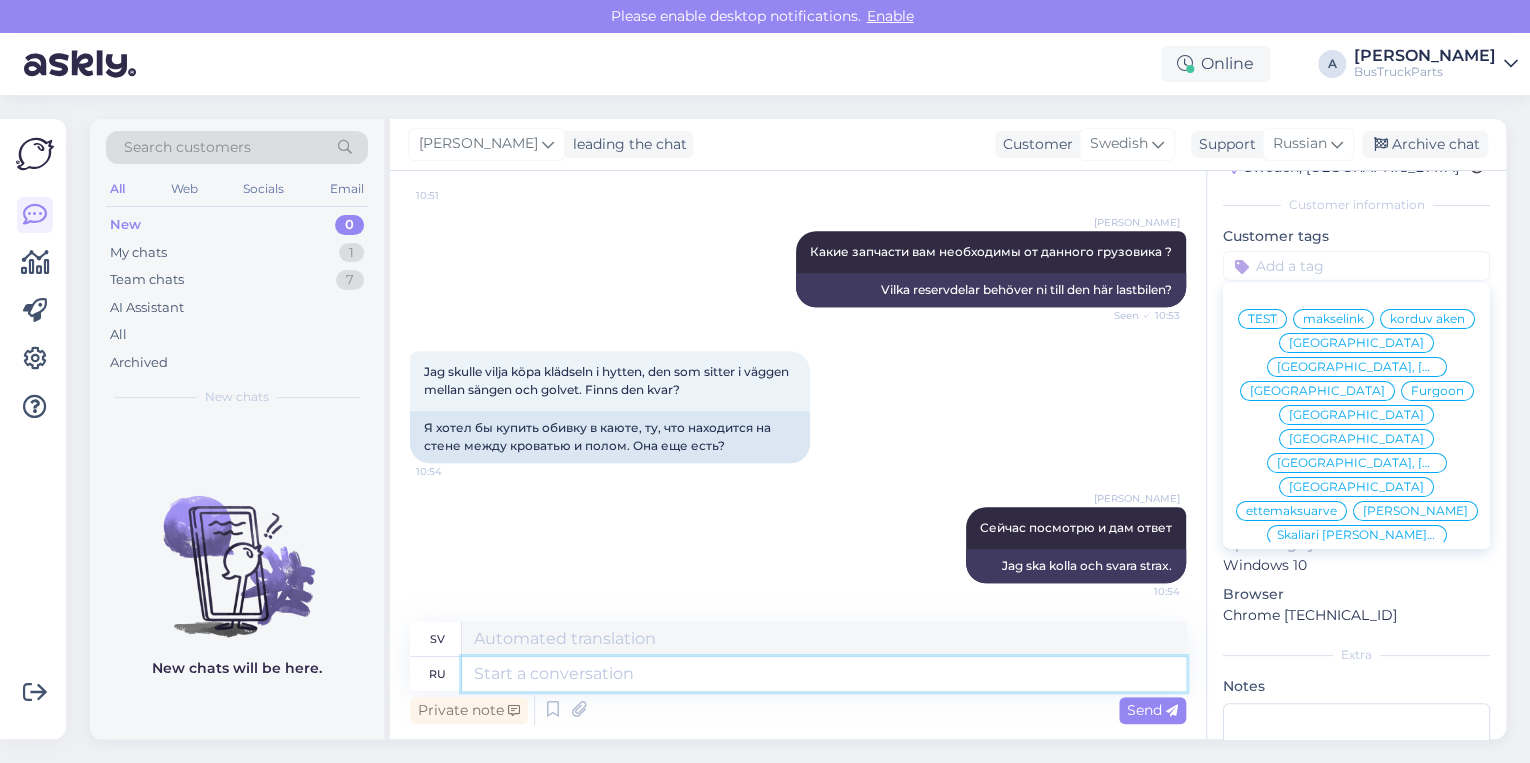 click at bounding box center [824, 674] 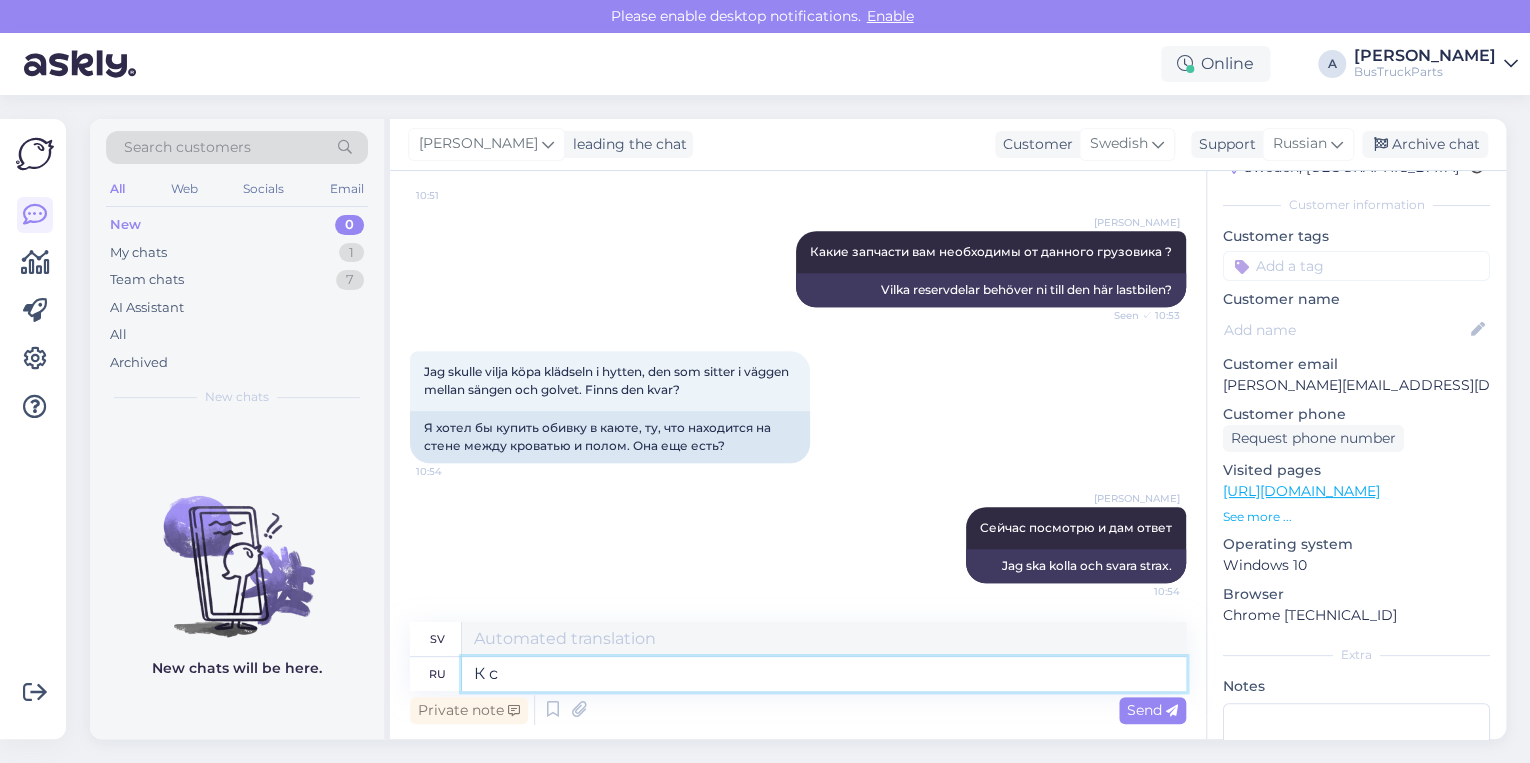 type on "К со" 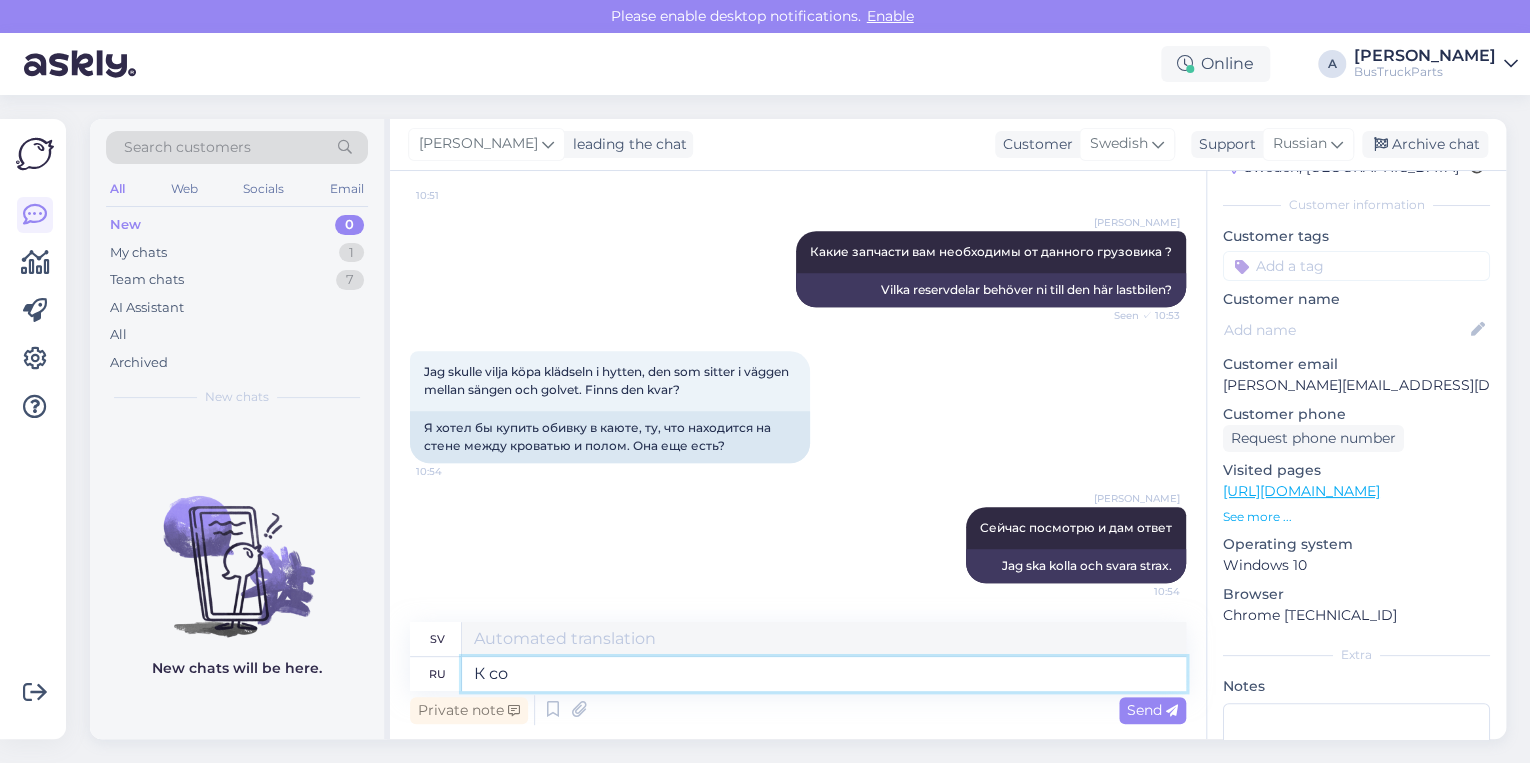 type on "Till" 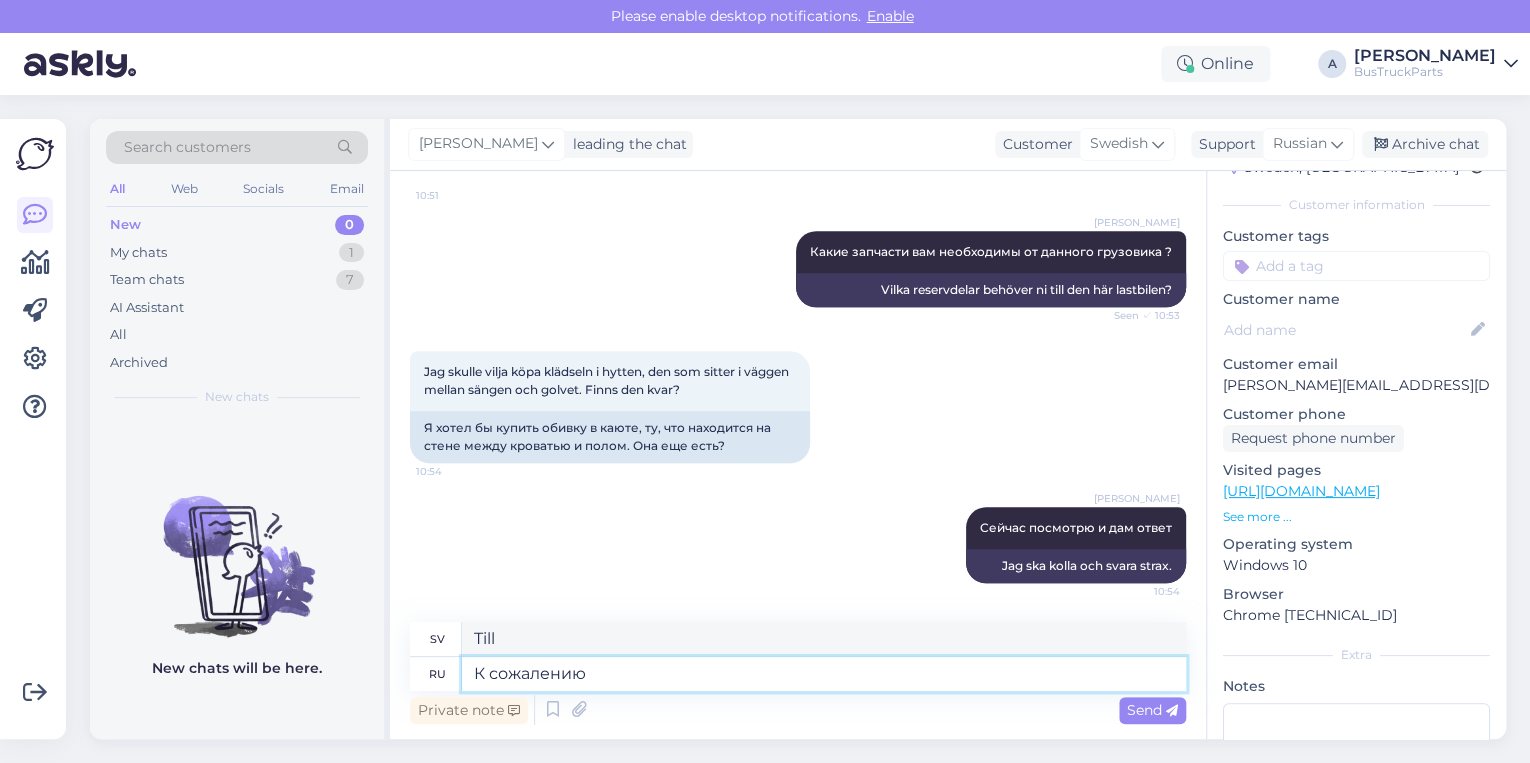 type on "К сожалению о" 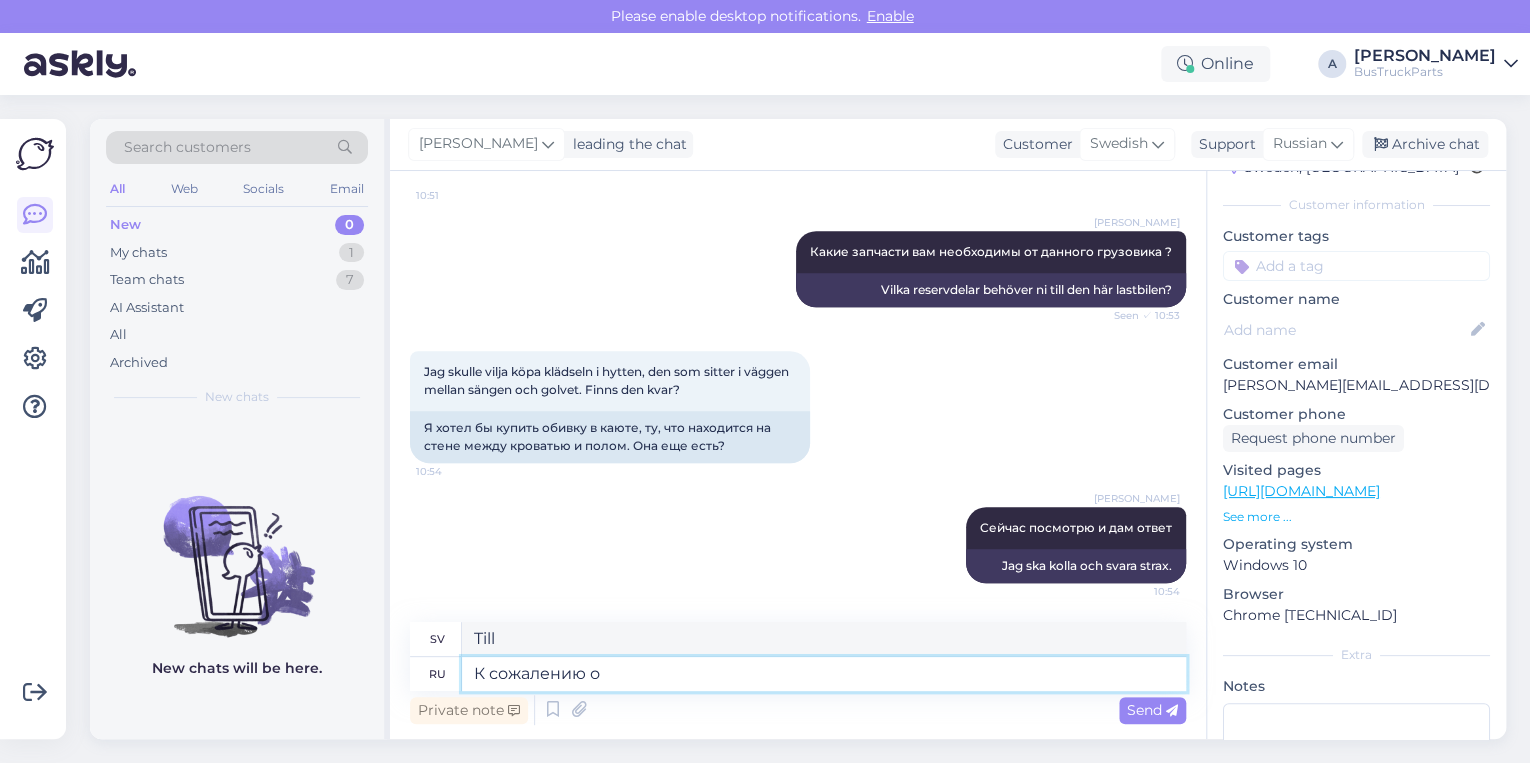 type on "Tyvärr" 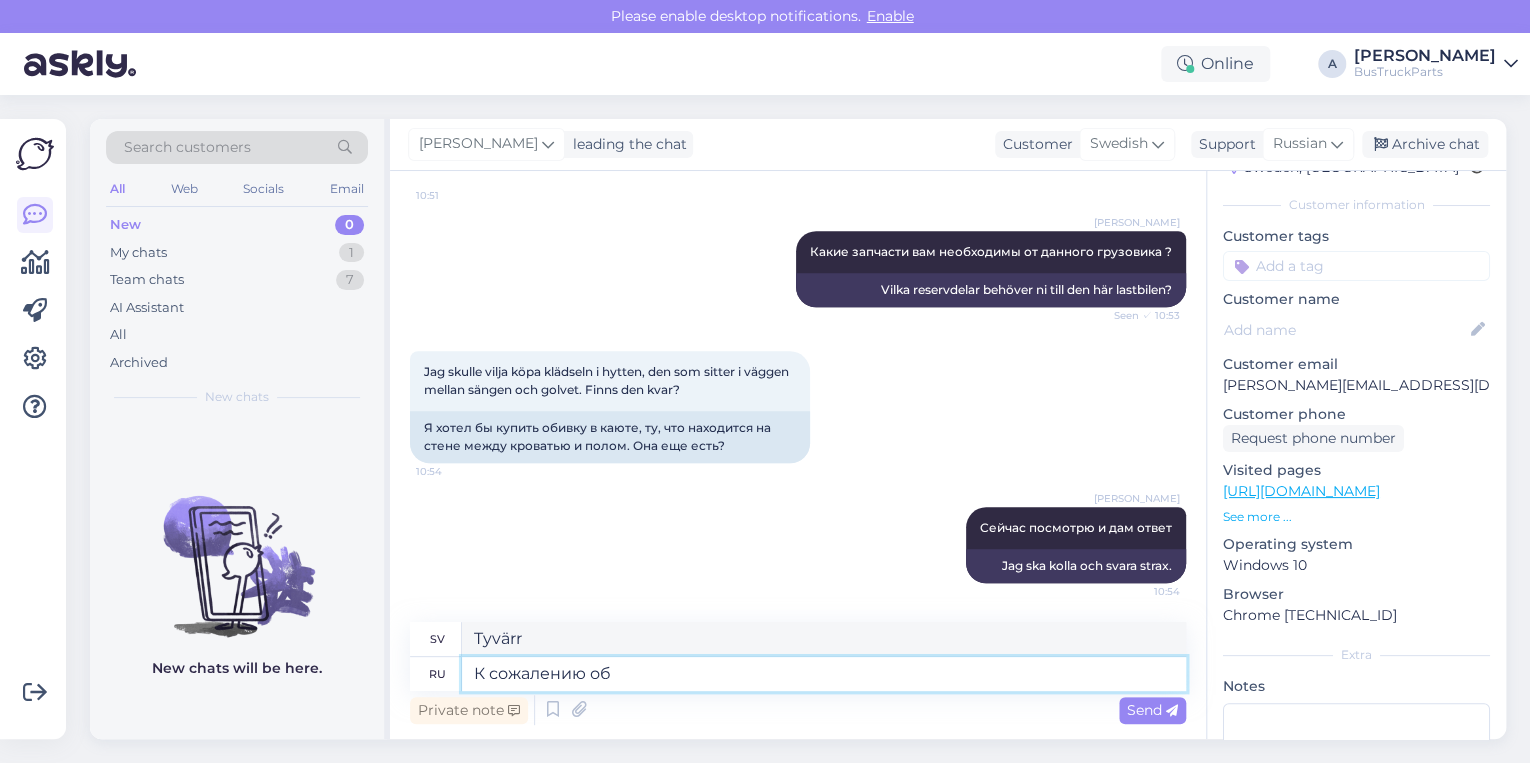 type on "К сожалению обш" 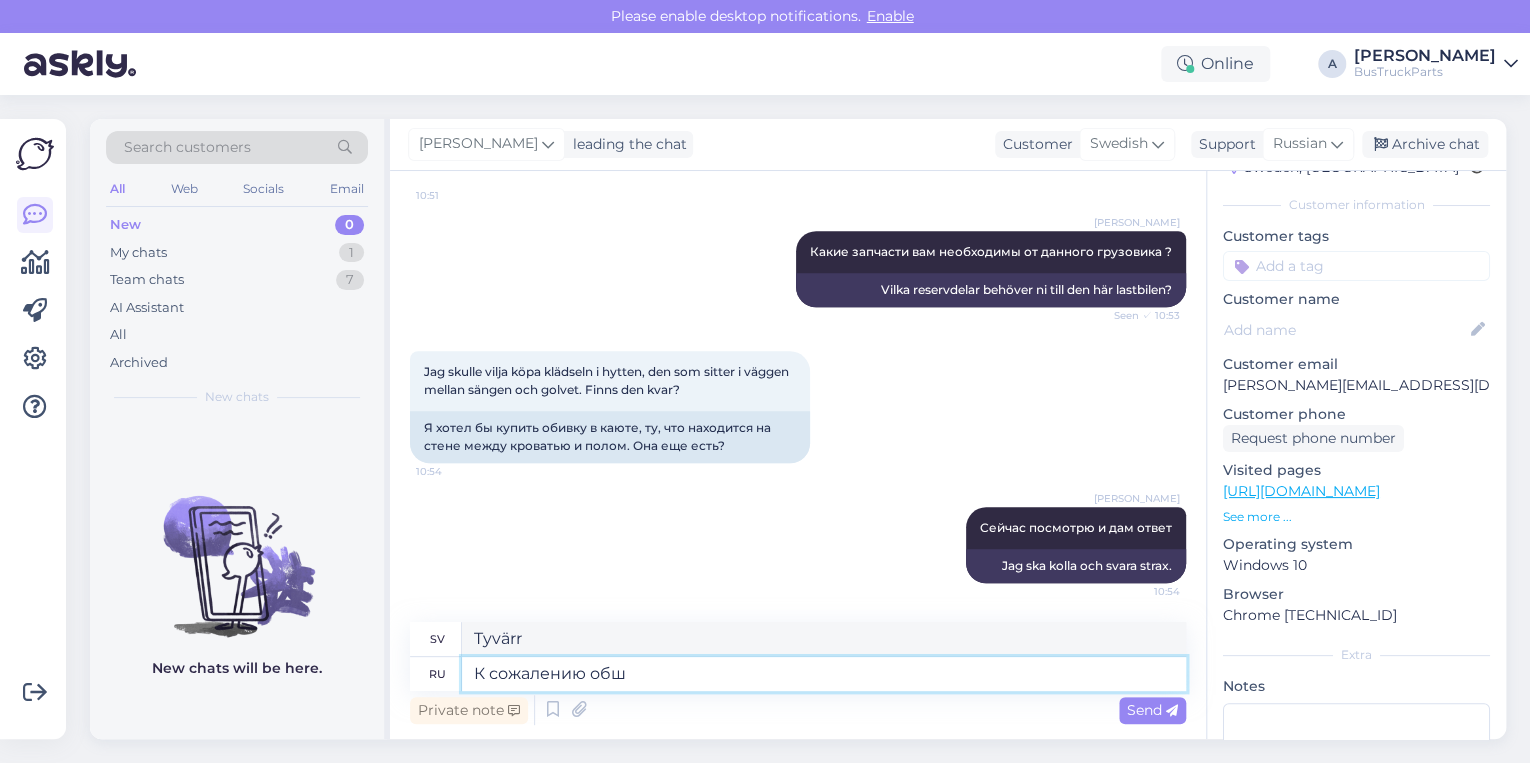 type on "Tyvärr om" 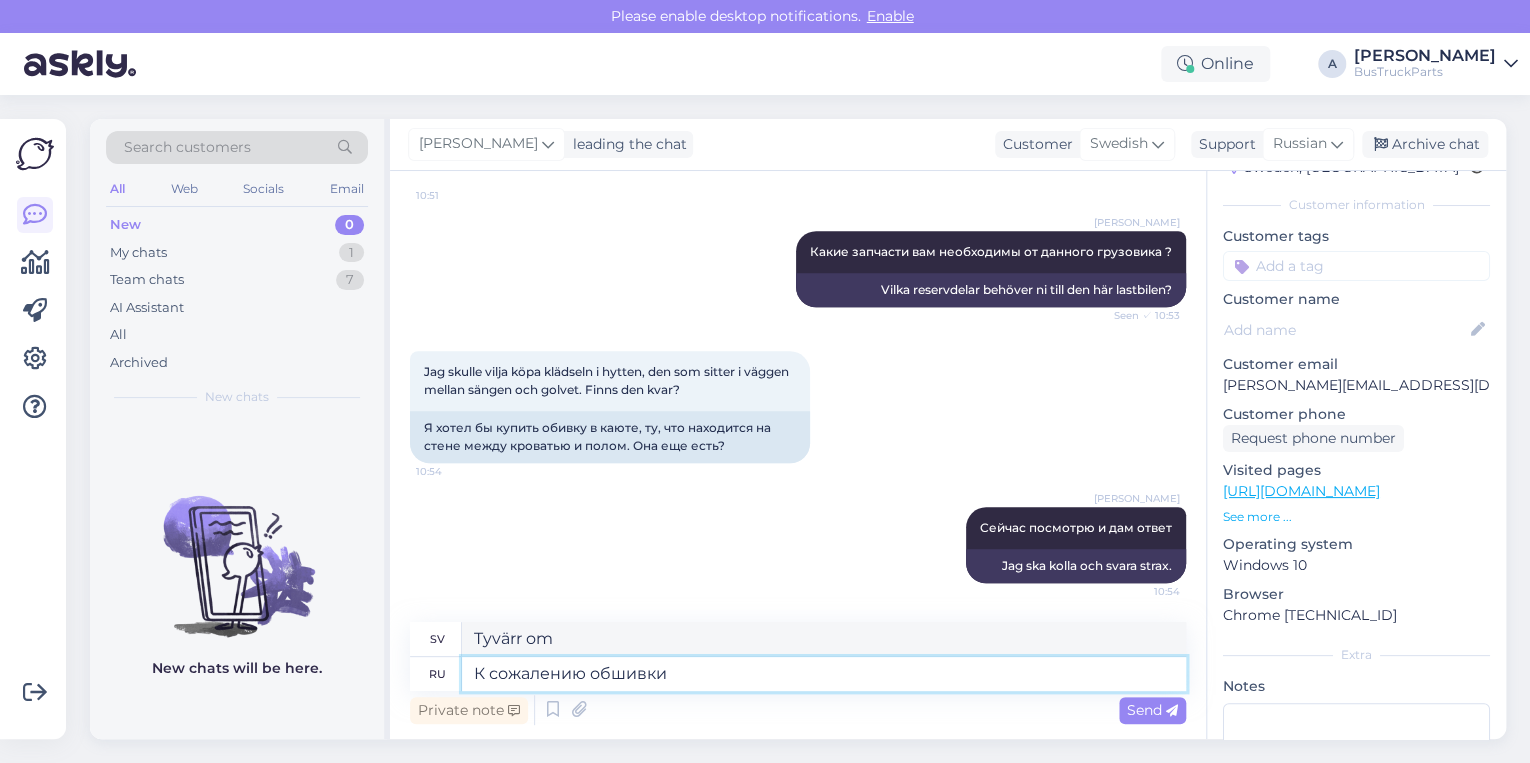 type on "К сожалению обшивки" 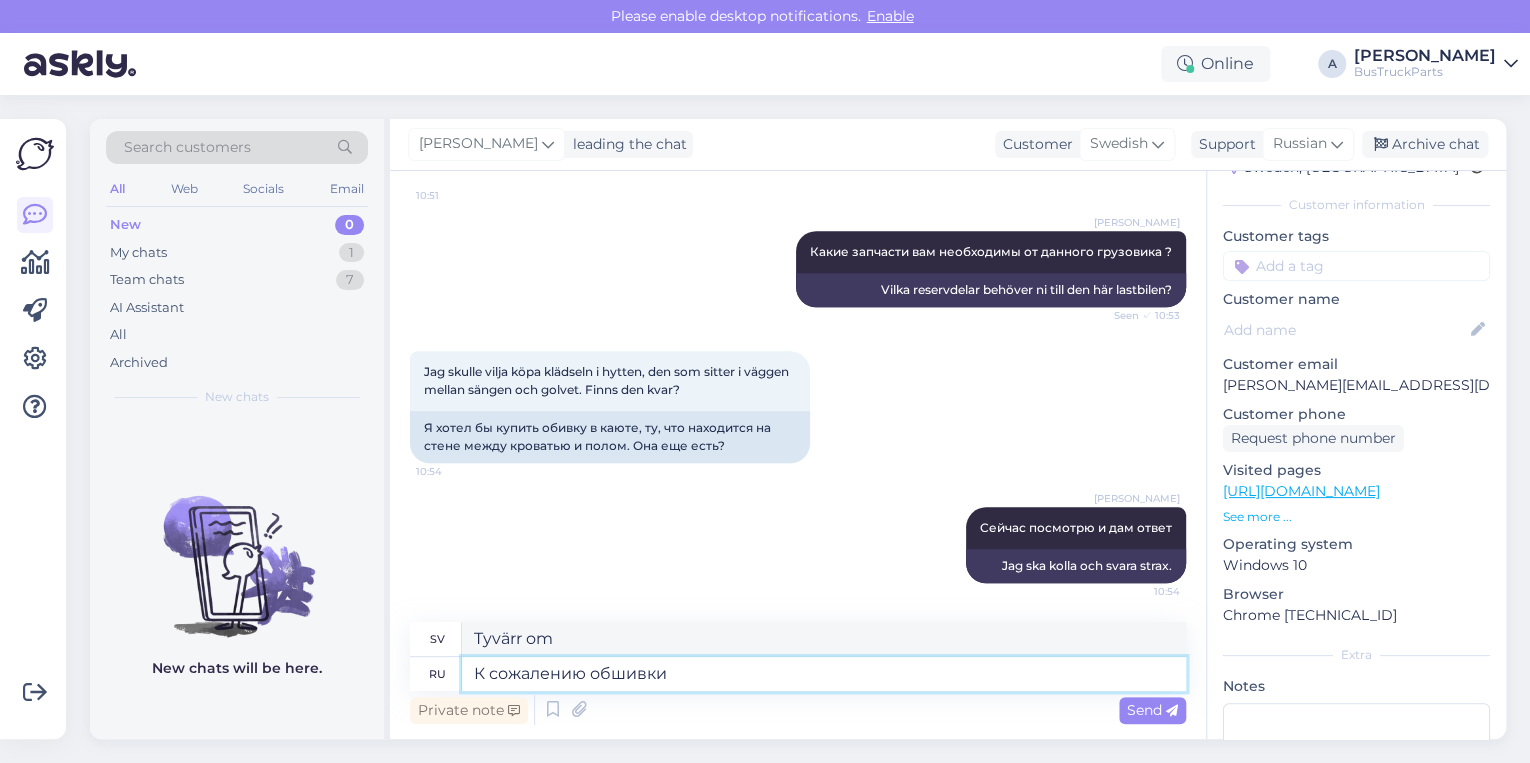 type on "Tyvärr, beklagligtvis" 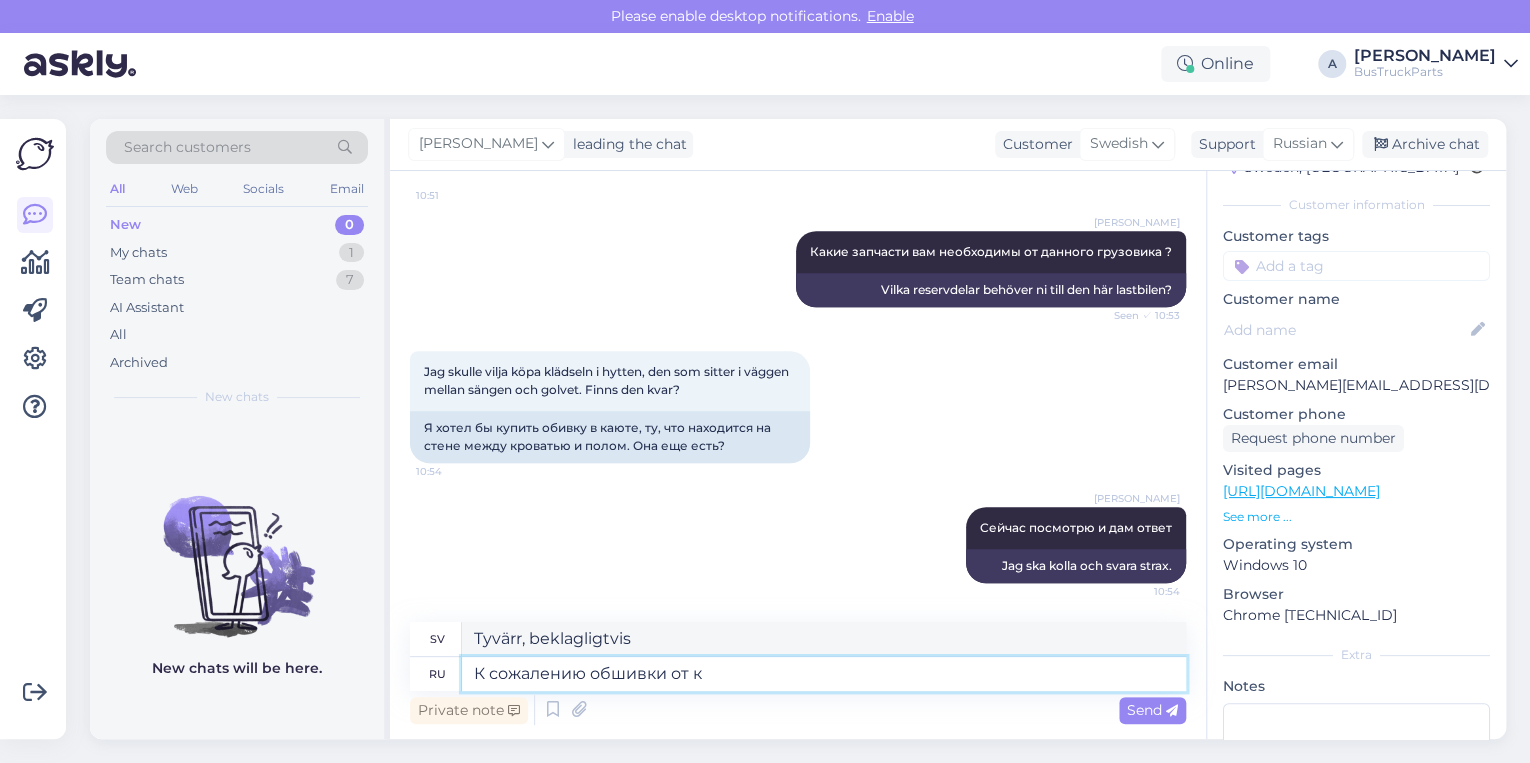 type on "К сожалению обшивки от ка" 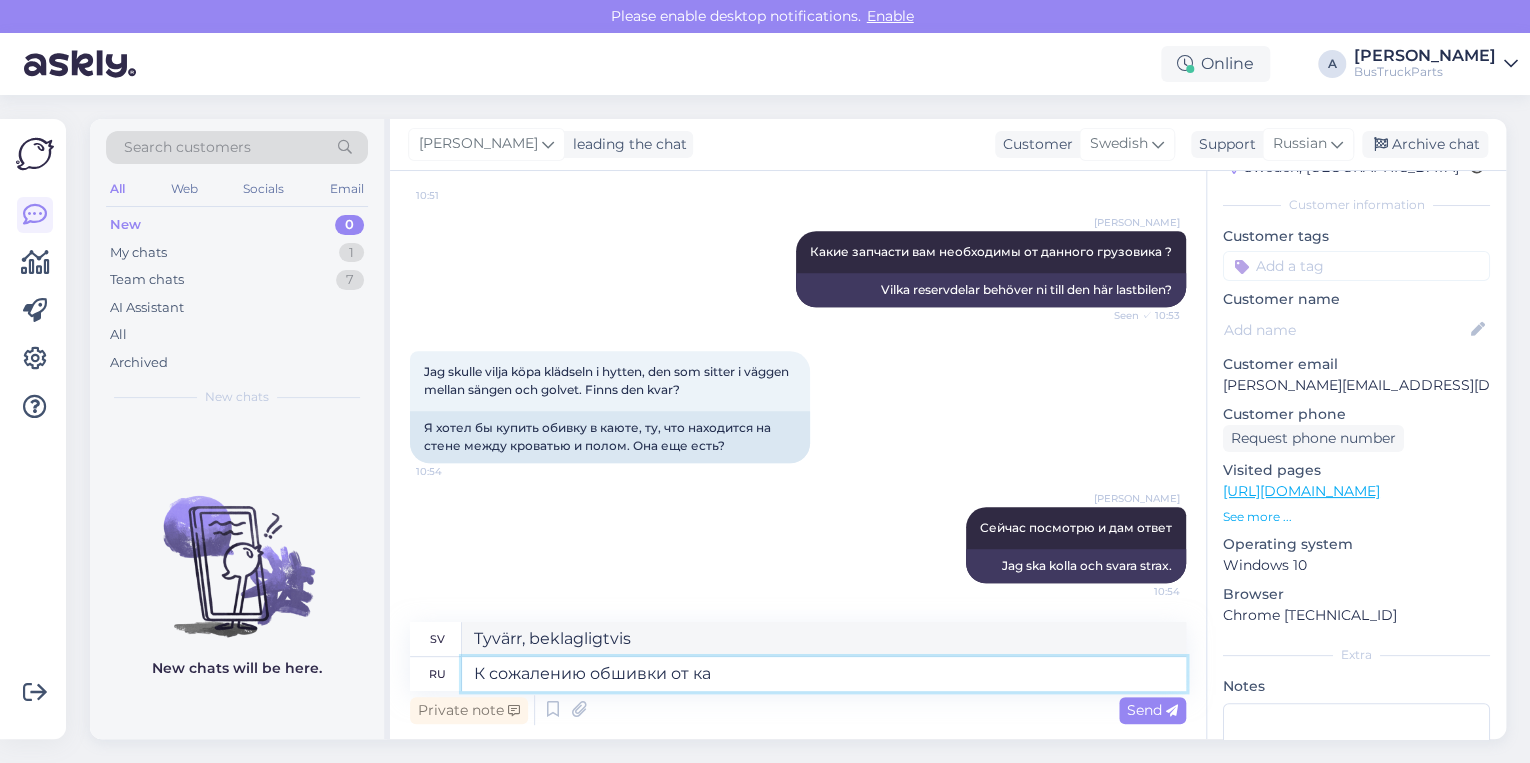 type on "Tyvärr, beklagar jag att det inte finns någon beklädnad för" 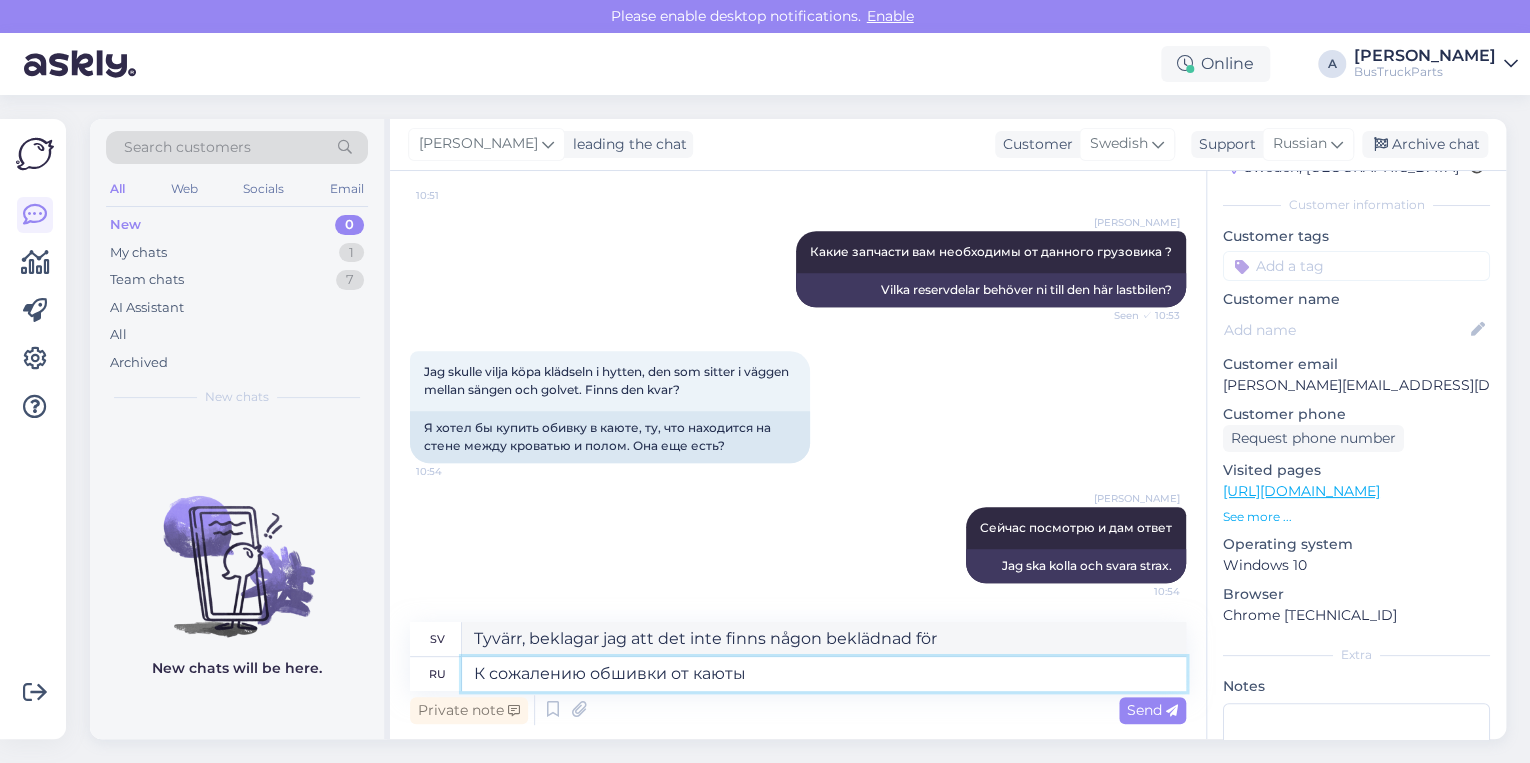 type on "К сожалению обшивки от каюты" 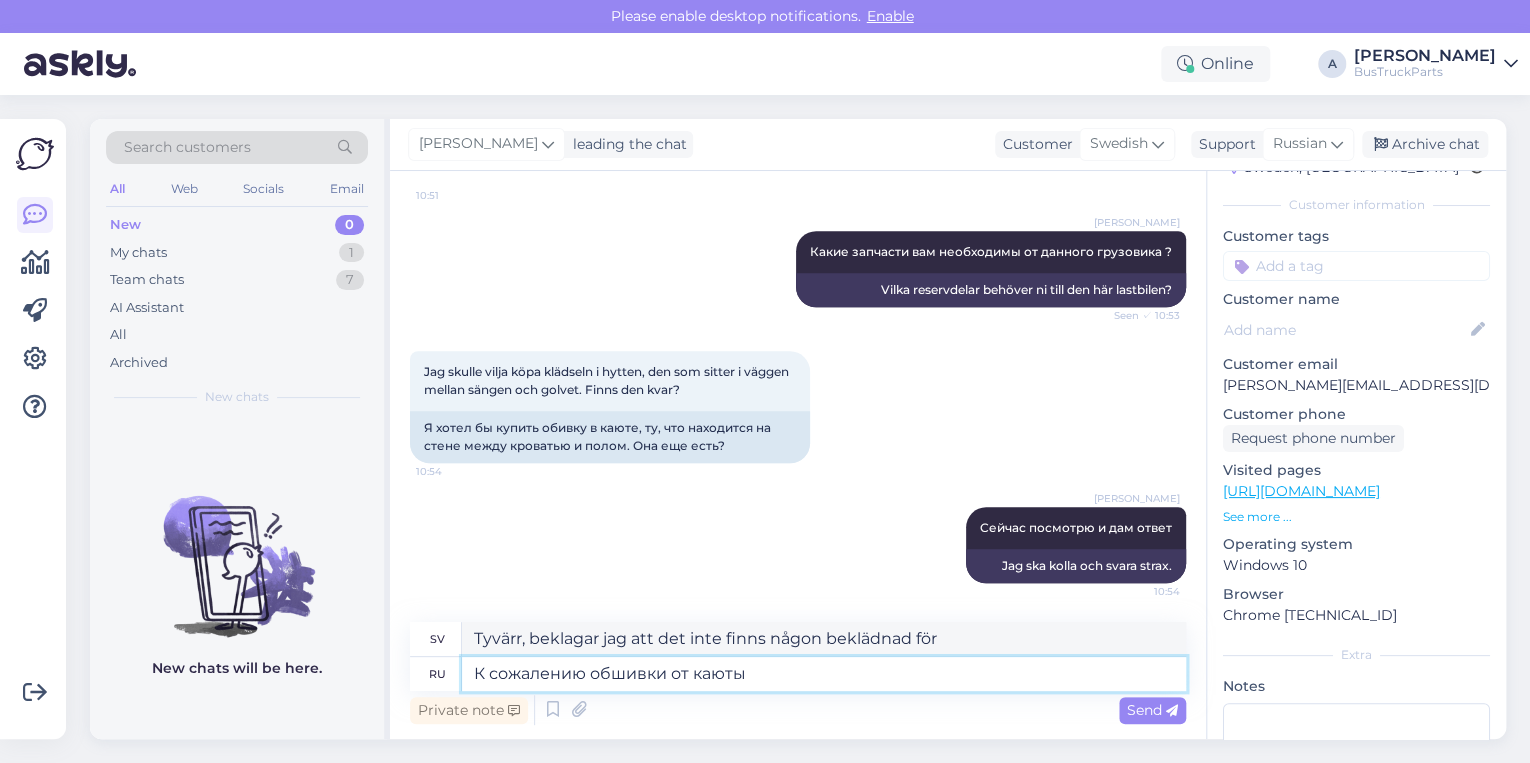 type on "Tyvärr, det är träpanelerna från hytten." 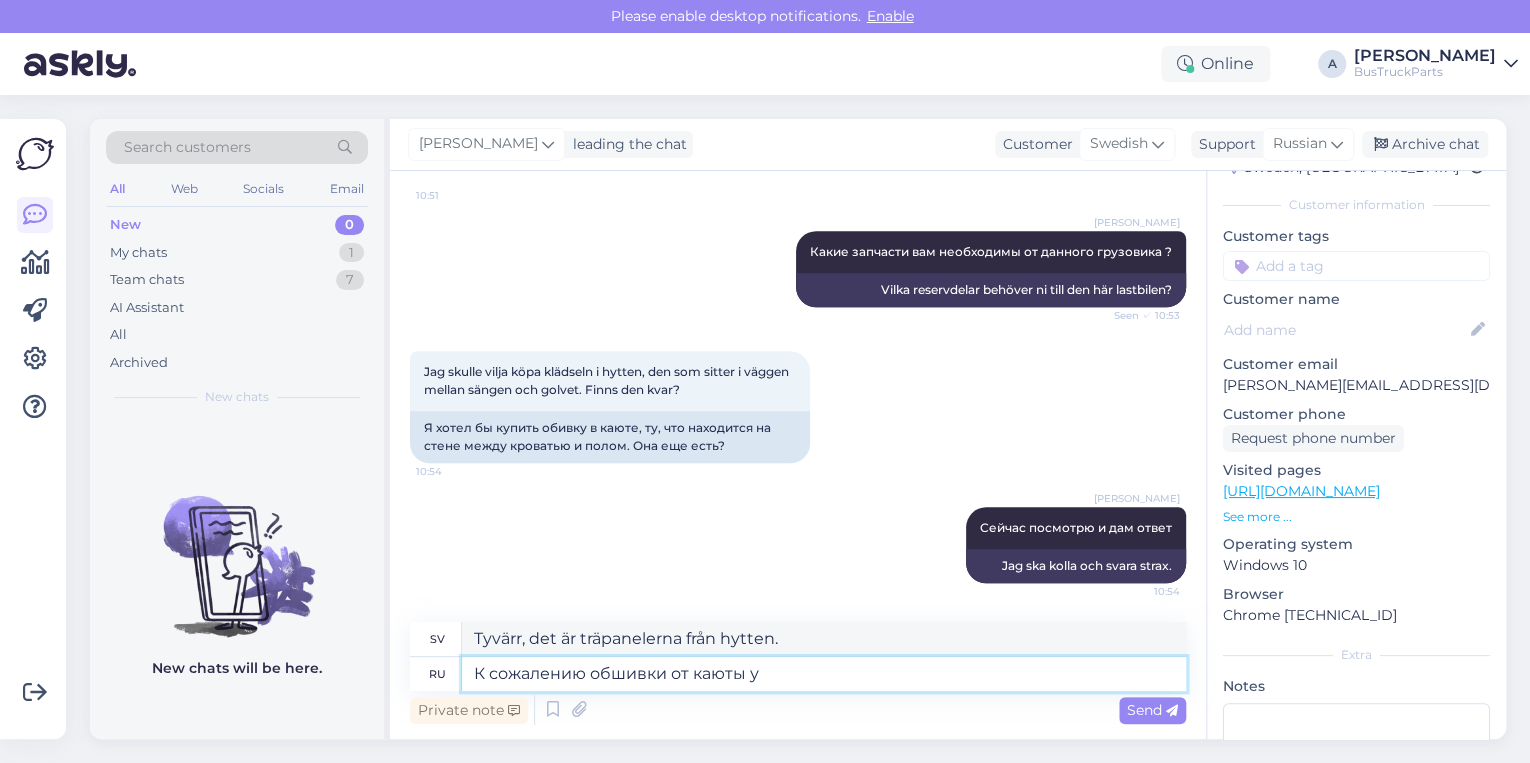 type on "К сожалению обшивки от каюты у" 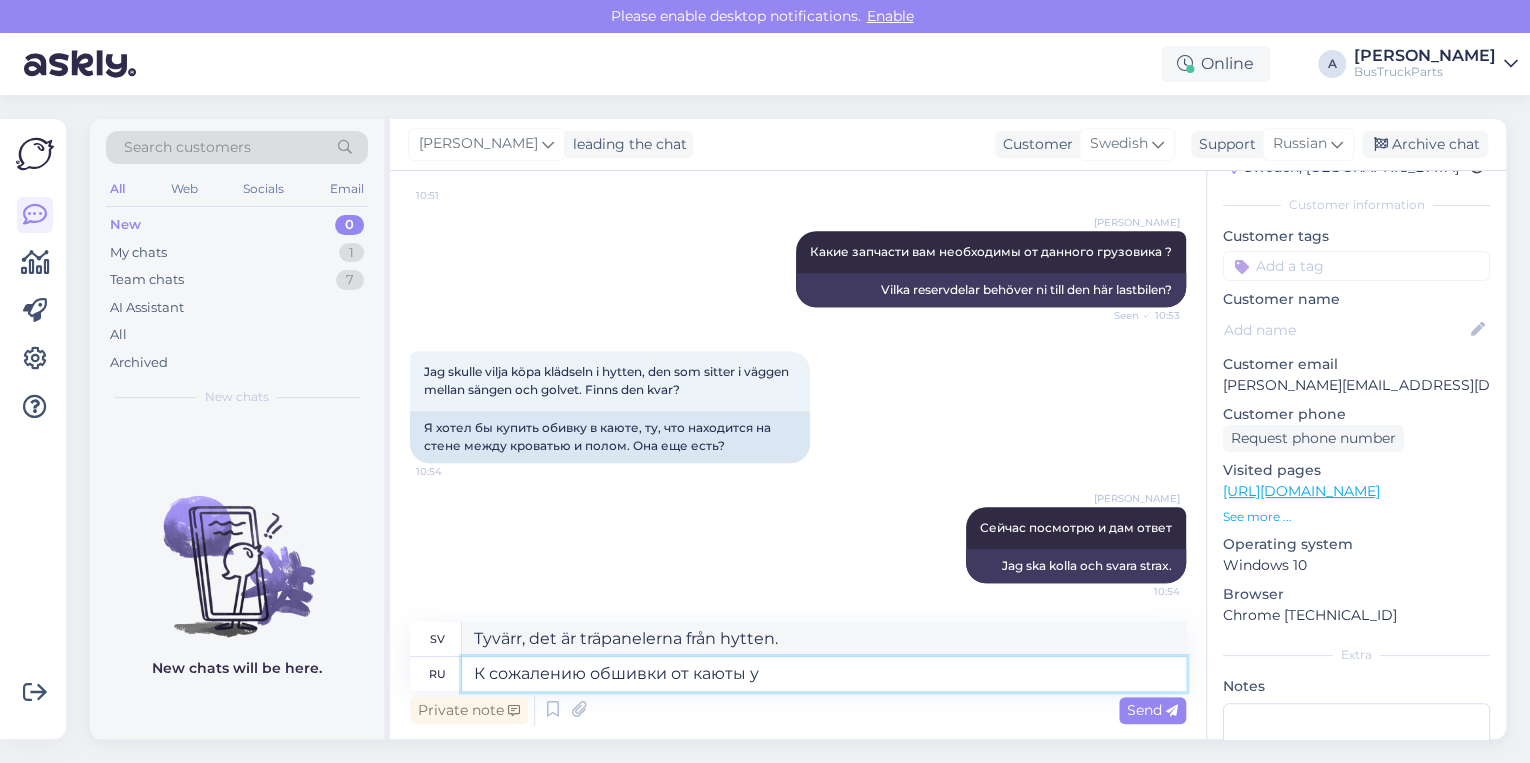type on "Tyvärr, beklagar jag, är träpanelerna från hytten borta." 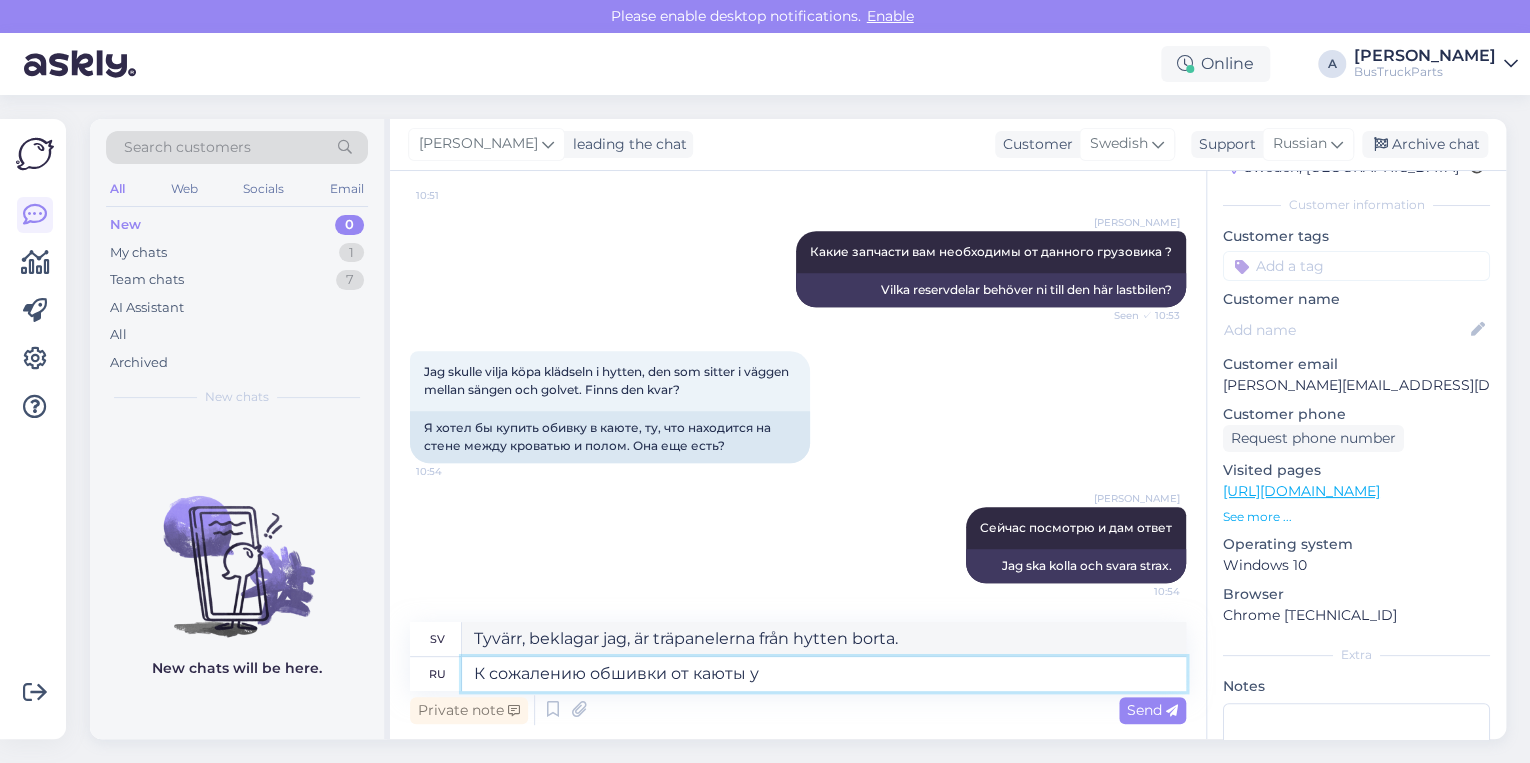 type on "К сожалению обшивки от каюты у" 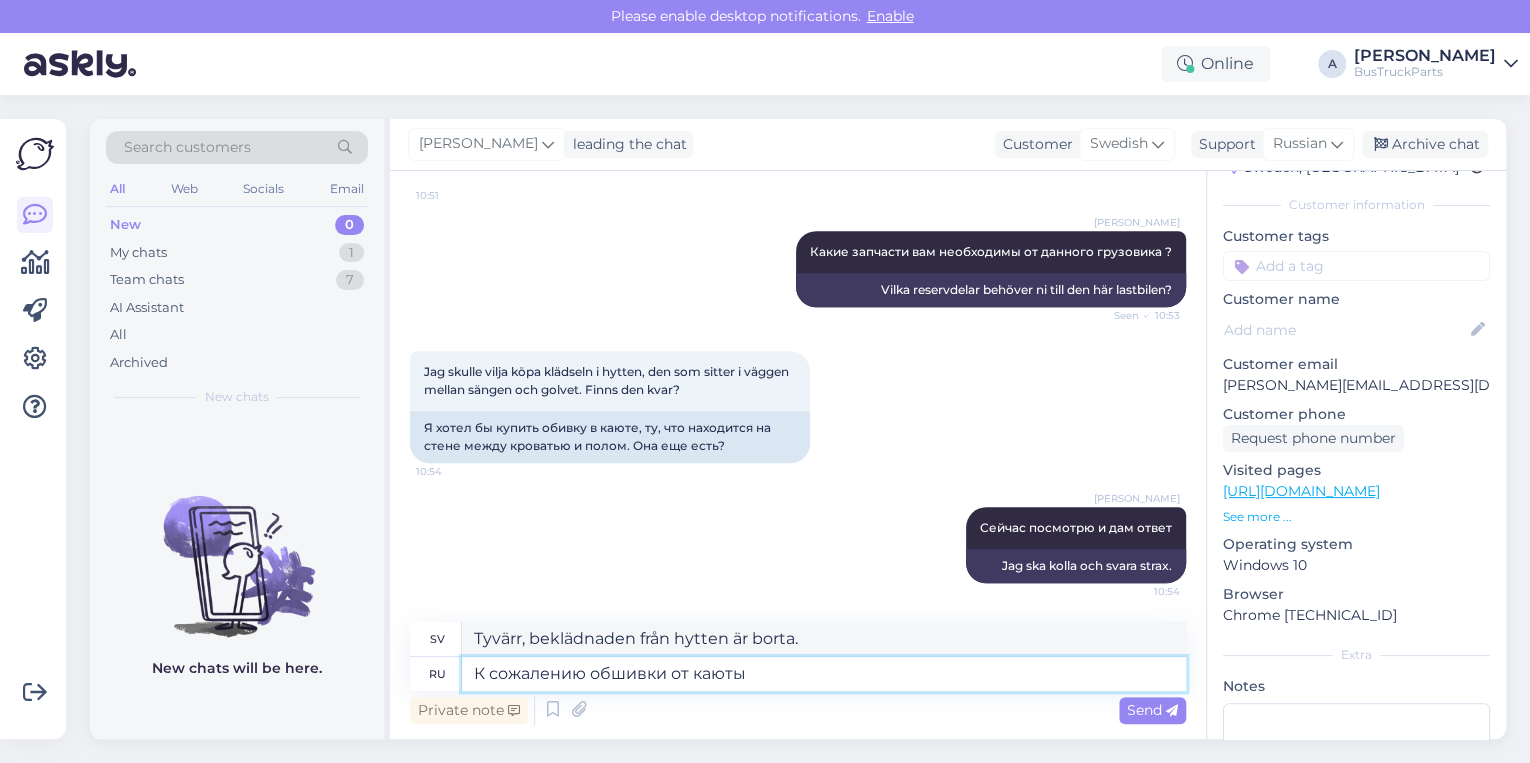 type on "К сожалению обшивки от каюты о" 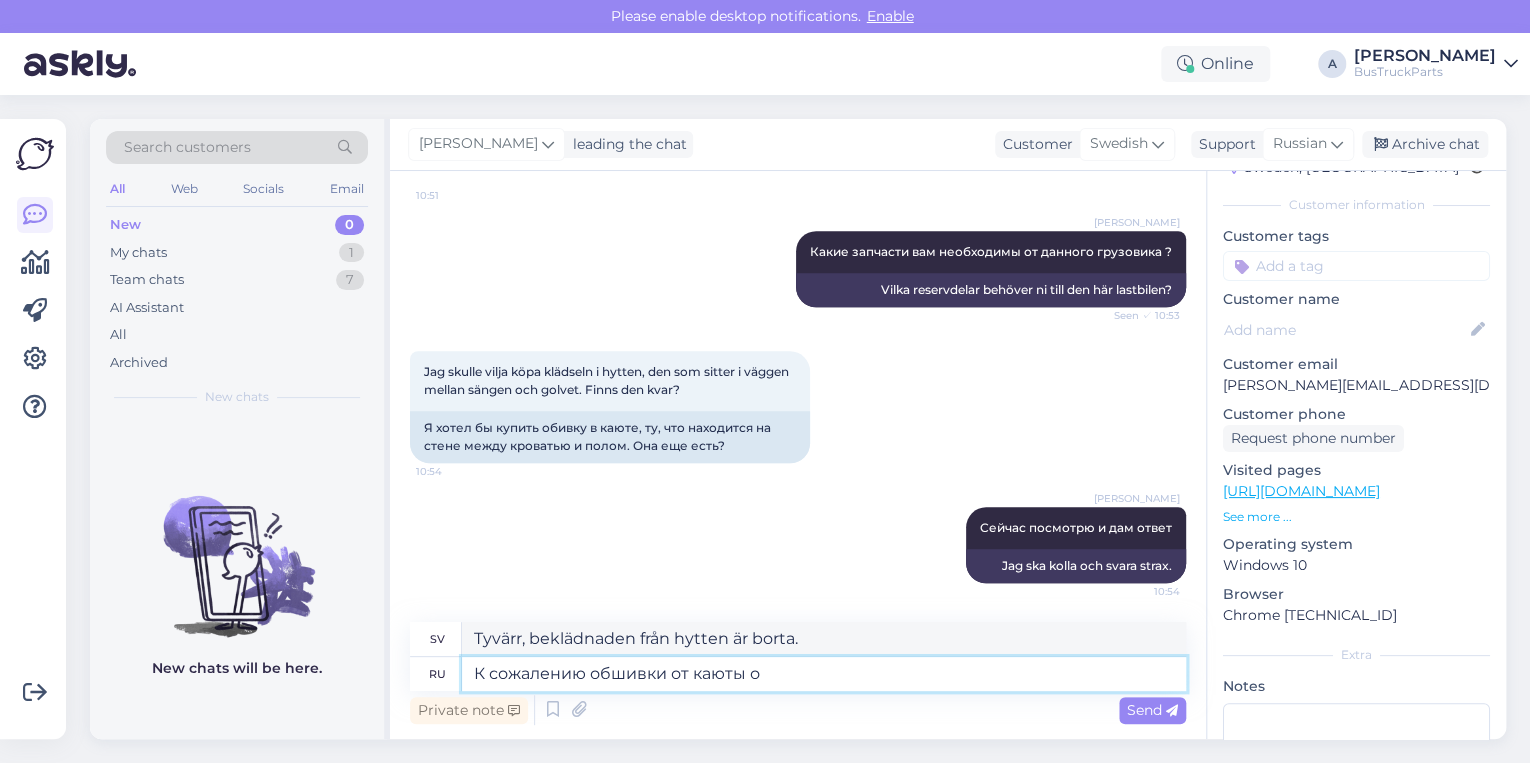 type on "Tyvärr, det är träpanelerna från [GEOGRAPHIC_DATA]." 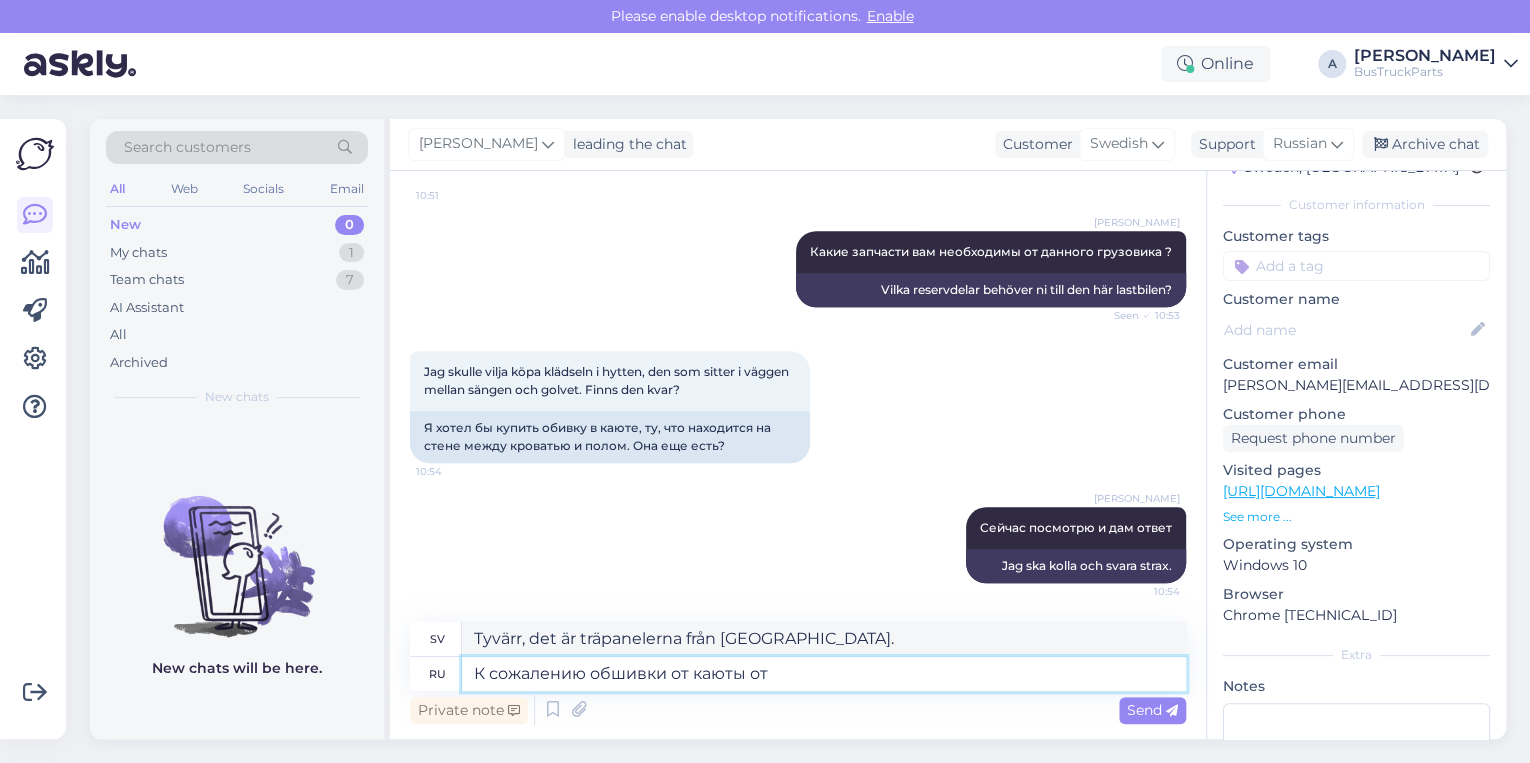 type on "К сожалению обшивки от каюты от д" 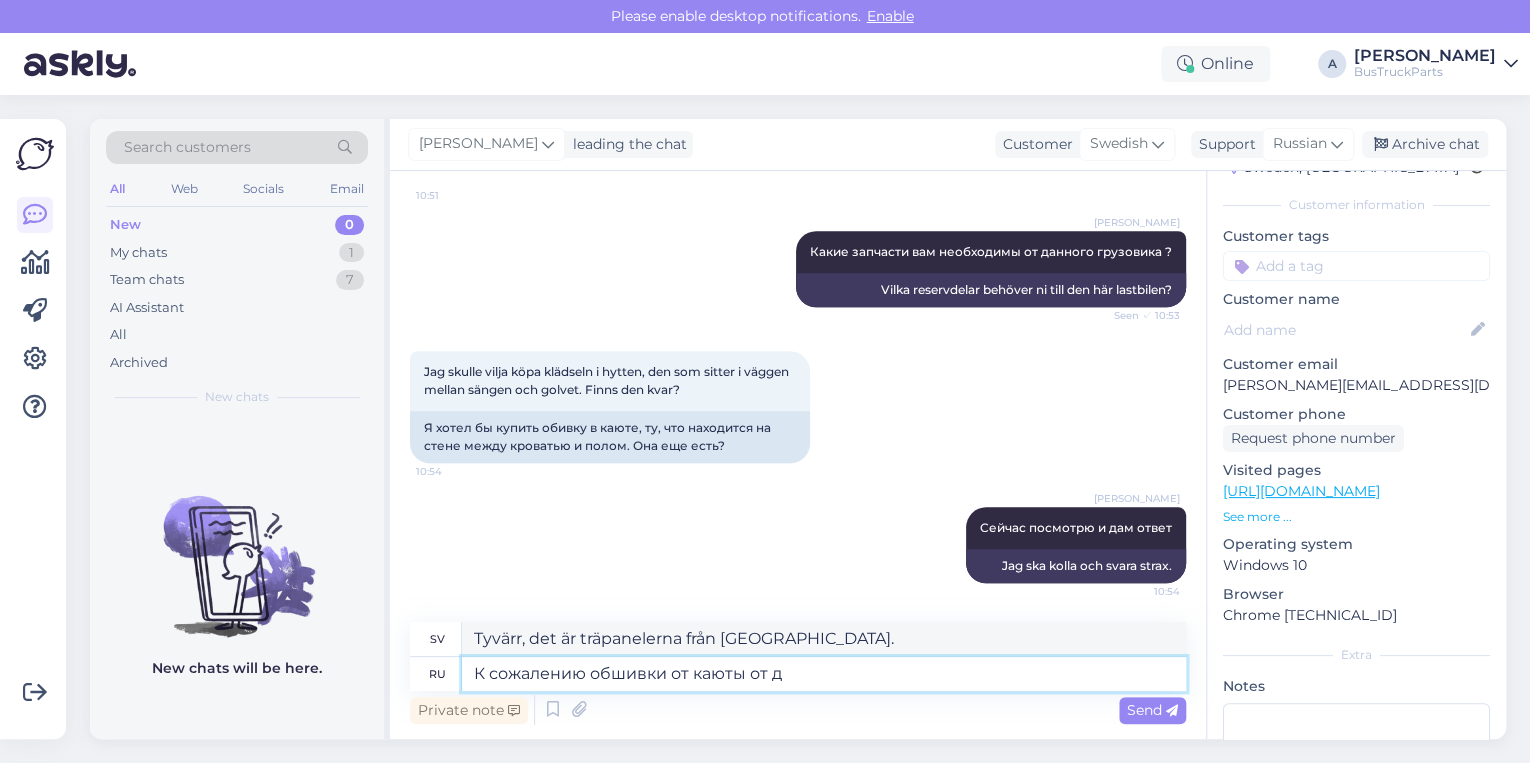 type on "Tyvärr, träpanelerna är borta från hytten." 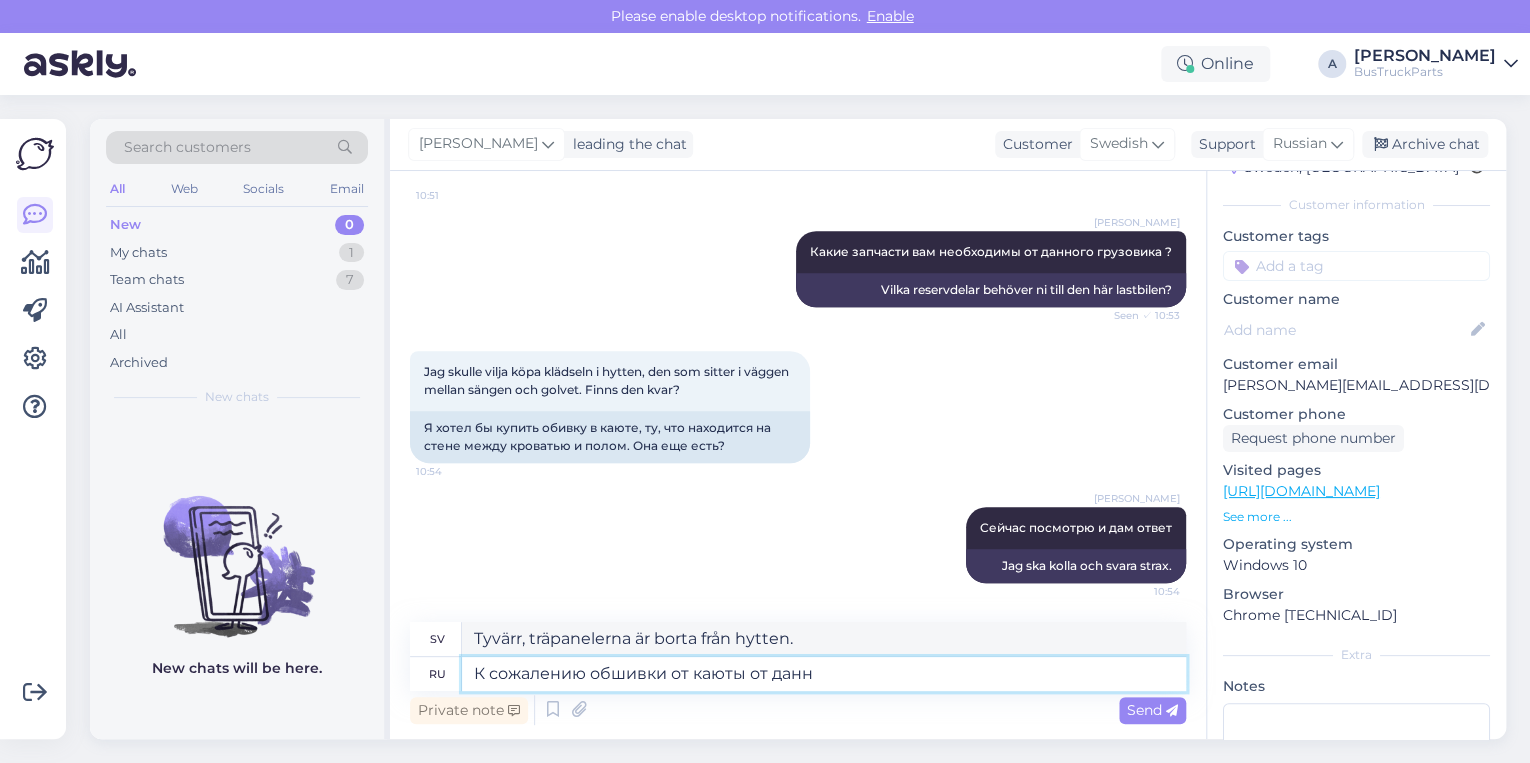 type on "К сожалению обшивки от каюты от данно" 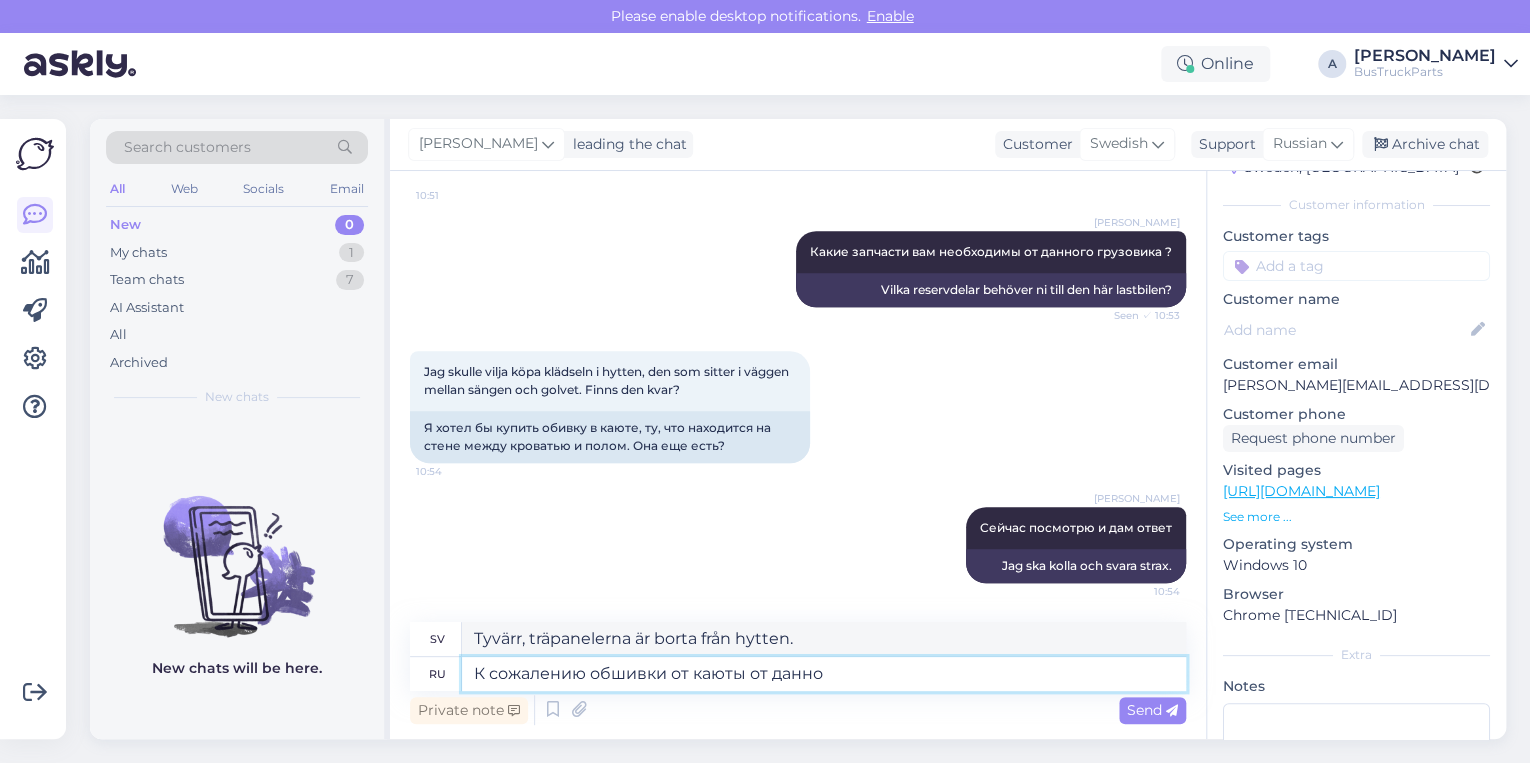 type on "Tyvärr, beklagar jag, men beklädnaden från hytten är borta." 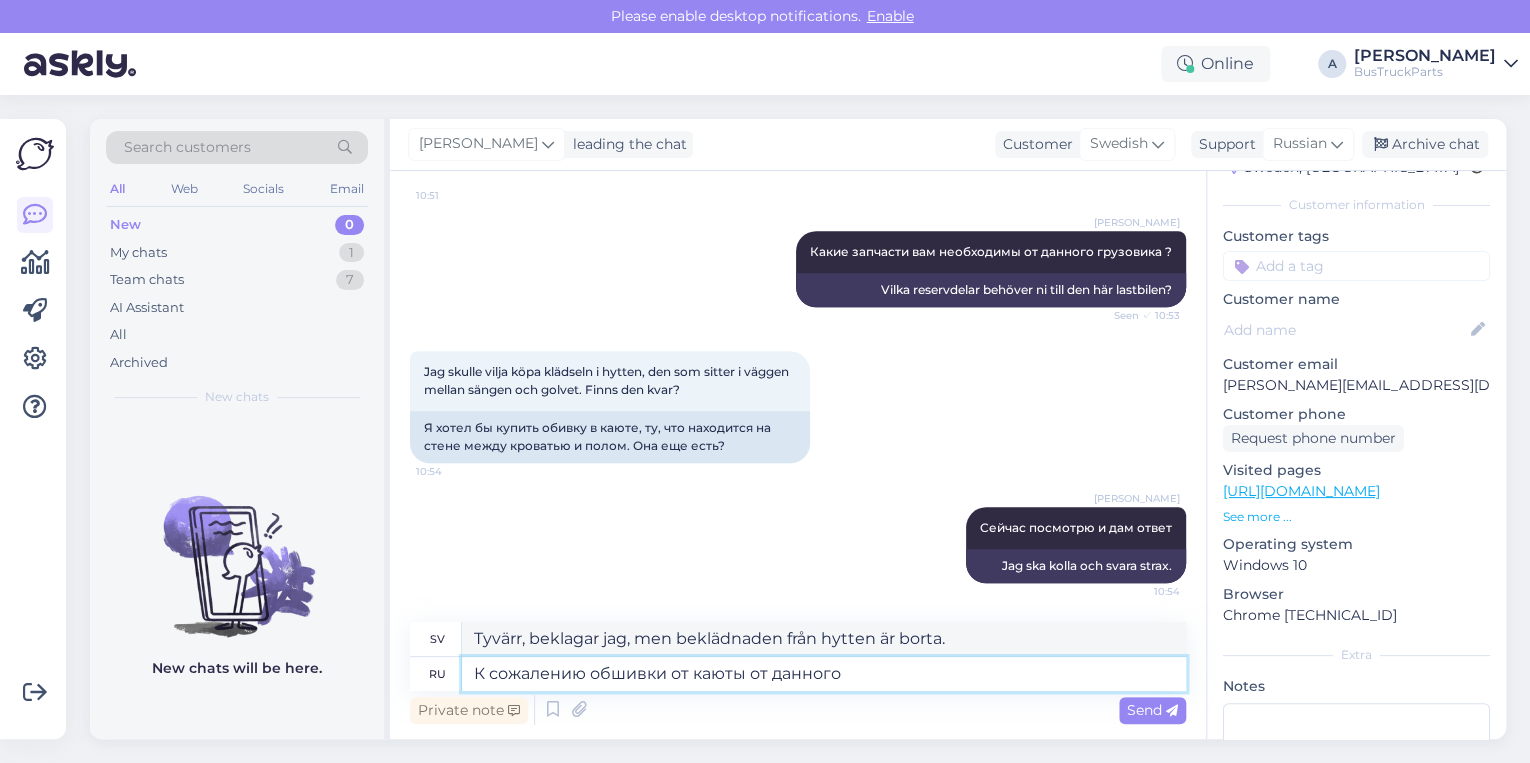 type on "К сожалению обшивки от каюты от данного г" 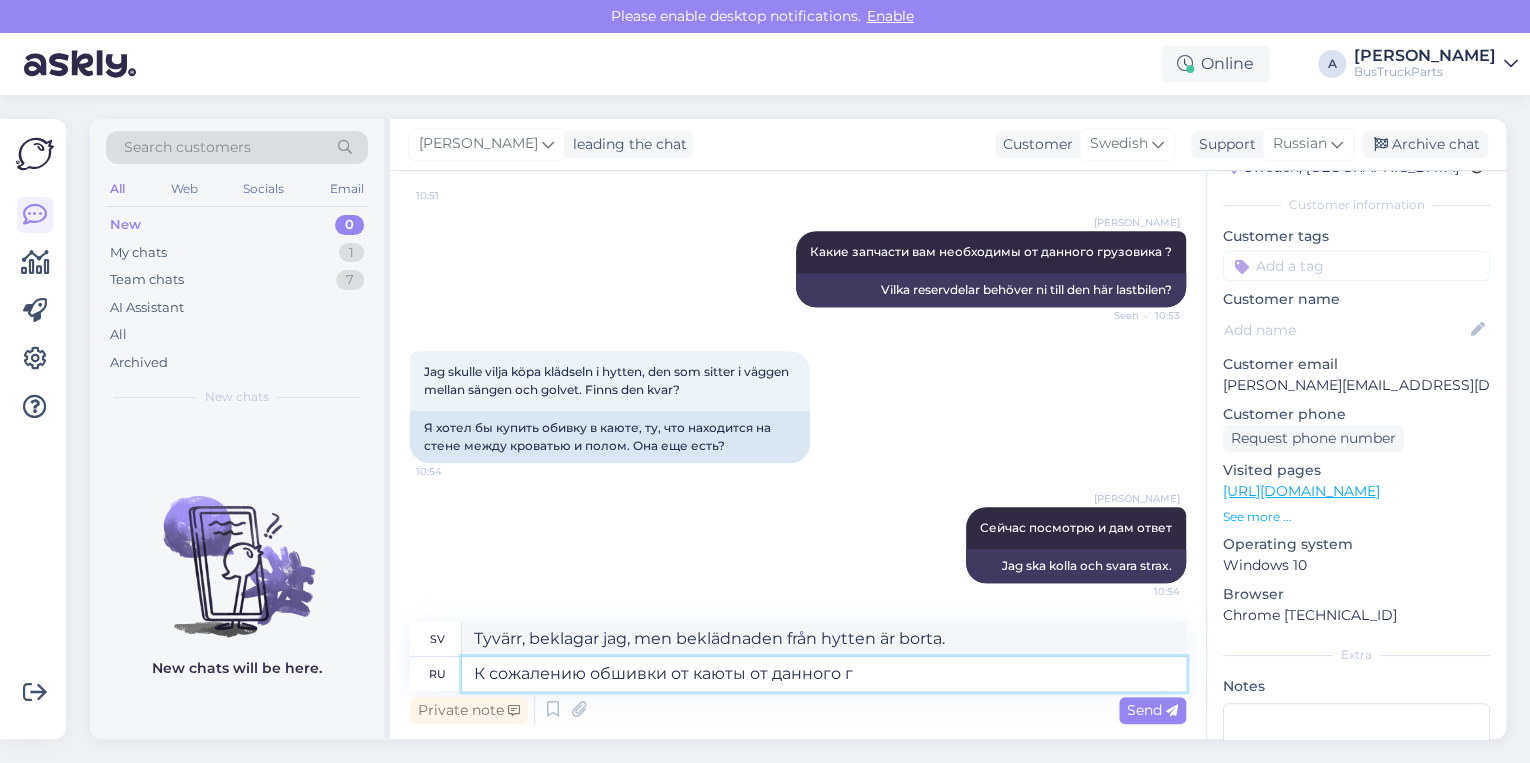 type on "Tyvärr, träpanelerna från hytten är inte av detta slag." 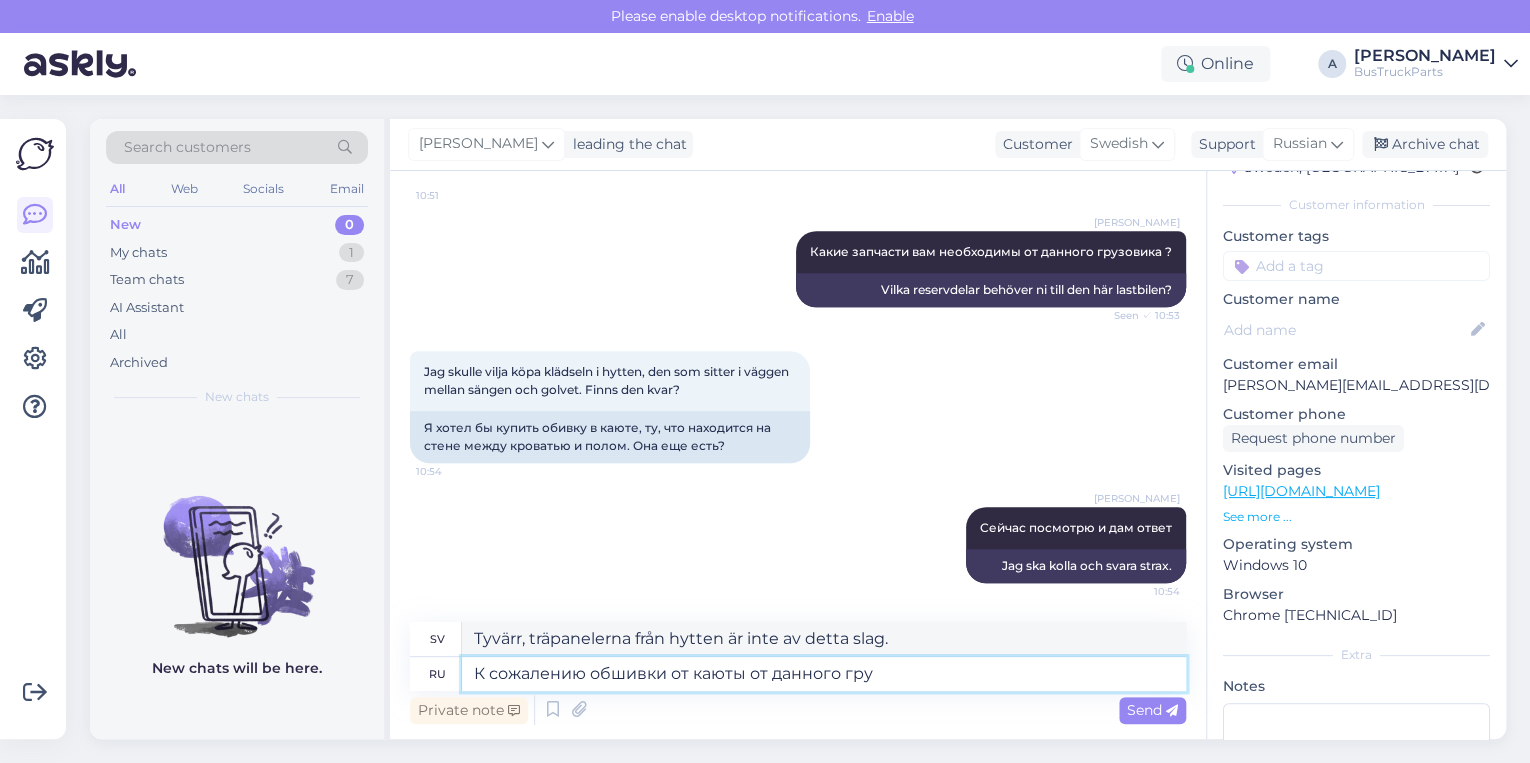 type on "К сожалению обшивки от каюты от данного груз" 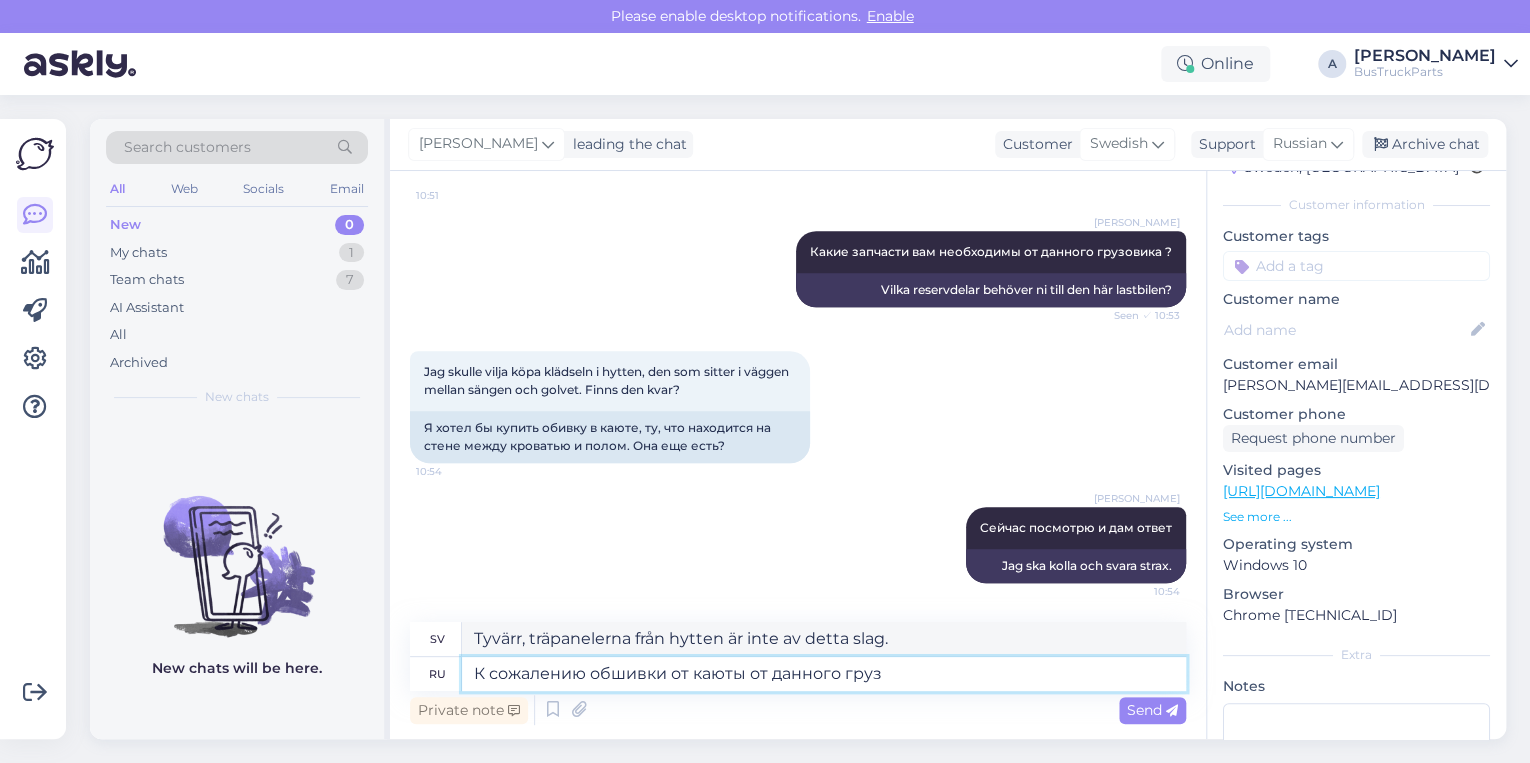type on "Tyvärr är träpanelerna från hytten skadade." 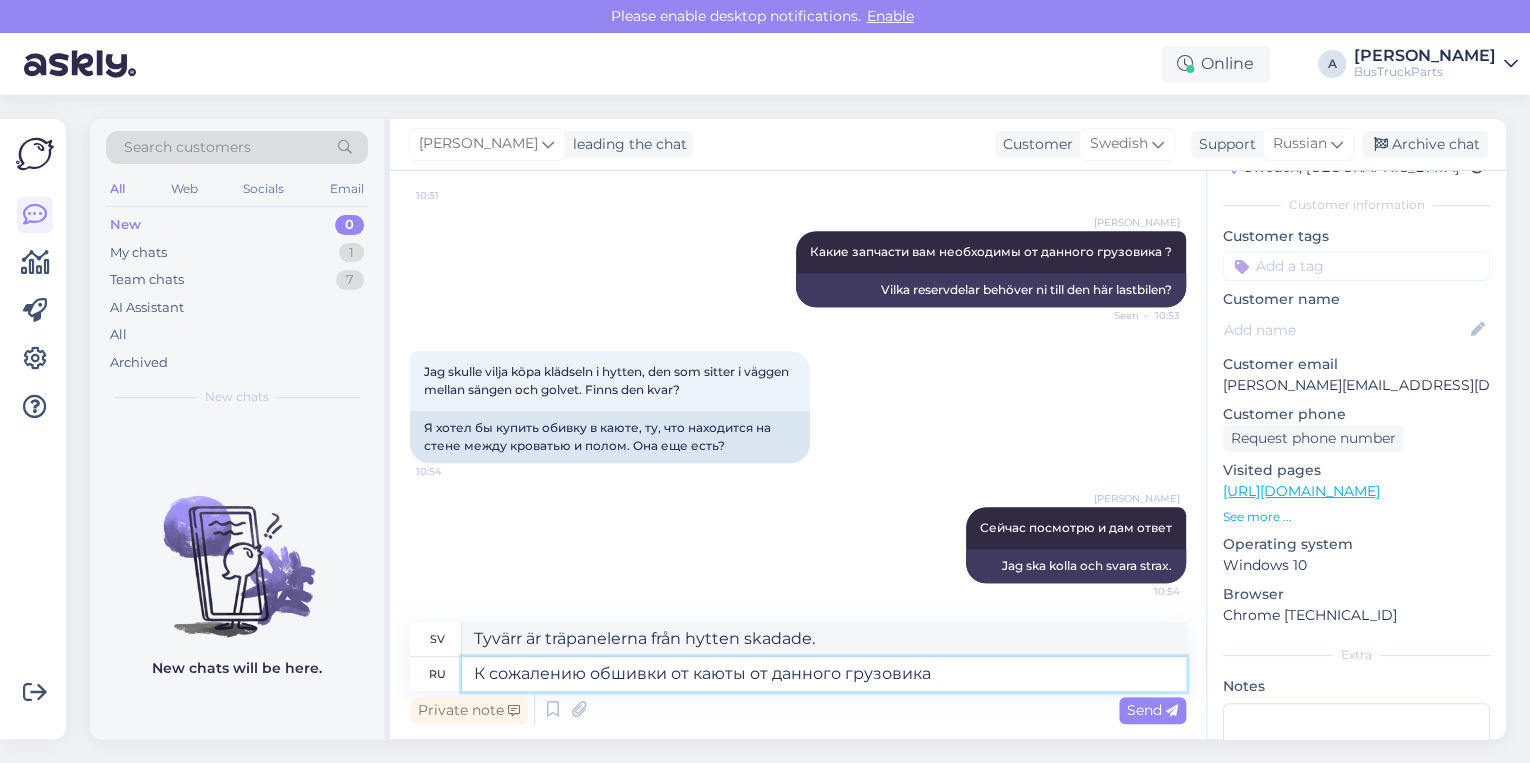 type on "К сожалению обшивки от каюты от данного грузовика" 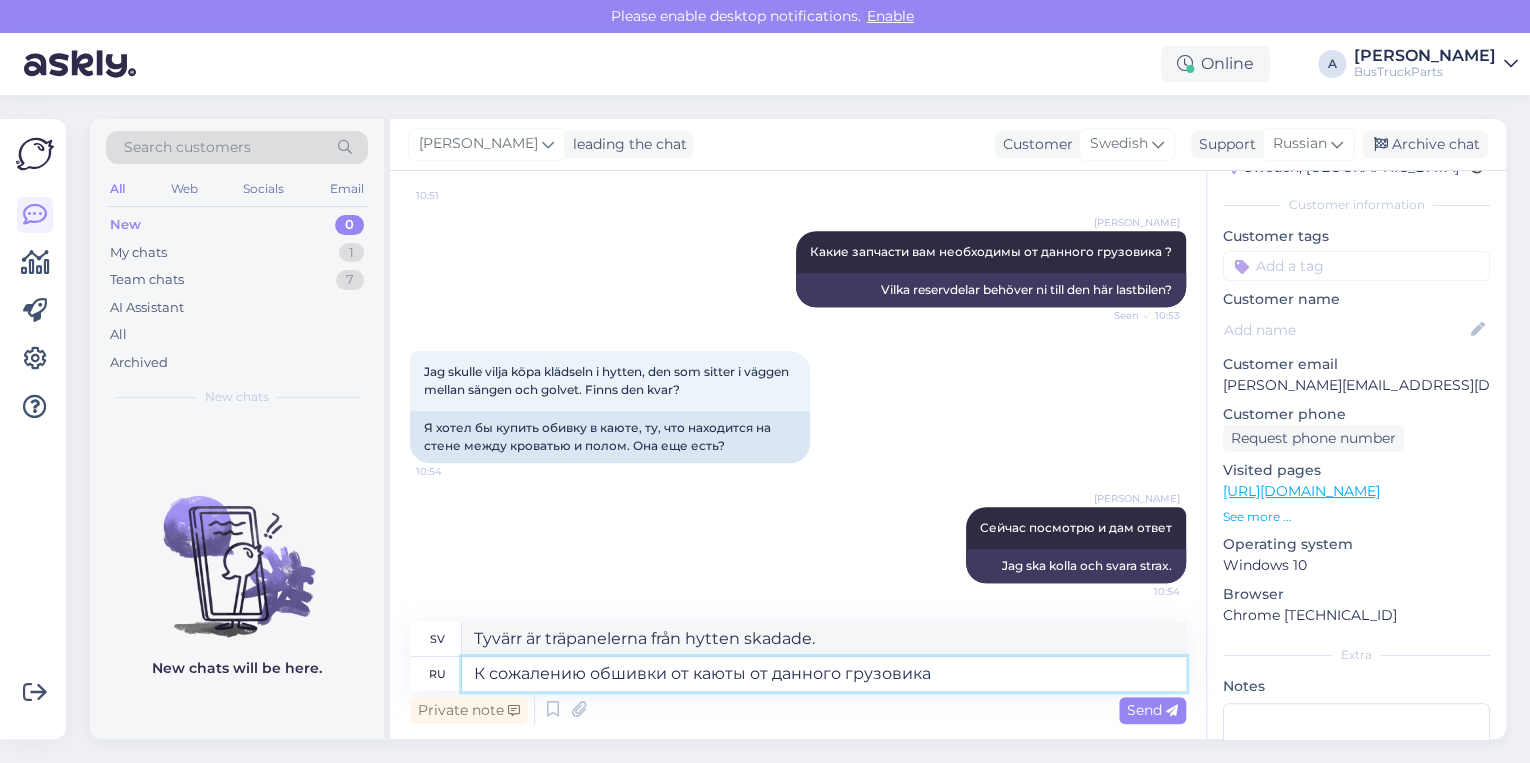 type on "Tyvärr, det är beklädnader för hytten till den här lastbilen." 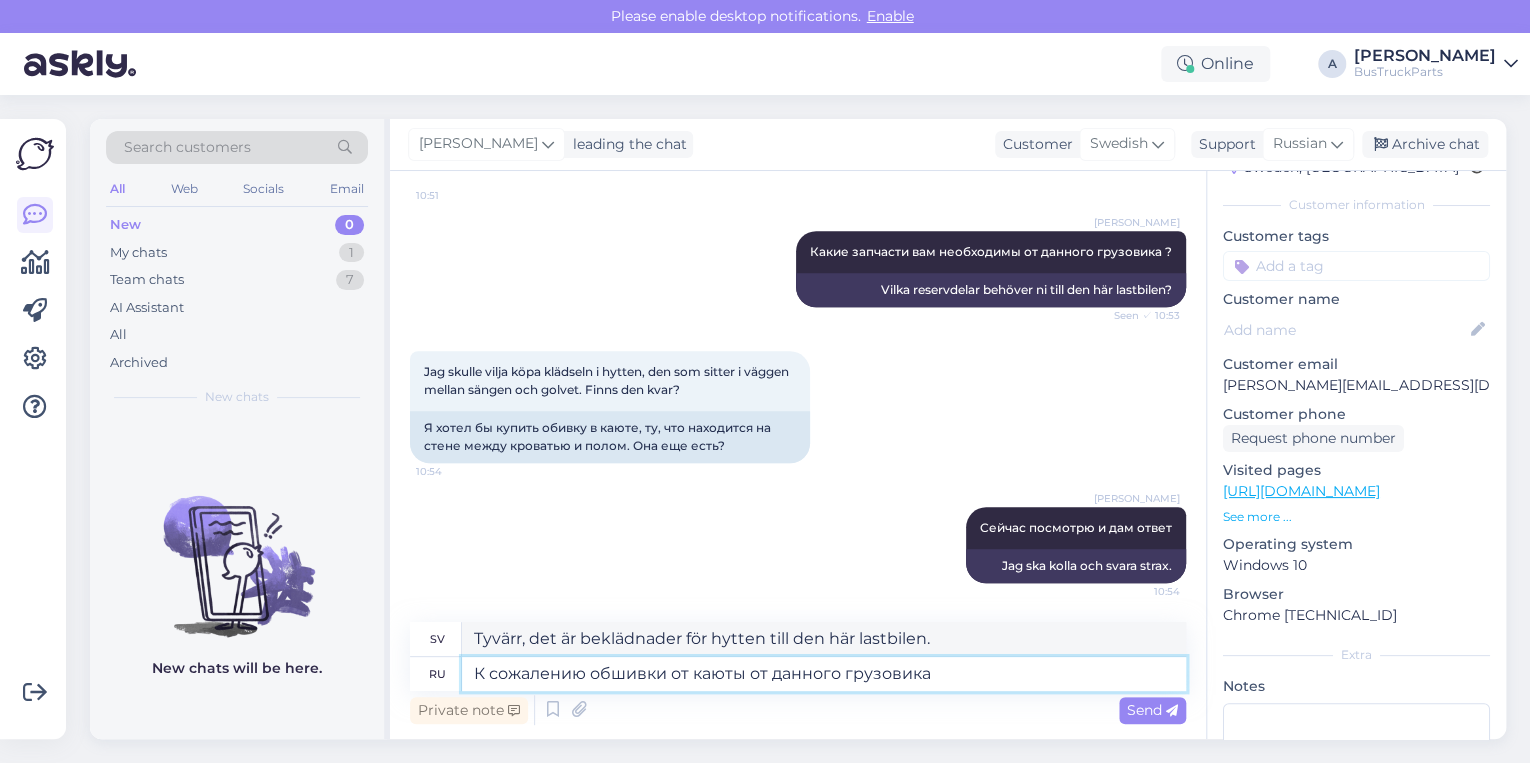 type on "К сожалению обшивки от каюты от данного грузовика у" 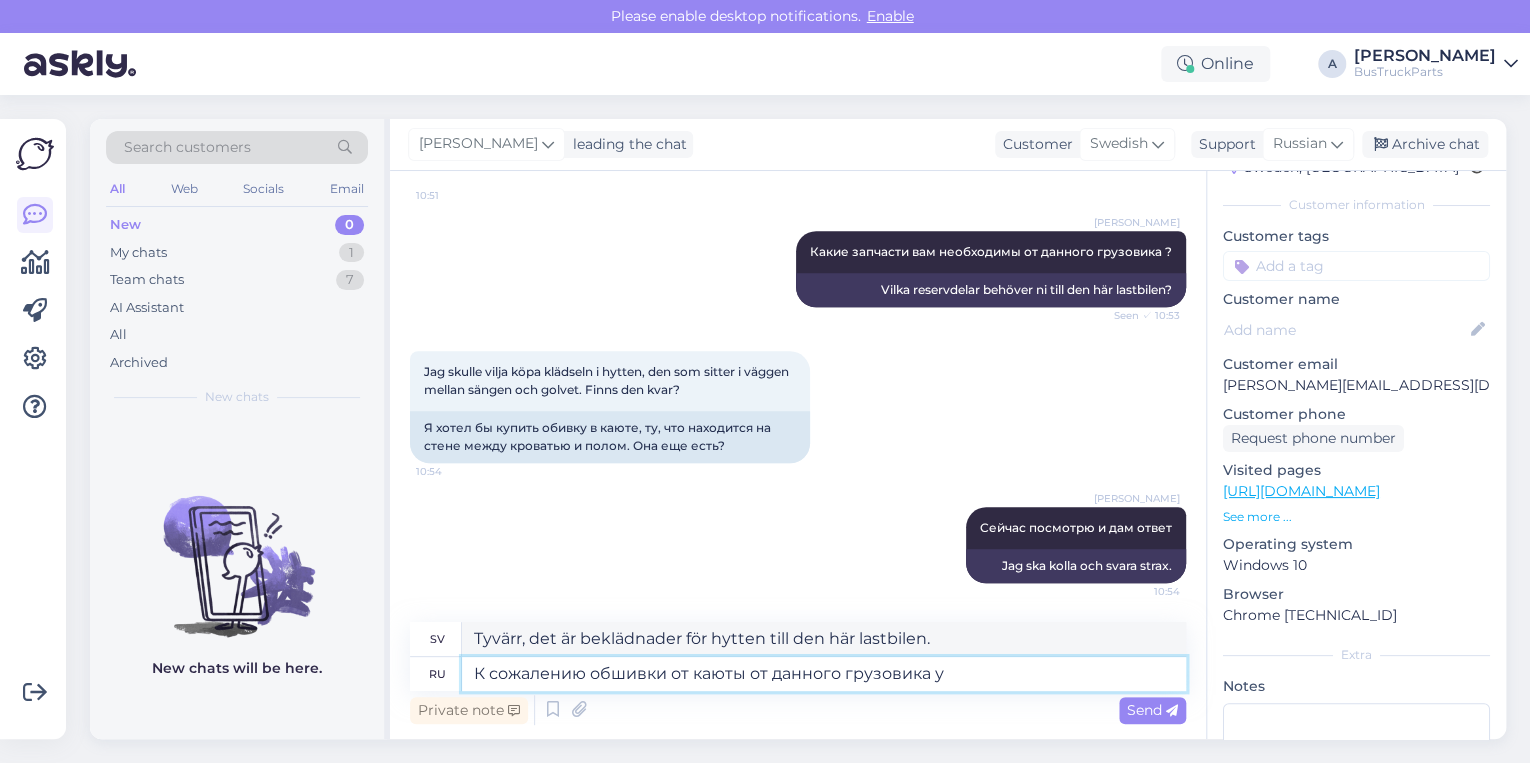 type on "Tyvärr har vi inte innerpaneler till hytten på den här lastbilen." 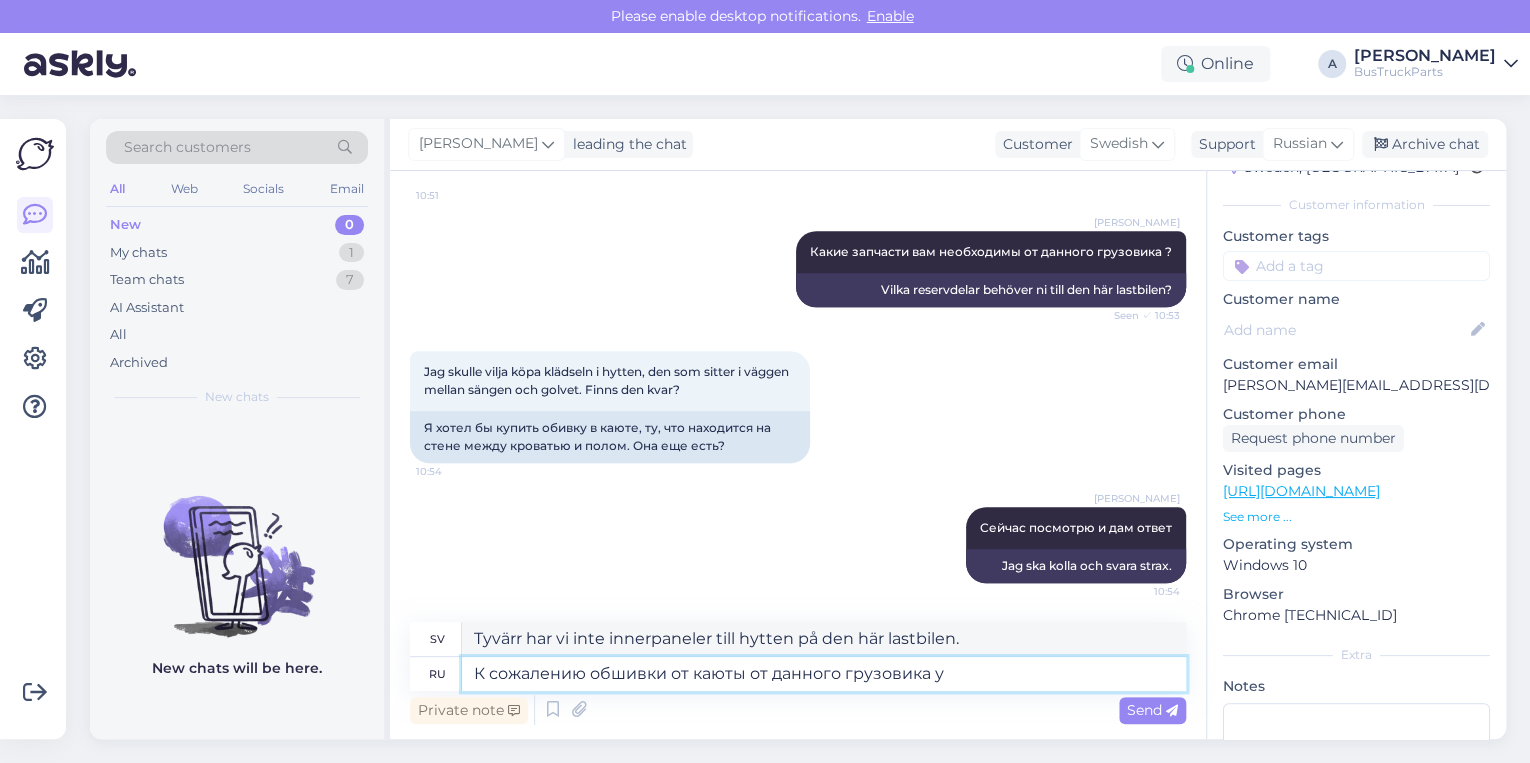 type on "К сожалению обшивки от каюты от данного грузовика" 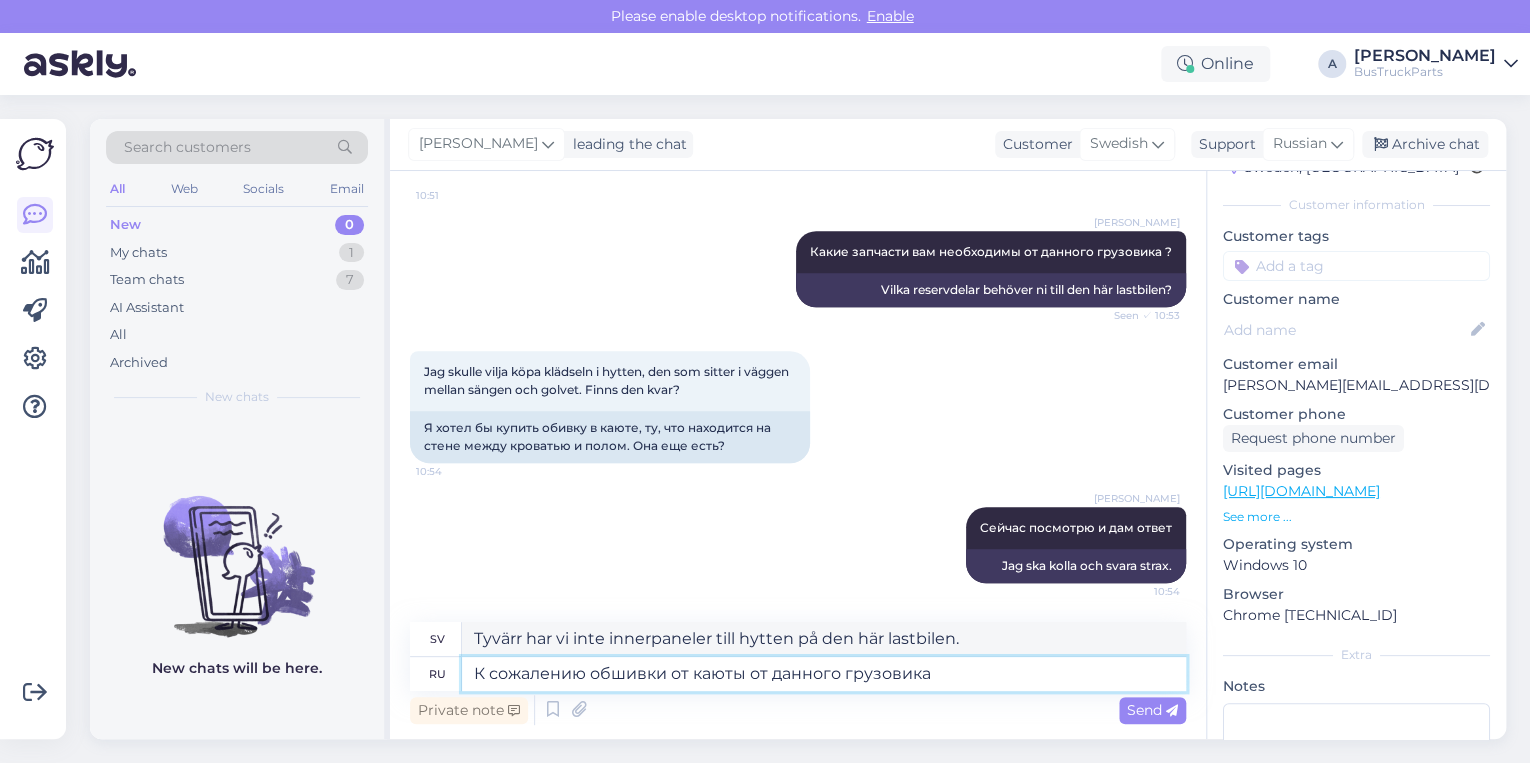 type on "Tyvärr, det är beklädnader för hytten till den här lastbilen." 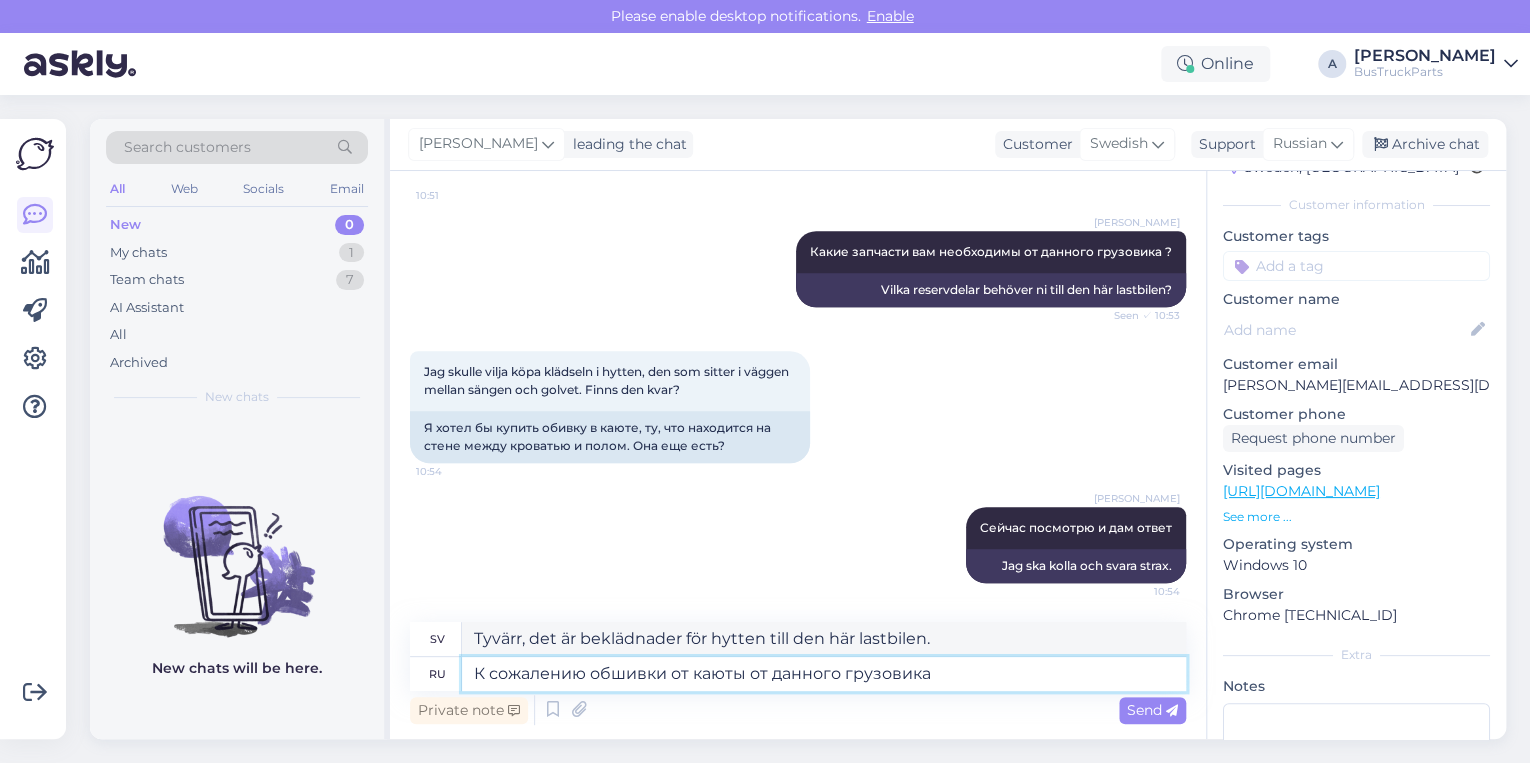 click on "К сожалению обшивки от каюты от данного грузовика" at bounding box center [824, 674] 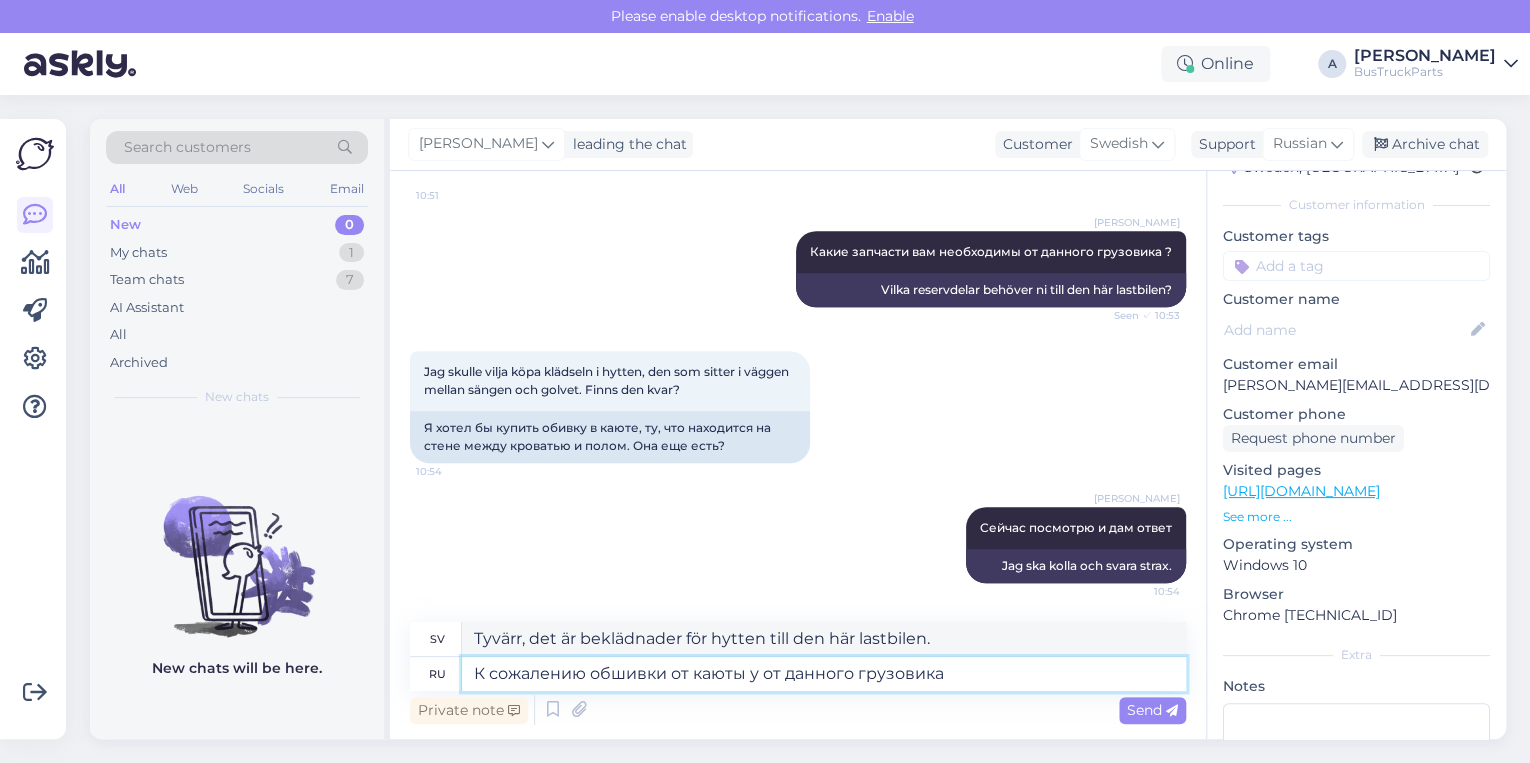 type on "К сожалению обшивки от каюты ун от данного грузовика" 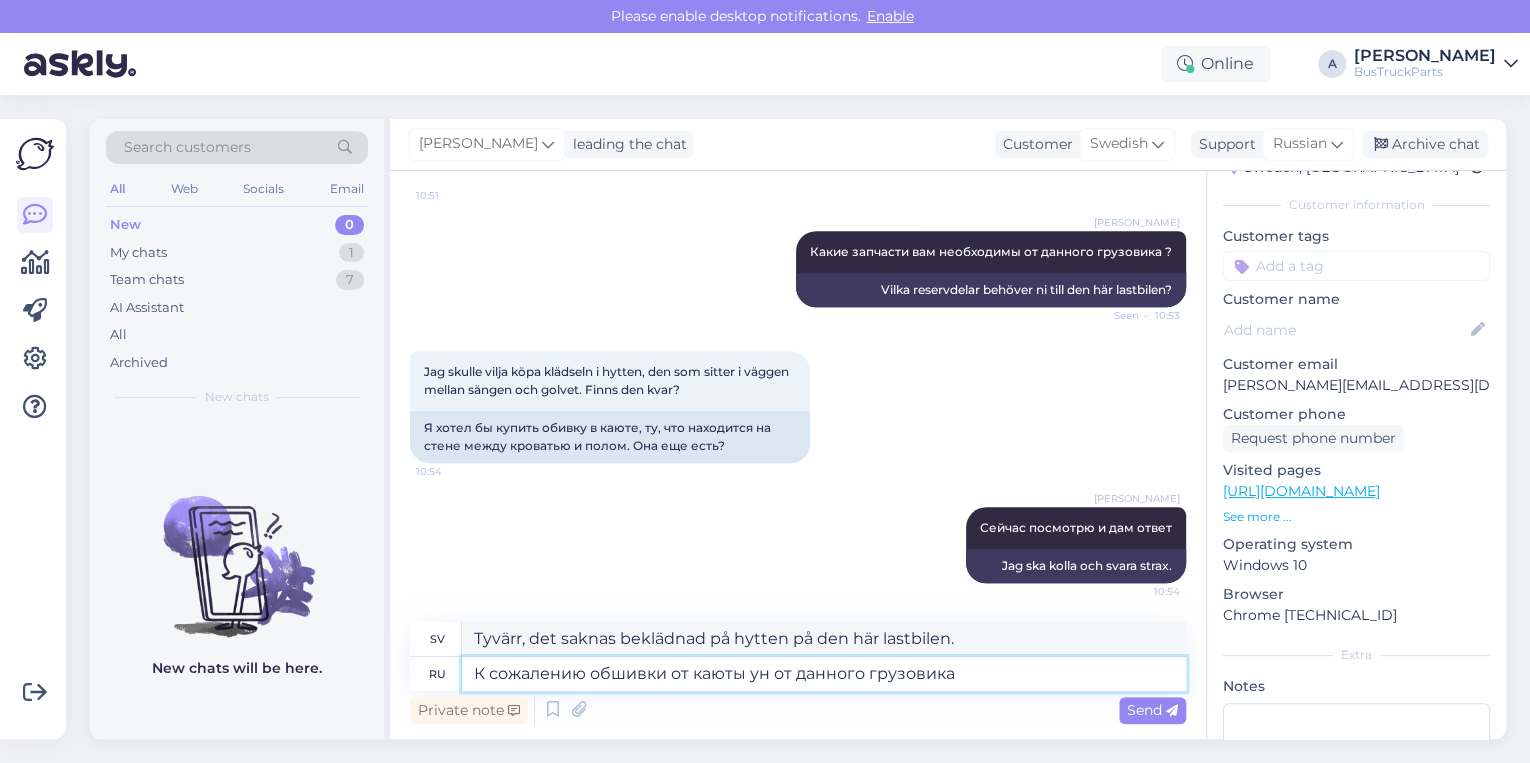 type on "Tyvärr, det är inte kabinbeklädnad för den här lastbilen." 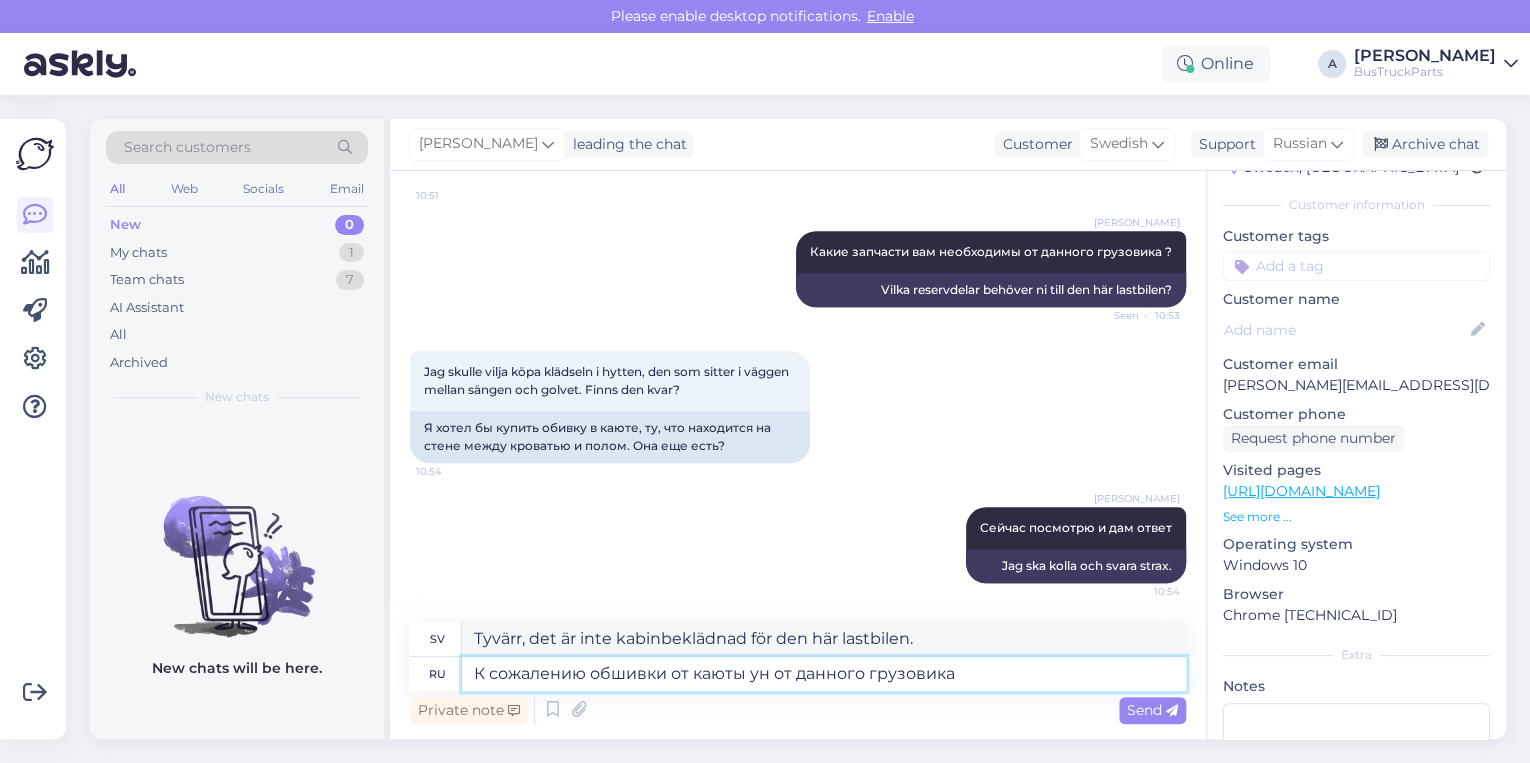 type on "К сожалению обшивки от каюты уне от данного грузовика" 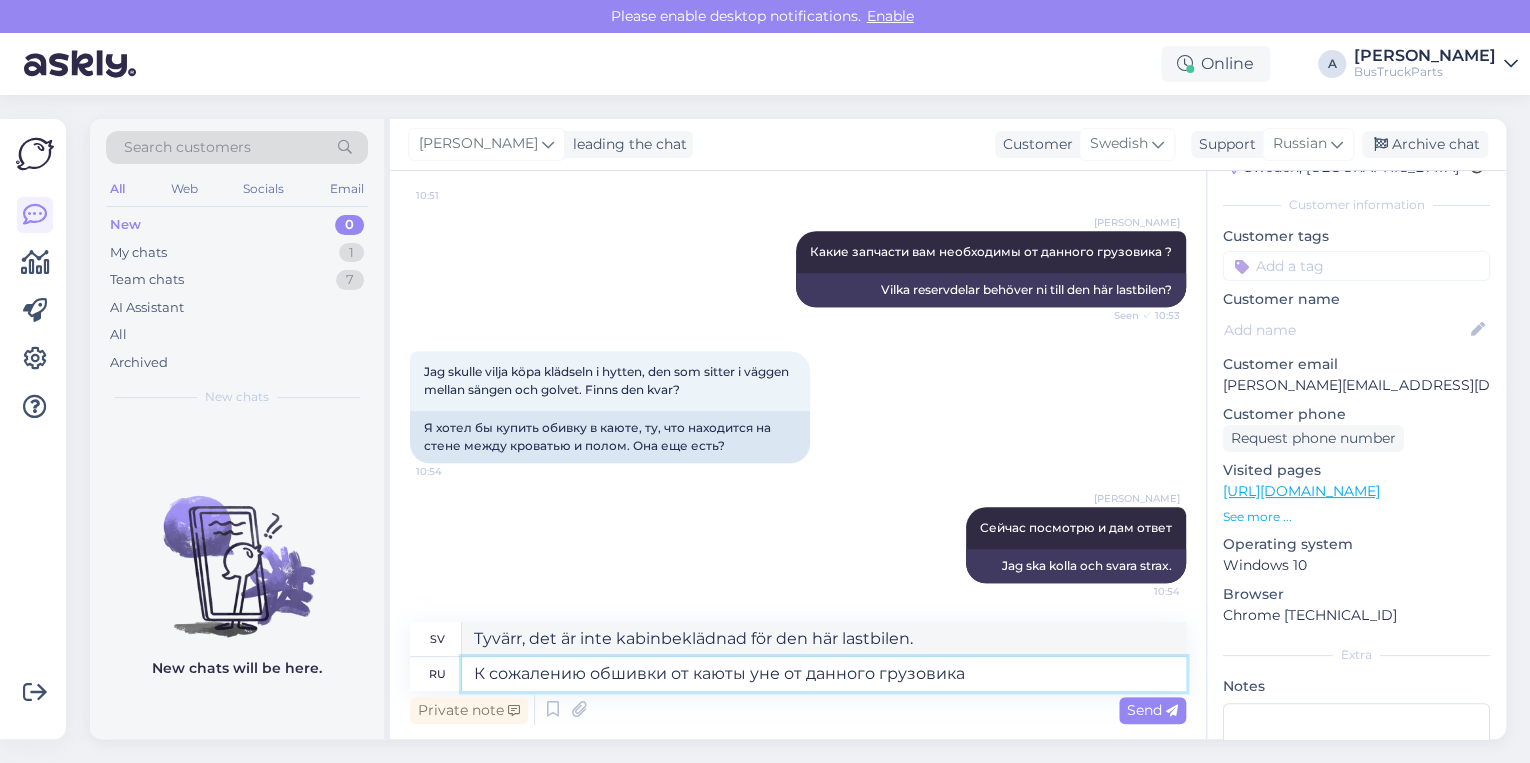 type on "Tyvärr är det inte möjligt att få tag på kabinbeklädnad för den här lastbilen." 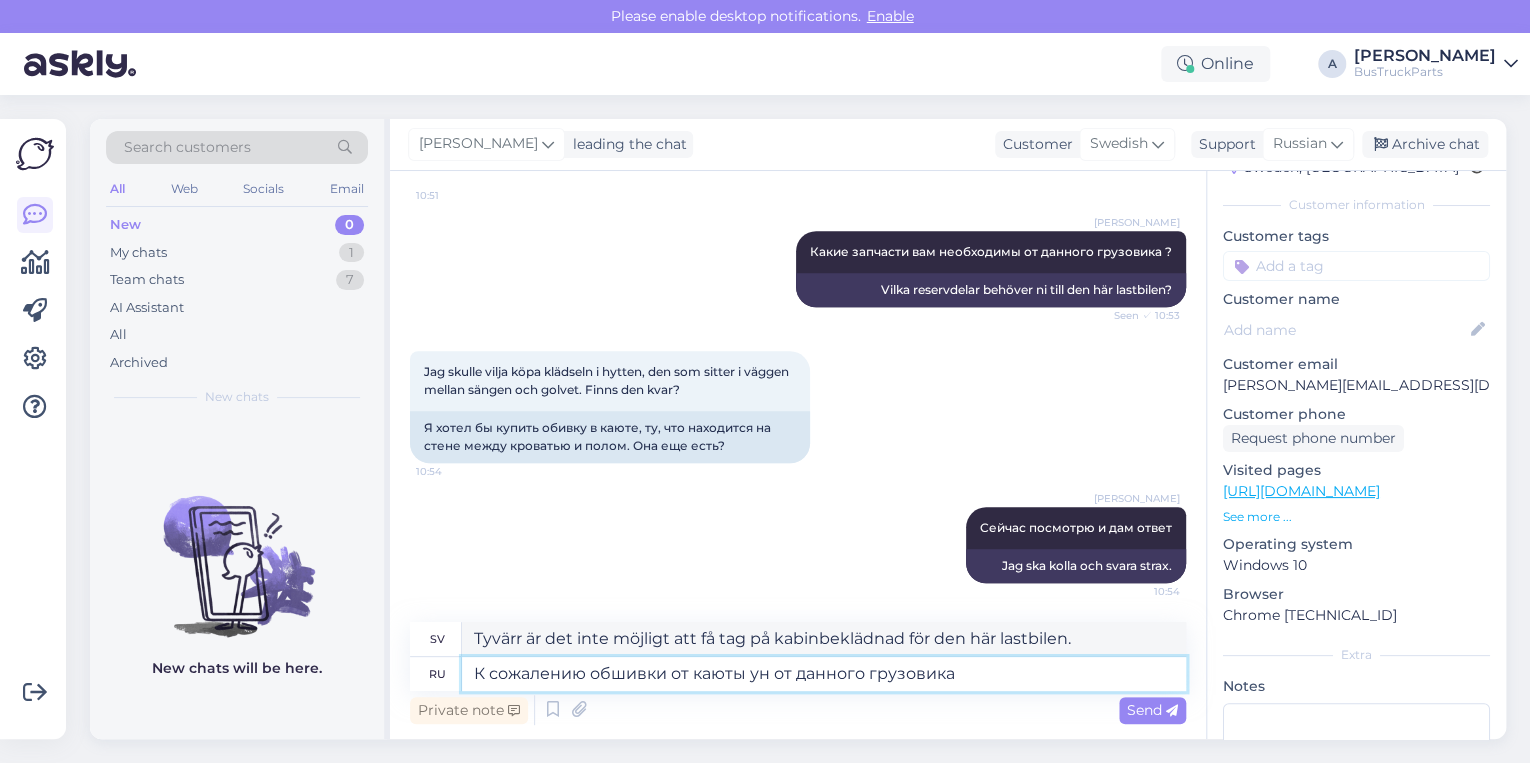 type on "К сожалению обшивки от каюты у от данного грузовика" 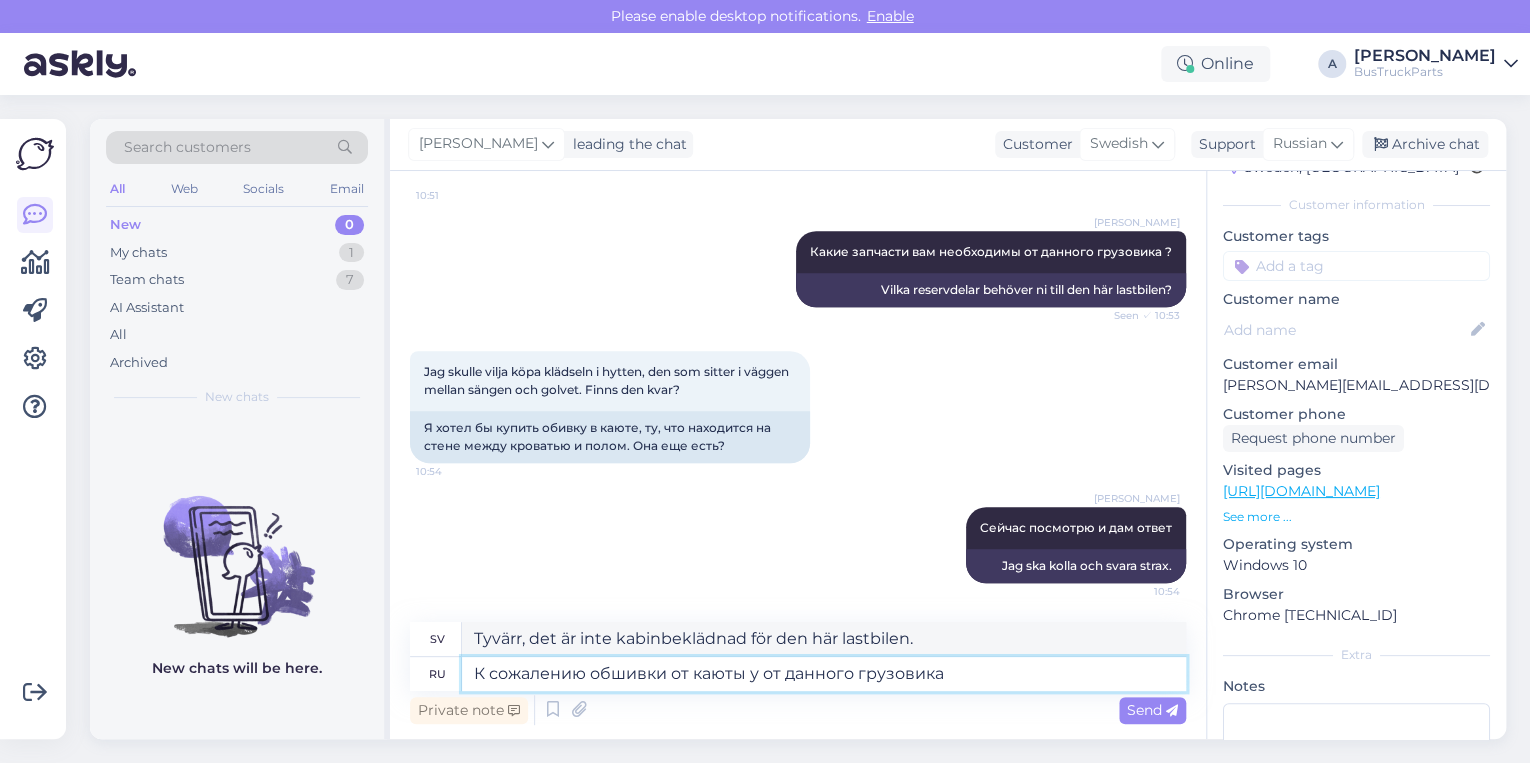 type on "Tyvärr, det saknas beklädnad på hytten på den här lastbilen." 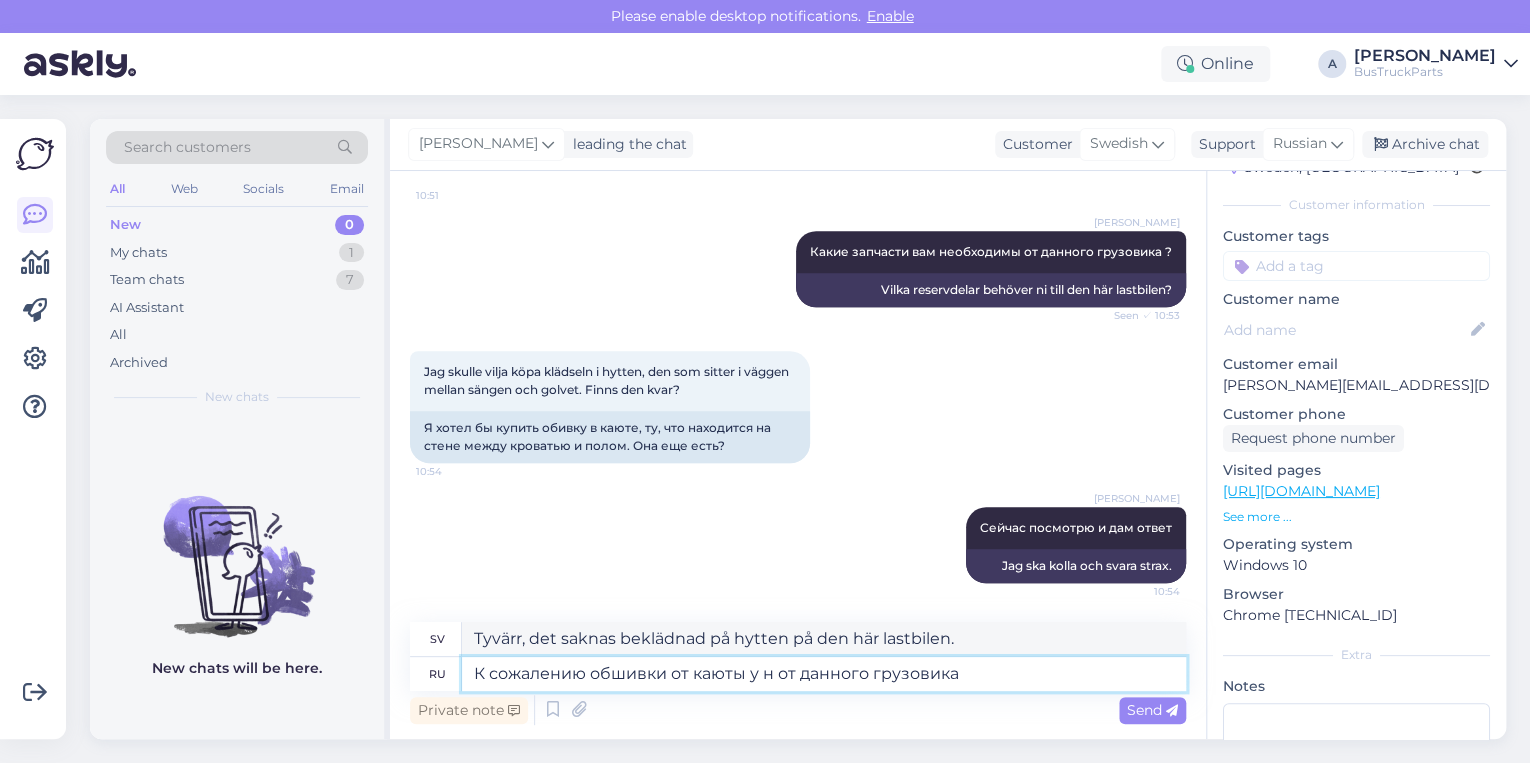 type on "К сожалению обшивки от каюты у на от данного грузовика" 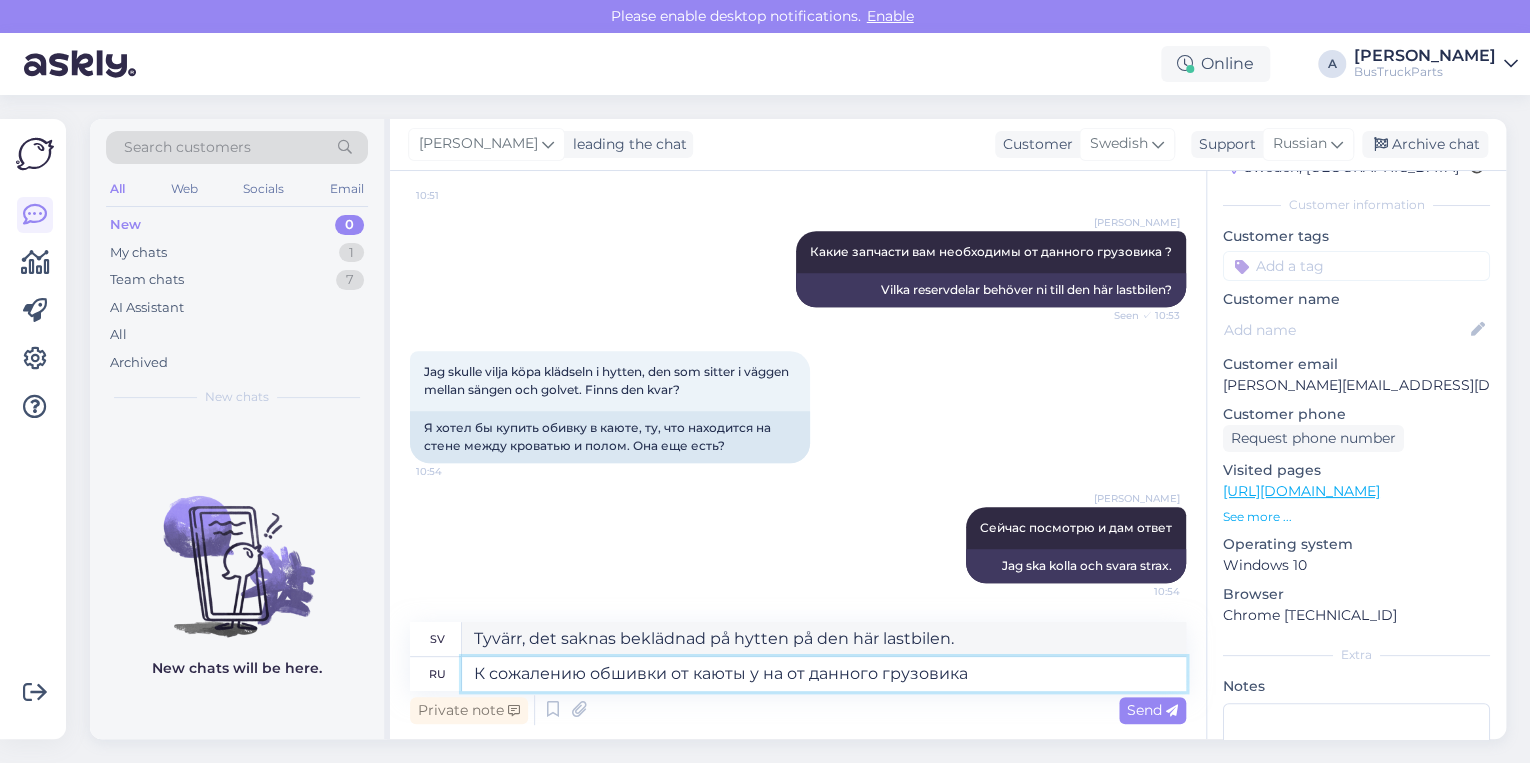 type on "Tyvärr, vi har inte kabinbeklädnader för den här lastbilen." 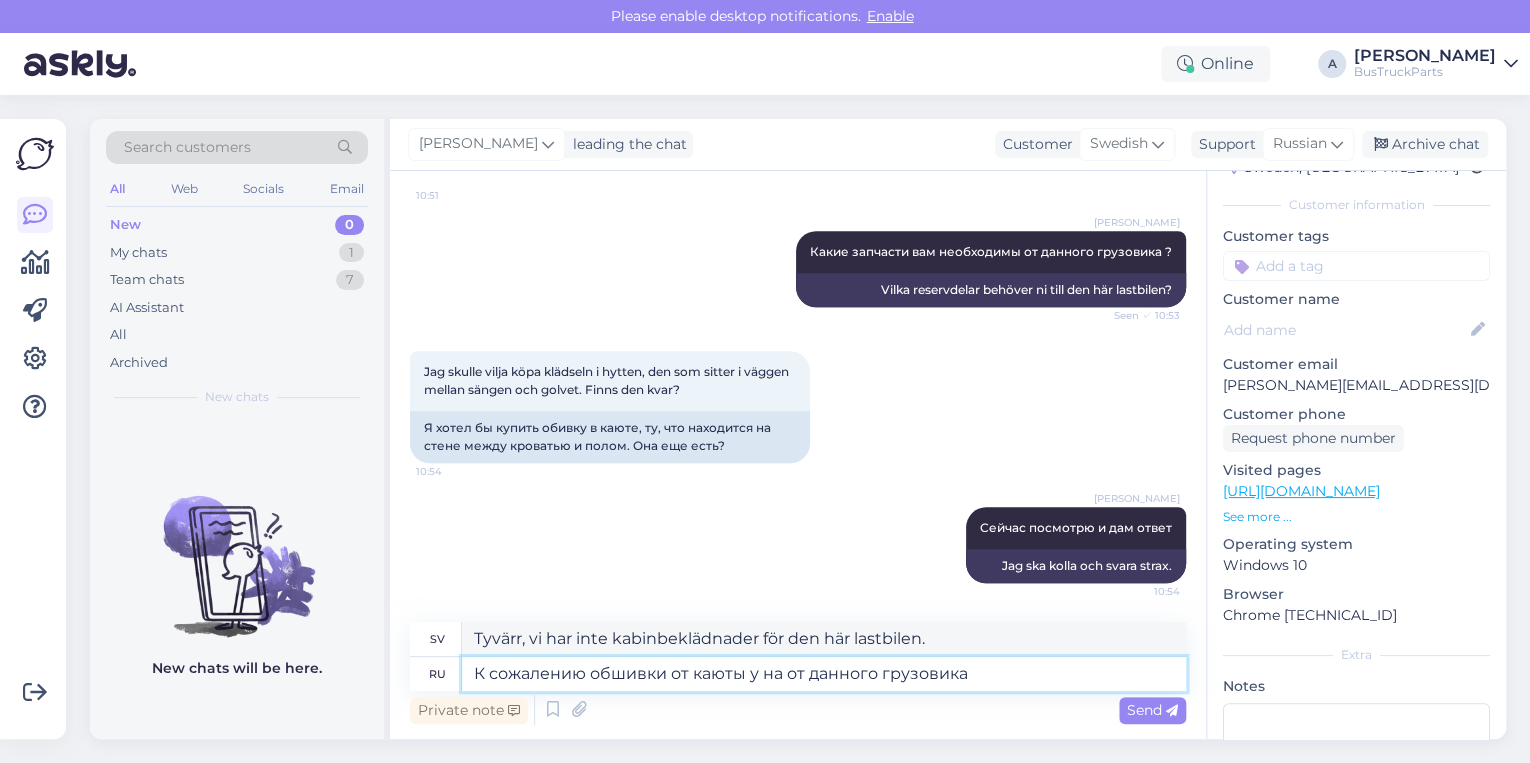 type on "К сожалению обшивки от каюты у нас от данного грузовика" 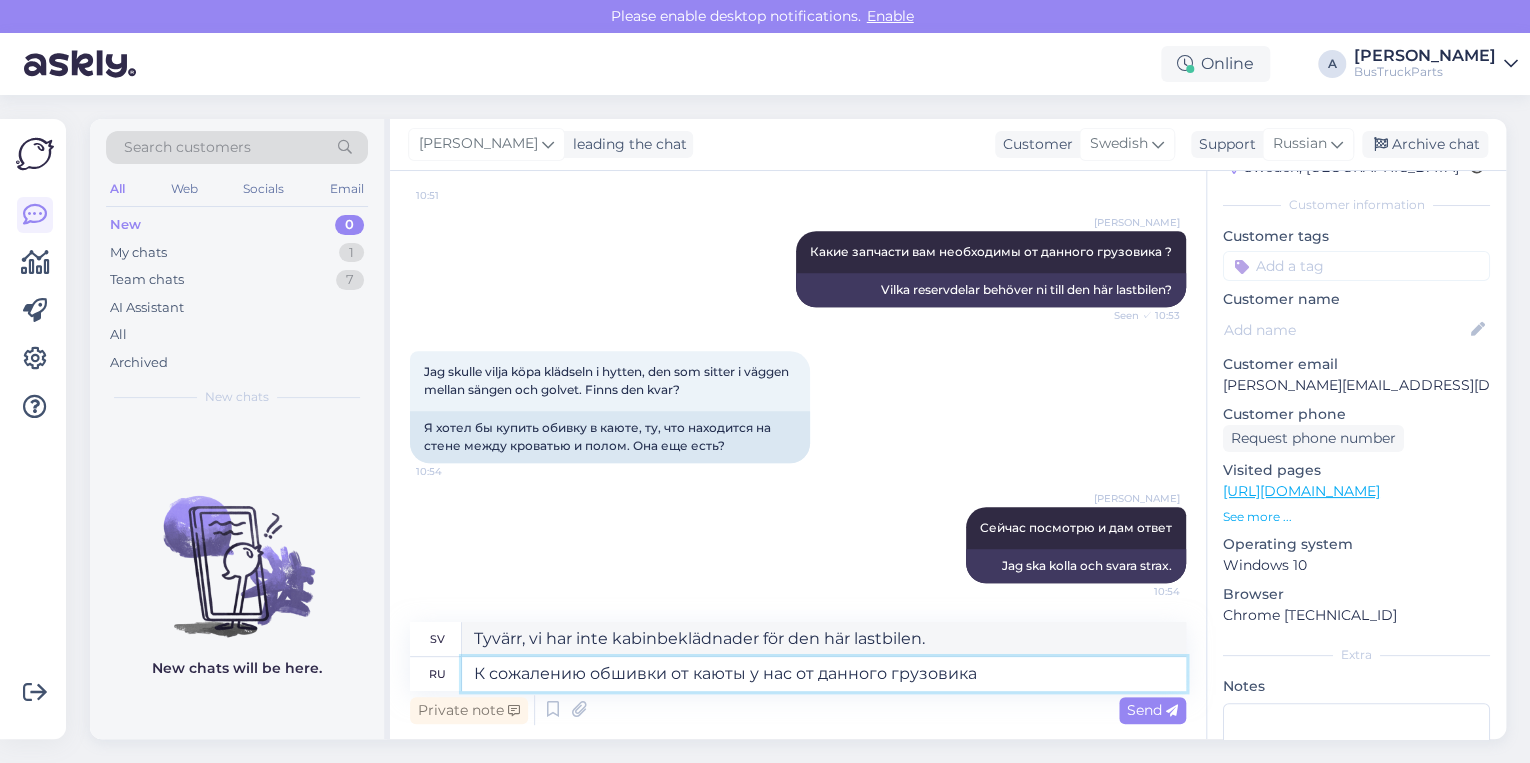 type on "Tyvärr har vi inte kabinbeklädnader för den här lastbilen." 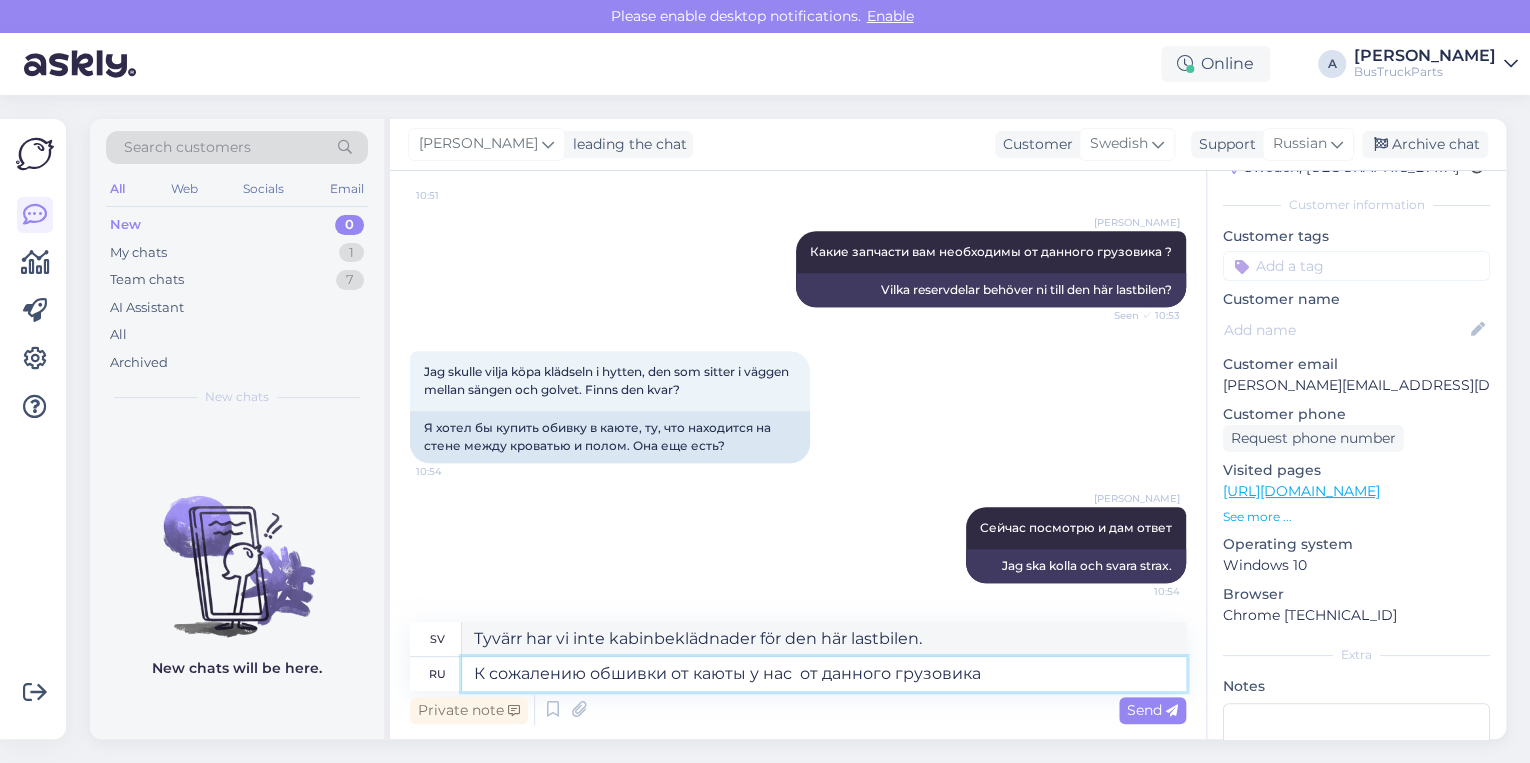 type on "К сожалению обшивки от каюты у нас н от данного грузовика" 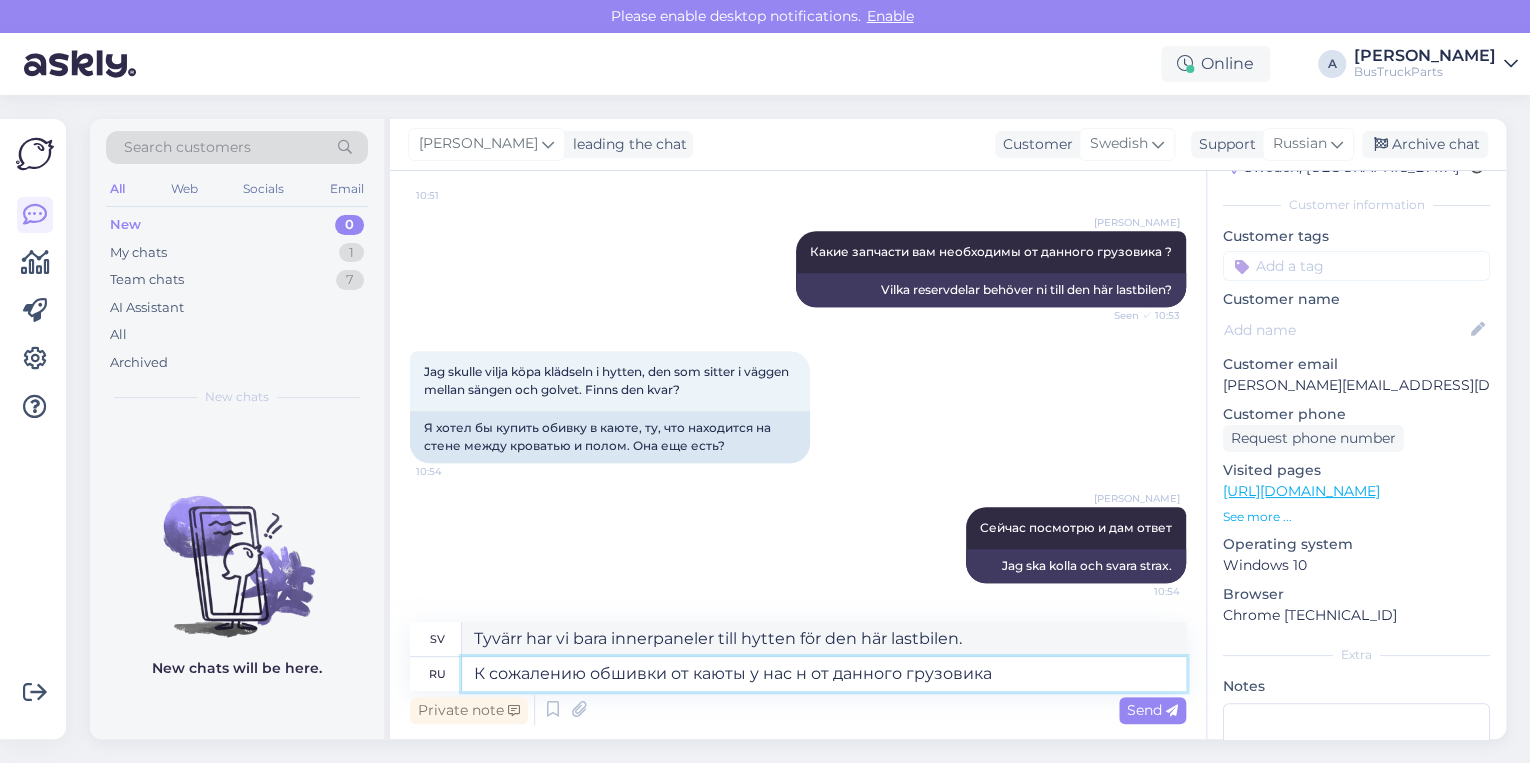 type on "Tyvärr har vi inte kabinbeklädnader för den här lastbilen." 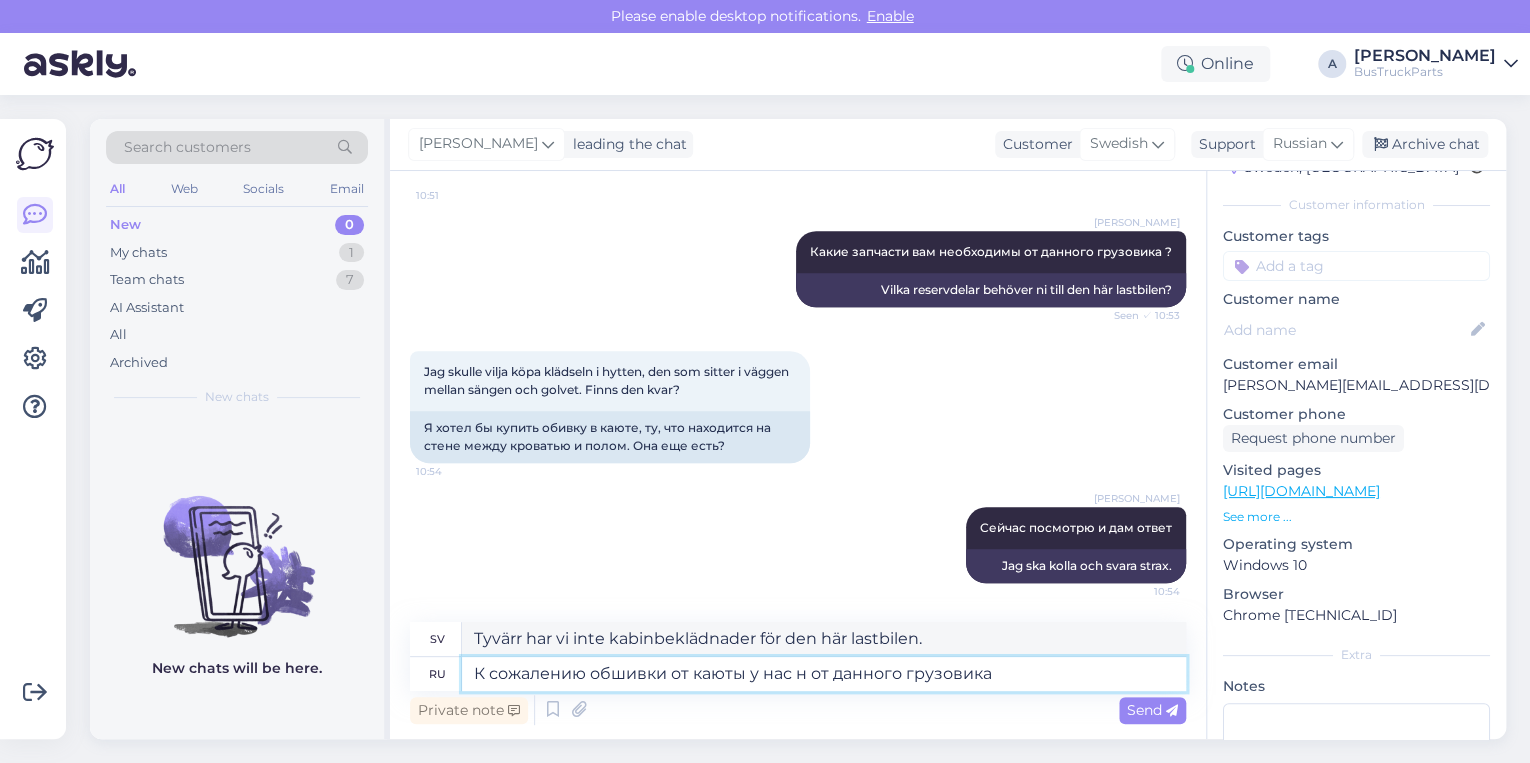 type on "К сожалению обшивки от каюты у нас не от данного грузовика" 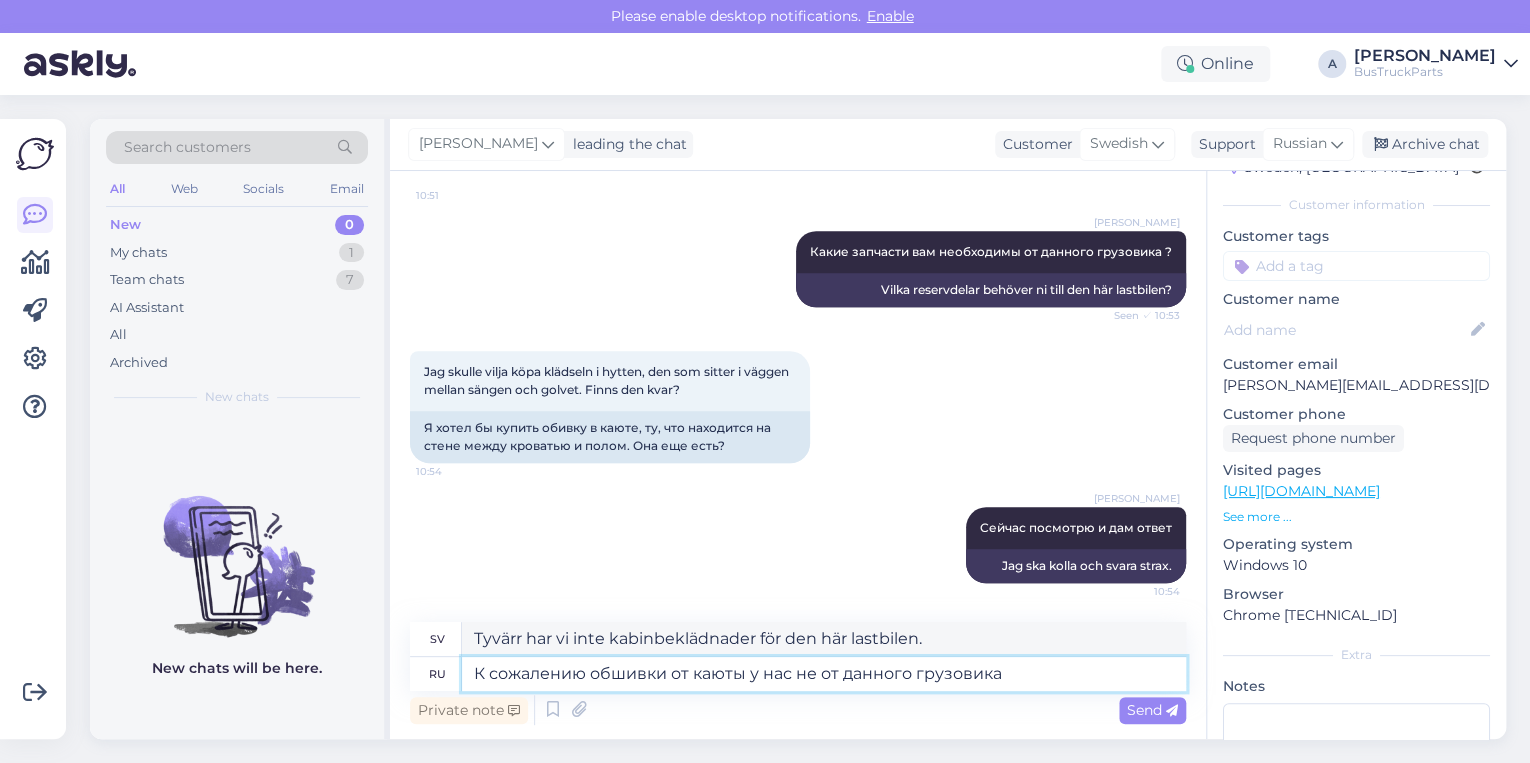 type on "Tyvärr har vi inte kabinbeklädnader som passar den här lastbilen." 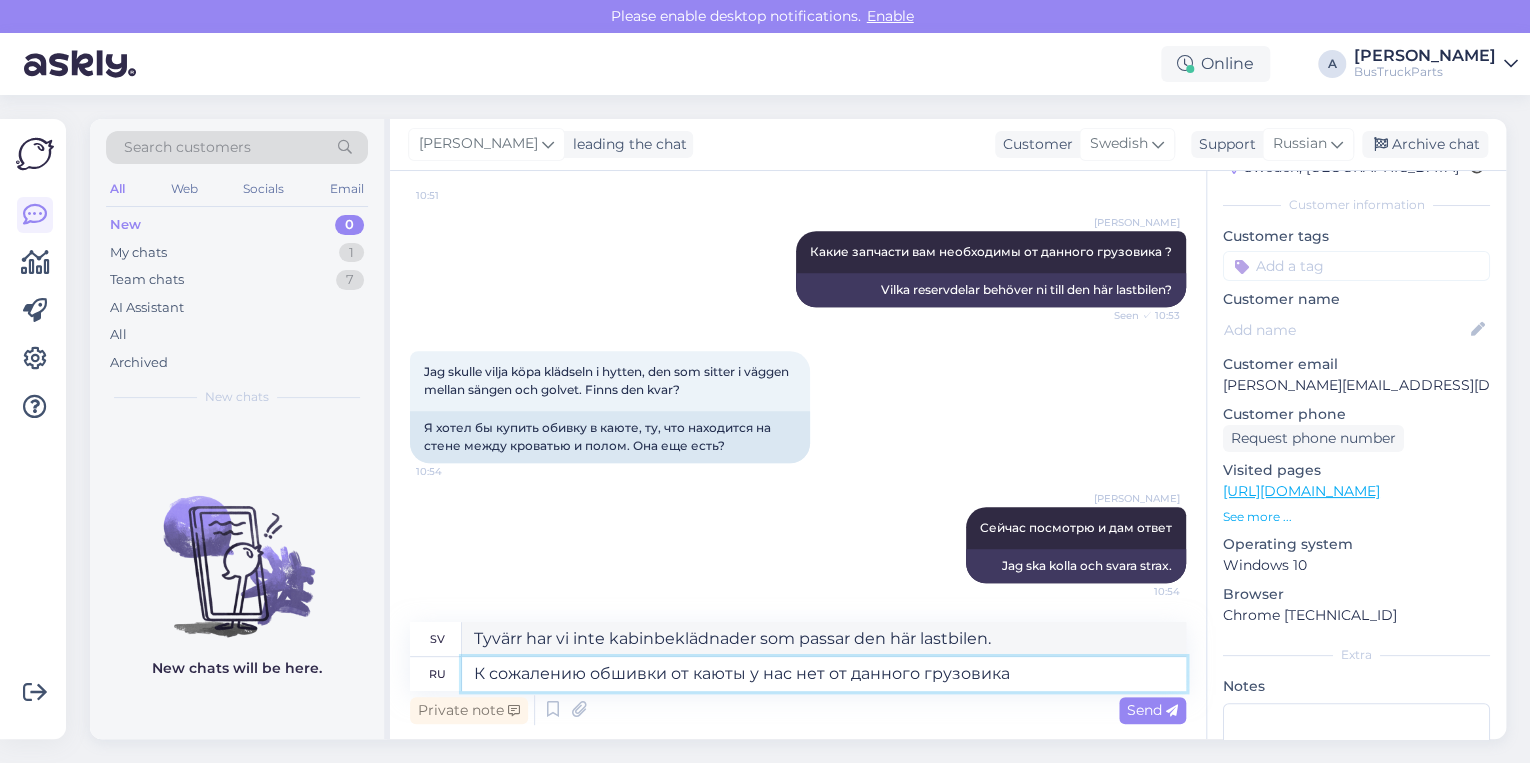 type on "К сожалению обшивки от каюты у нас нету от данного грузовика" 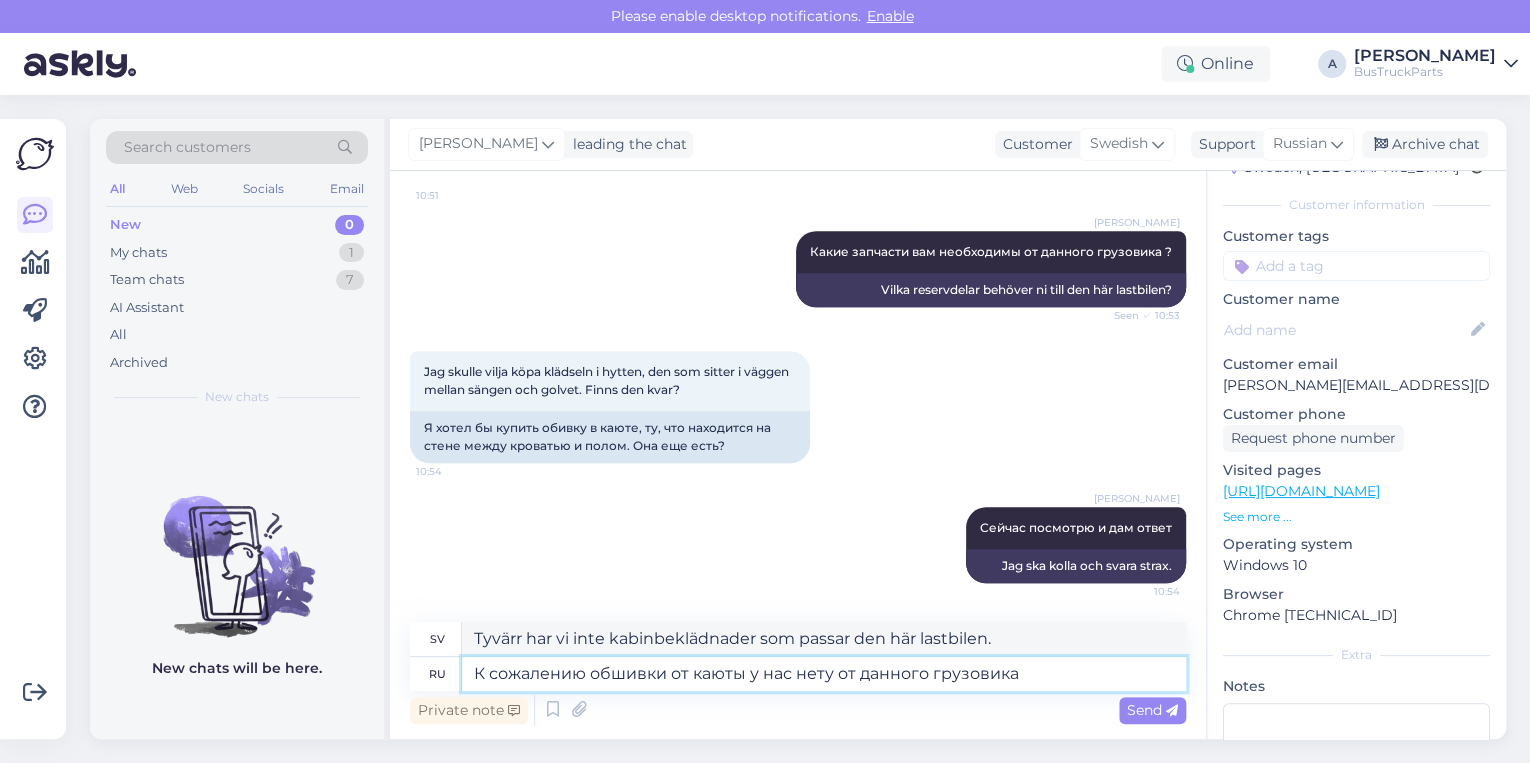 type on "Tyvärr har vi inte någon kabinbeklädnad för den här lastbilen." 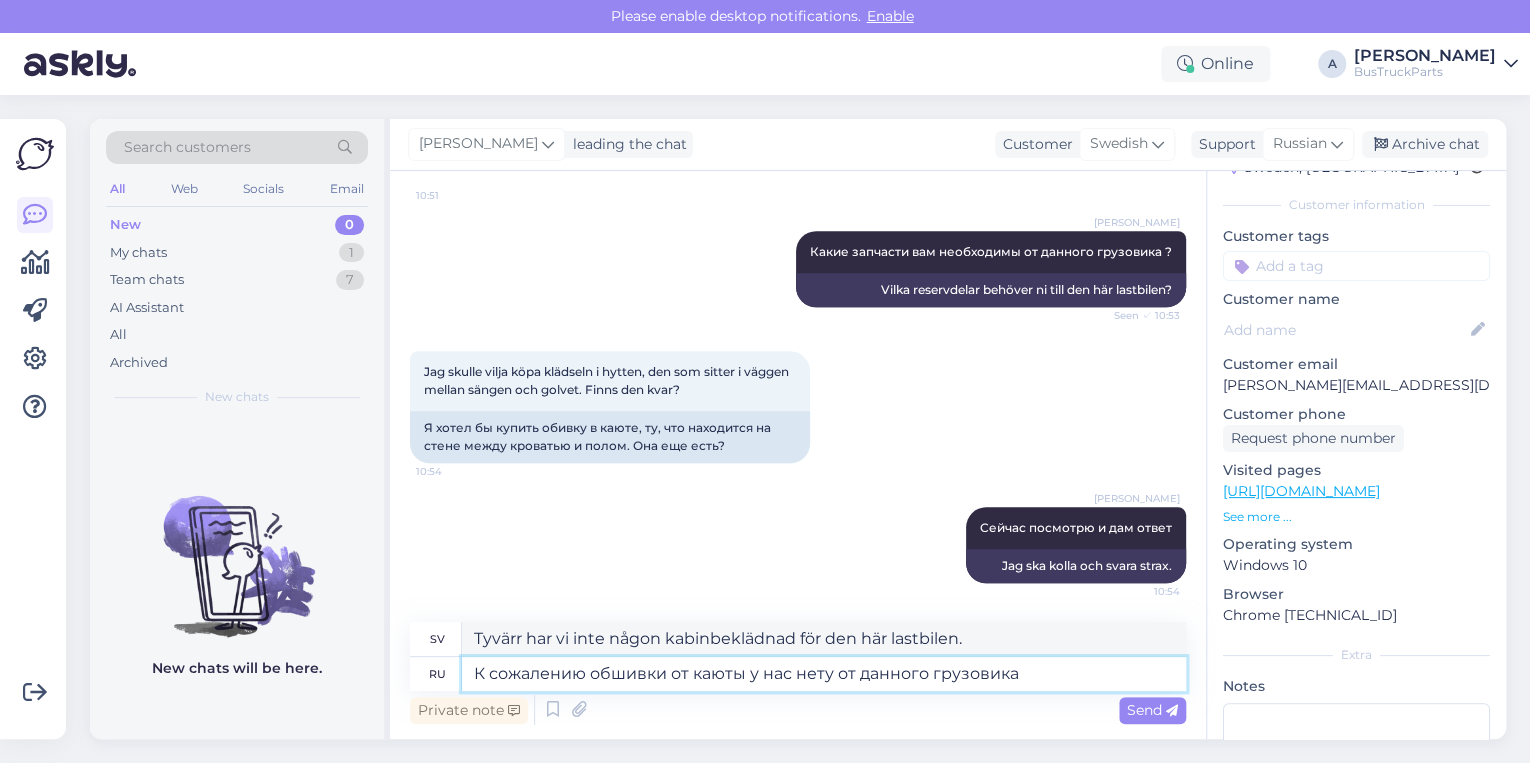 click on "К сожалению обшивки от каюты у нас нету от данного грузовика" at bounding box center (824, 674) 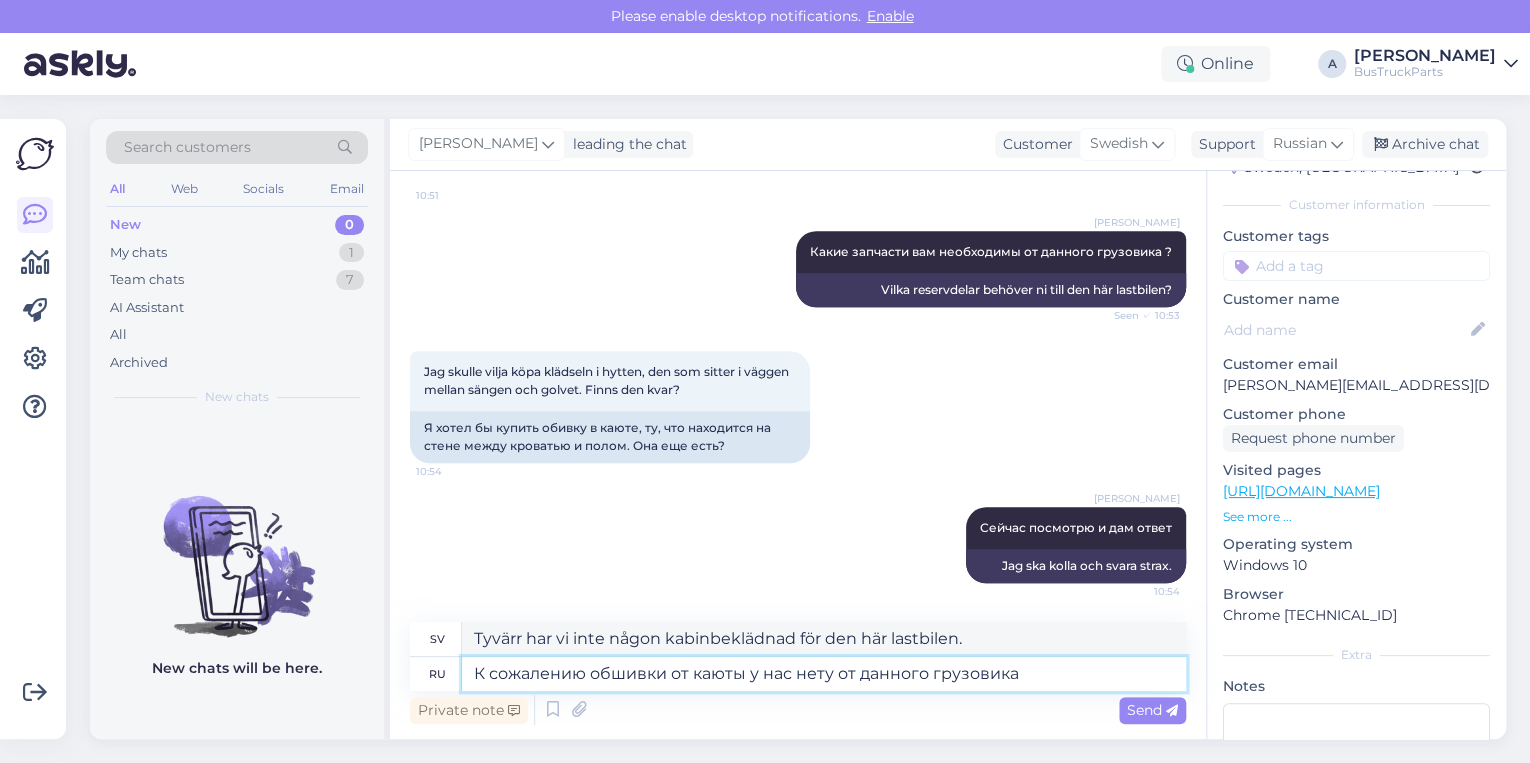 type on "К сожалению обшивки от каюты у нас нету от данного грузовика ." 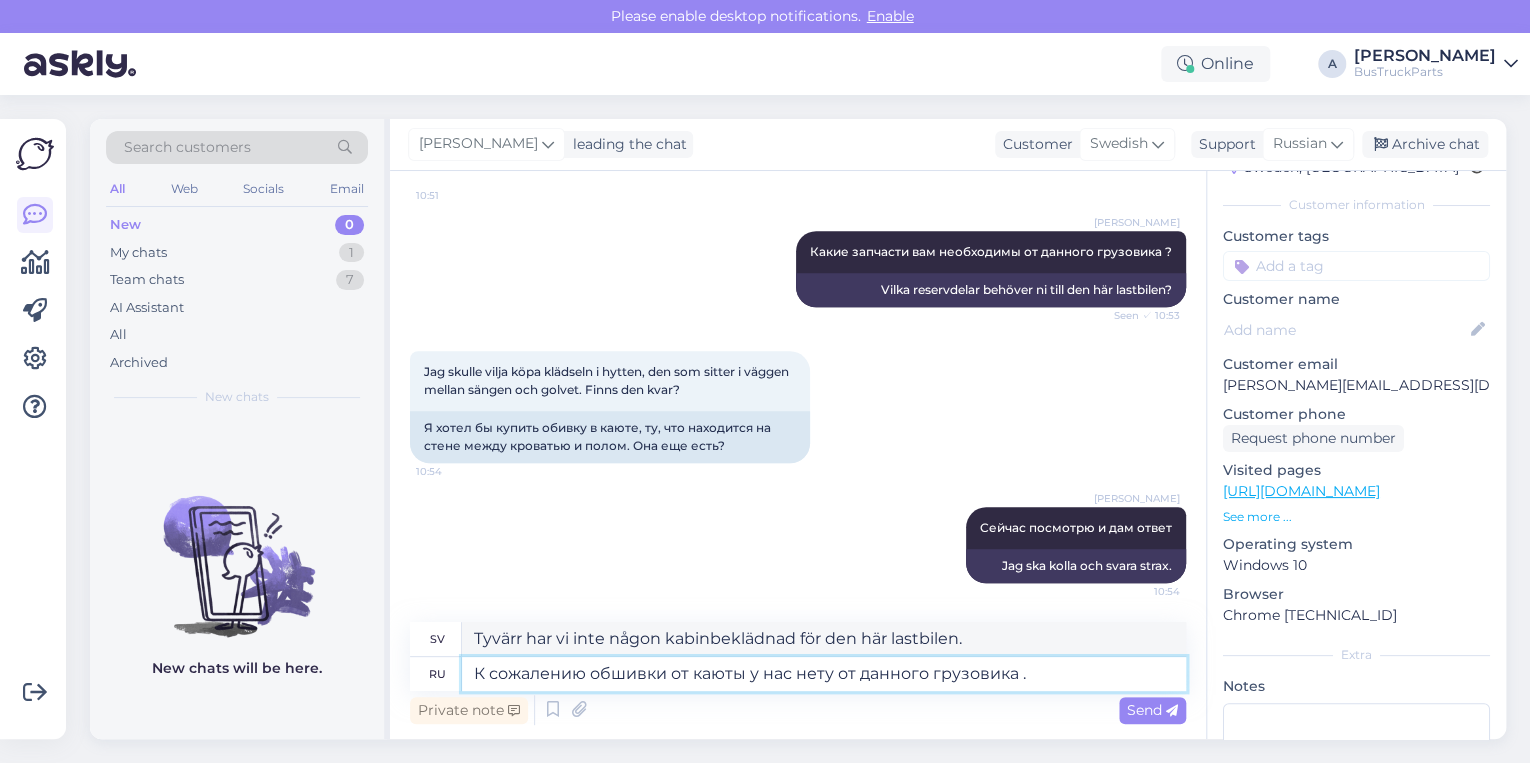 type on "Tyvärr har vi inte kabinbeklädnad för den här lastbilen." 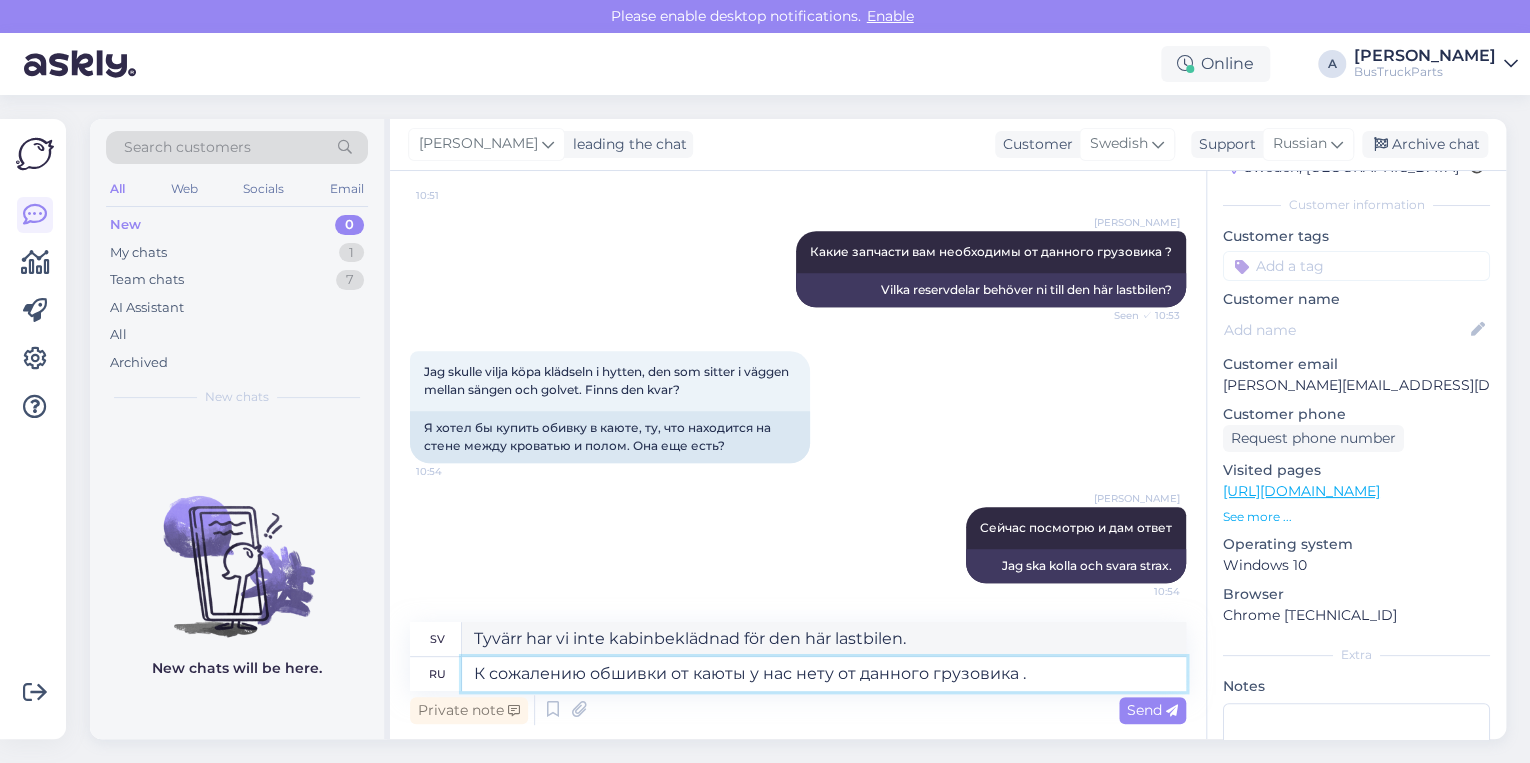 type on "К сожалению обшивки от каюты у нас нету от данного грузовика ." 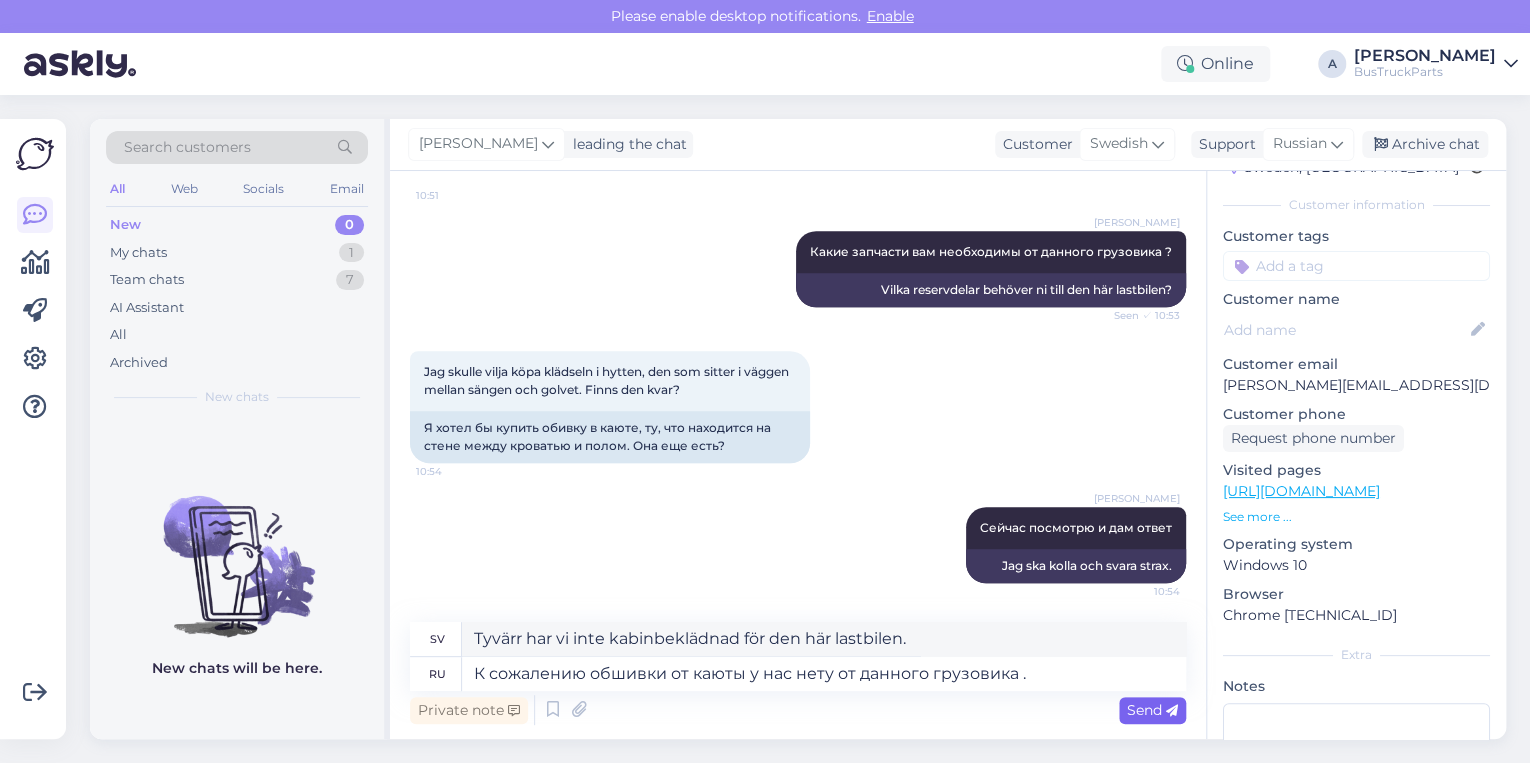 click on "Send" at bounding box center [1152, 710] 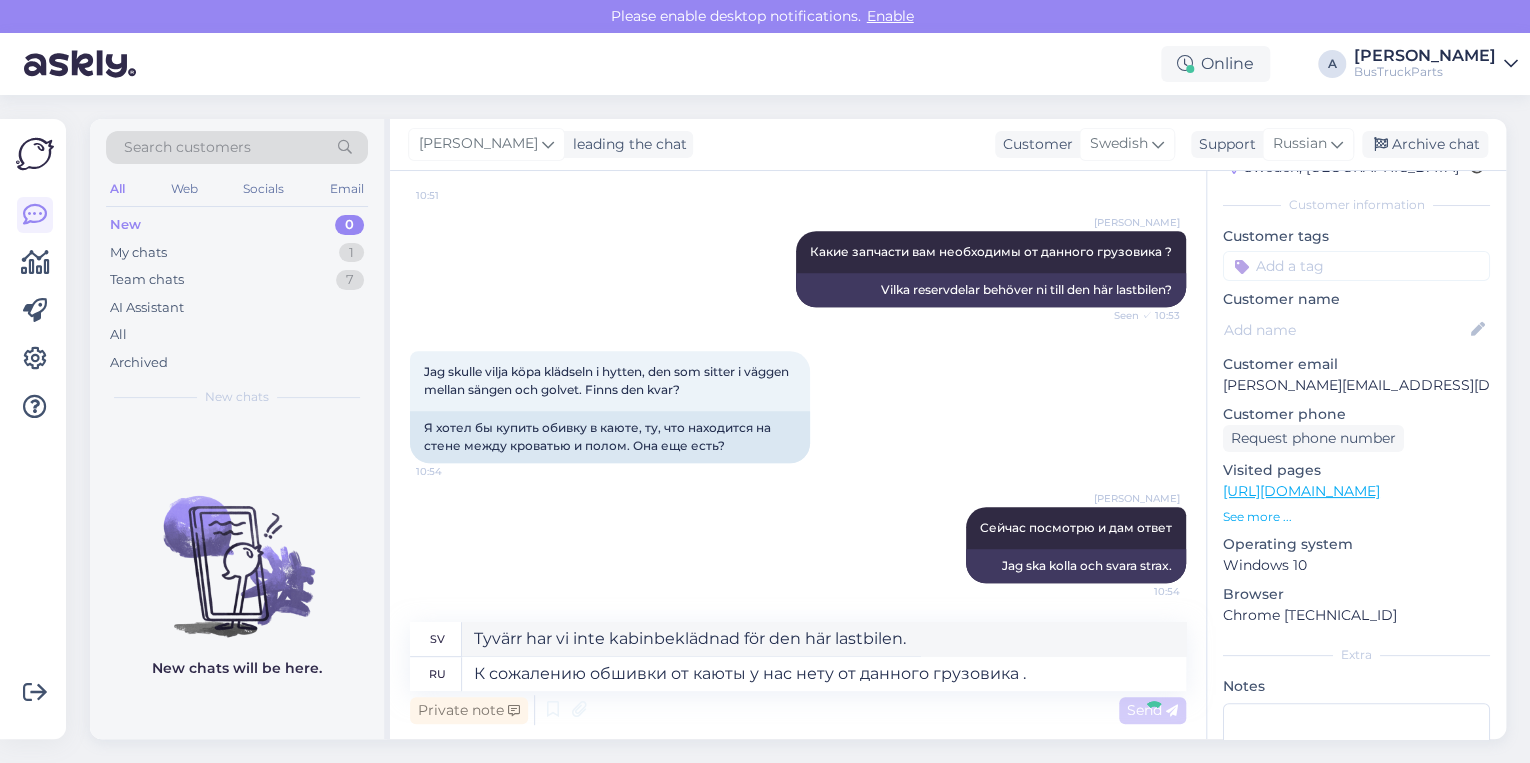 type 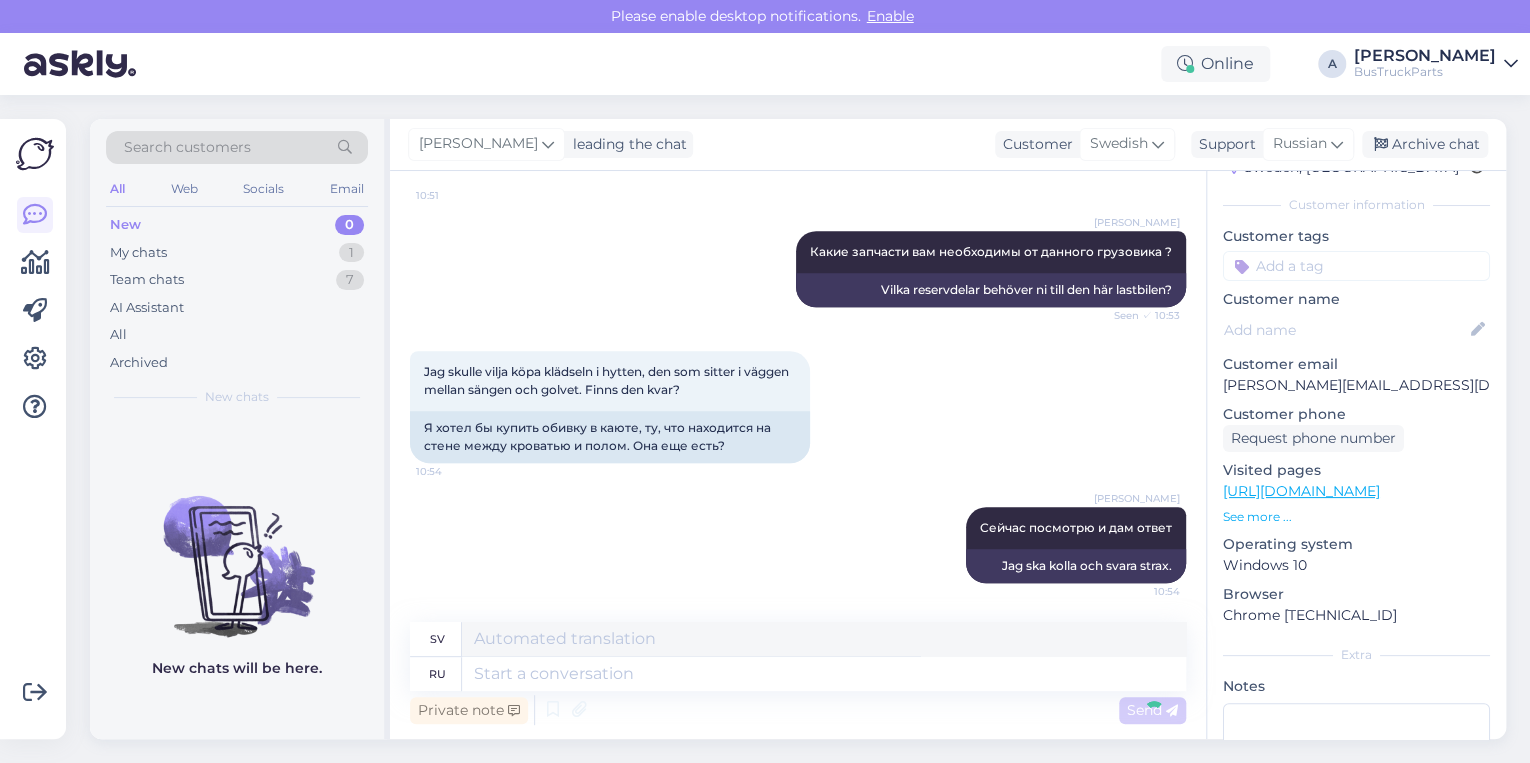 scroll, scrollTop: 1050, scrollLeft: 0, axis: vertical 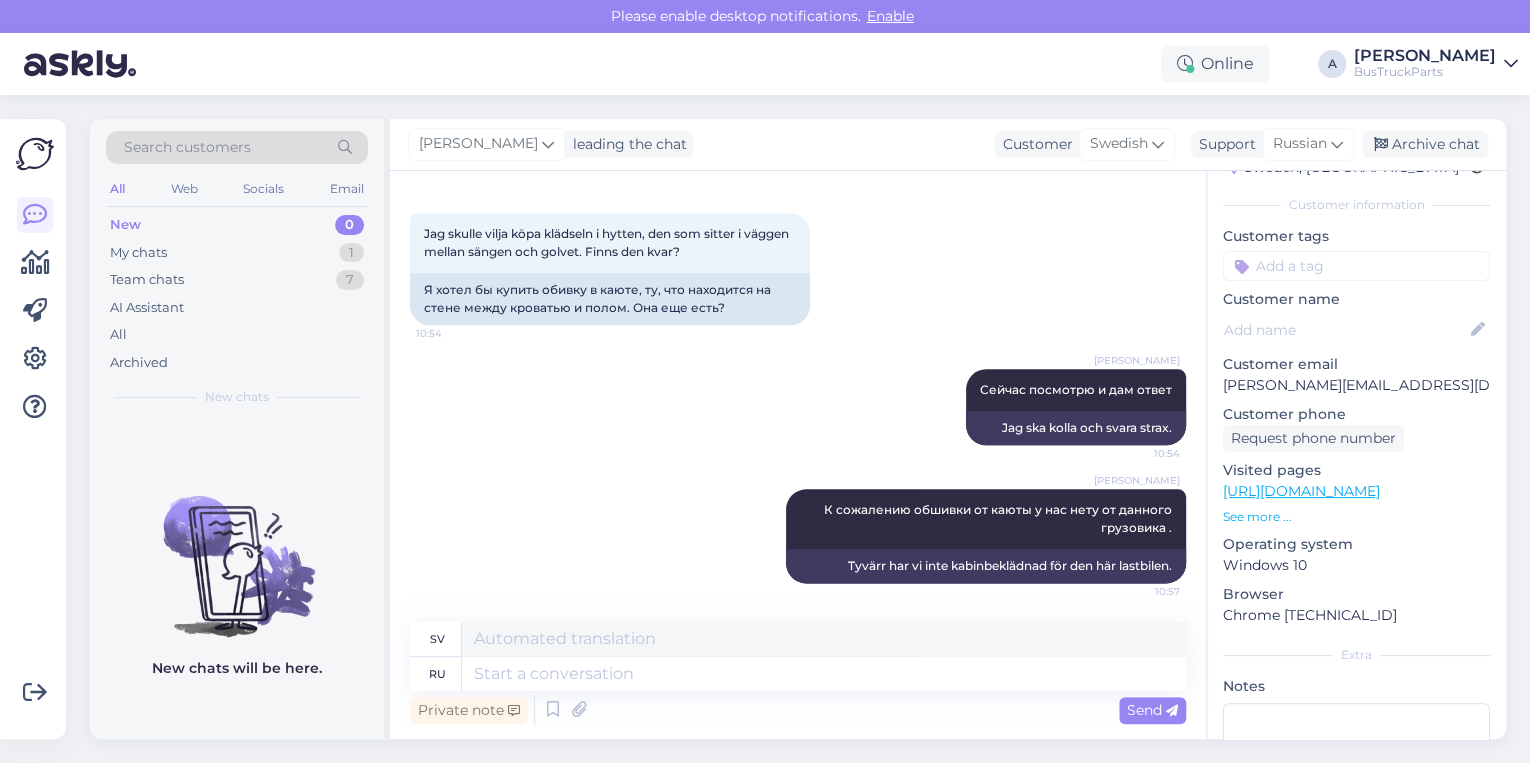 click on "See more ..." at bounding box center (1356, 517) 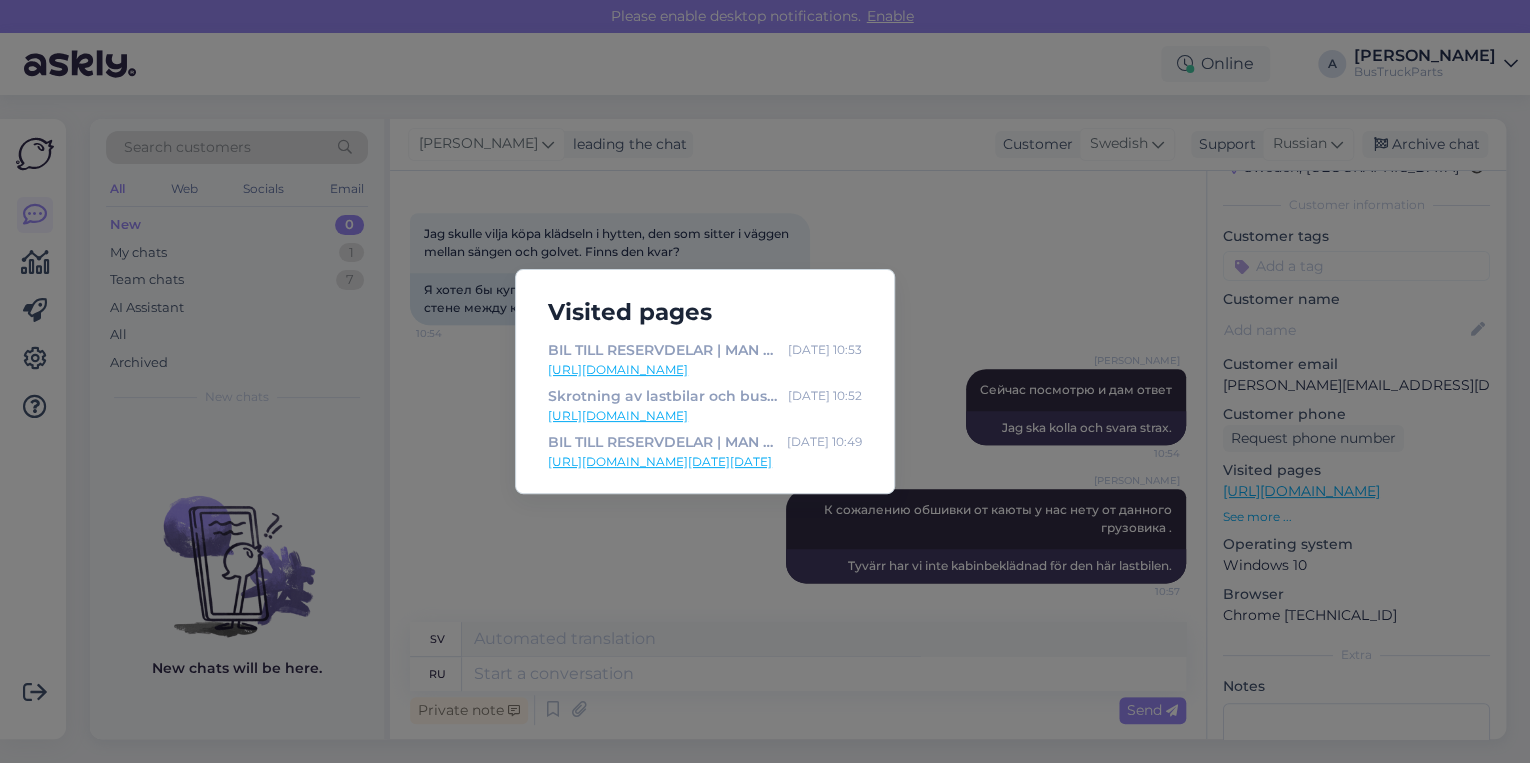 click on "[URL][DOMAIN_NAME]" at bounding box center [705, 370] 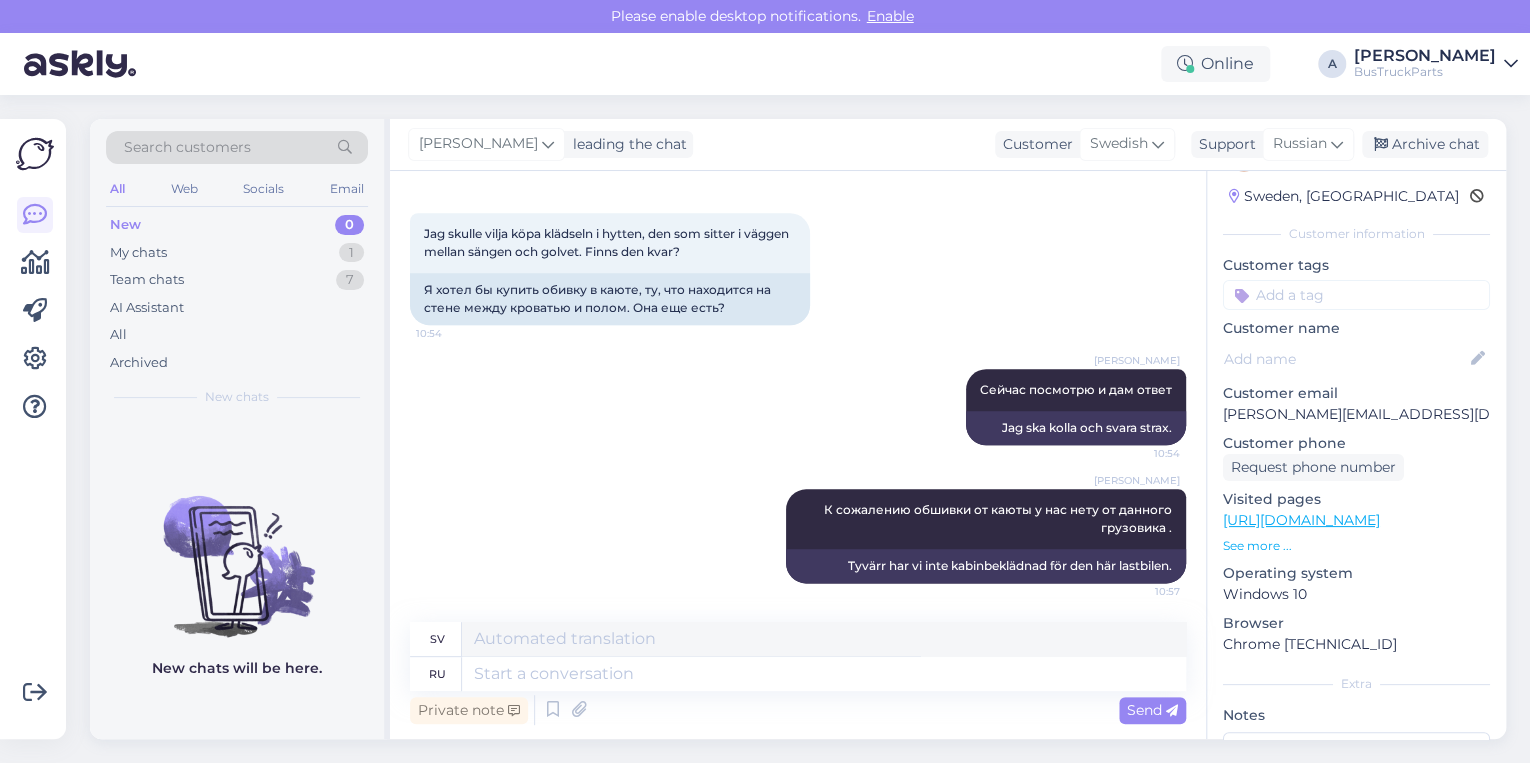 scroll, scrollTop: 0, scrollLeft: 0, axis: both 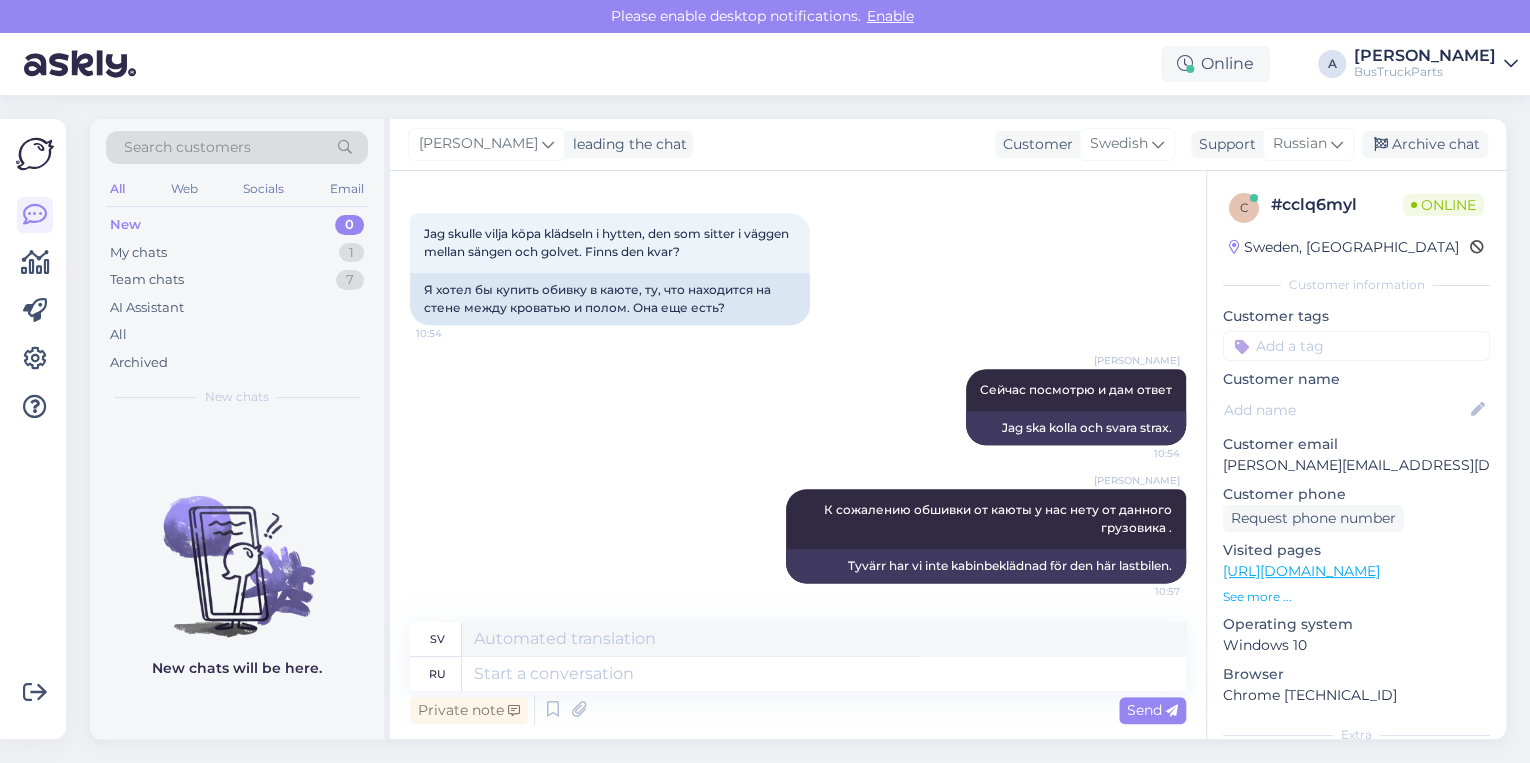 click at bounding box center (1356, 346) 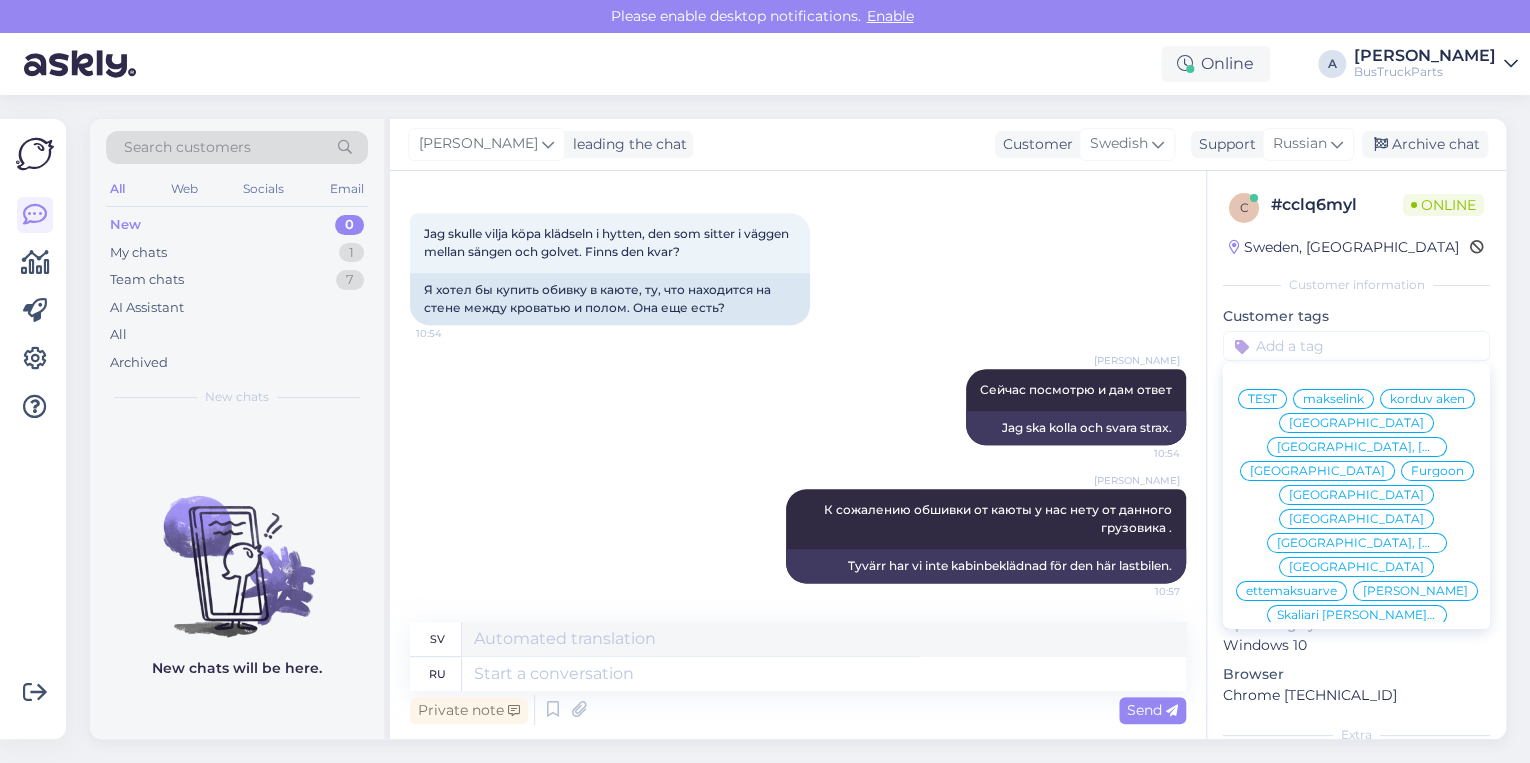 click at bounding box center (1356, 346) 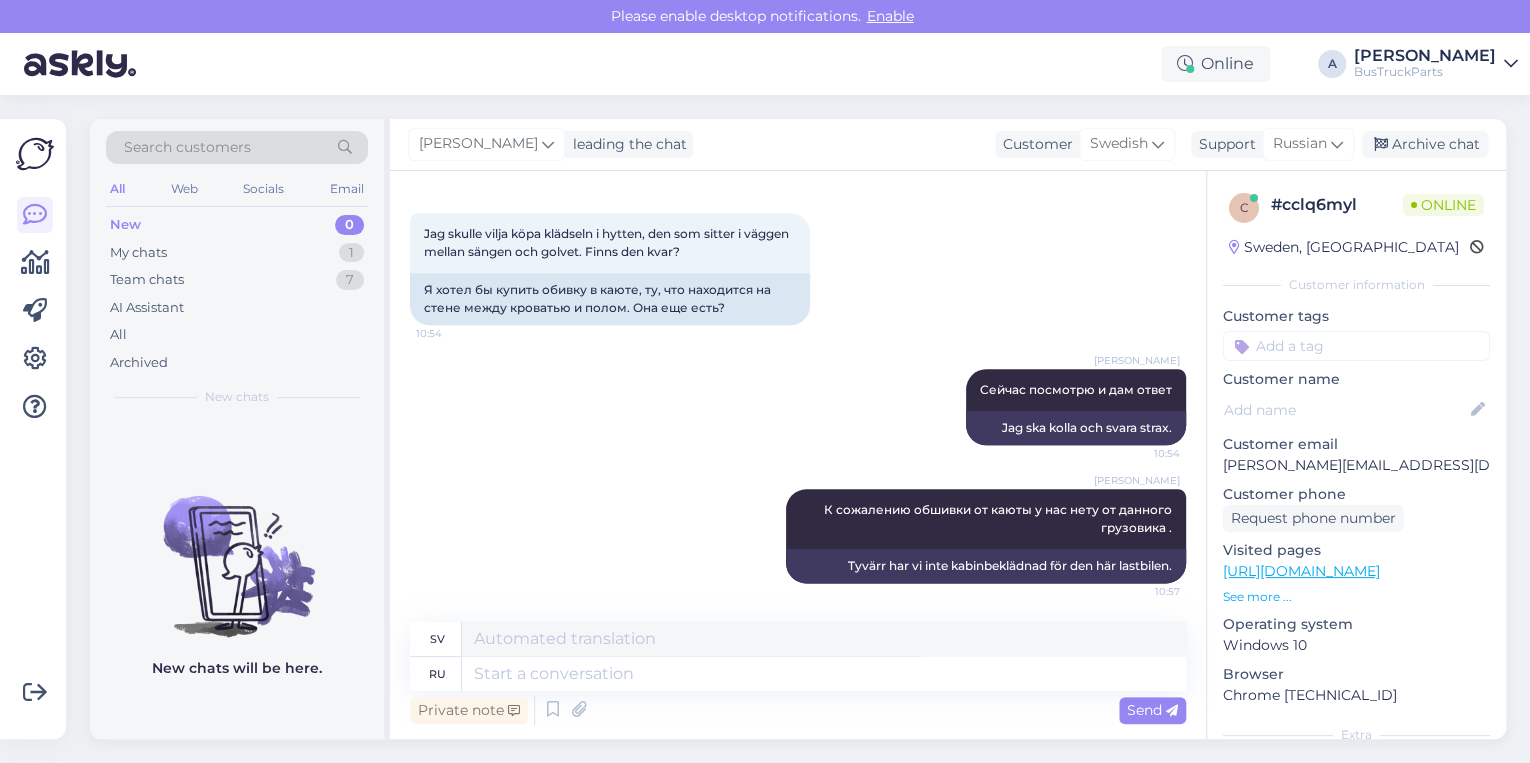 click at bounding box center (1356, 346) 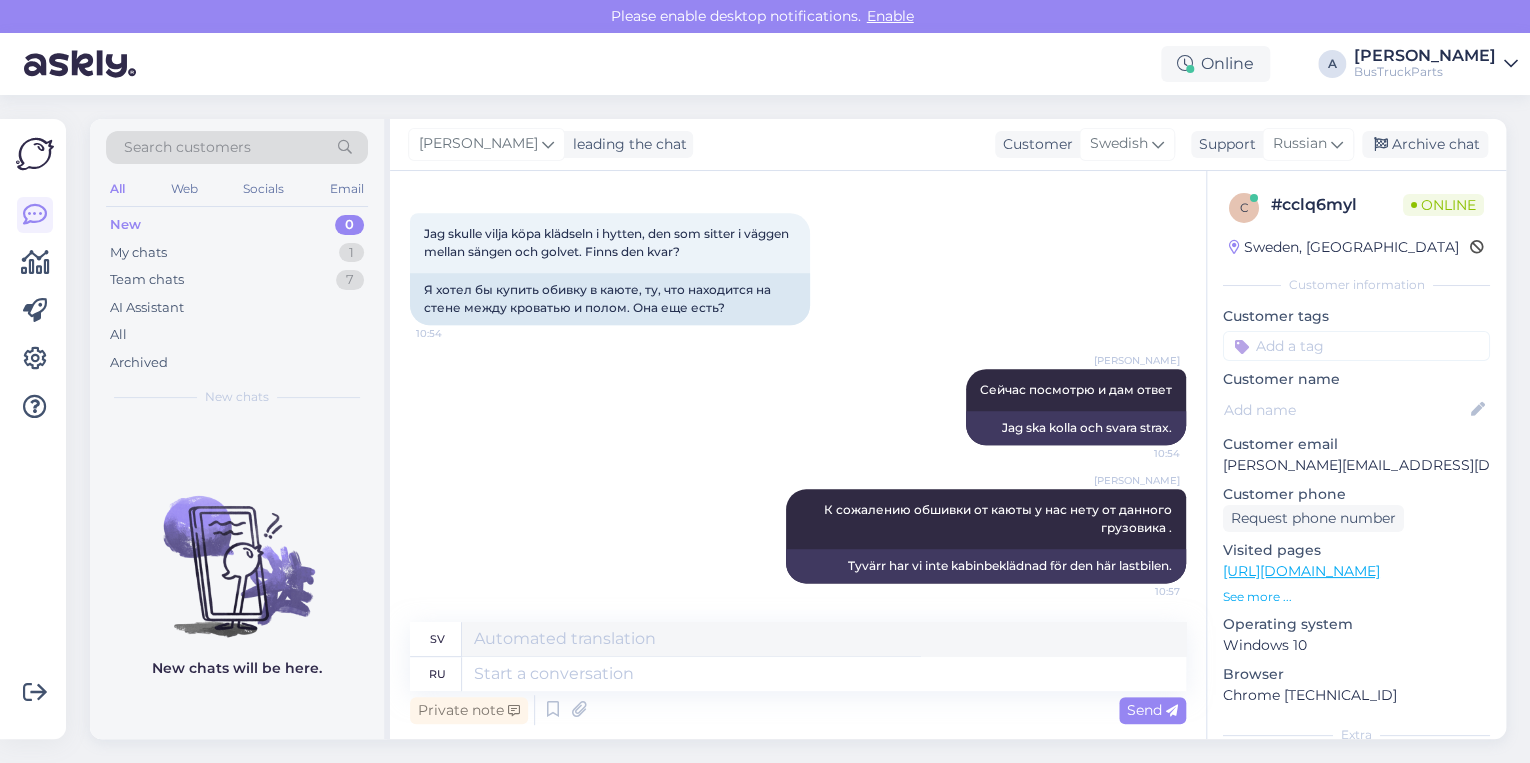 paste on "cabin trim" 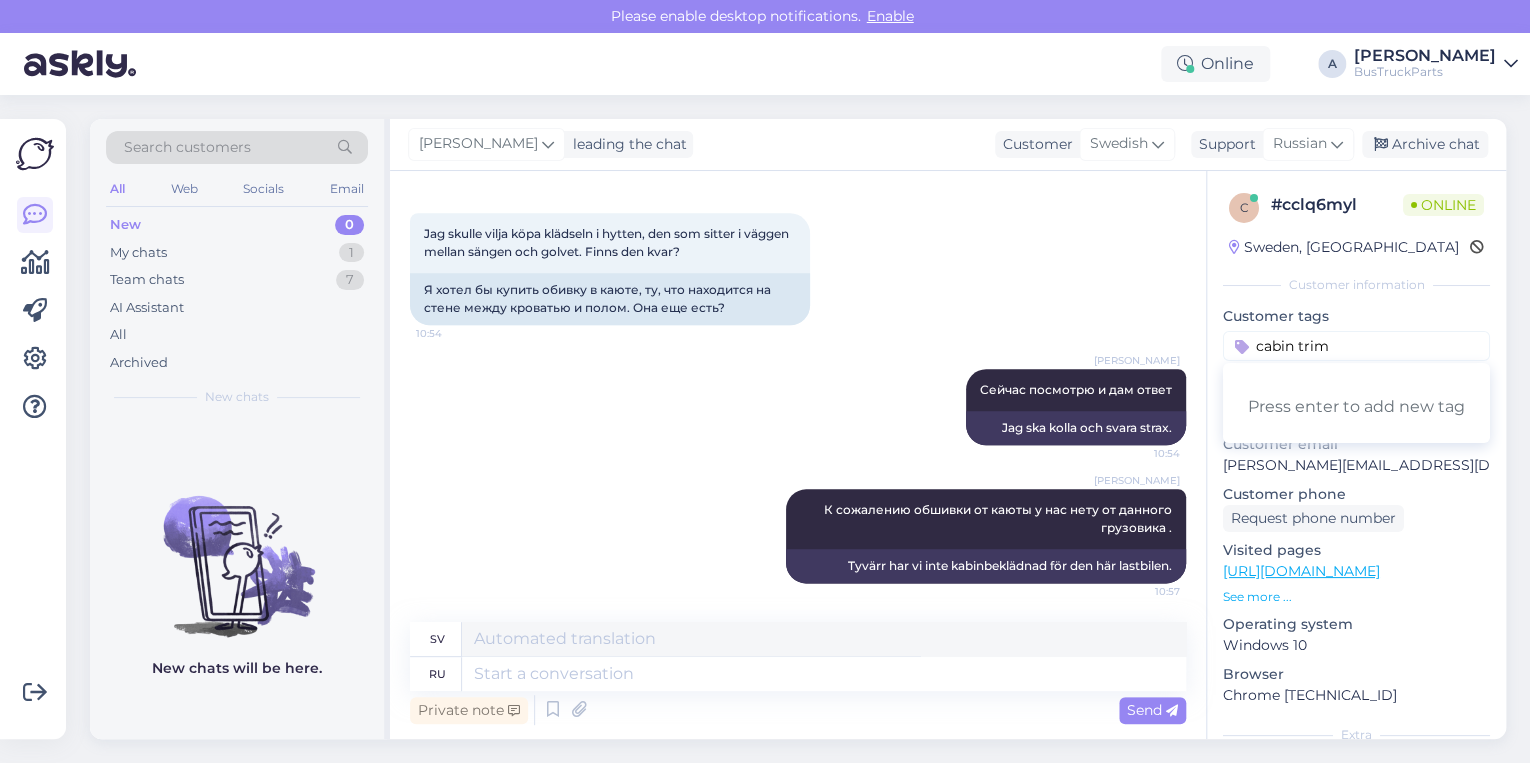drag, startPoint x: 1336, startPoint y: 344, endPoint x: 1039, endPoint y: 344, distance: 297 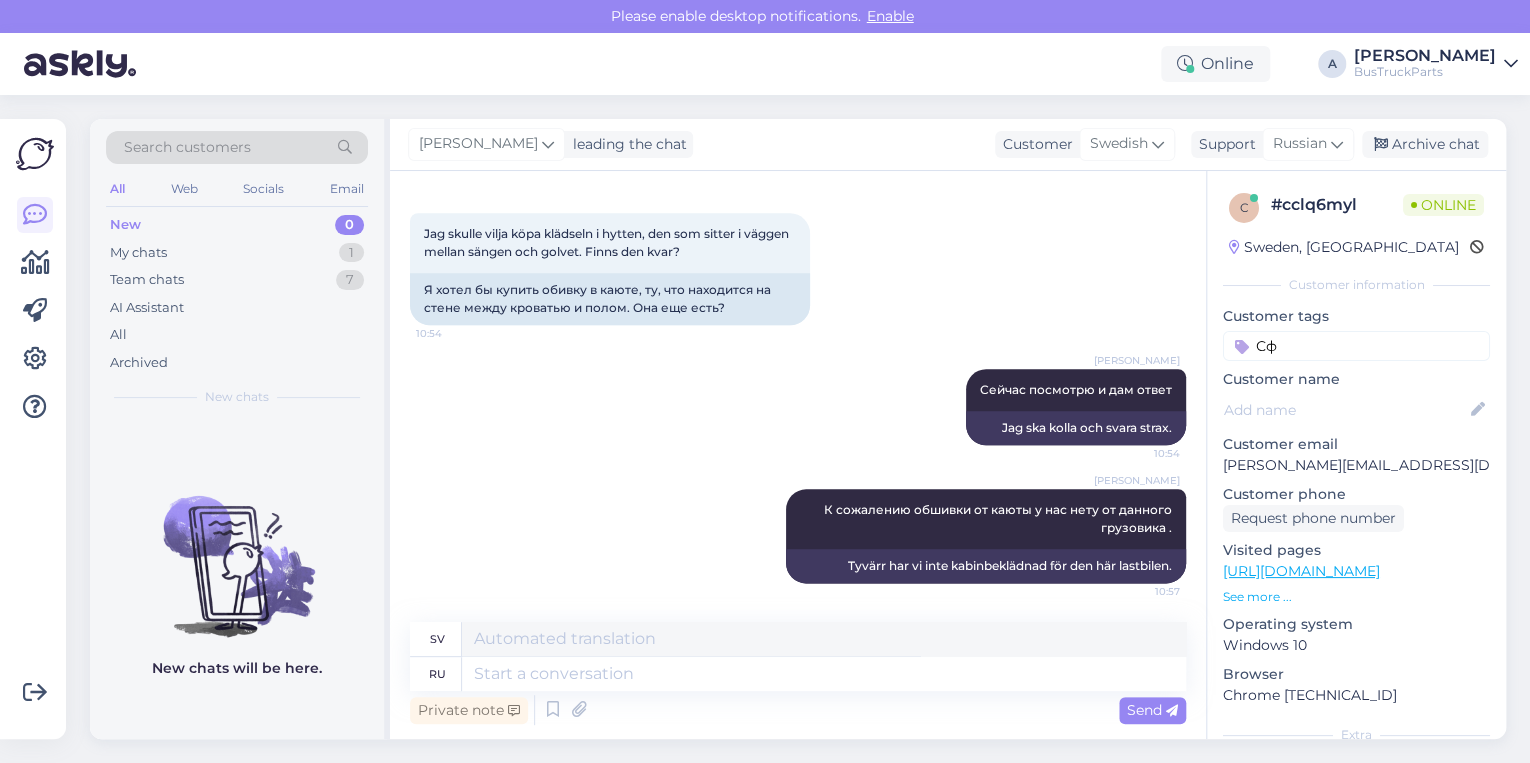 type on "С" 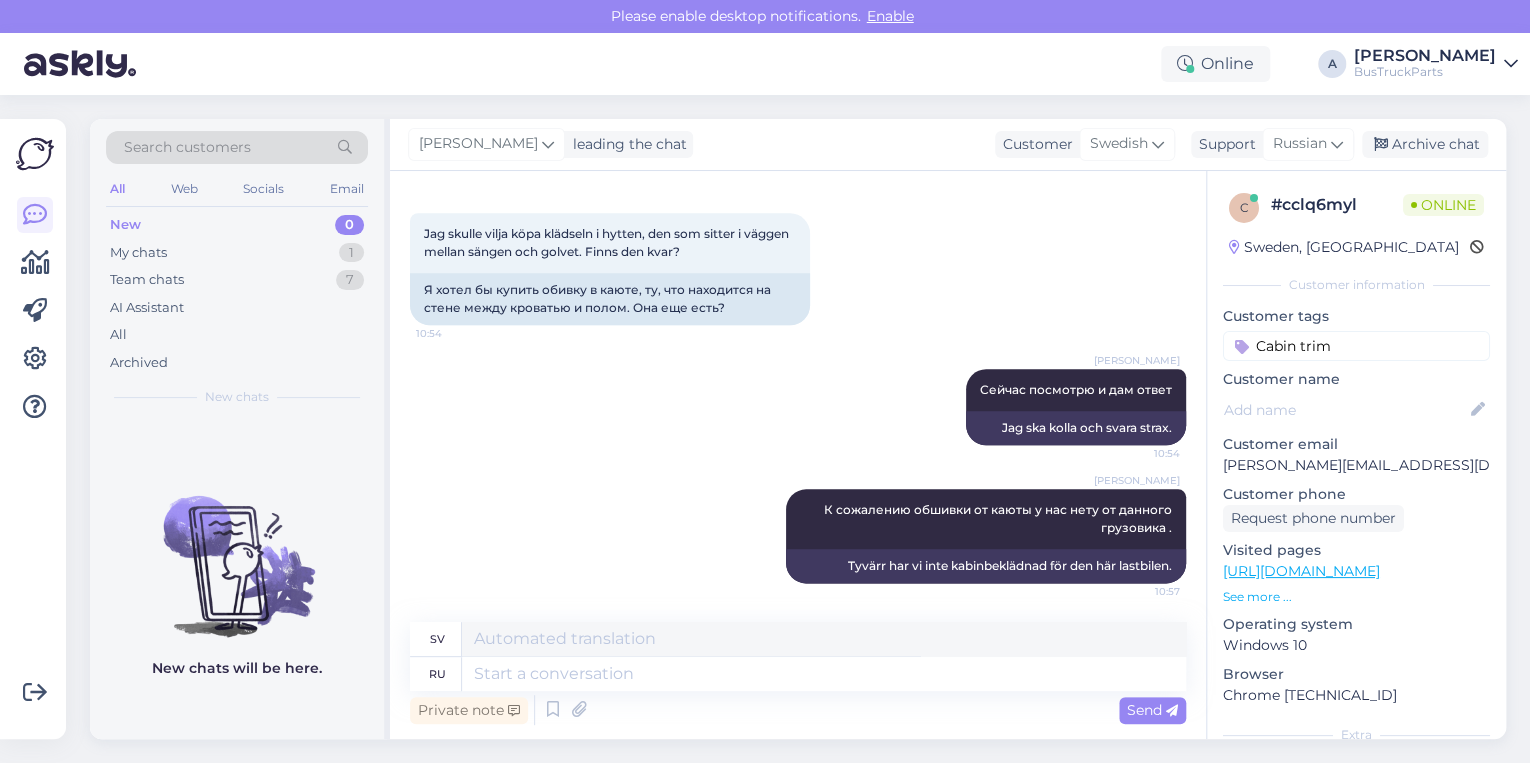 click on "Cabin trim" at bounding box center [1356, 346] 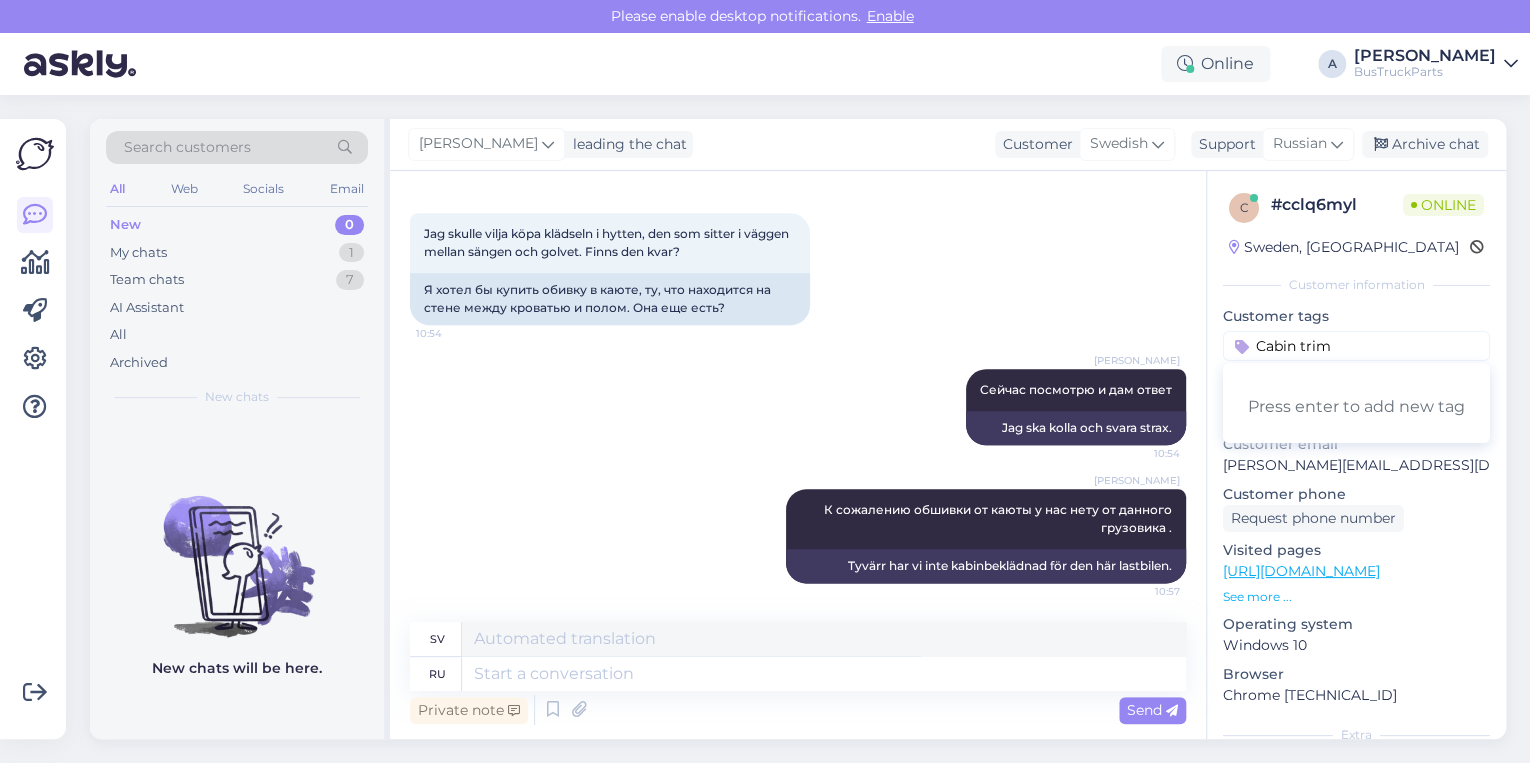 type on "Cabin trim" 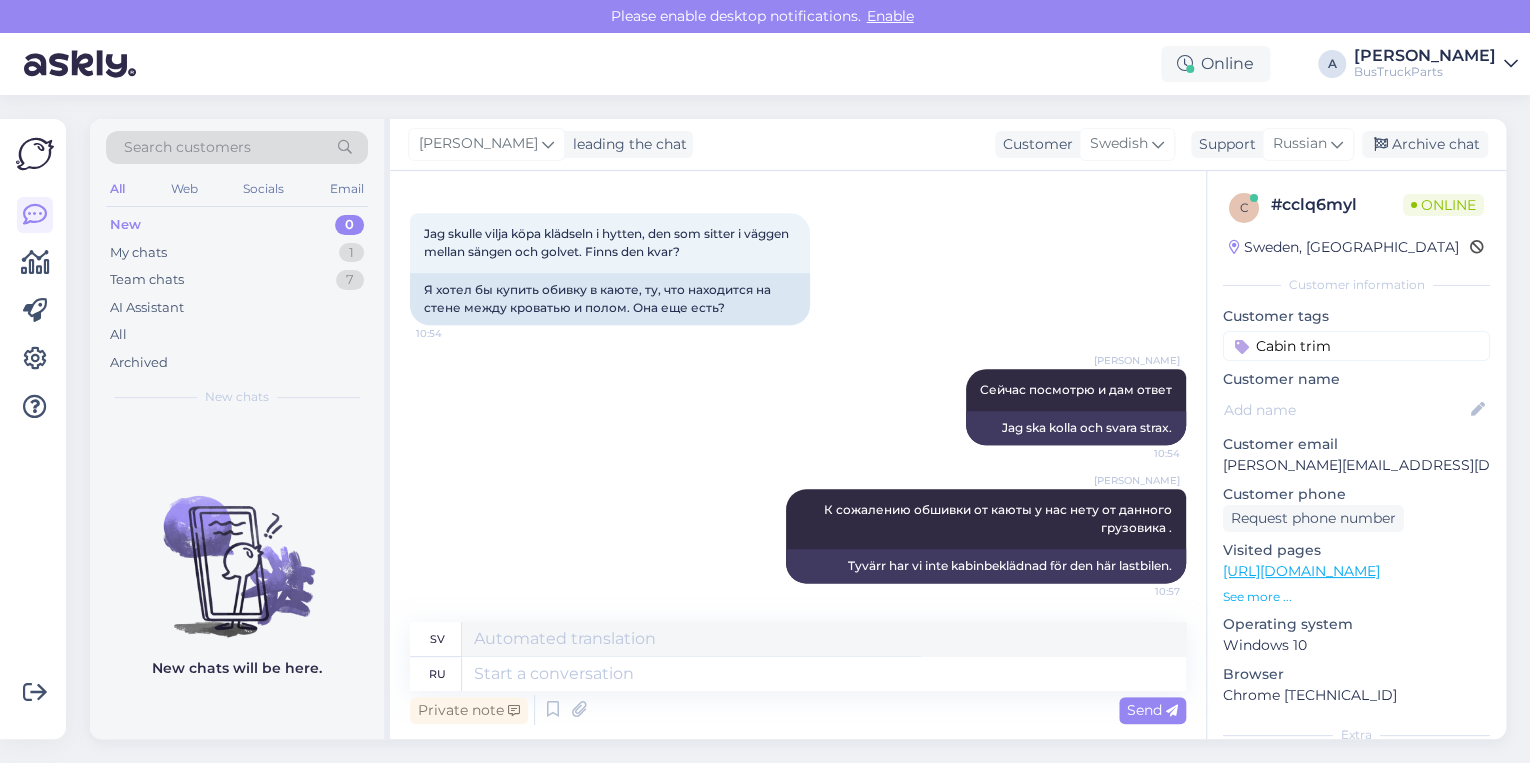 click on "Cabin trim" at bounding box center (1356, 346) 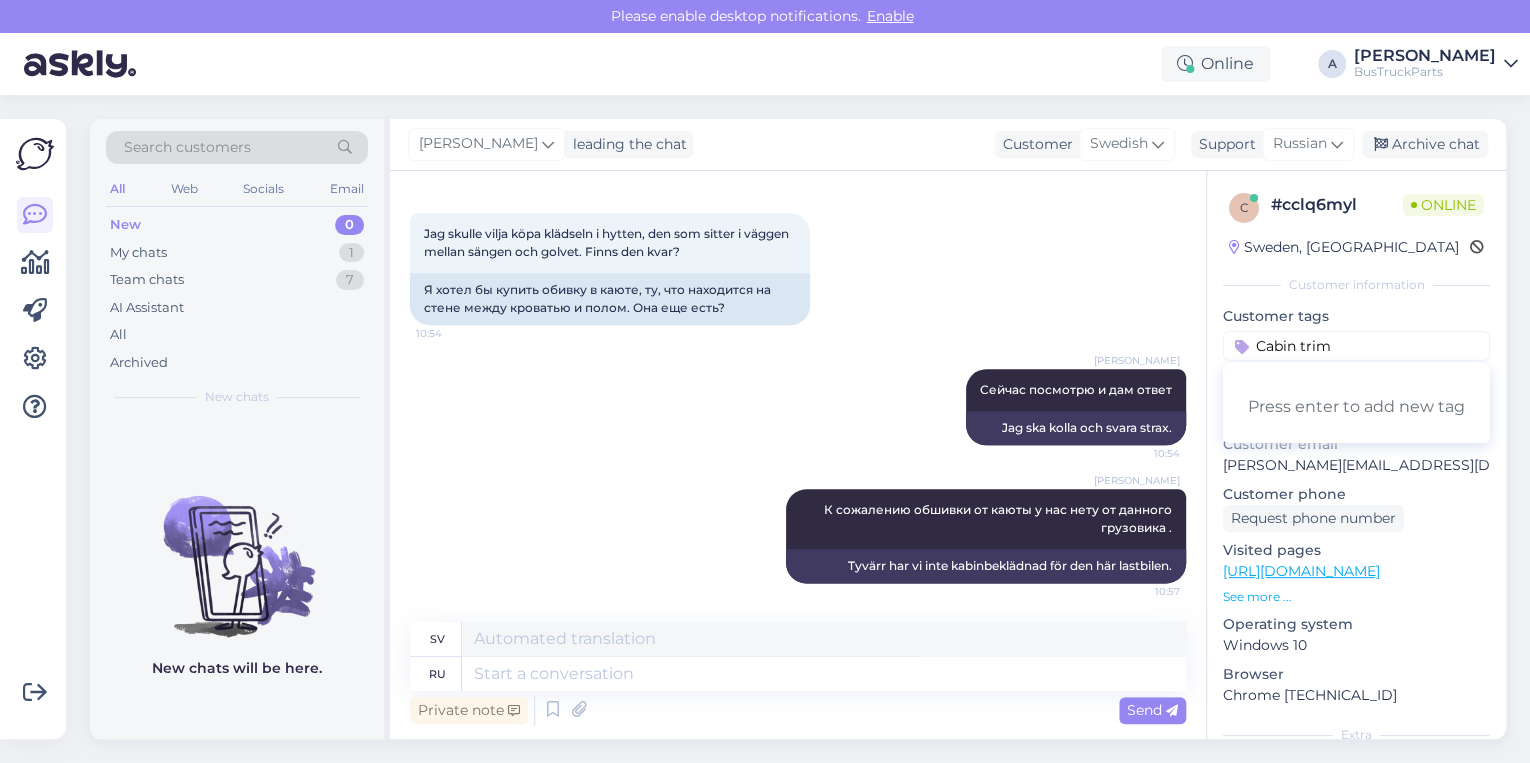 click on "Cabin trim" at bounding box center (1356, 346) 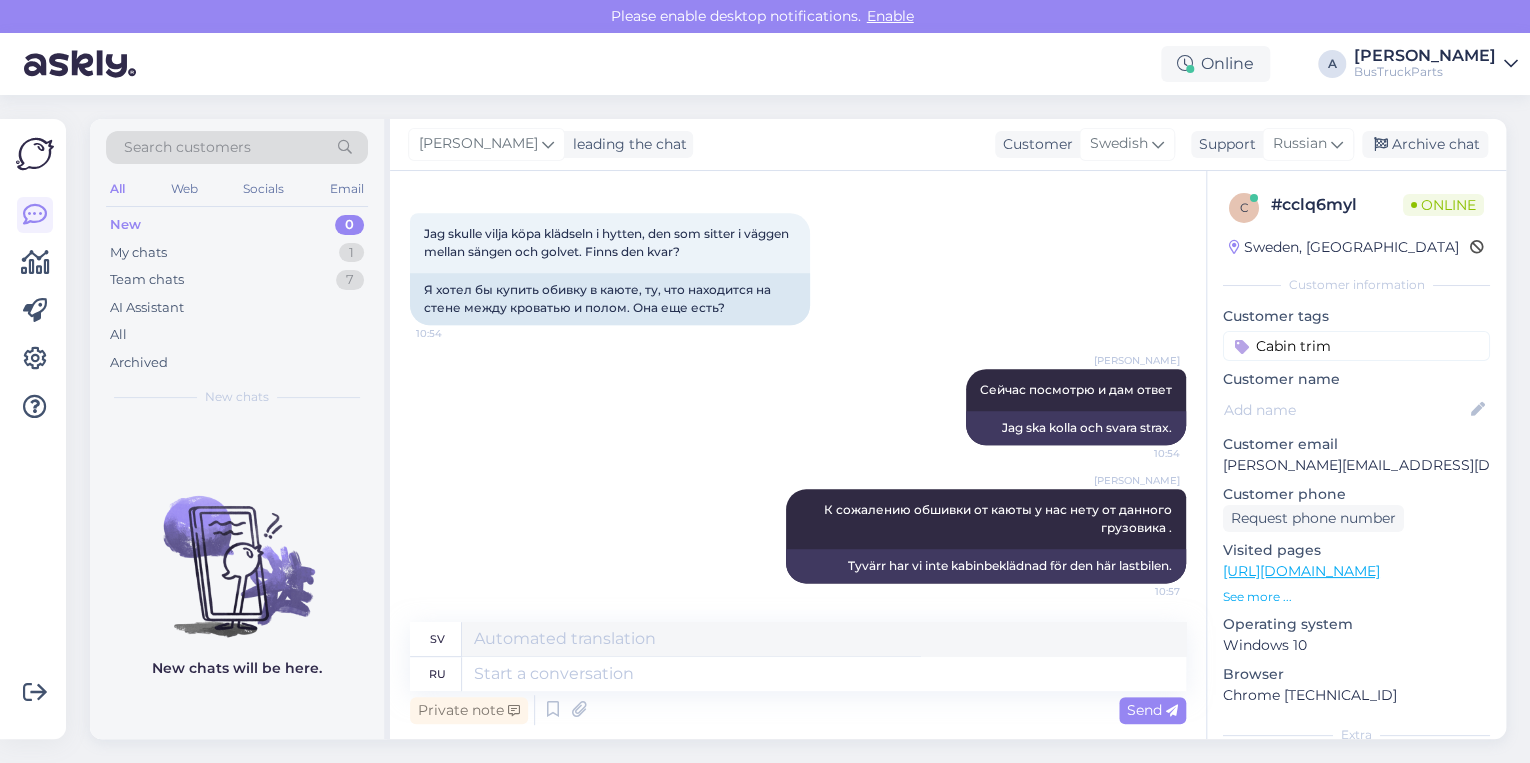 click on "Cabin trim" at bounding box center [1356, 346] 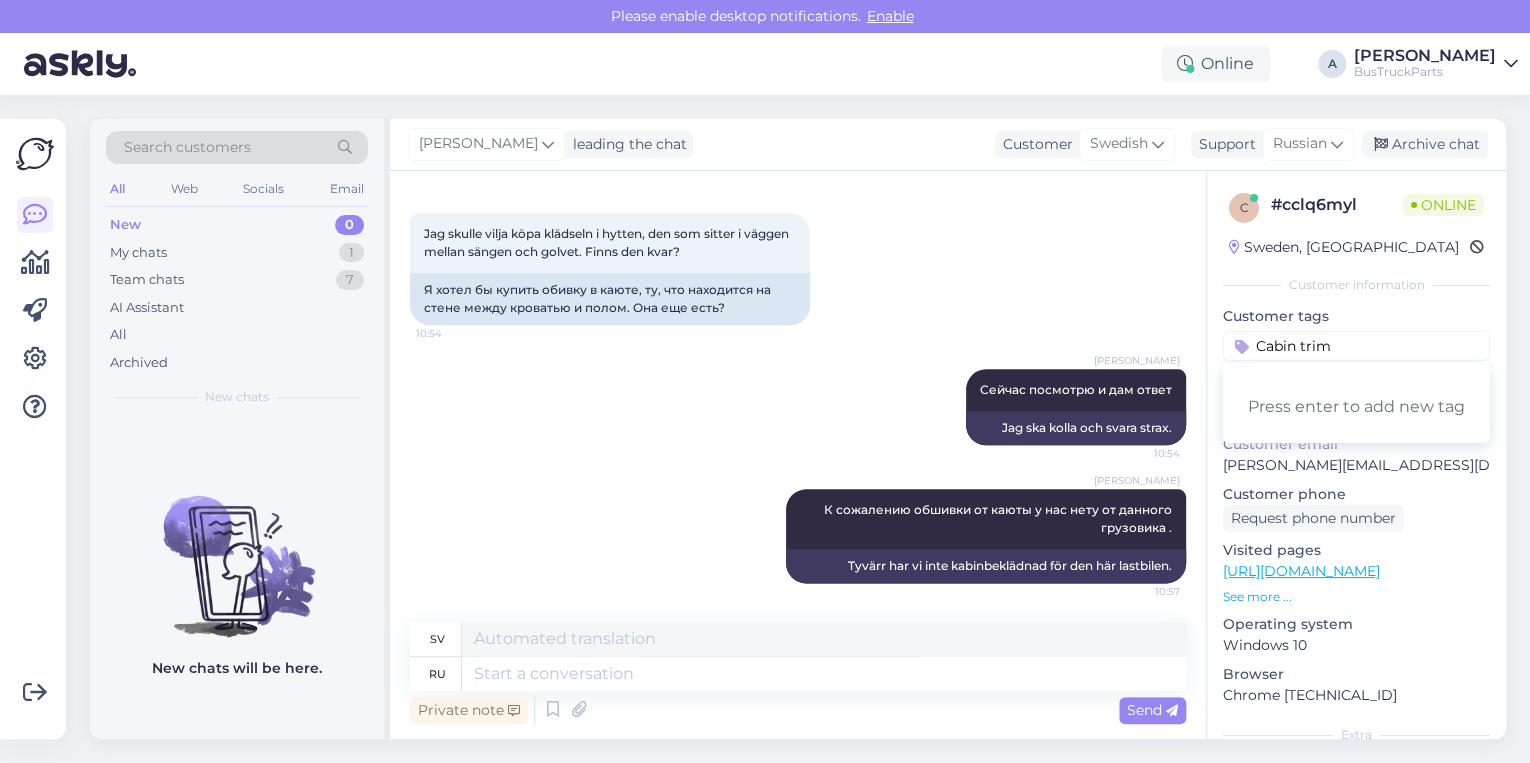 click on "Customer tags Cabin trim Press enter to add new tag" at bounding box center (1356, 333) 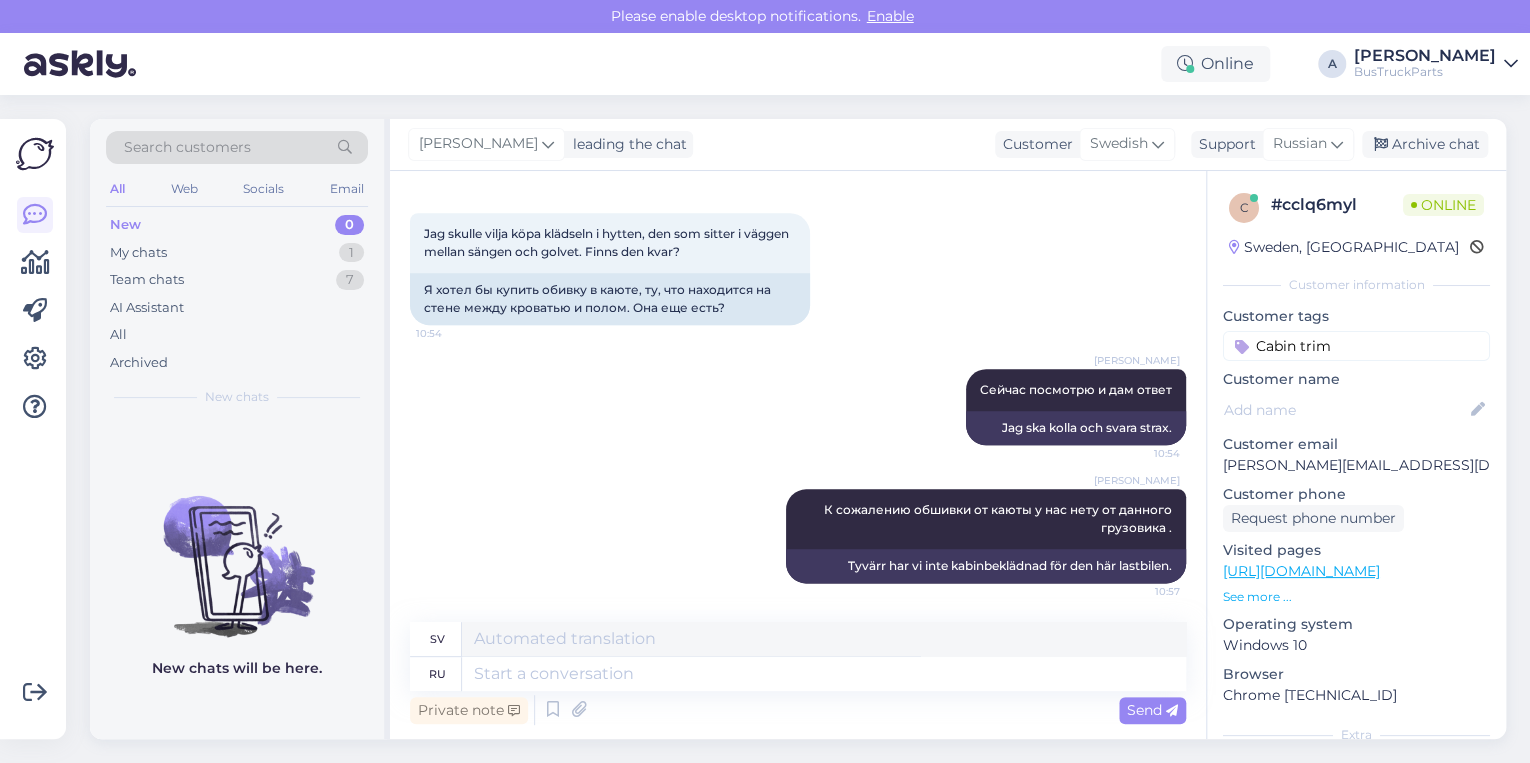 click on "Cabin trim" at bounding box center [1356, 346] 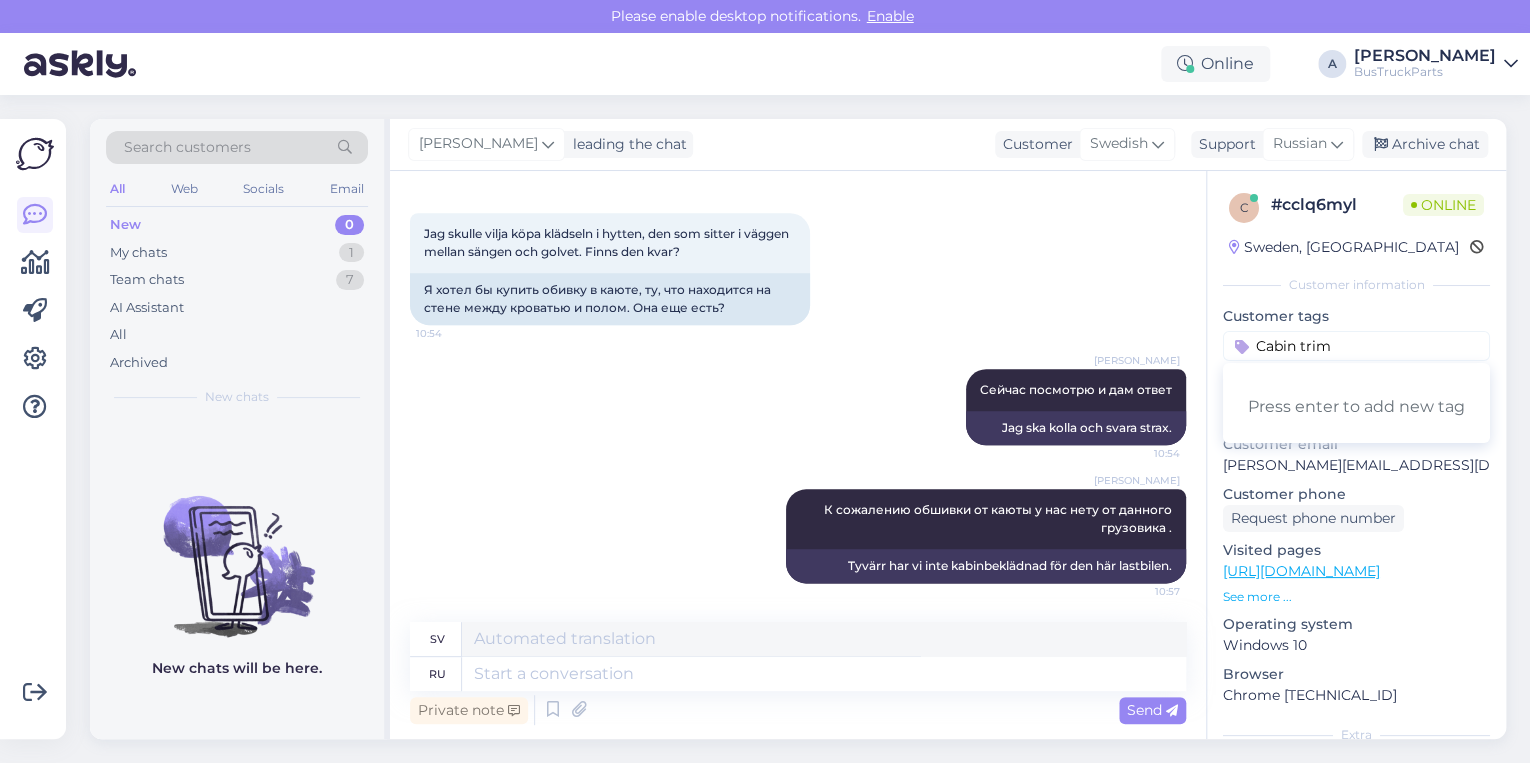 type 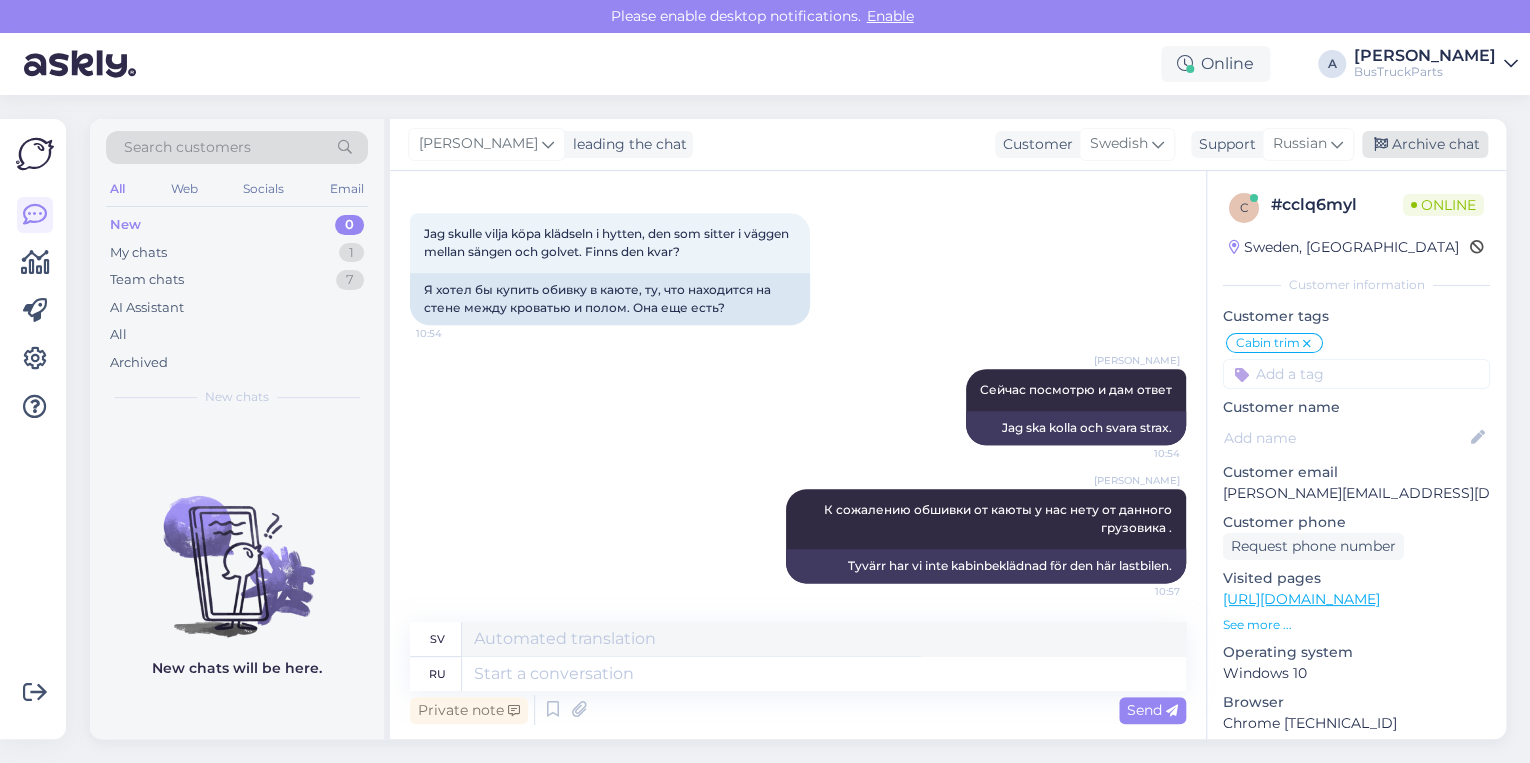 click on "Archive chat" at bounding box center [1425, 144] 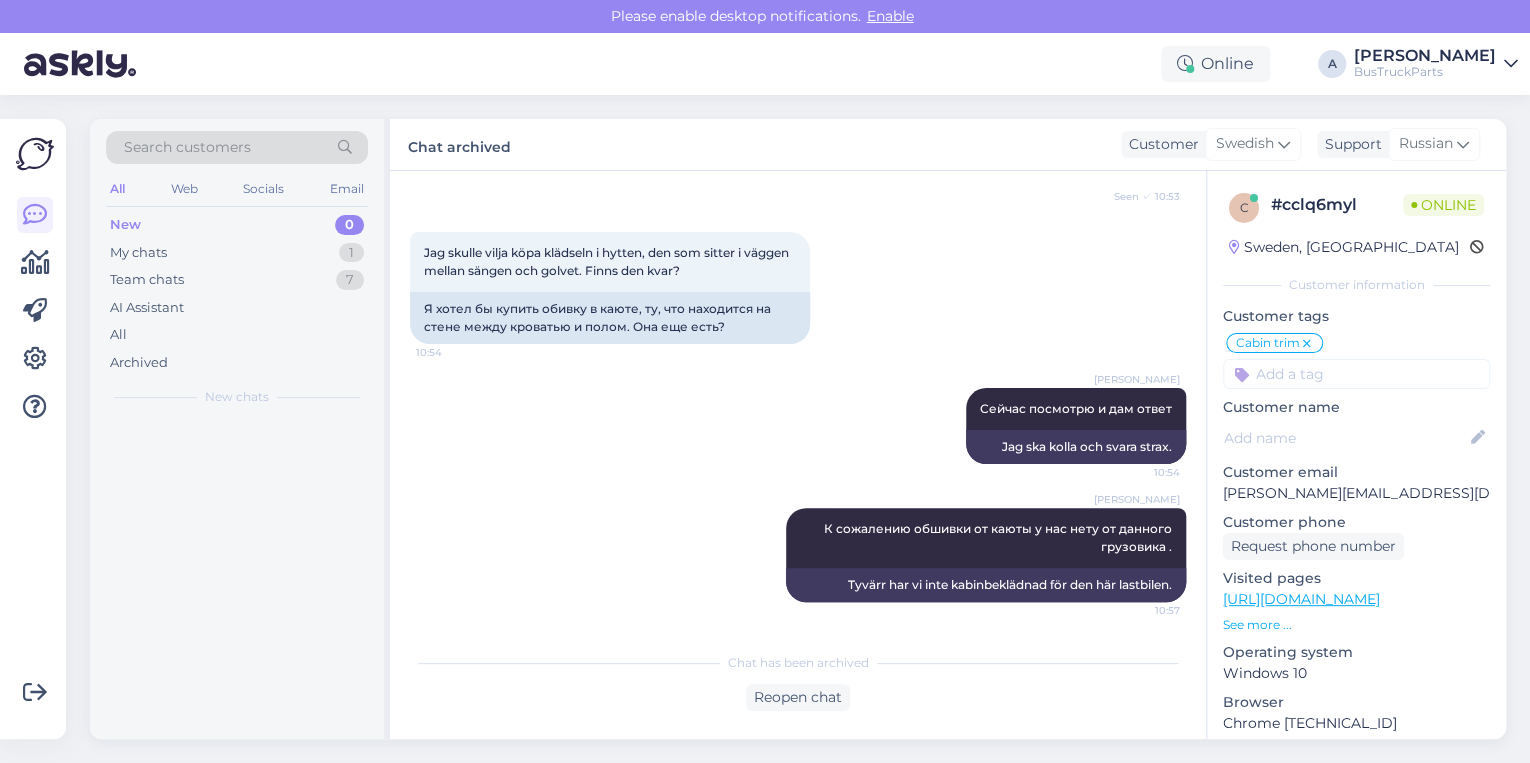 scroll, scrollTop: 1030, scrollLeft: 0, axis: vertical 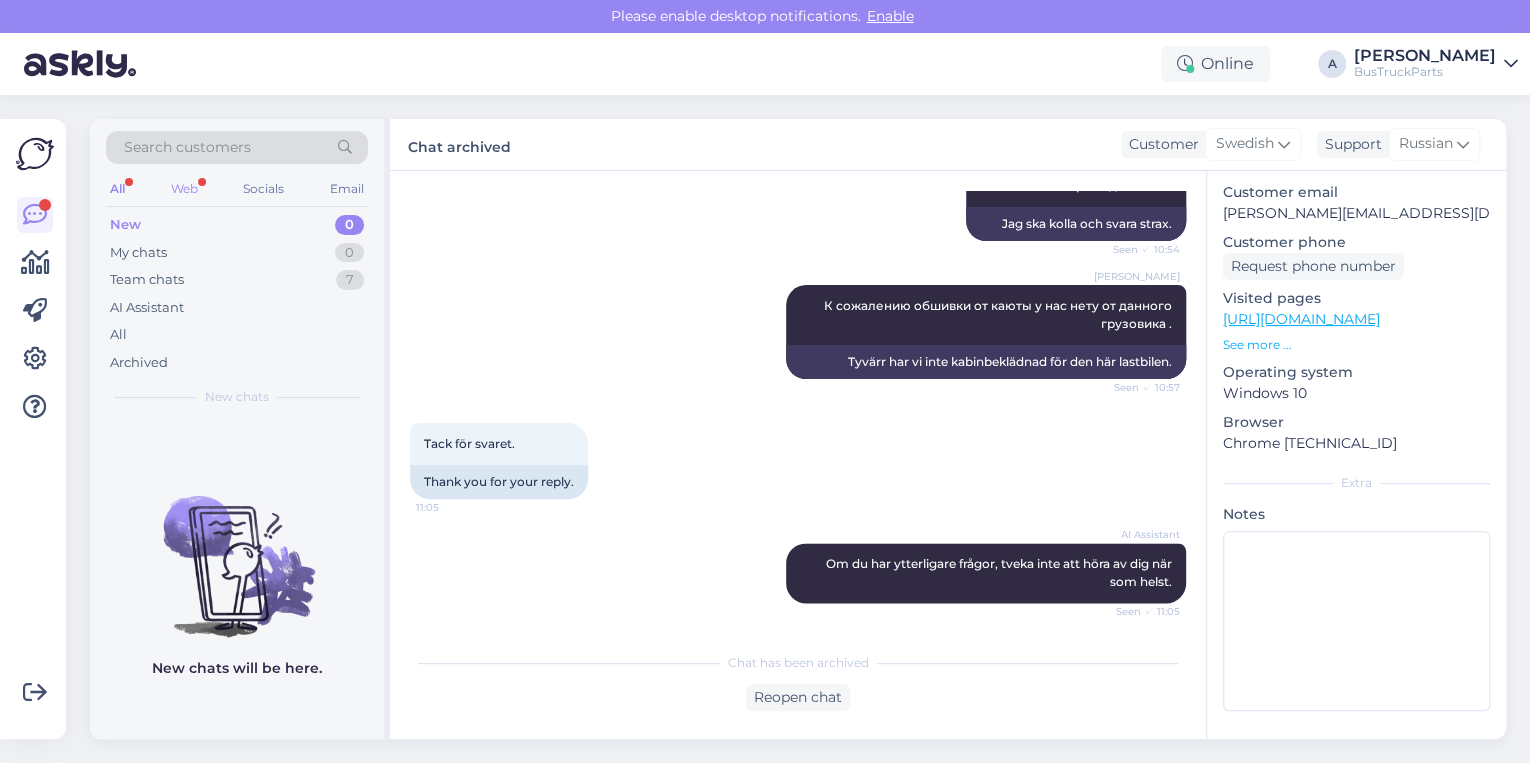 click on "Web" at bounding box center (184, 189) 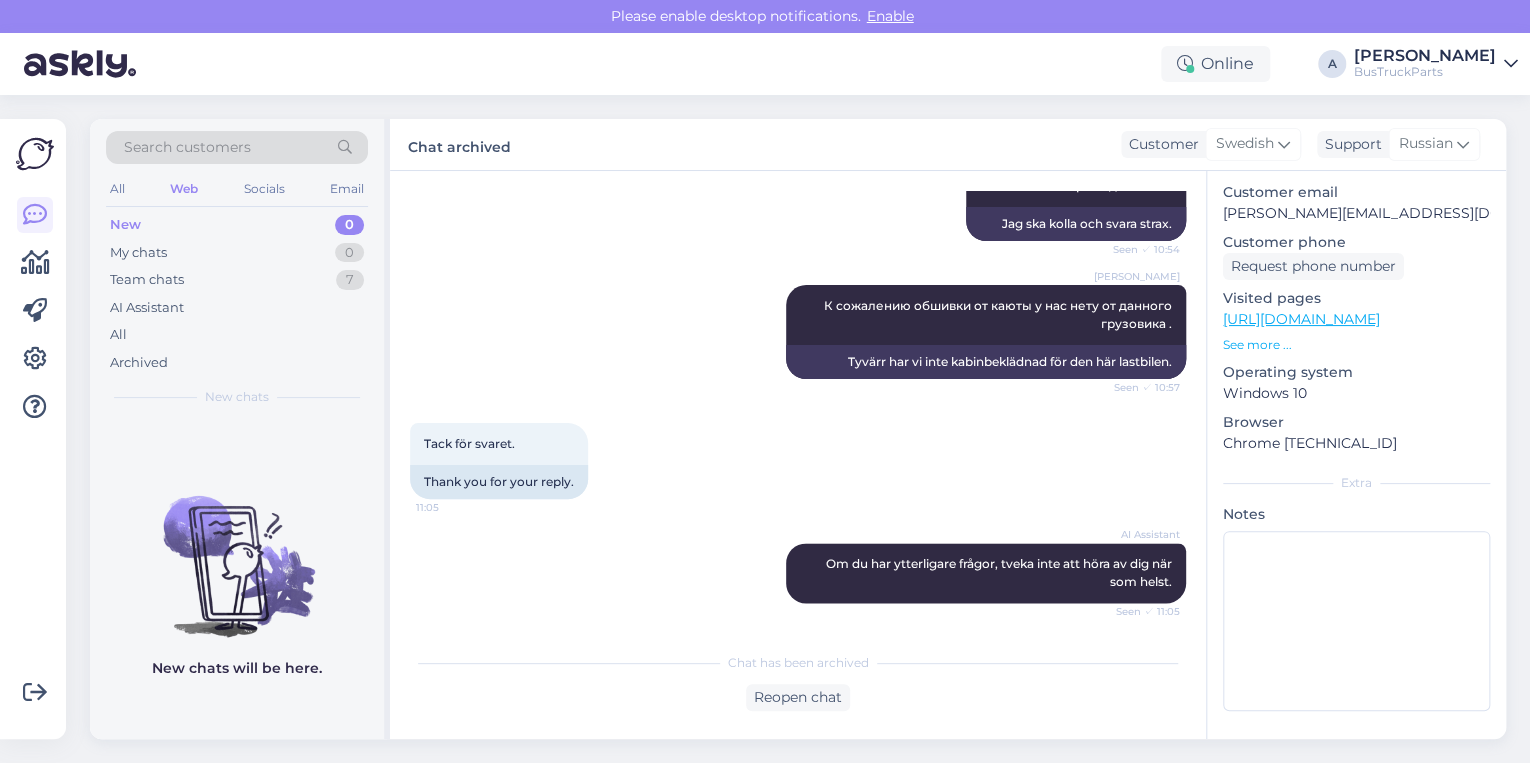 click on "All Web Socials  Email" at bounding box center [237, 191] 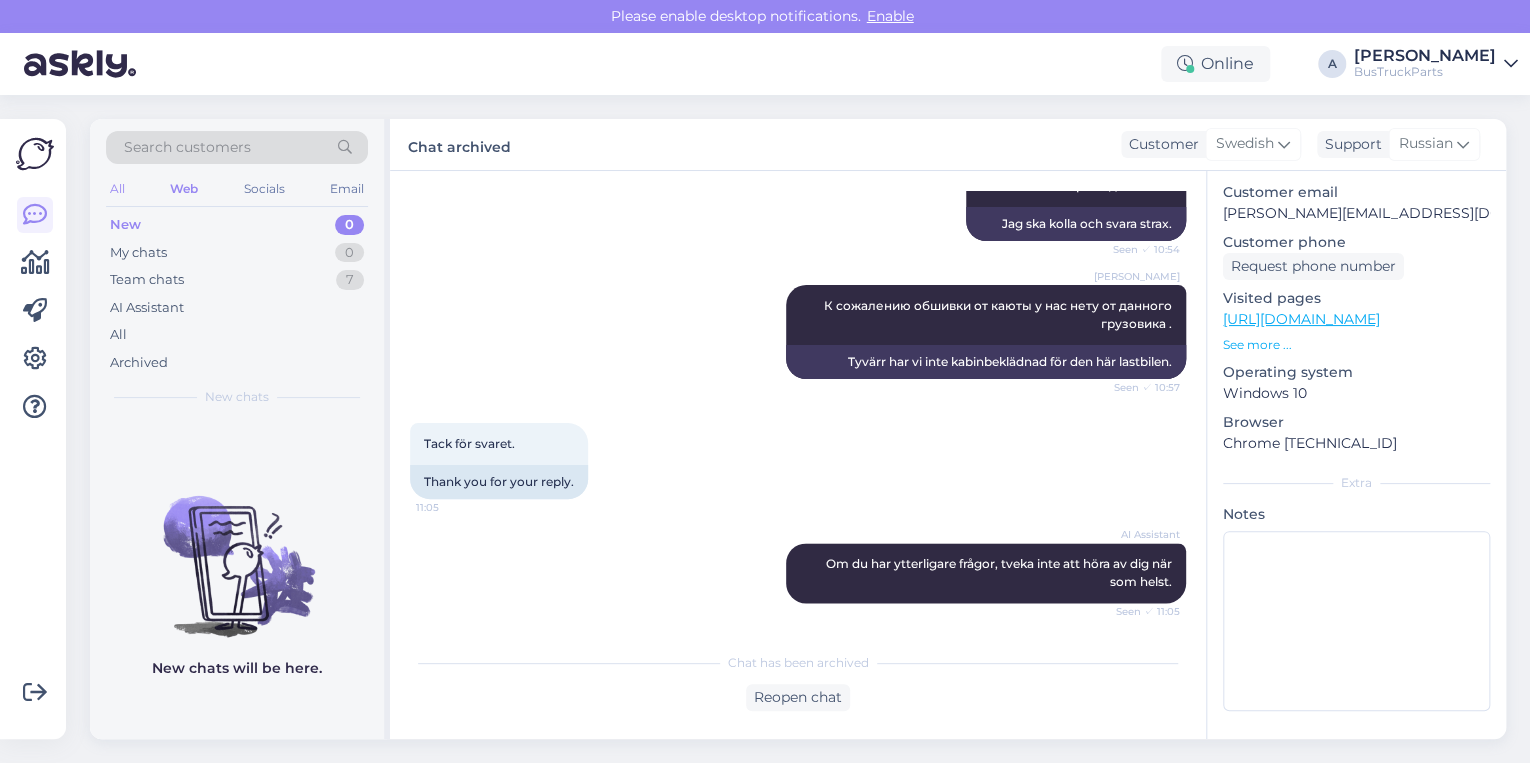 click on "All" at bounding box center (117, 189) 